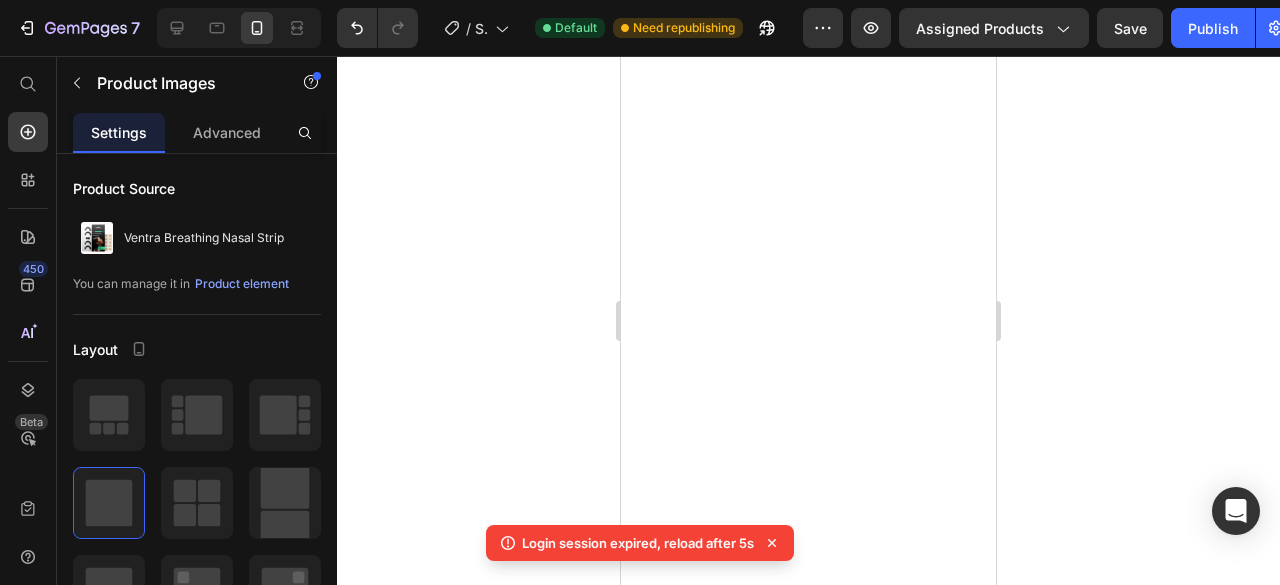 scroll, scrollTop: 0, scrollLeft: 0, axis: both 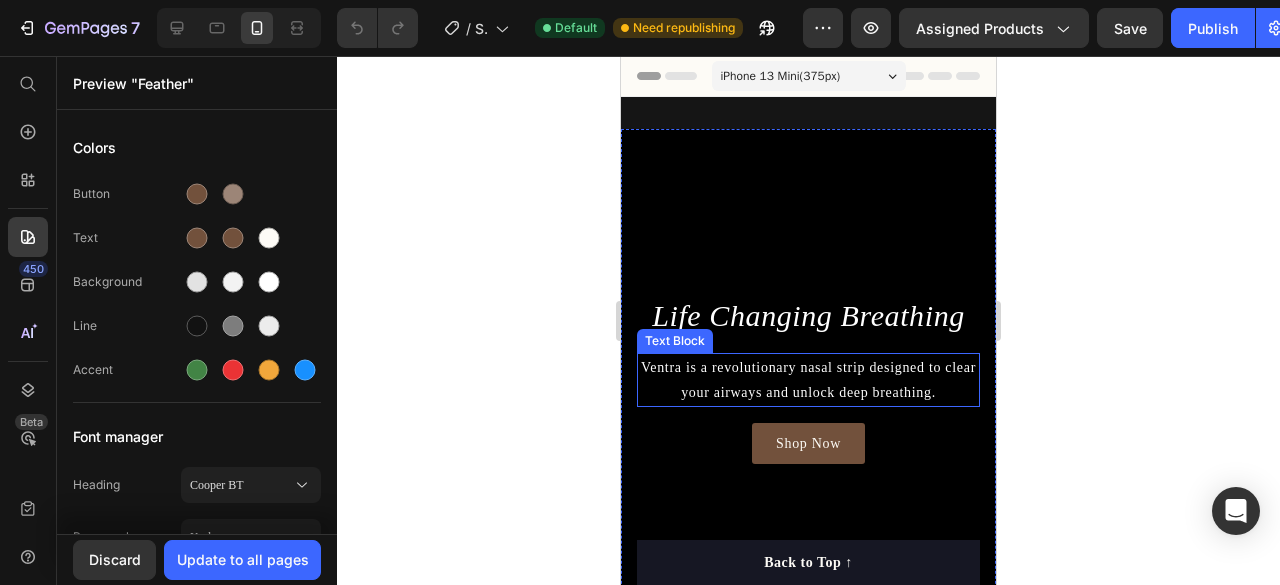 click on "Ventra is a revolutionary nasal strip designed to clear your airways and unlock deep breathing." at bounding box center [808, 380] 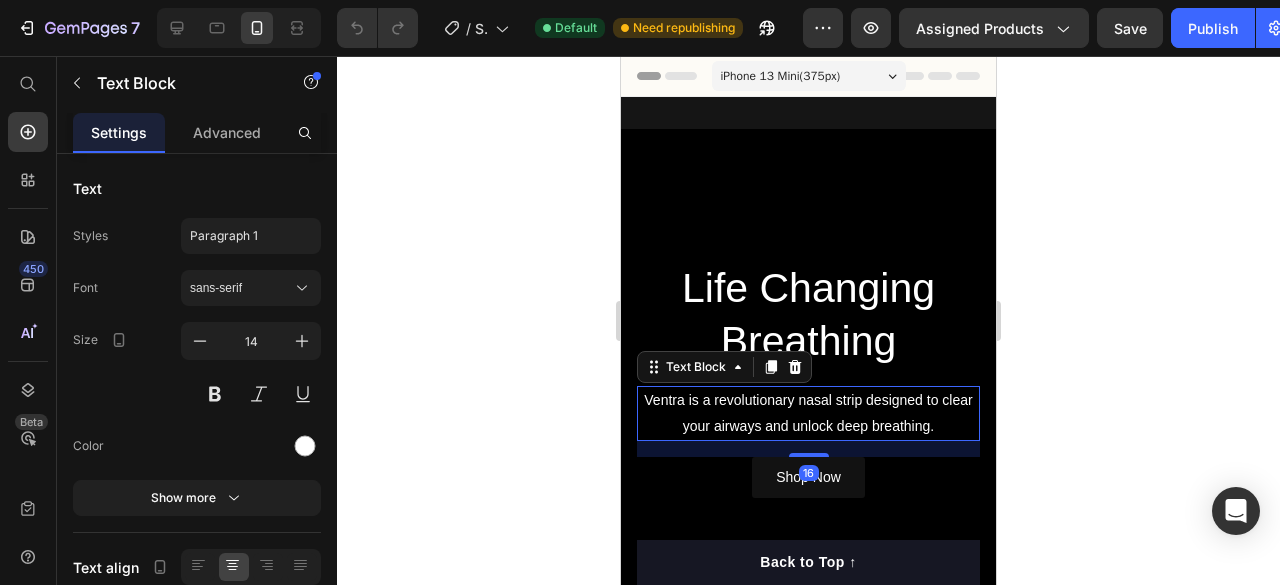 click on "Ventra is a revolutionary nasal strip designed to clear your airways and unlock deep breathing." at bounding box center [808, 413] 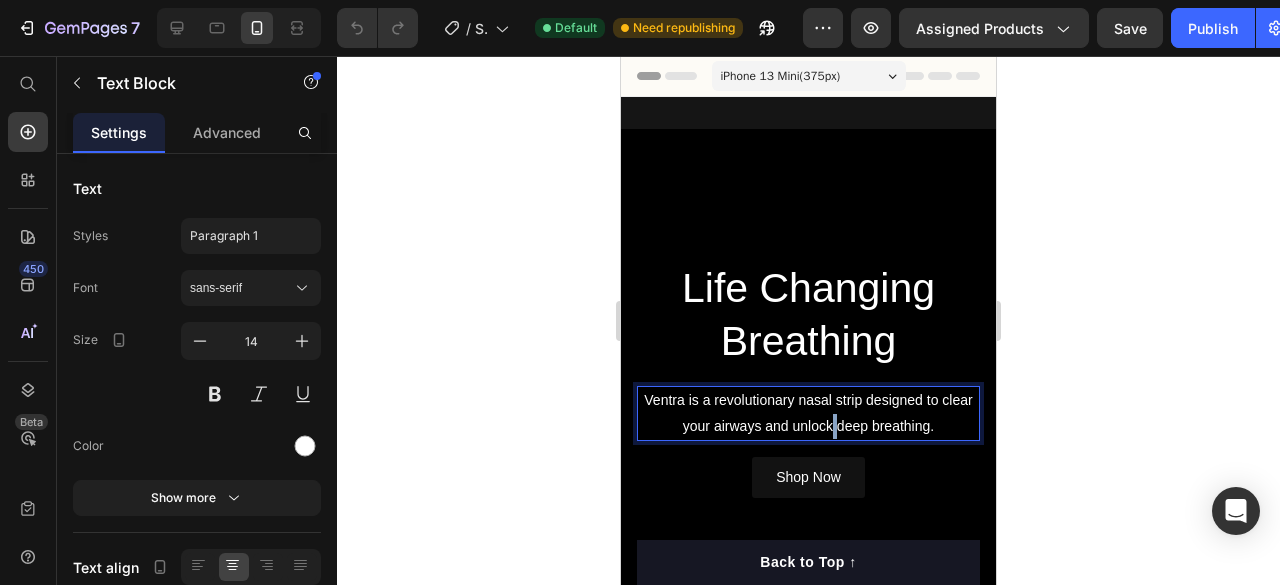 click on "Ventra is a revolutionary nasal strip designed to clear your airways and unlock deep breathing." at bounding box center [808, 413] 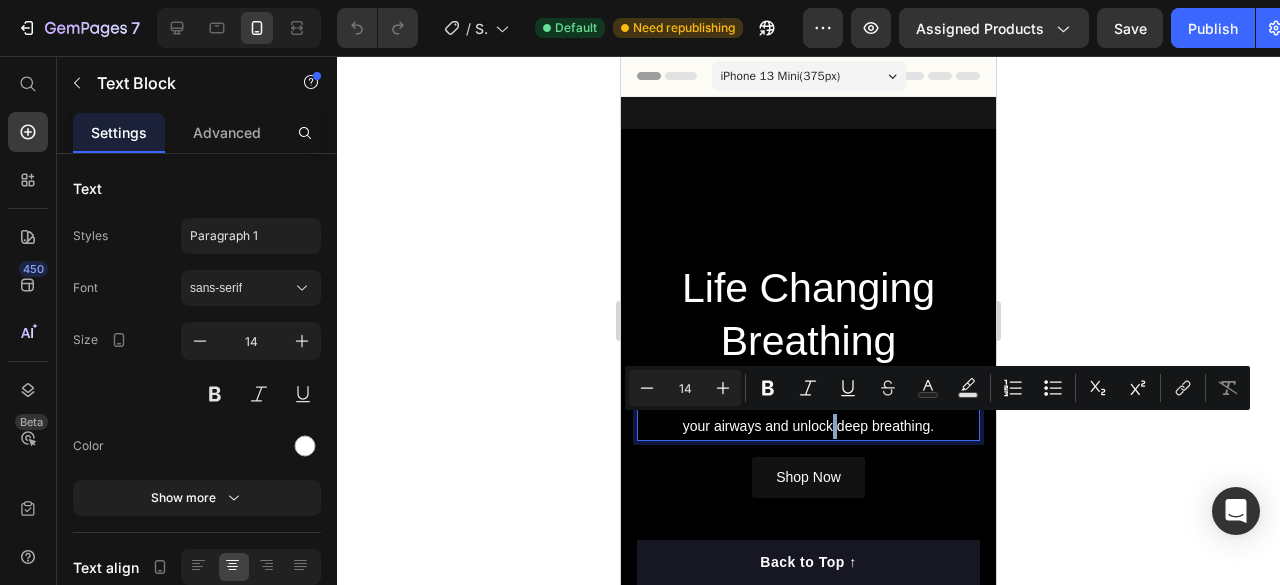 click on "Ventra is a revolutionary nasal strip designed to clear your airways and unlock deep breathing." at bounding box center (808, 413) 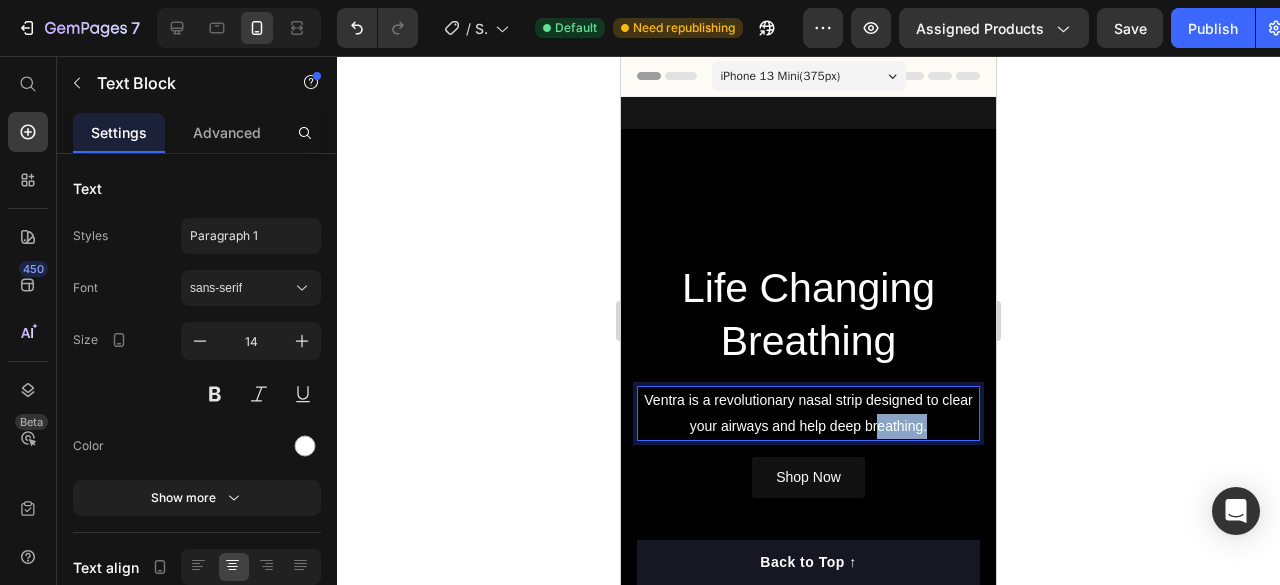 drag, startPoint x: 940, startPoint y: 427, endPoint x: 889, endPoint y: 425, distance: 51.0392 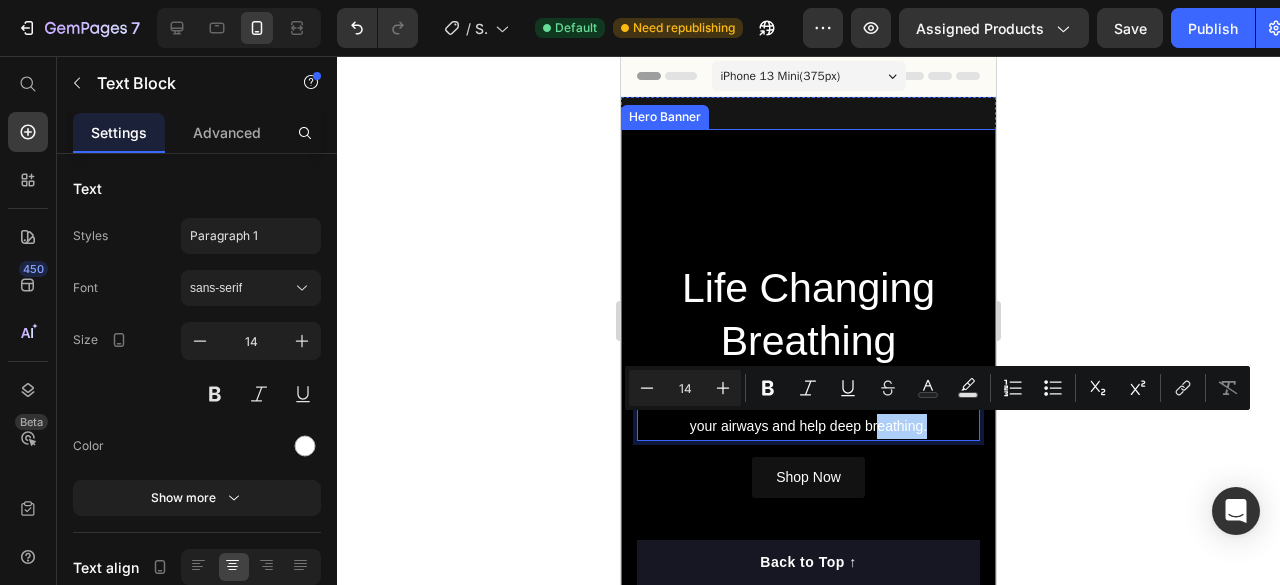click 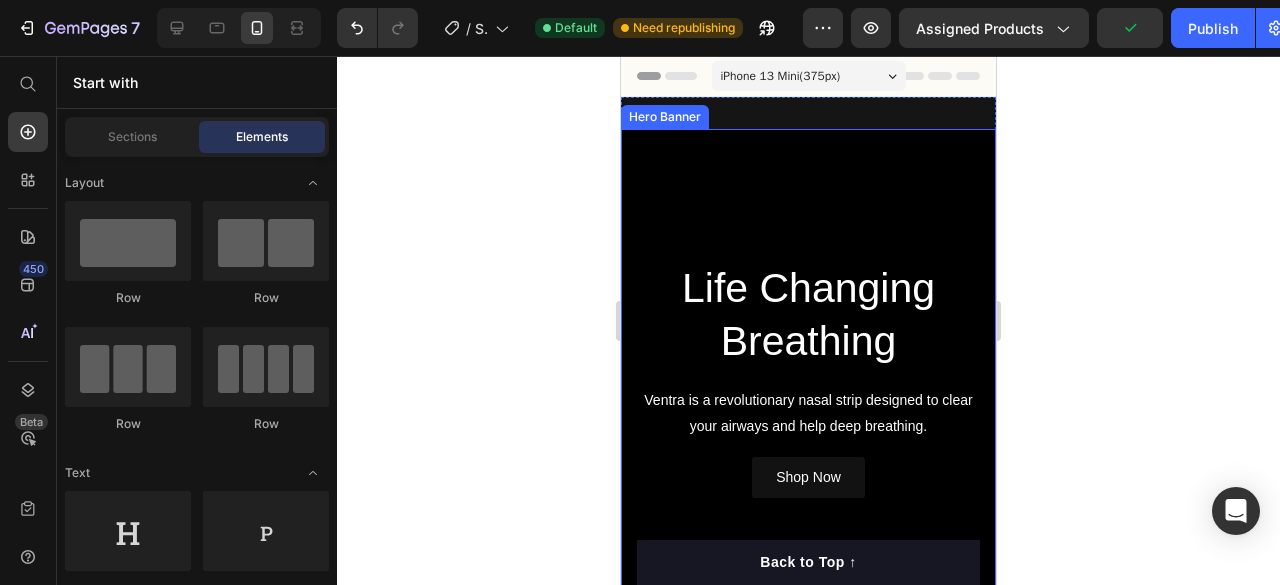 click 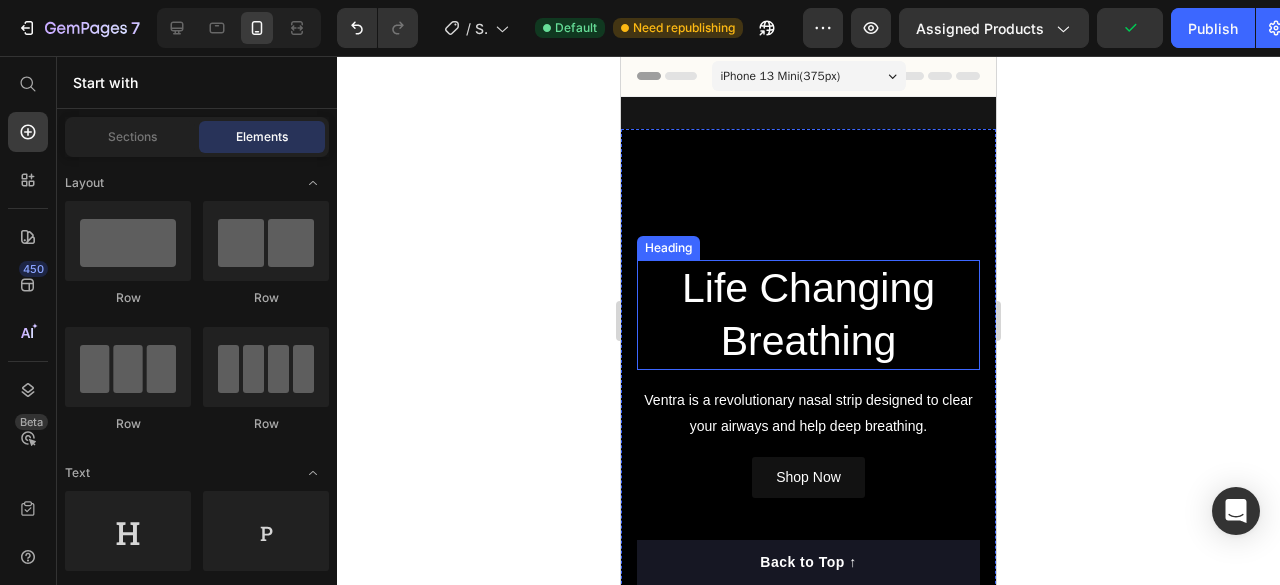 click 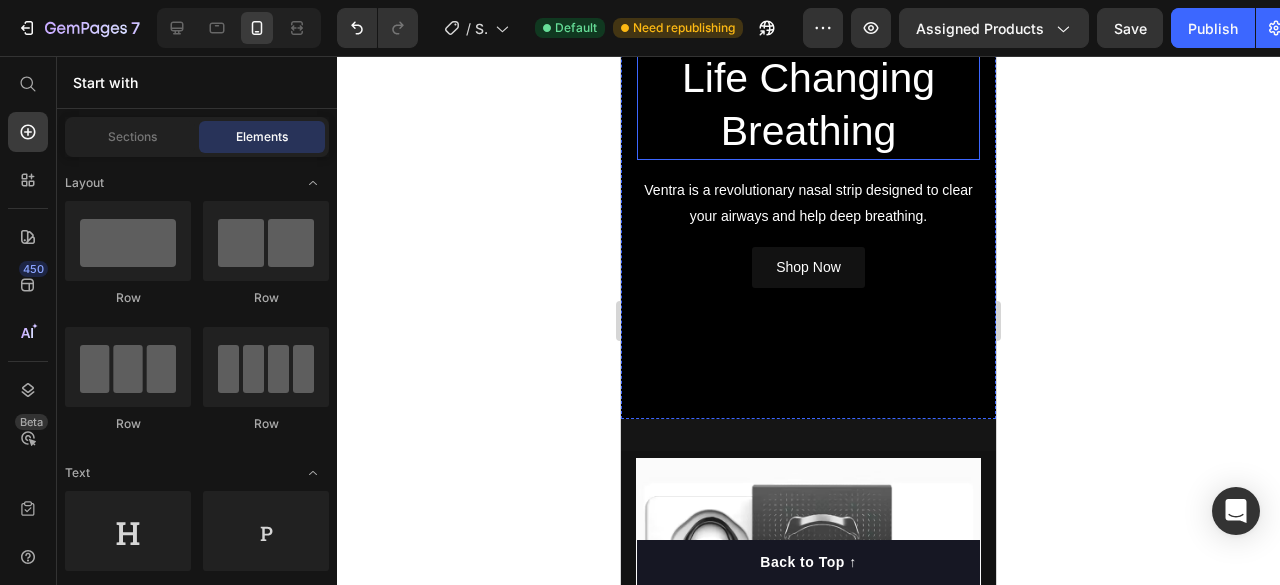 scroll, scrollTop: 0, scrollLeft: 0, axis: both 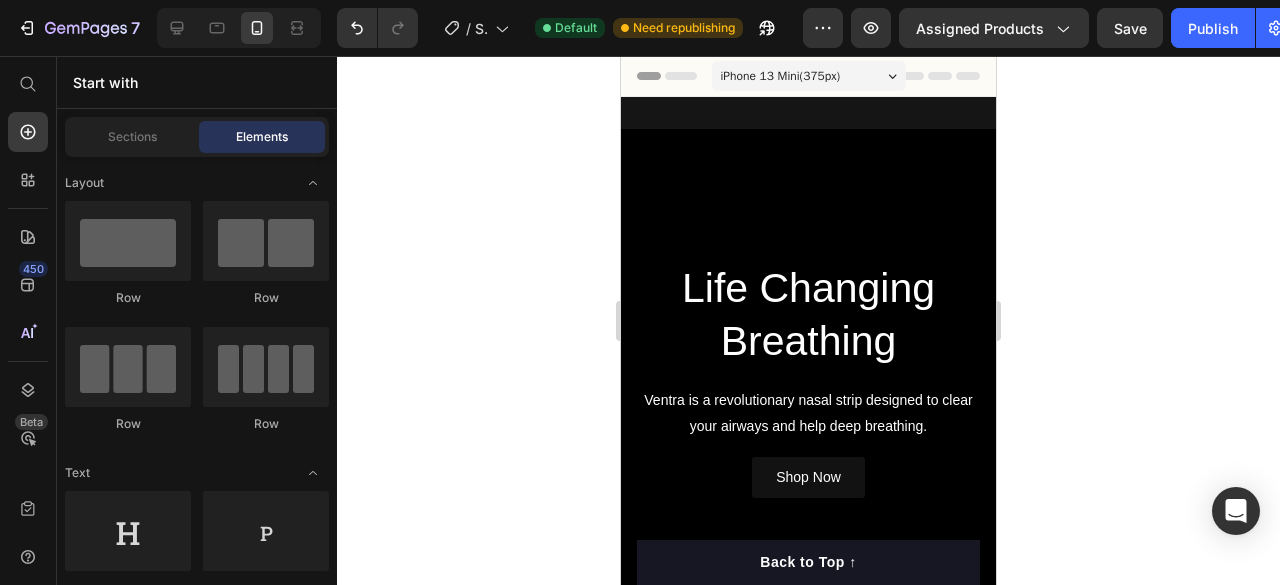 click on "iPhone 13 Mini  ( 375 px)" at bounding box center (781, 76) 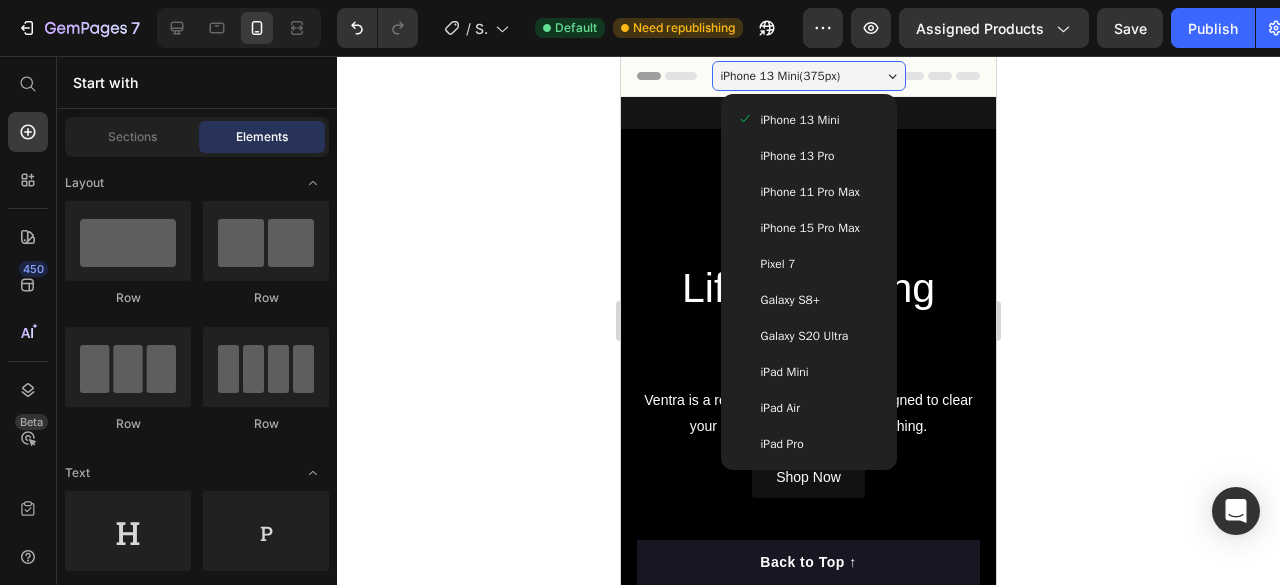 click on "Pixel 7" at bounding box center [809, 264] 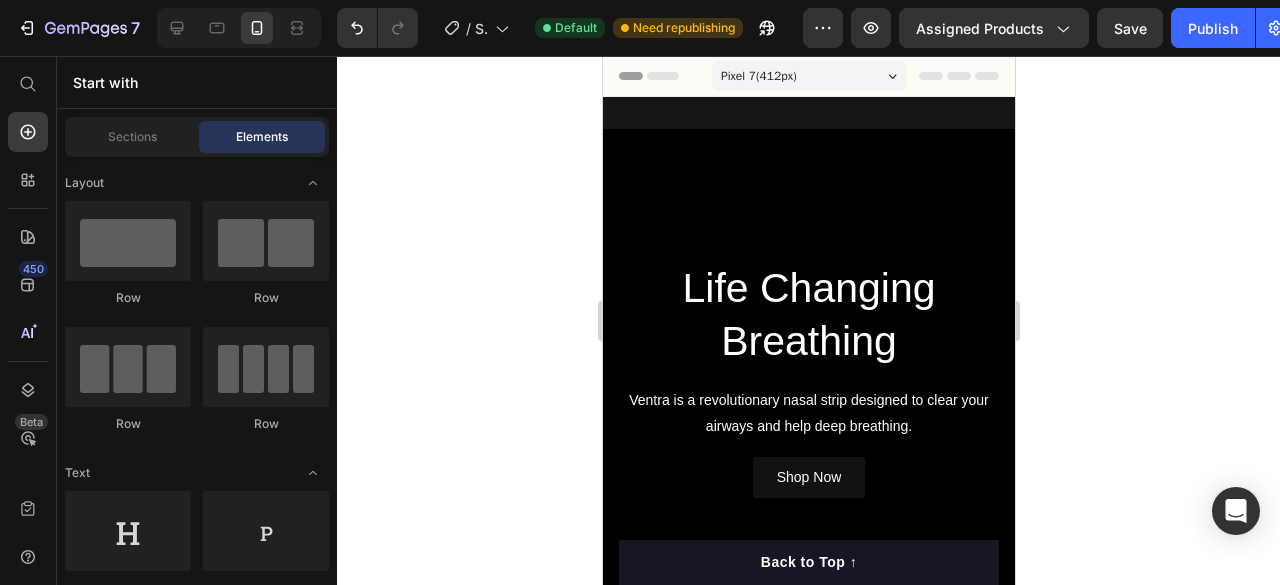 click on "Pixel 7  ( 412 px)" at bounding box center (808, 76) 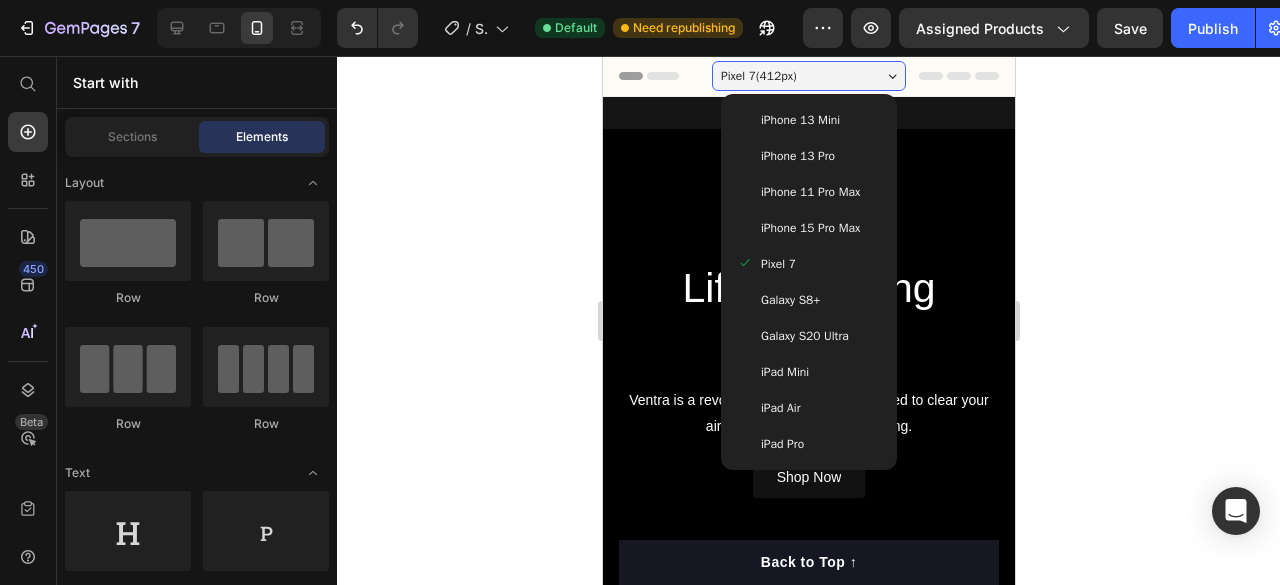 click on "iPhone 13 Mini" at bounding box center (799, 120) 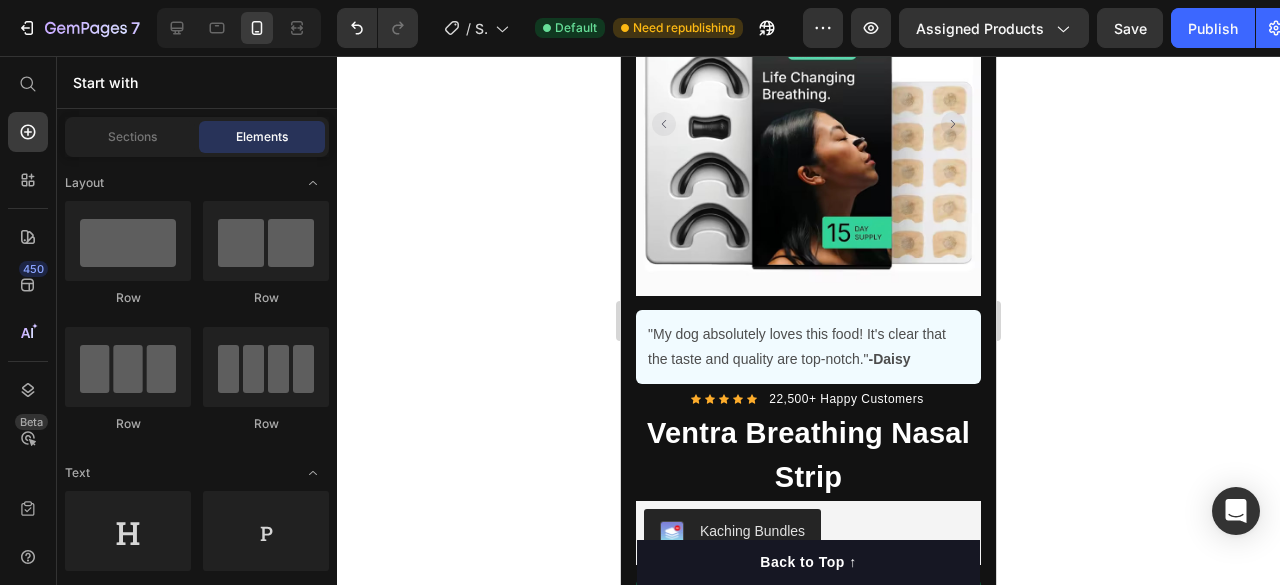 scroll, scrollTop: 715, scrollLeft: 0, axis: vertical 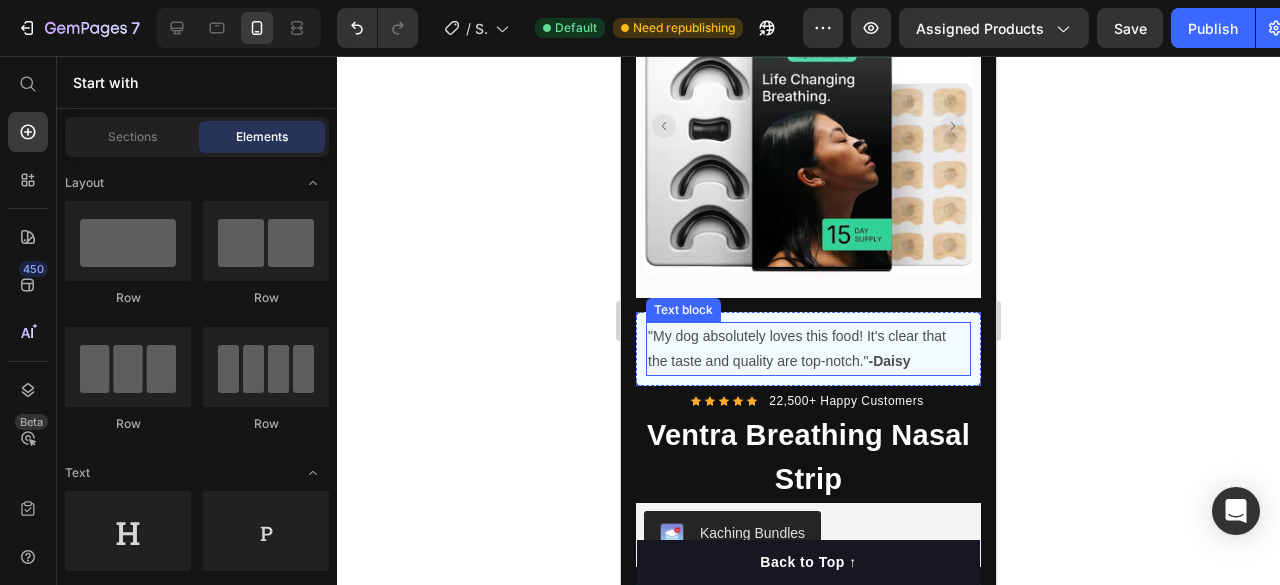 click on ""My dog absolutely loves this food! It's clear that the taste and quality are top-notch."  -Daisy" at bounding box center [808, 349] 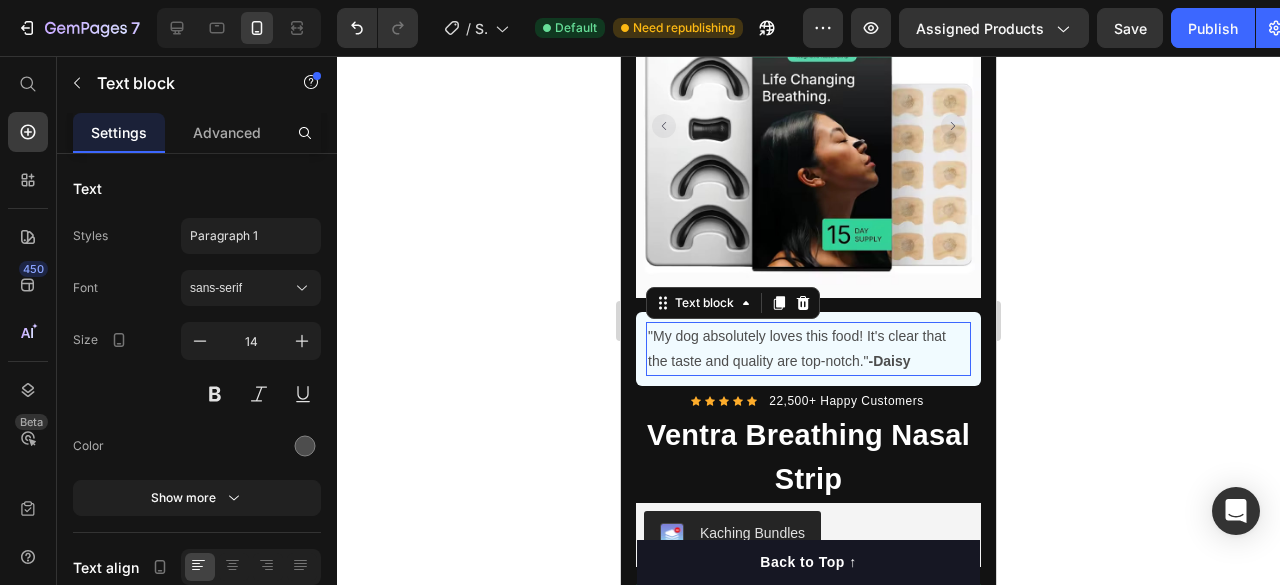 click on ""My dog absolutely loves this food! It's clear that the taste and quality are top-notch."  -Daisy" at bounding box center (808, 349) 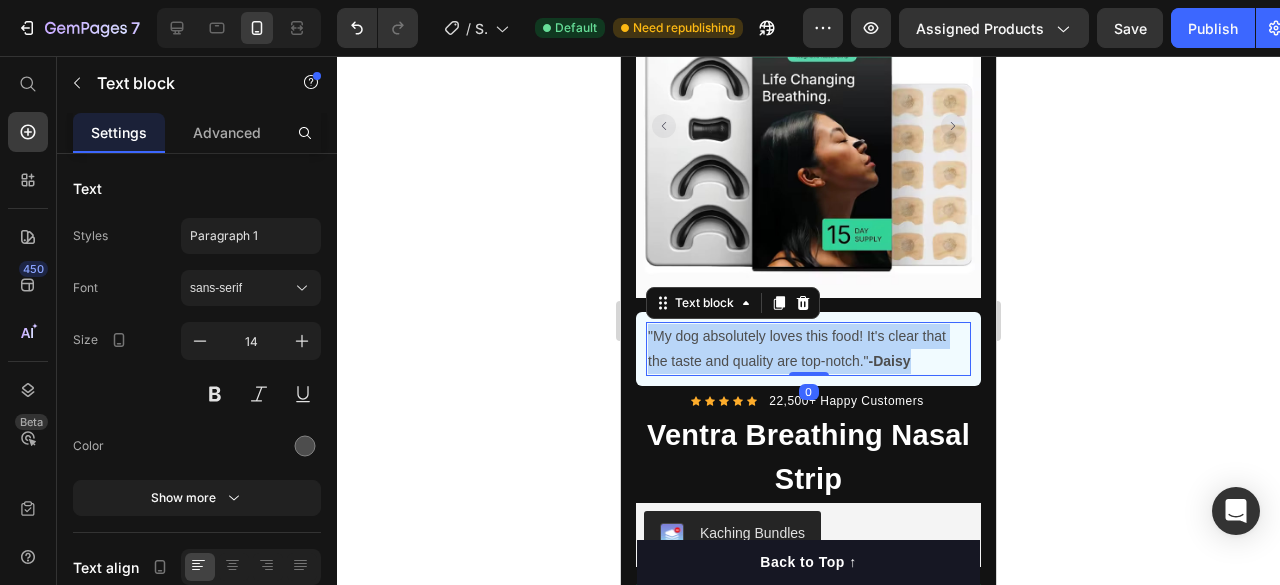 click on ""My dog absolutely loves this food! It's clear that the taste and quality are top-notch."  -Daisy" at bounding box center [808, 349] 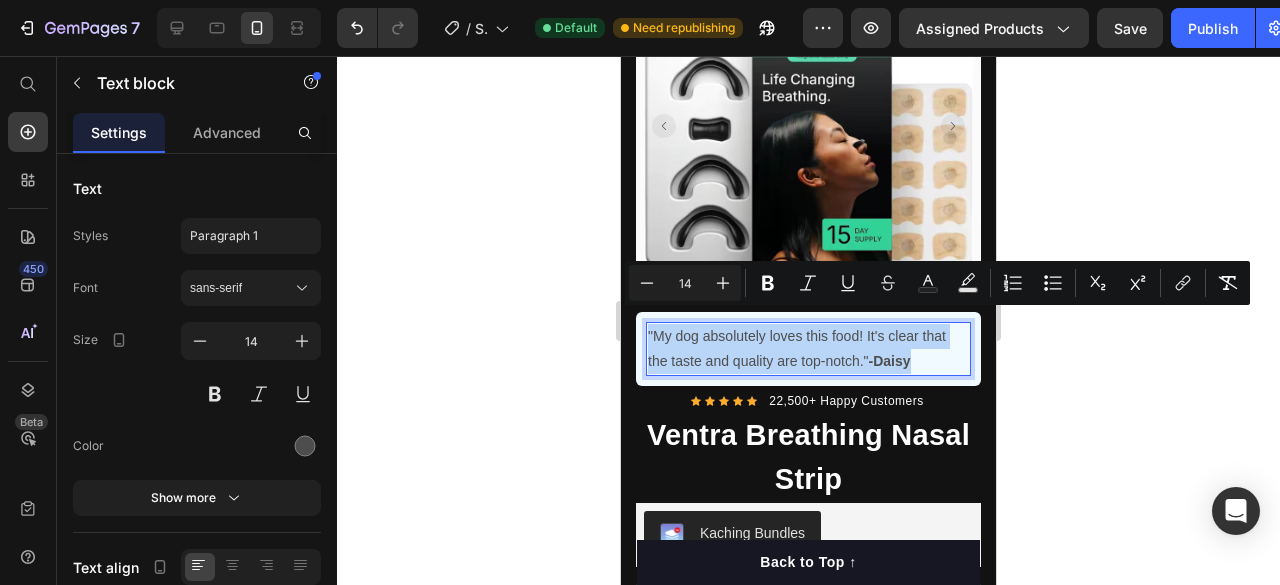 copy on ""My dog absolutely loves this food! It's clear that the taste and quality are top-notch."  -Daisy" 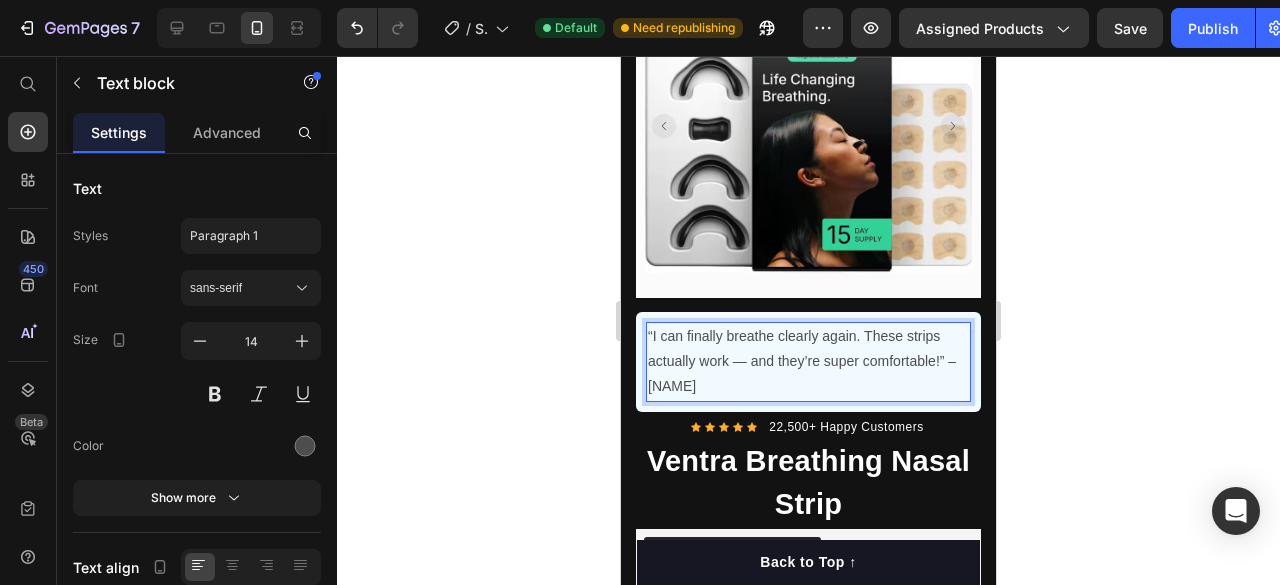 click on "“I can finally breathe clearly again. These strips actually work — and they’re super comfortable!” – [NAME]" at bounding box center (808, 362) 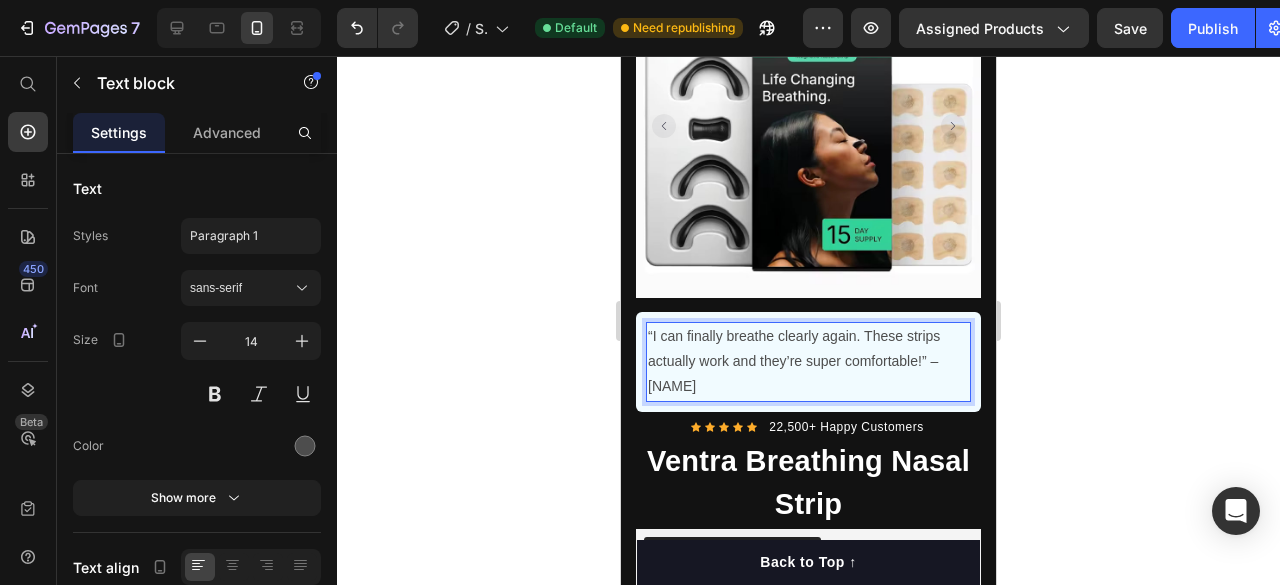 click 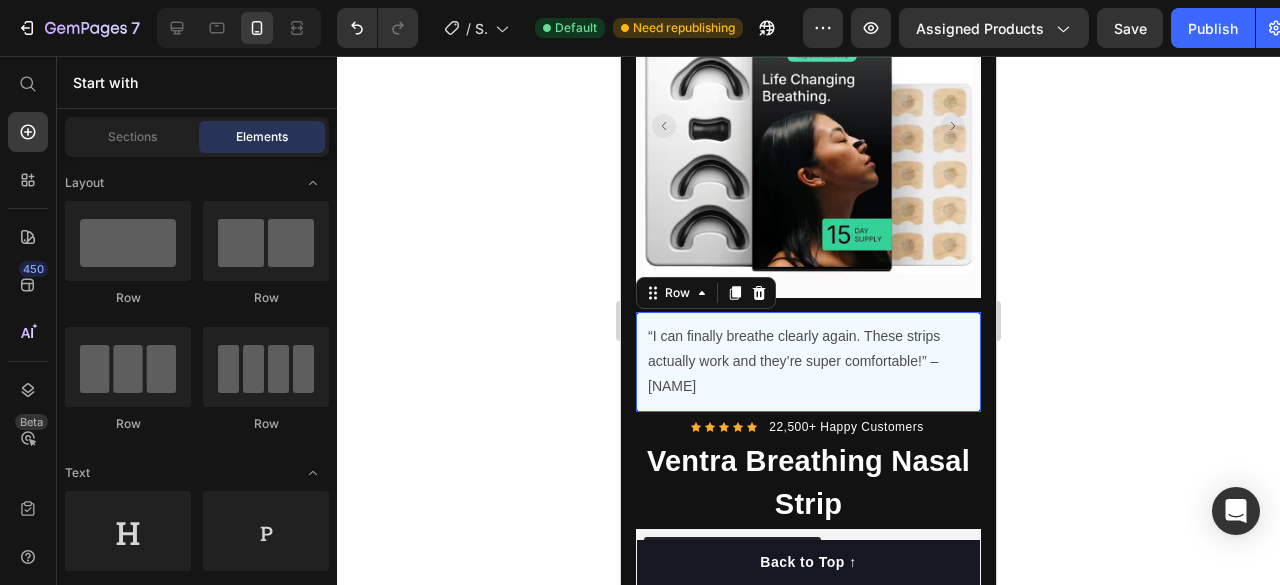 click on "“I can finally breathe clearly again. These strips actually work and they’re super comfortable!” – [NAME] Text block Row   0" at bounding box center [808, 362] 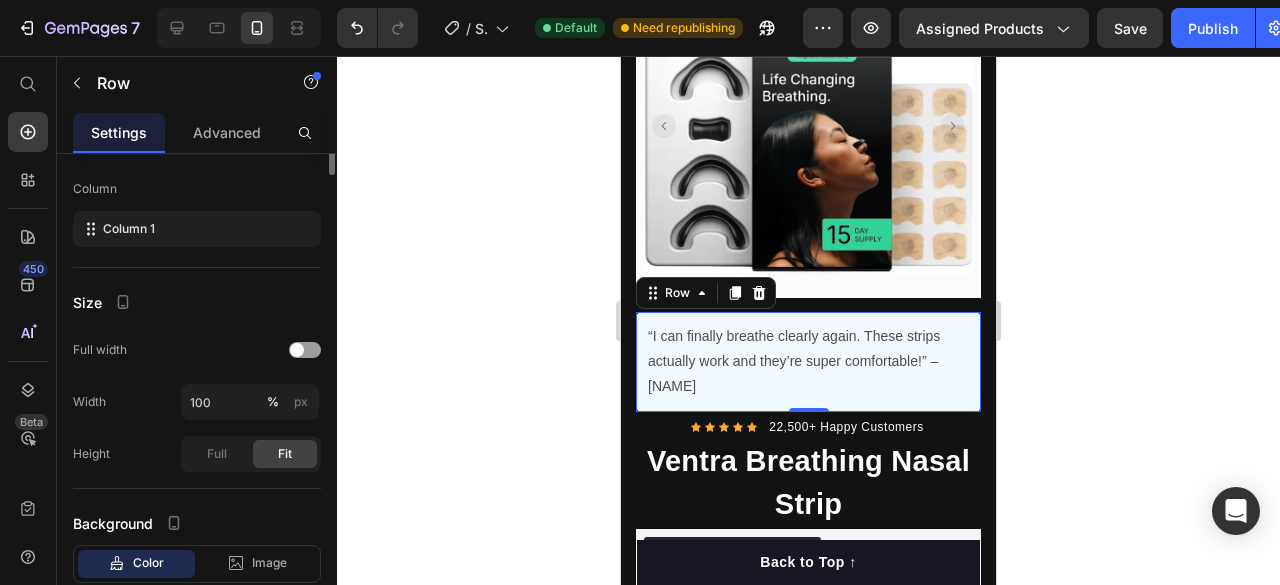 scroll, scrollTop: 0, scrollLeft: 0, axis: both 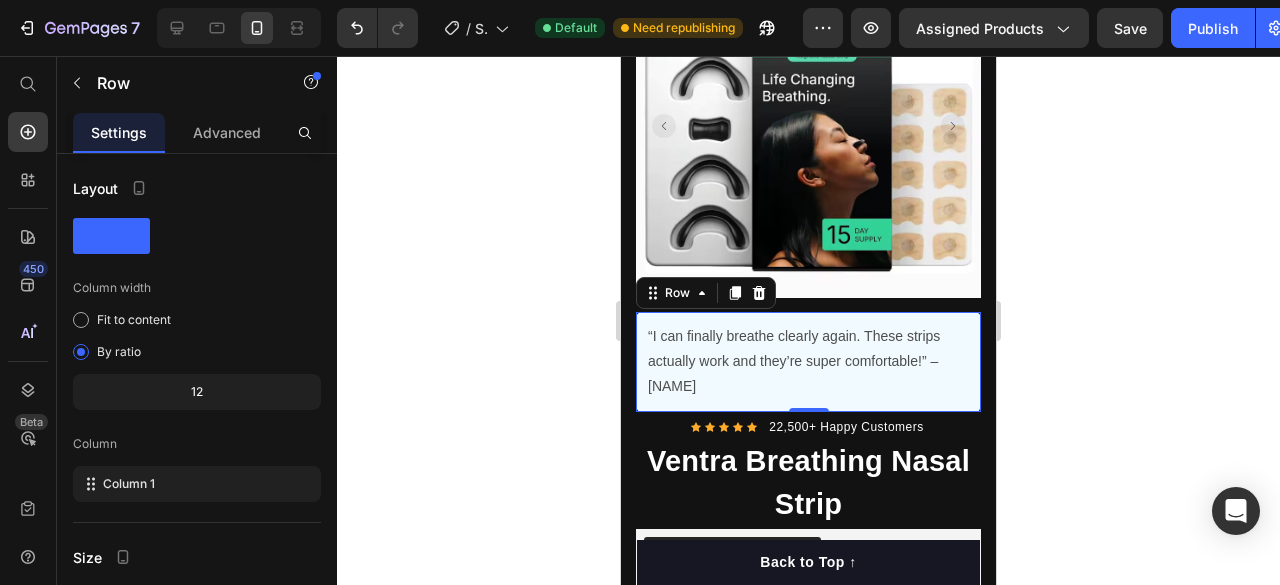 click on "“I can finally breathe clearly again. These strips actually work and they’re super comfortable!” – [NAME] Text block Row   0" at bounding box center [808, 362] 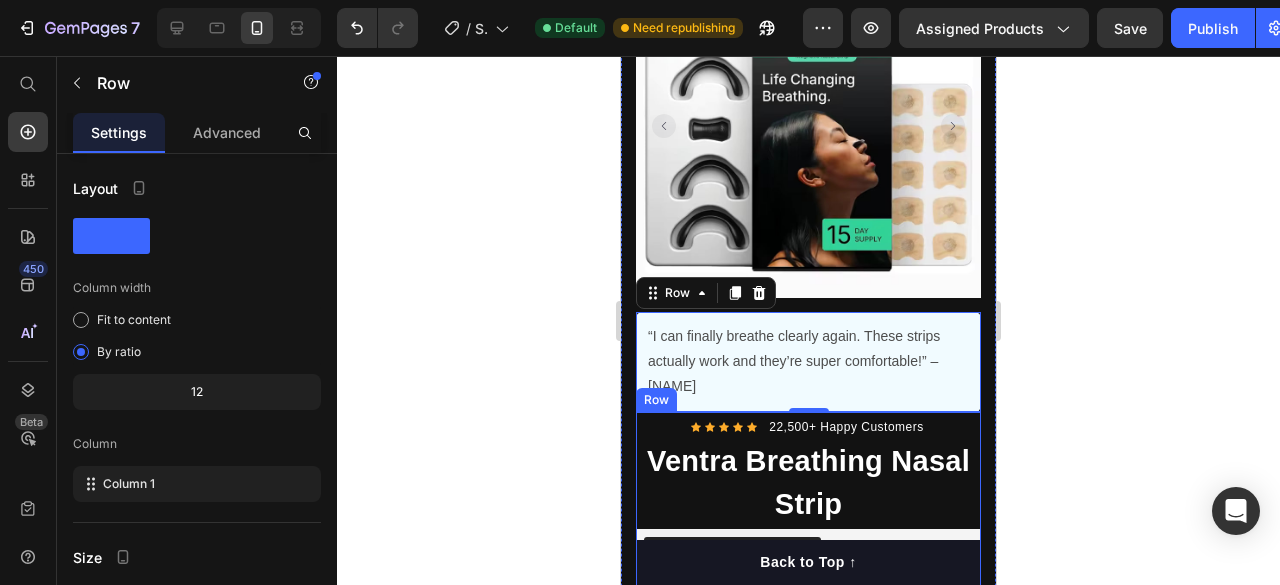 click 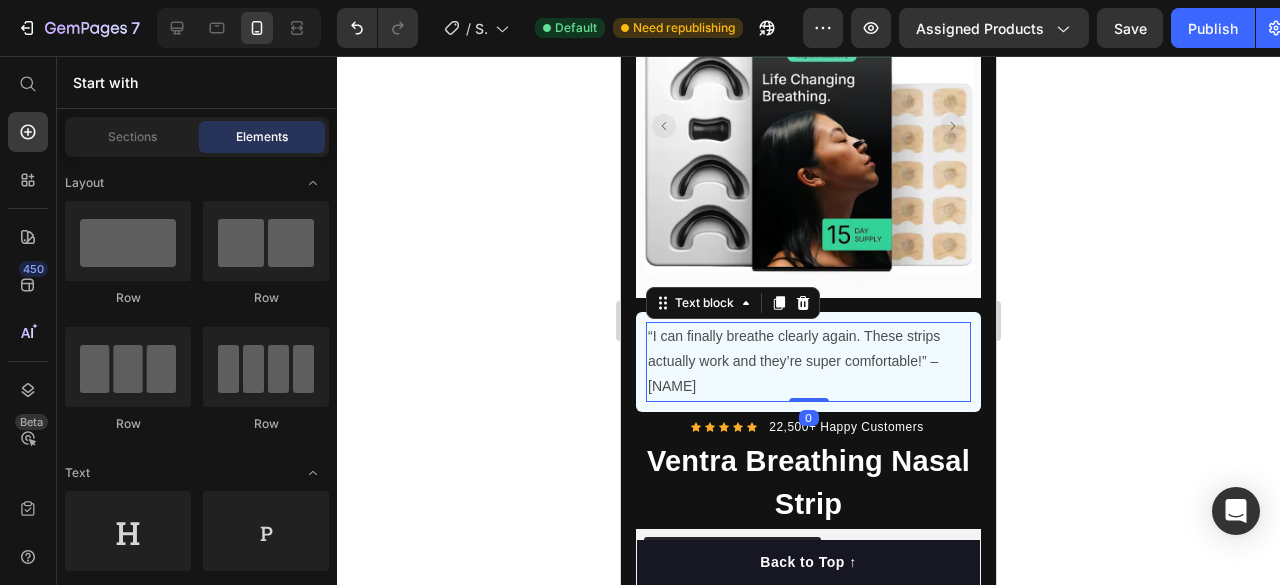 click on "“I can finally breathe clearly again. These strips actually work and they’re super comfortable!” – [NAME]" at bounding box center (808, 362) 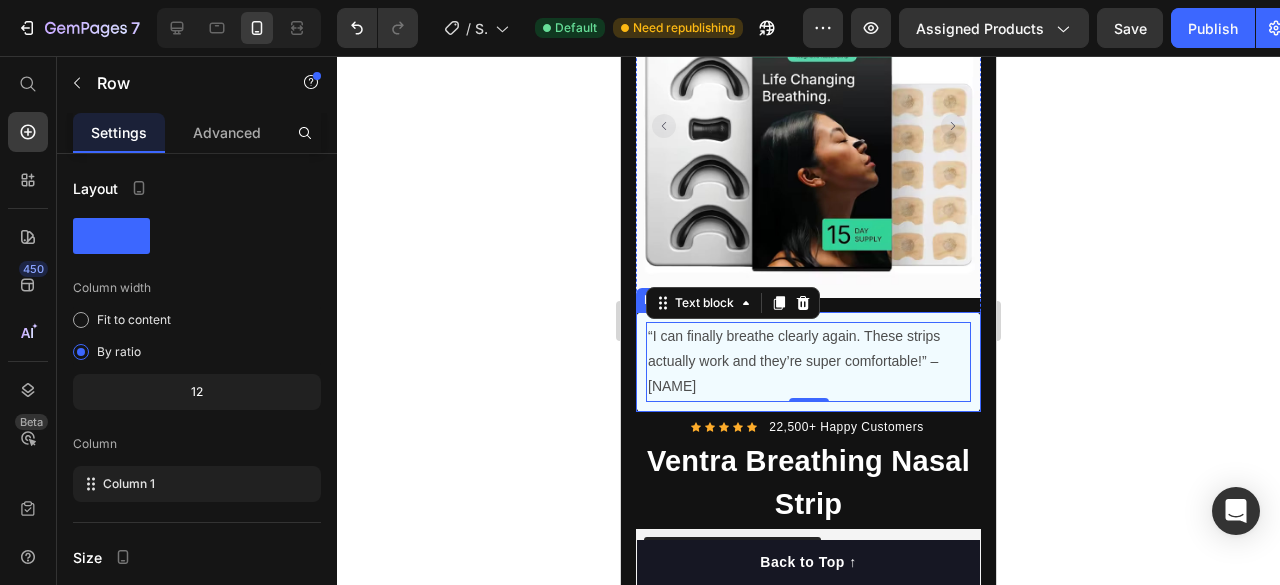 click on "“I can finally breathe clearly again. These strips actually work and they’re super comfortable!” – [NAME] Text block   0 Row" at bounding box center (808, 362) 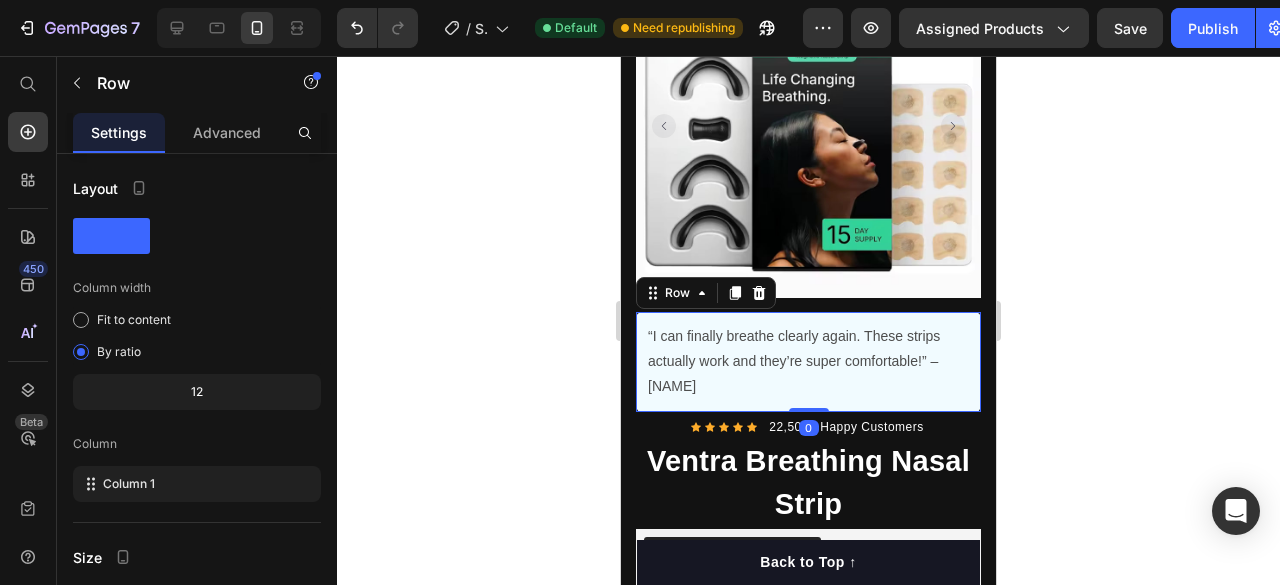 click on "“I can finally breathe clearly again. These strips actually work and they’re super comfortable!” – [NAME] Text block Row   0" at bounding box center (808, 362) 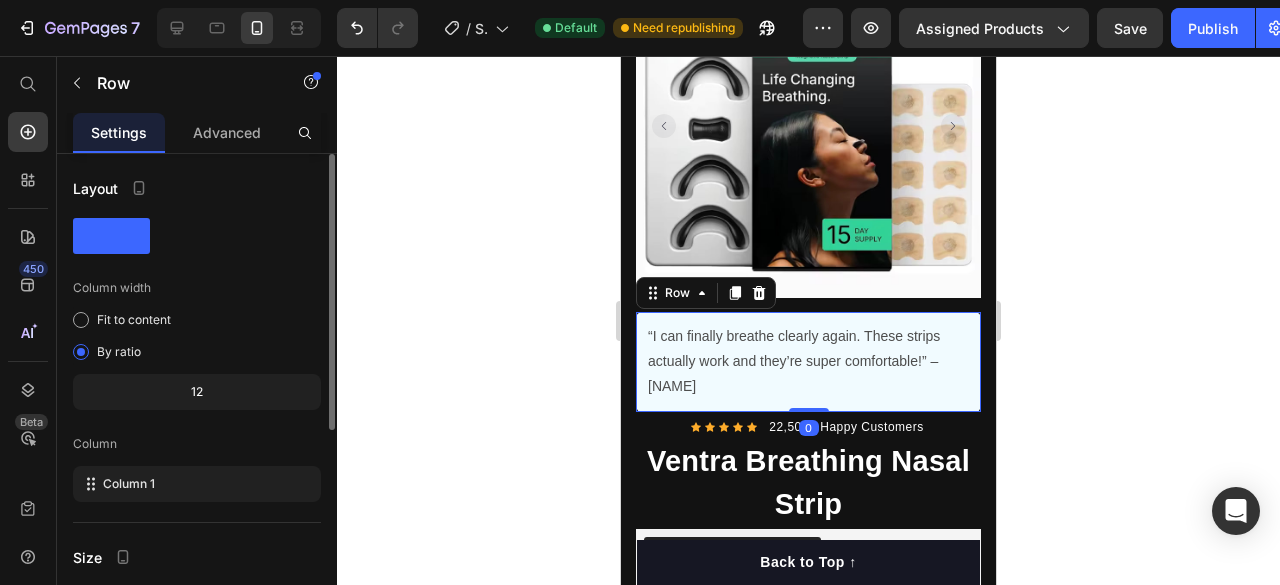 scroll, scrollTop: 378, scrollLeft: 0, axis: vertical 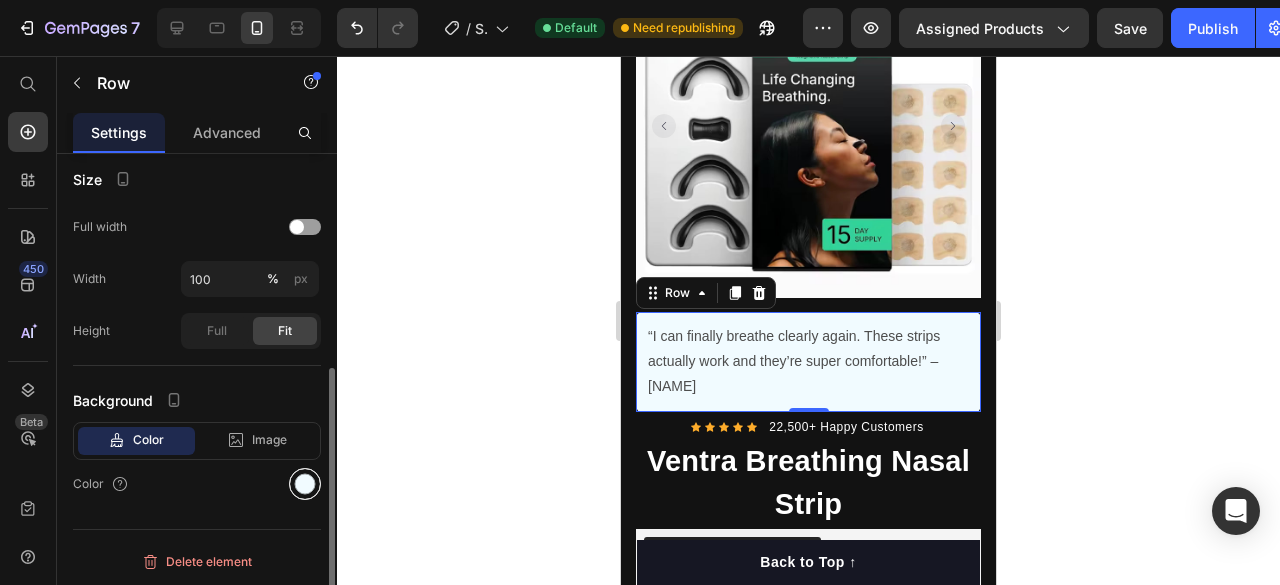 click at bounding box center [305, 484] 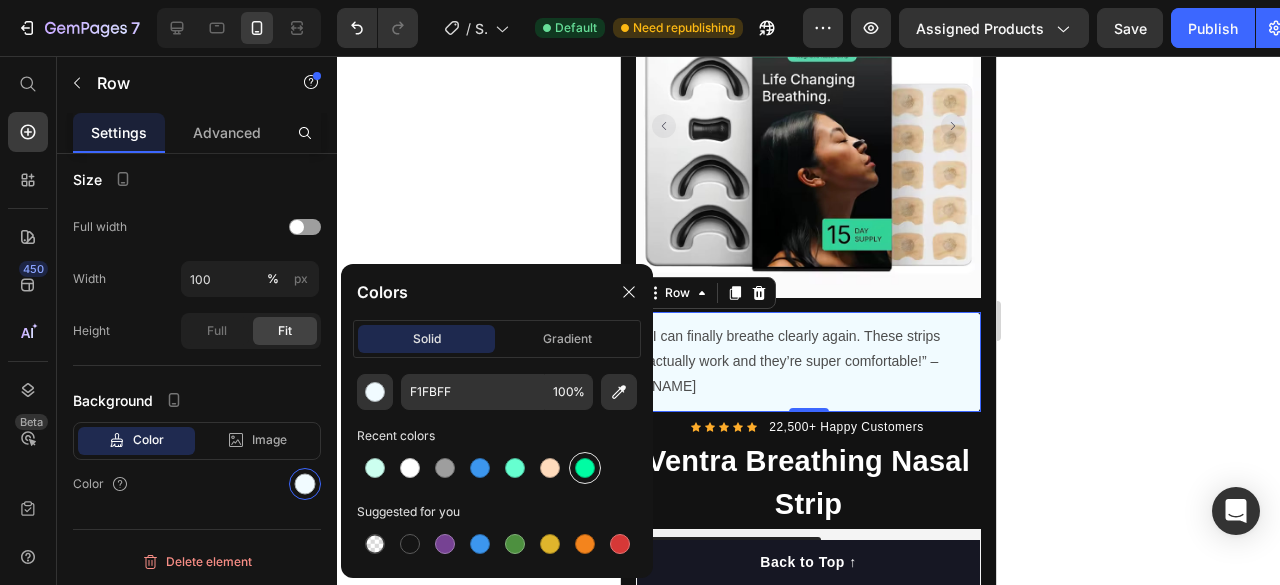 click at bounding box center [585, 468] 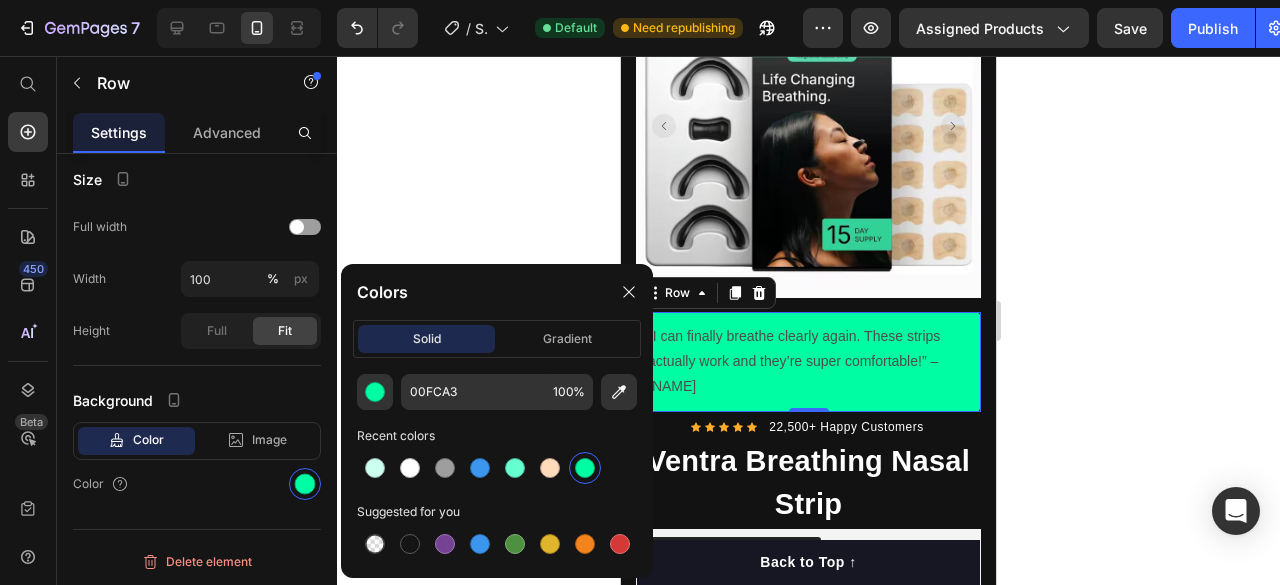 scroll, scrollTop: 378, scrollLeft: 0, axis: vertical 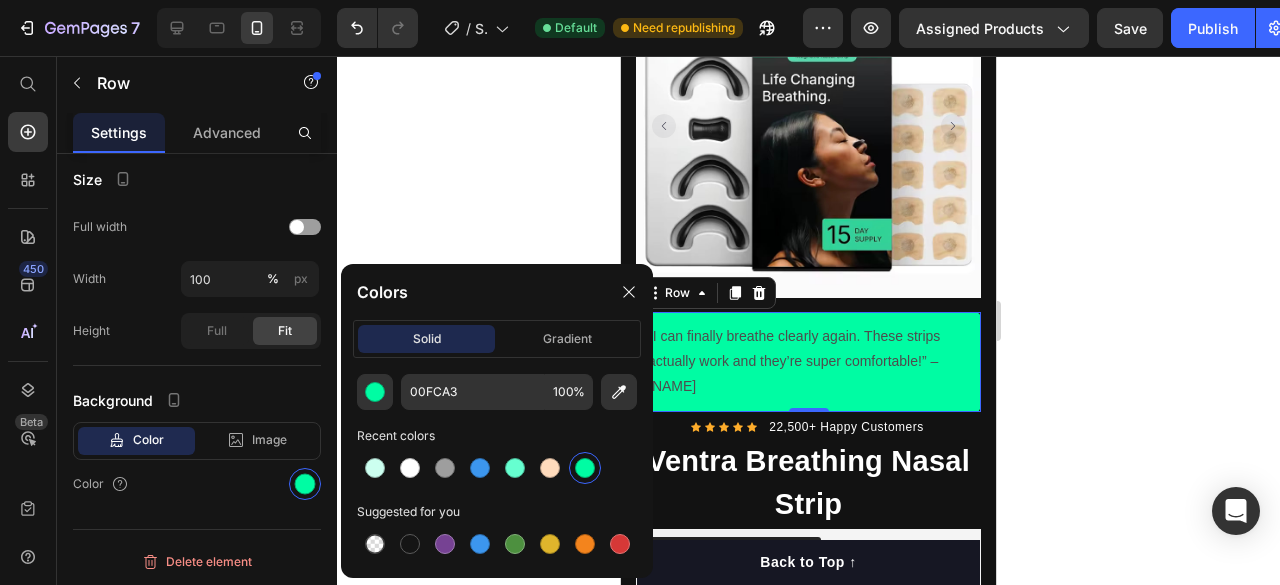 click 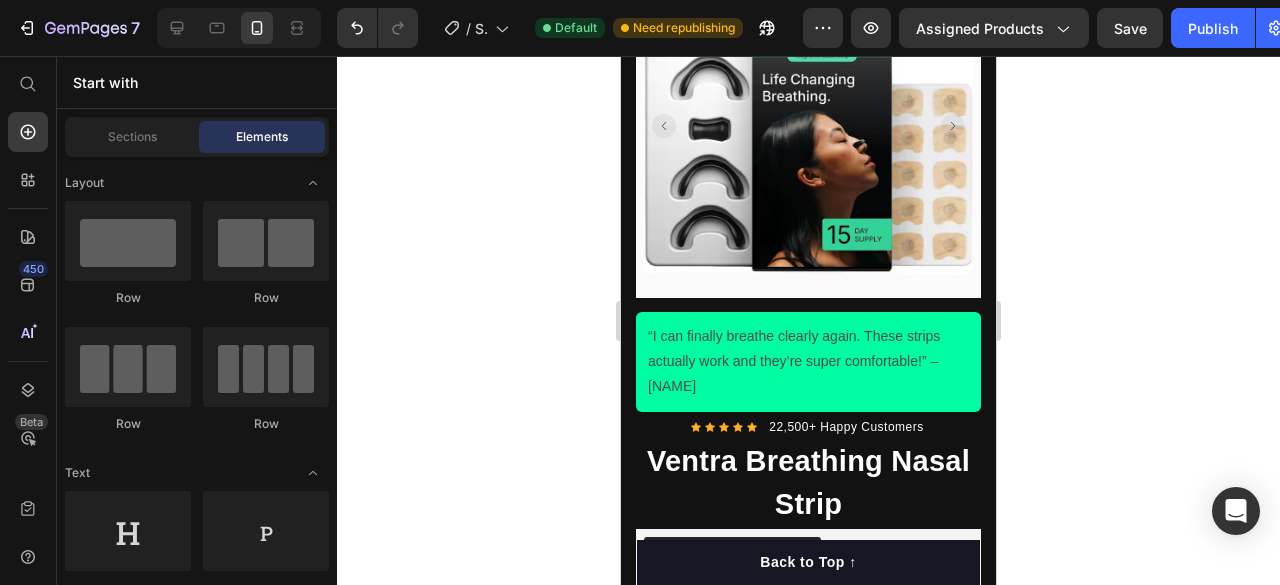click 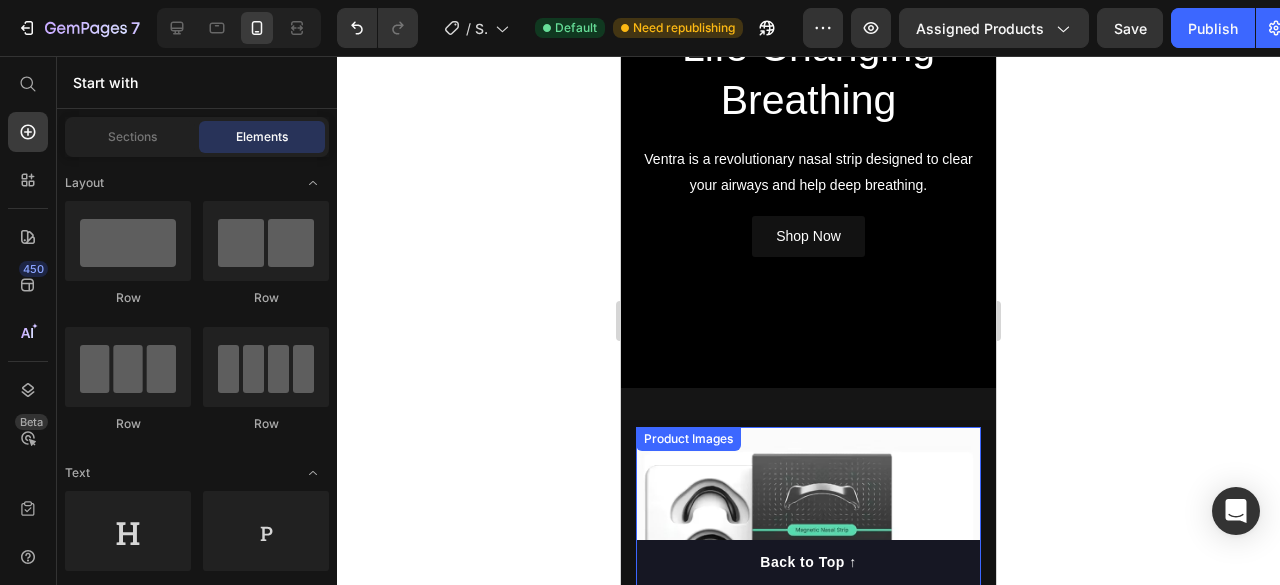 scroll, scrollTop: 225, scrollLeft: 0, axis: vertical 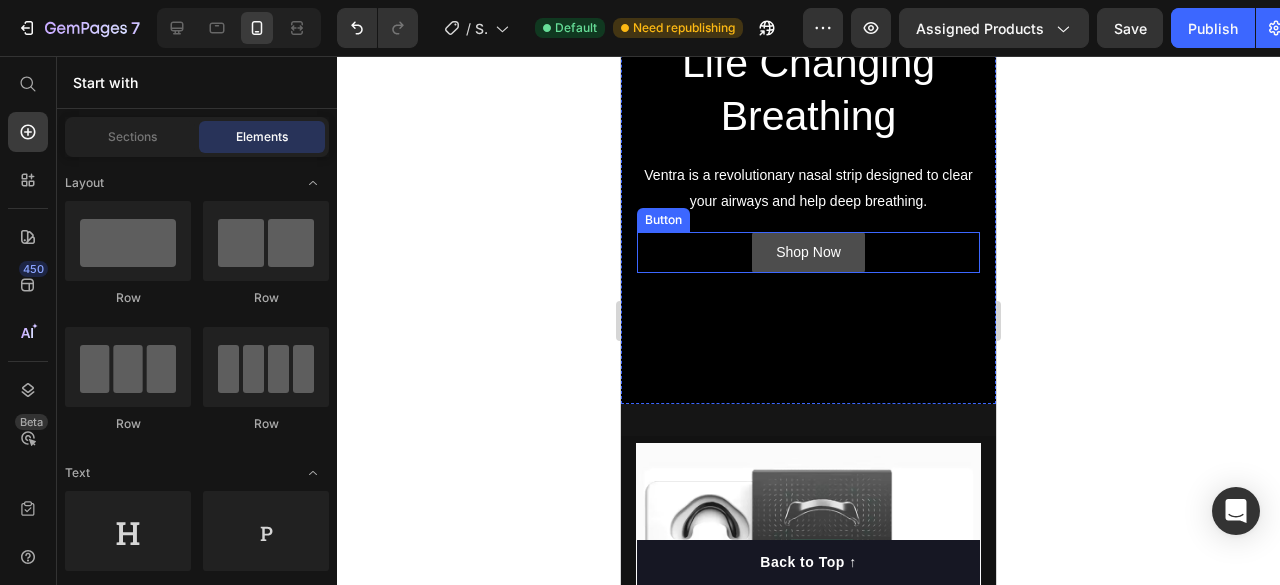 click on "Shop Now" at bounding box center [808, 252] 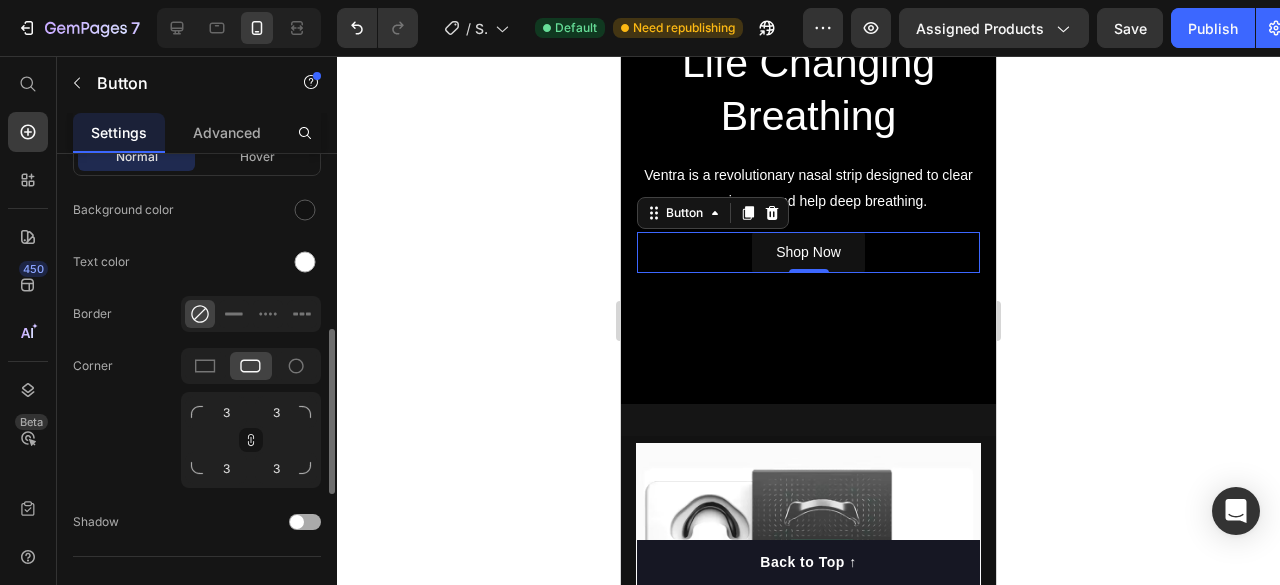 scroll, scrollTop: 518, scrollLeft: 0, axis: vertical 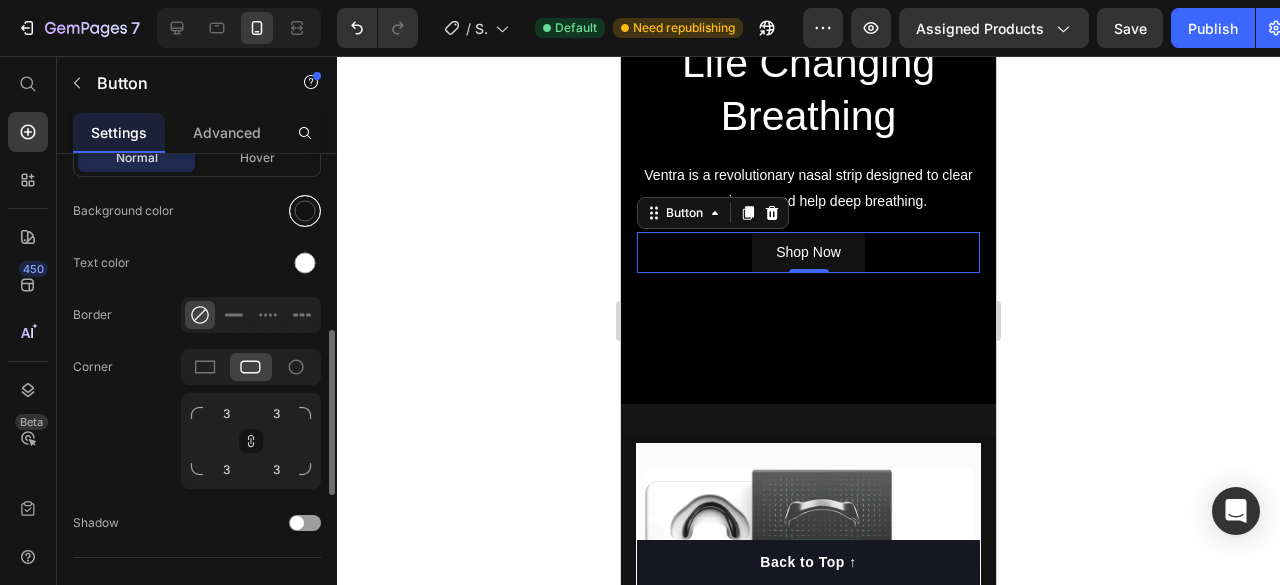 click at bounding box center [305, 211] 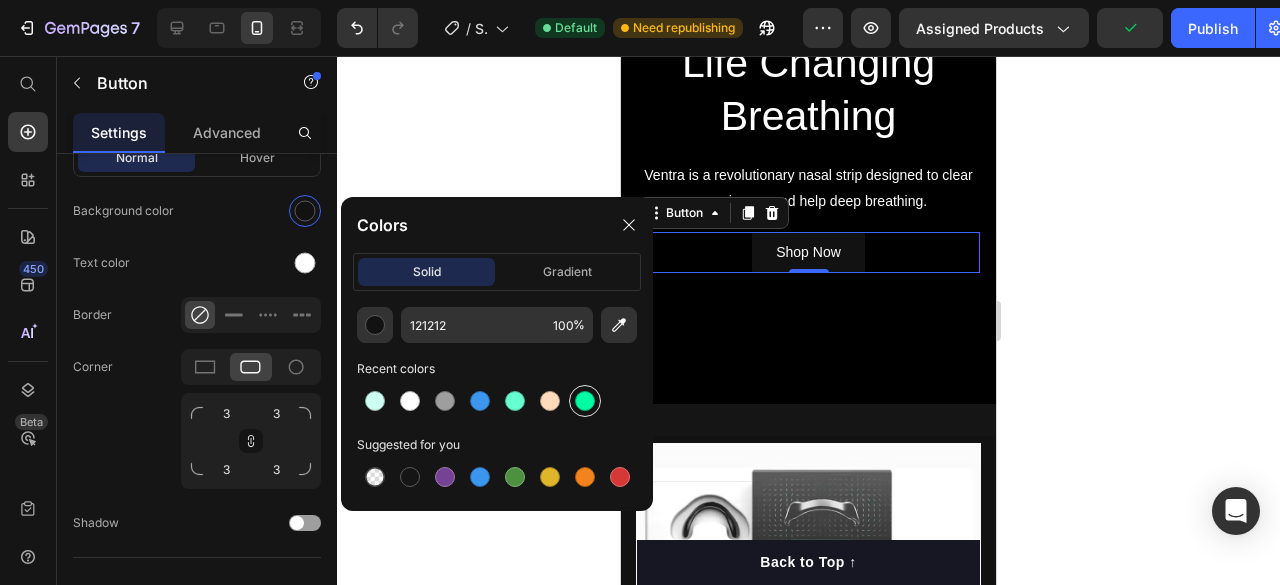 click at bounding box center (585, 401) 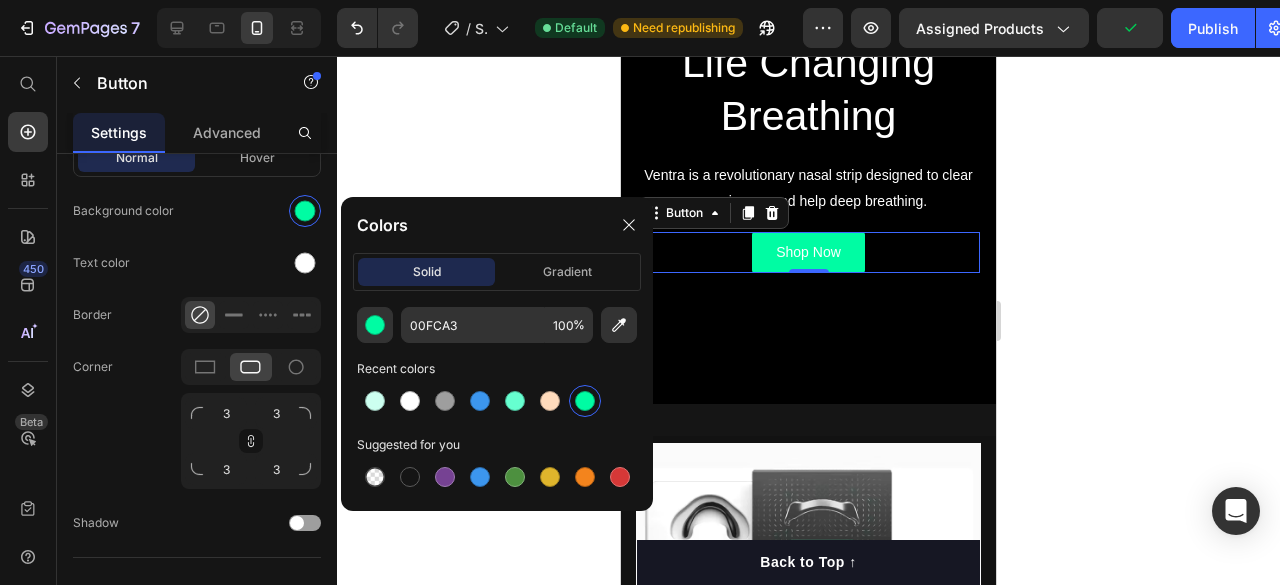 click 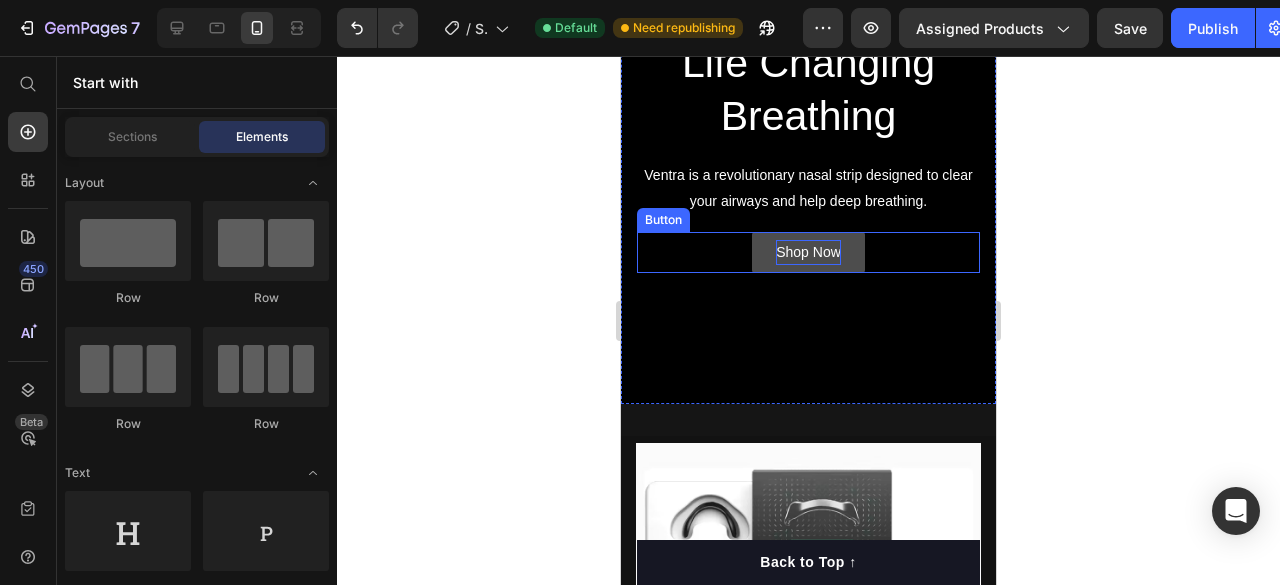 click on "Shop Now" at bounding box center [808, 252] 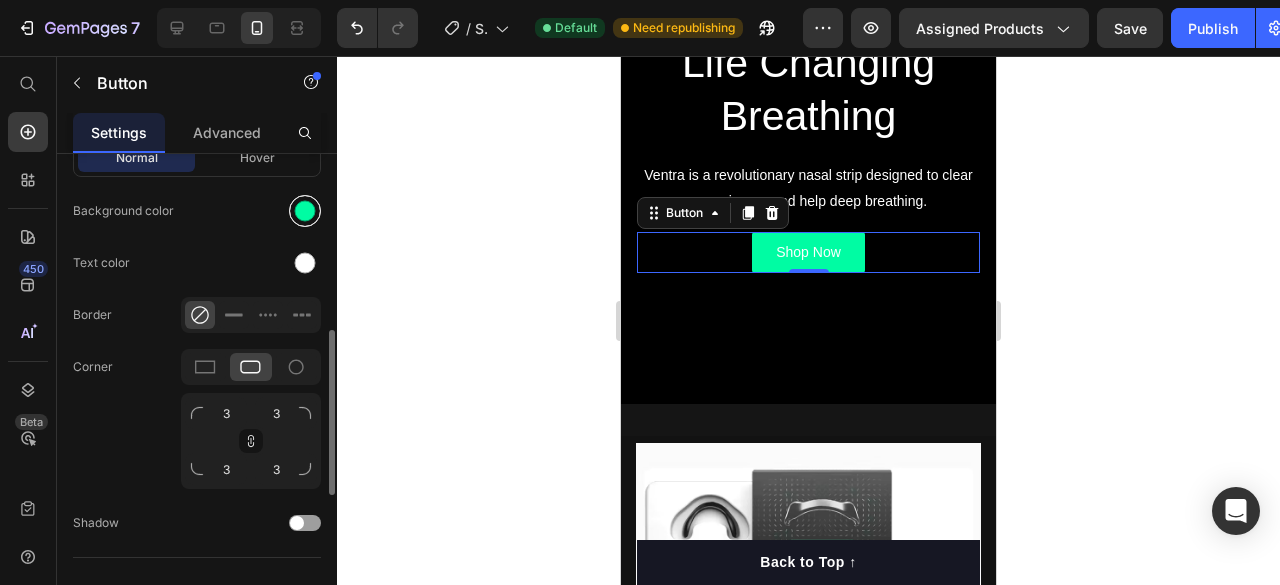 click at bounding box center [305, 211] 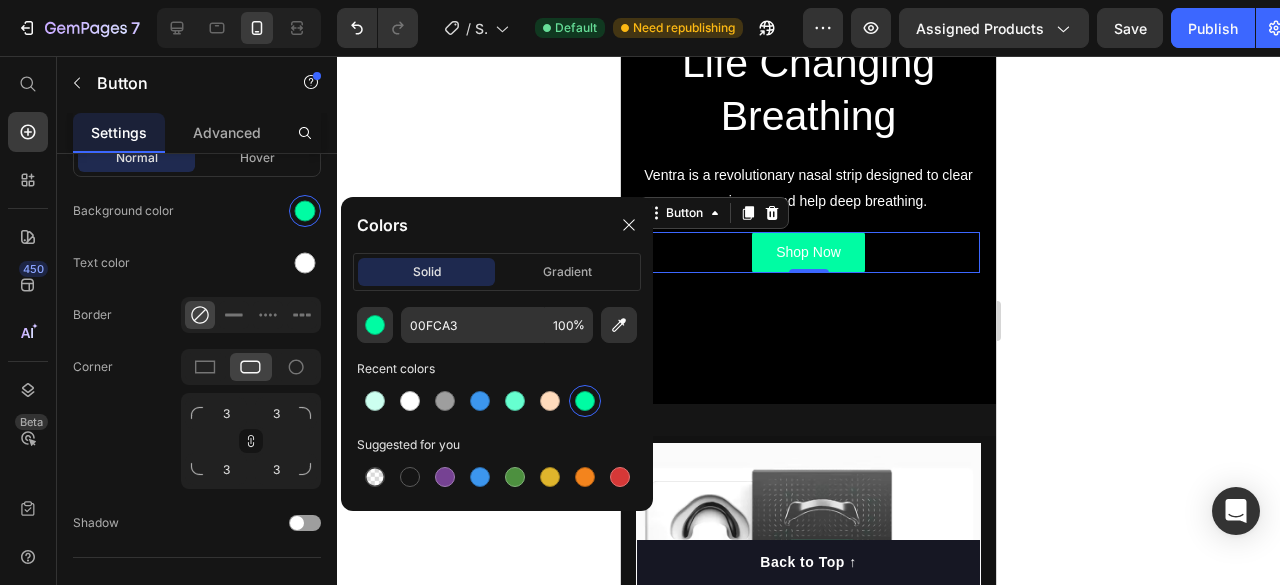 click 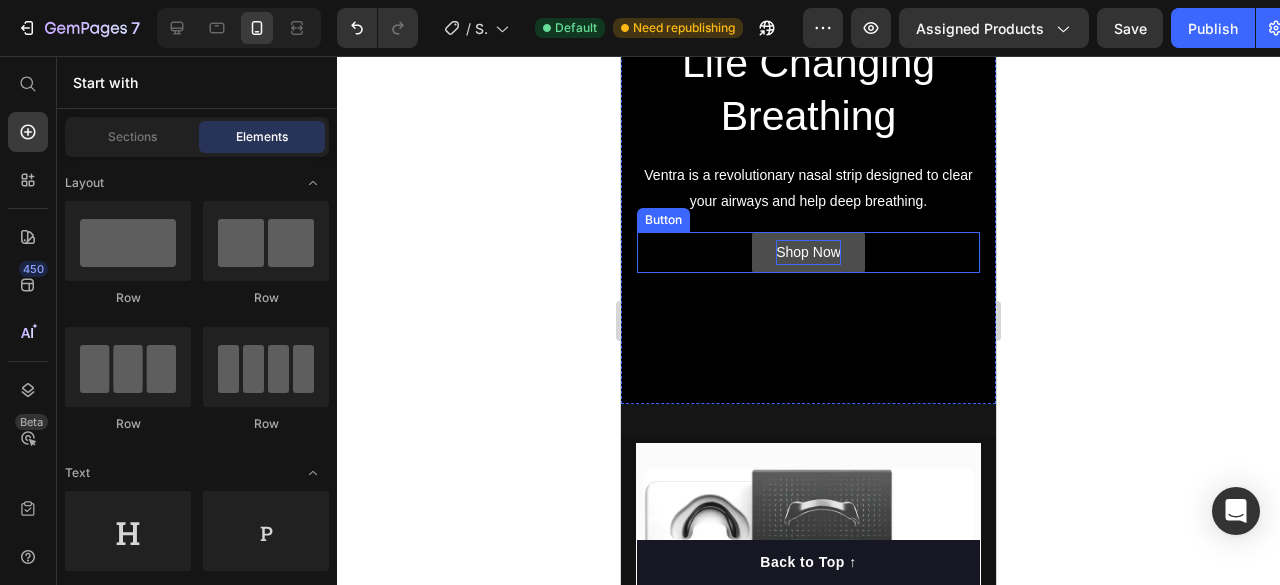 click on "Shop Now" at bounding box center (808, 252) 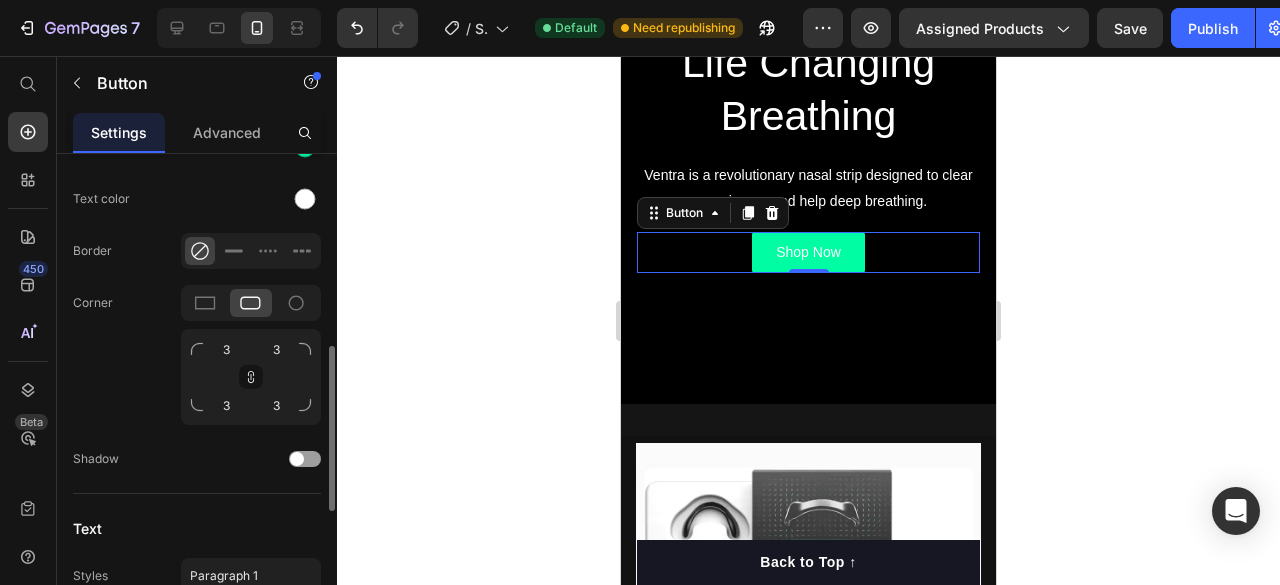 scroll, scrollTop: 578, scrollLeft: 0, axis: vertical 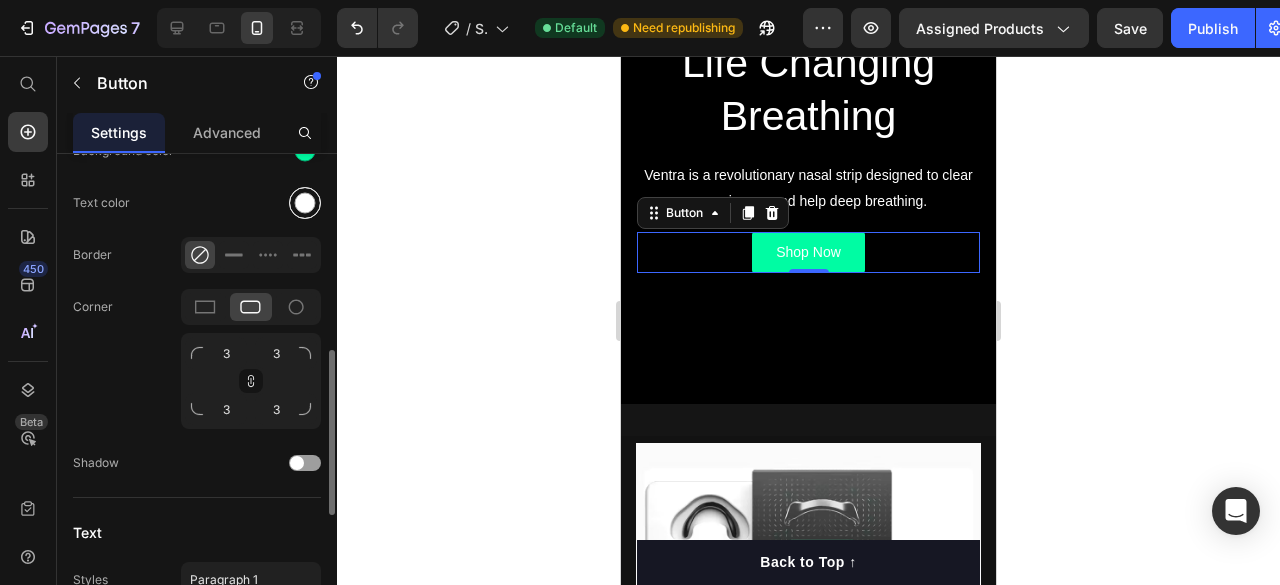 click at bounding box center [305, 203] 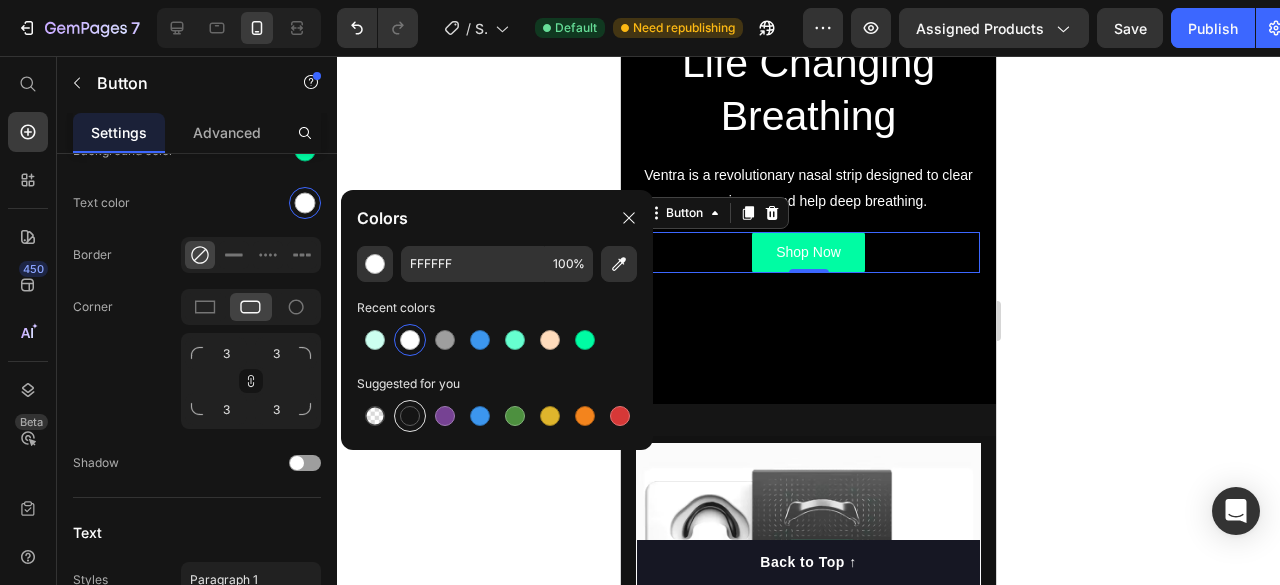 click at bounding box center (410, 416) 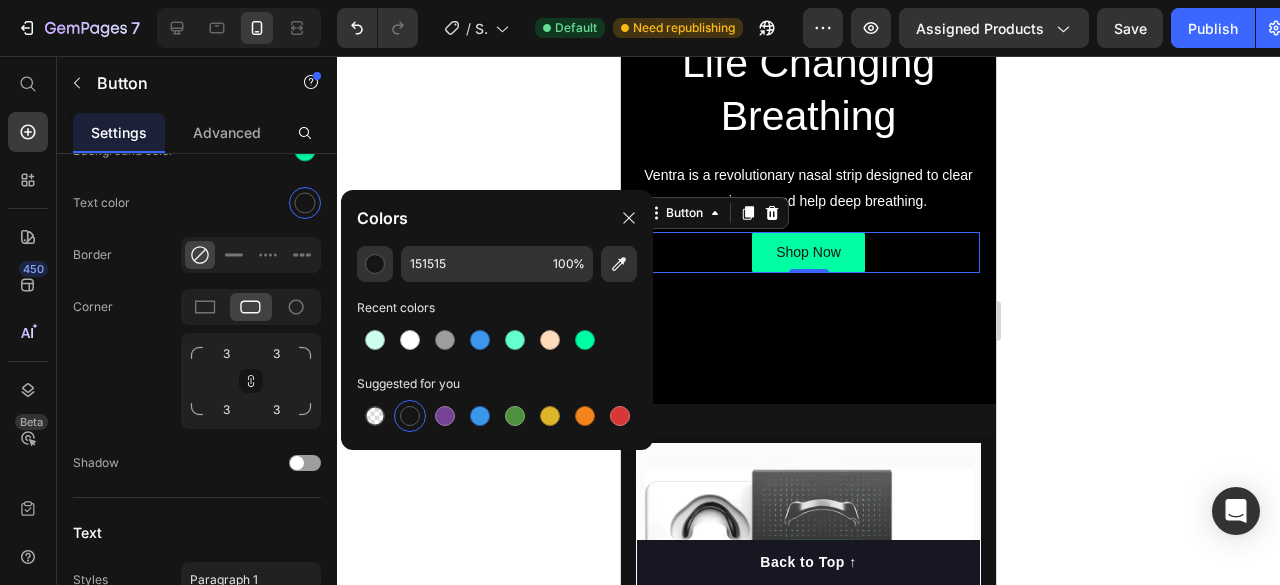 click 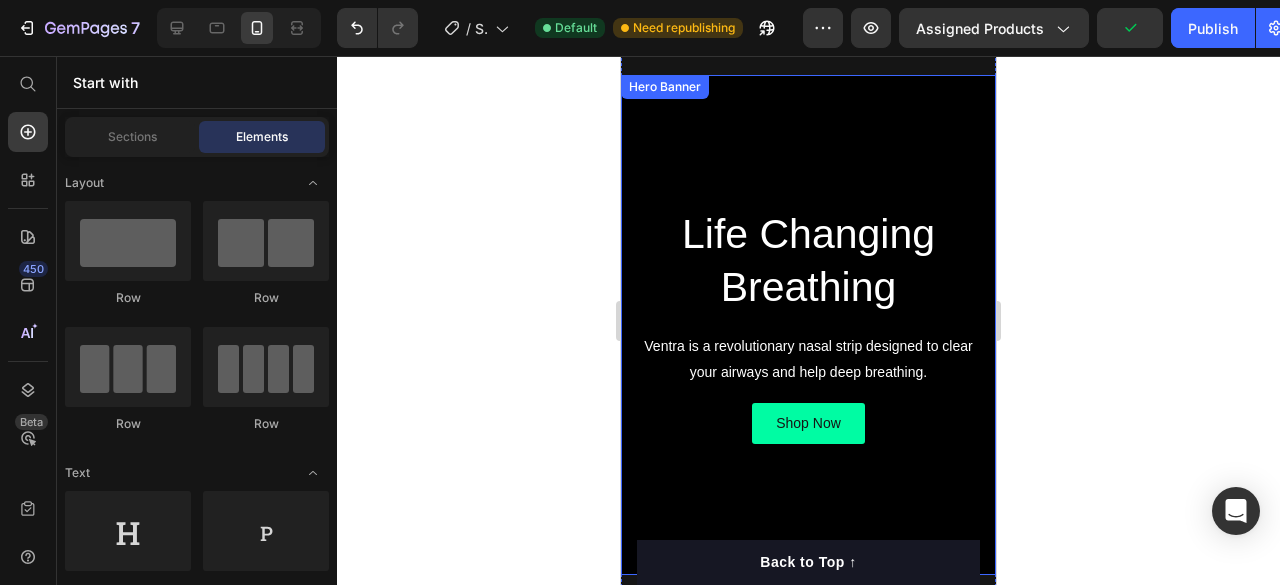 scroll, scrollTop: 53, scrollLeft: 0, axis: vertical 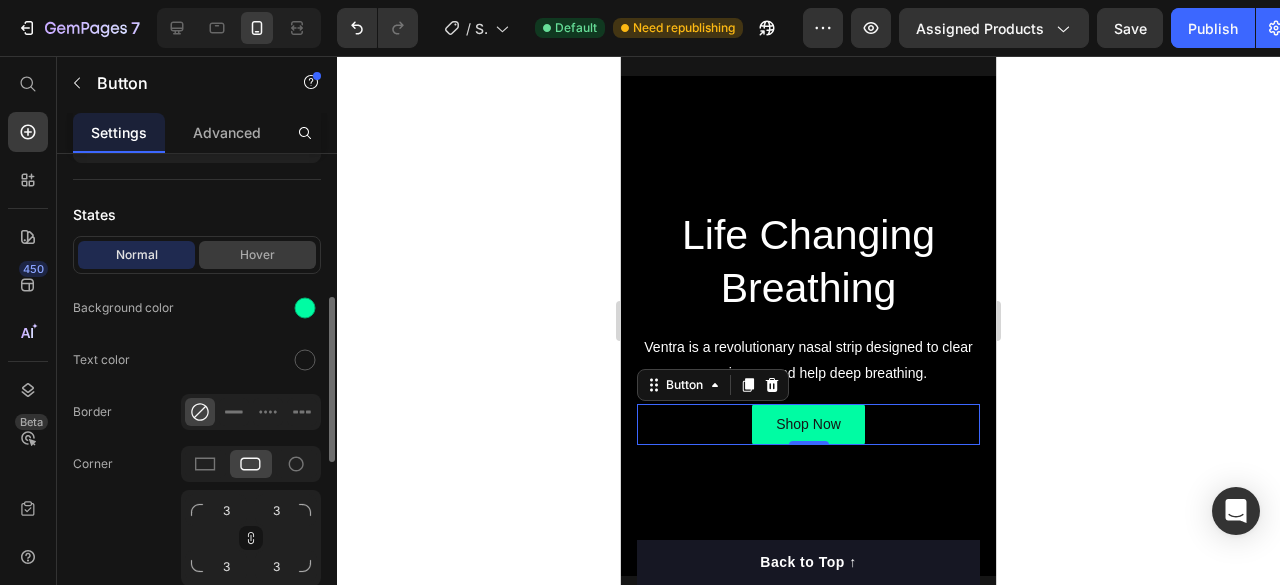 click on "Hover" at bounding box center [257, 255] 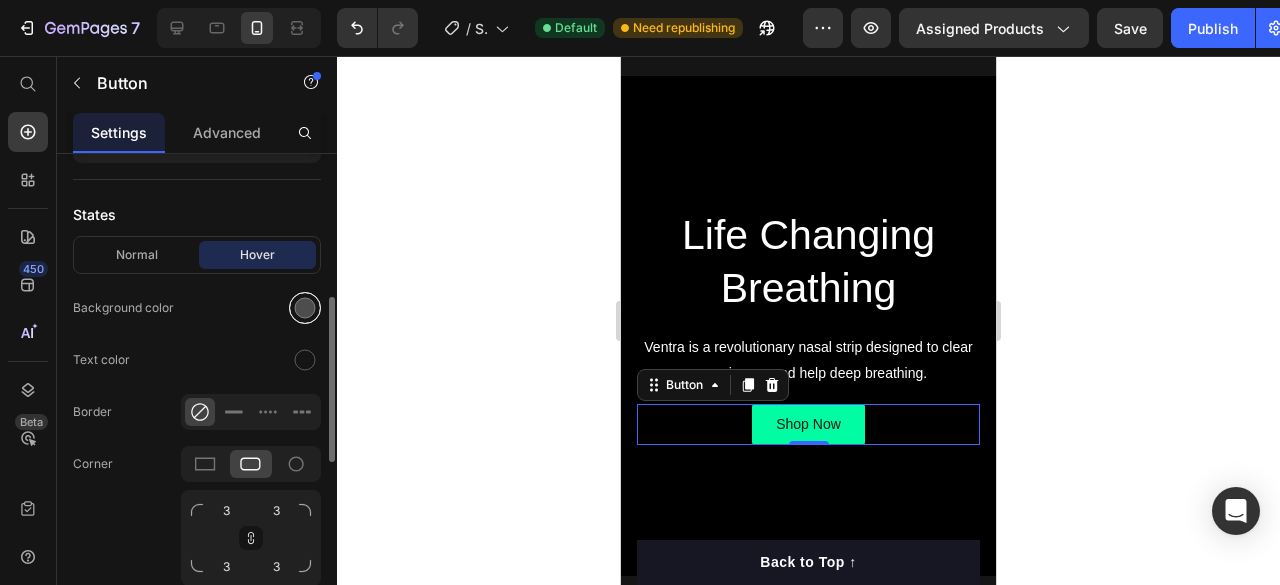 click at bounding box center [305, 308] 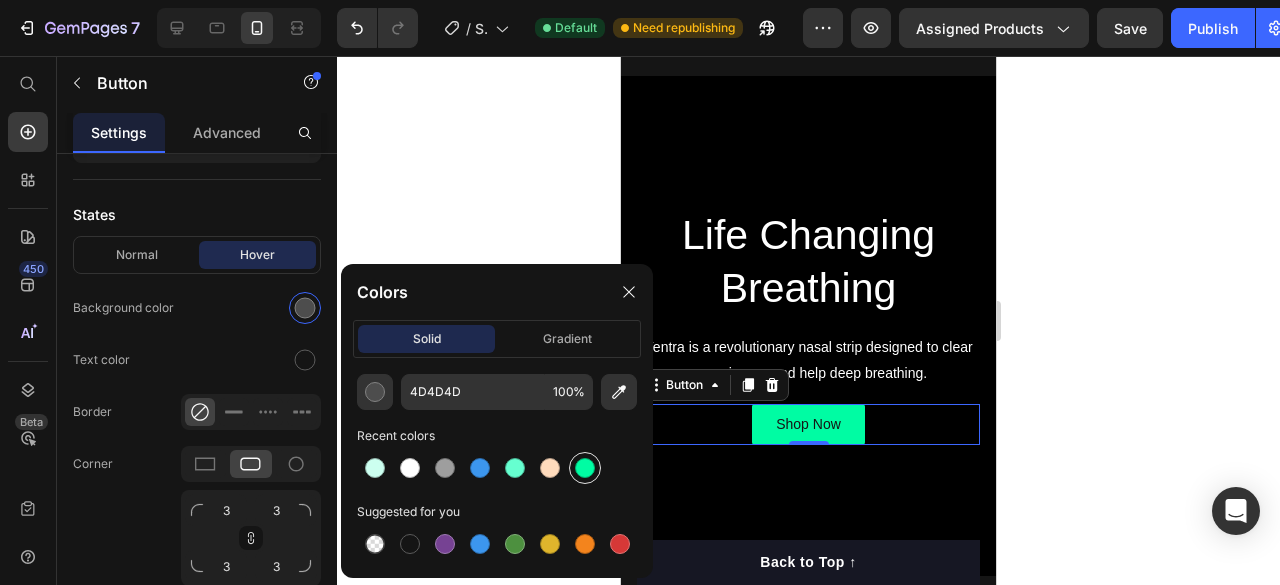 click at bounding box center [585, 468] 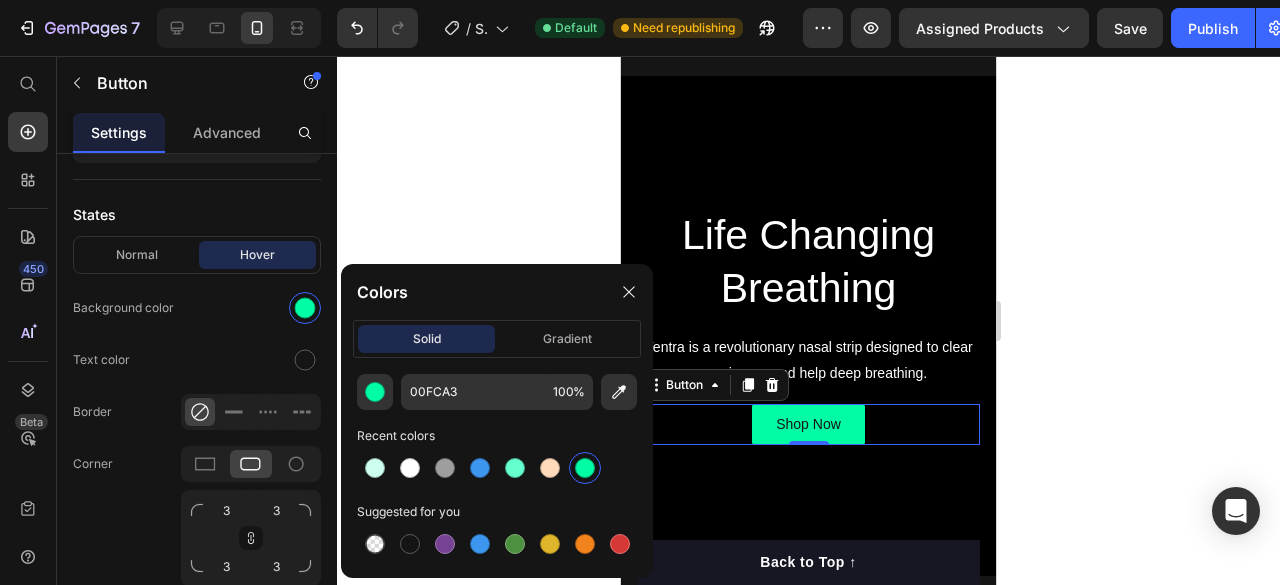 click 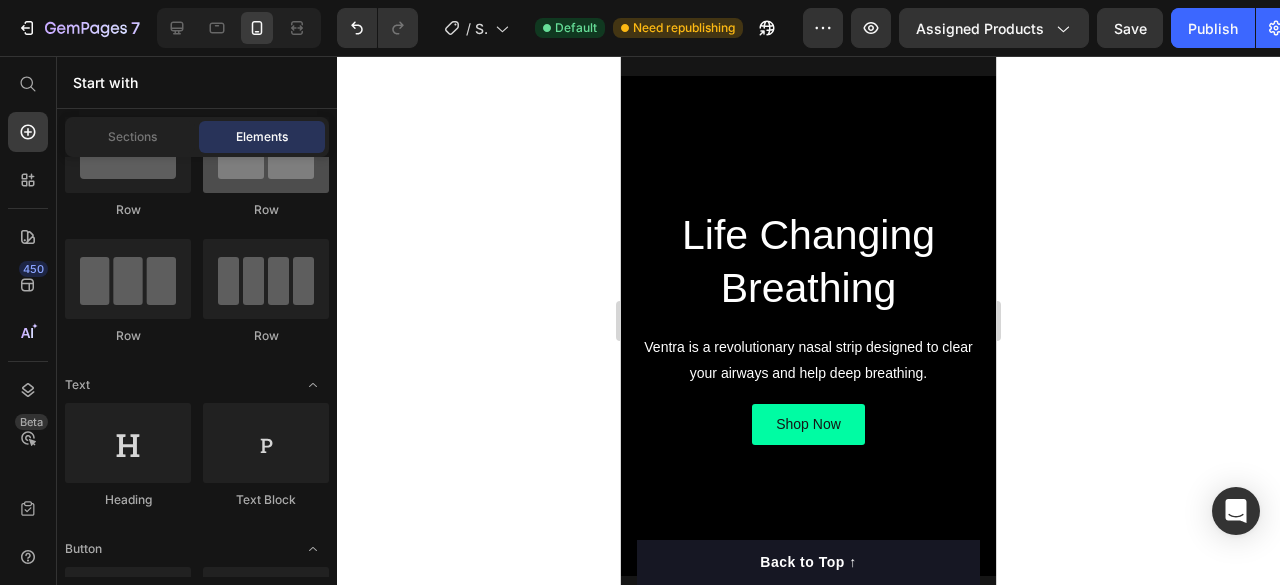 scroll, scrollTop: 0, scrollLeft: 0, axis: both 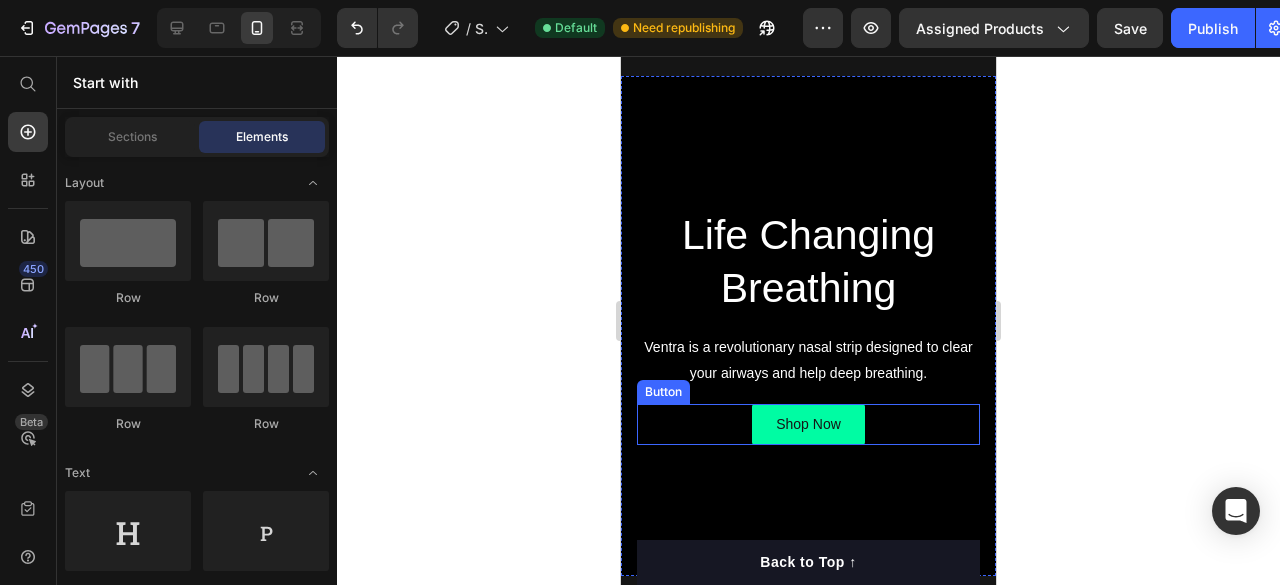 click on "Shop Now" at bounding box center (808, 424) 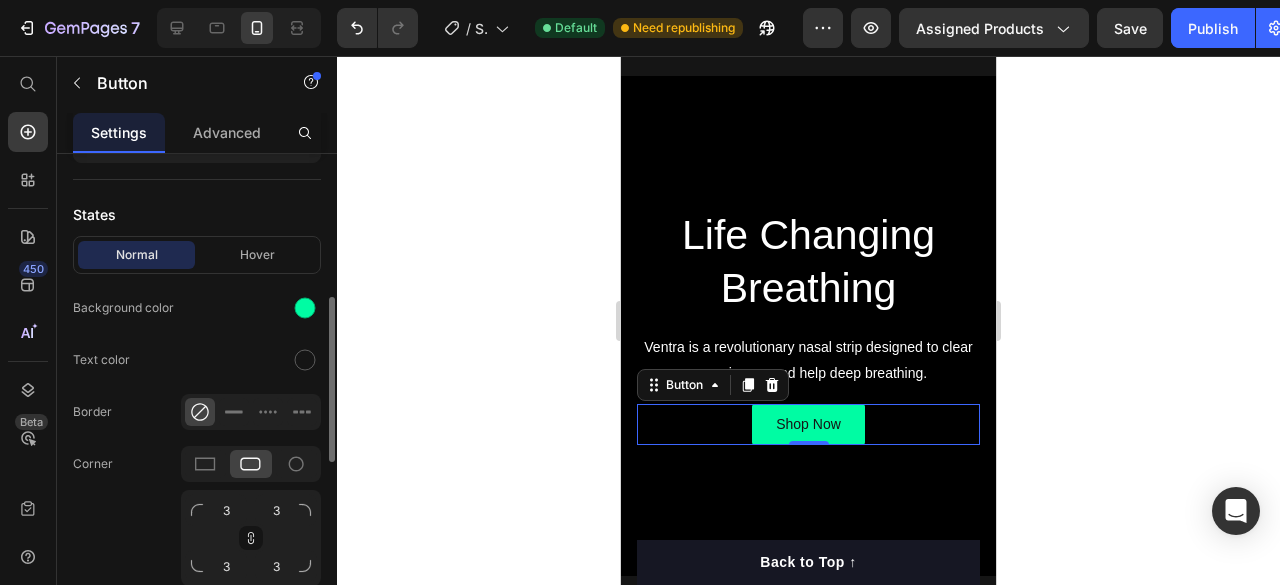 click on "Normal Hover" at bounding box center [197, 255] 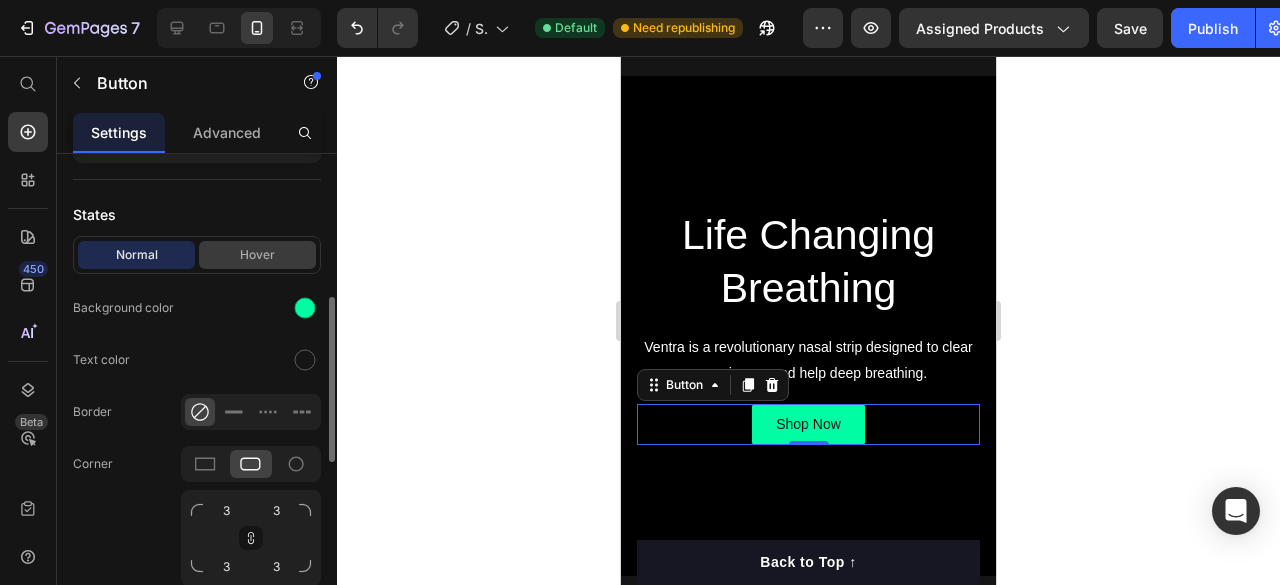 click on "Hover" at bounding box center (257, 255) 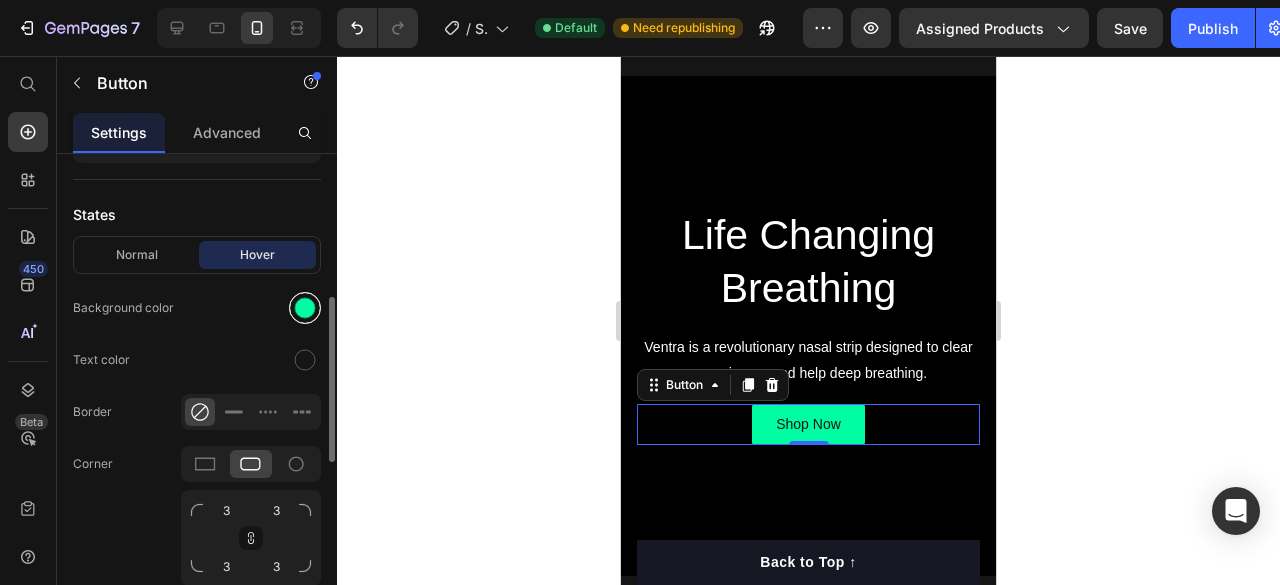 click at bounding box center [305, 308] 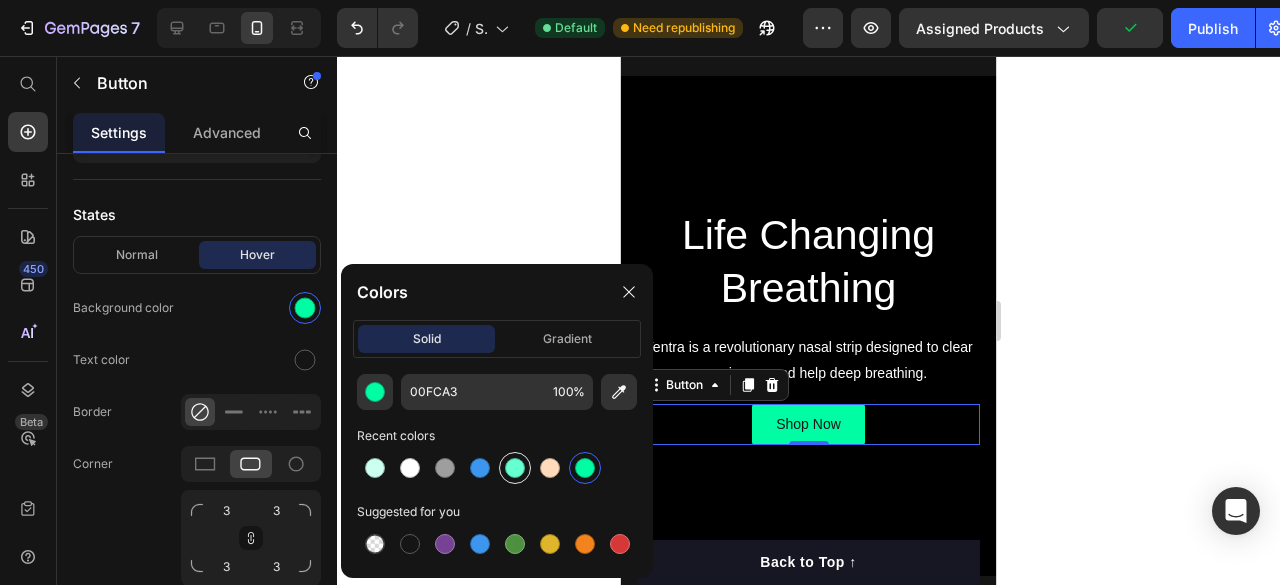 click at bounding box center [515, 468] 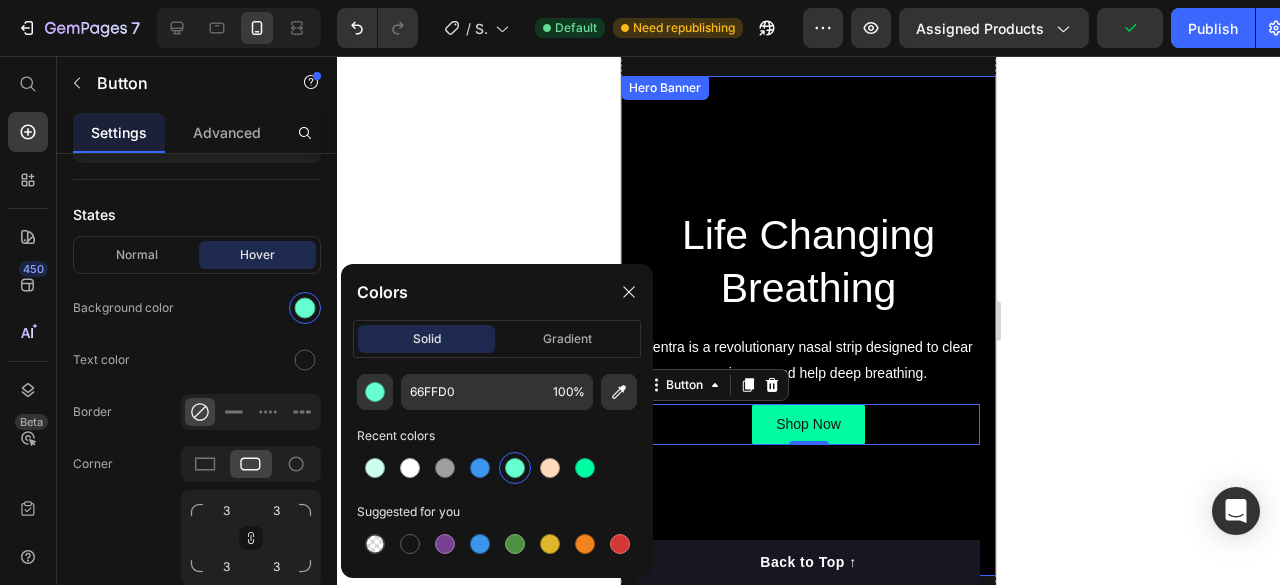 click 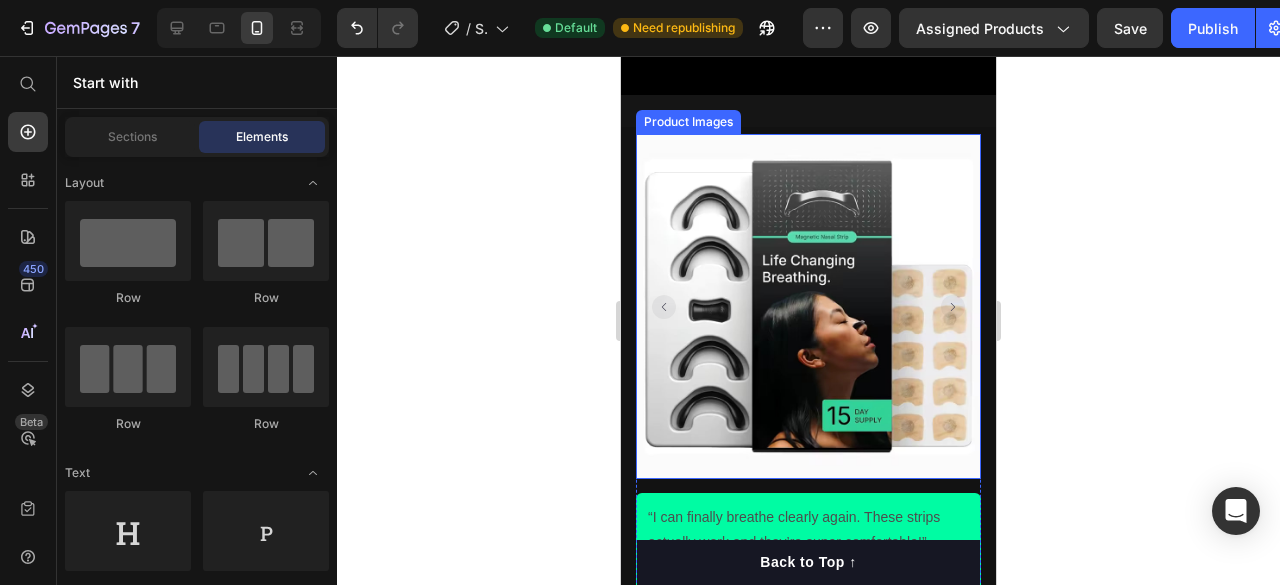 scroll, scrollTop: 998, scrollLeft: 0, axis: vertical 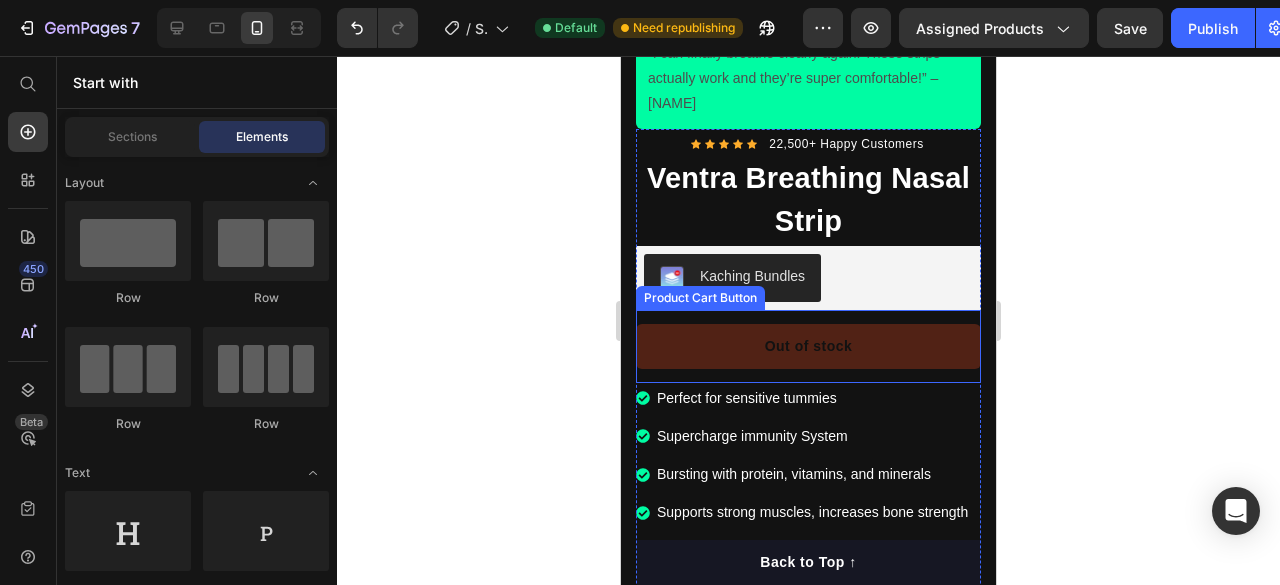 click on "Out of stock" at bounding box center (808, 346) 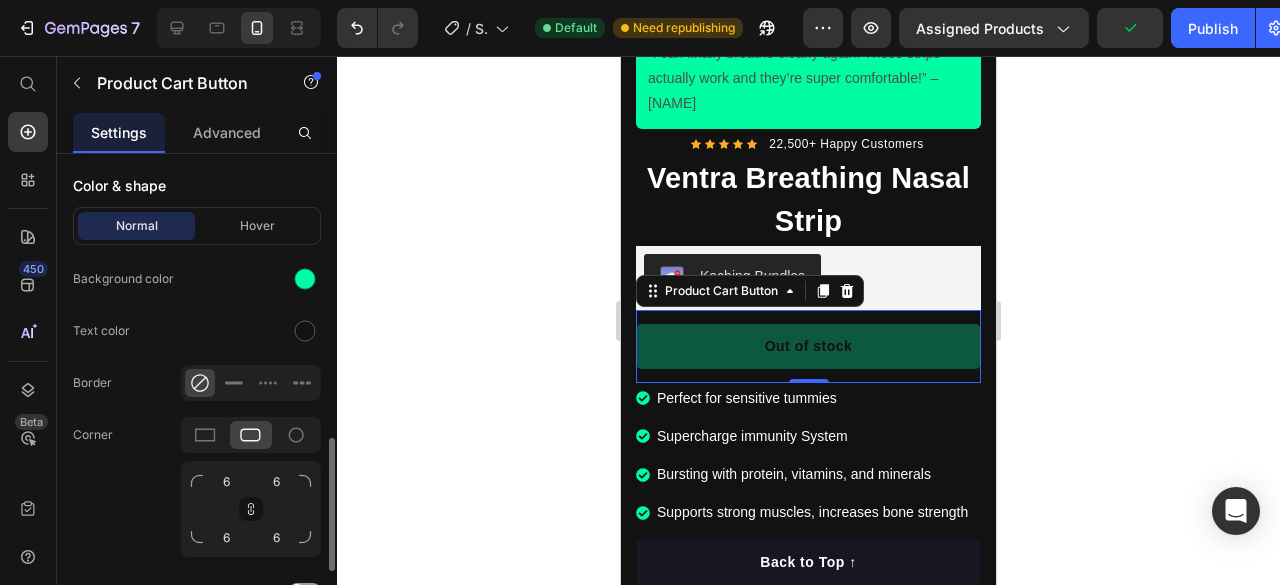 scroll, scrollTop: 1024, scrollLeft: 0, axis: vertical 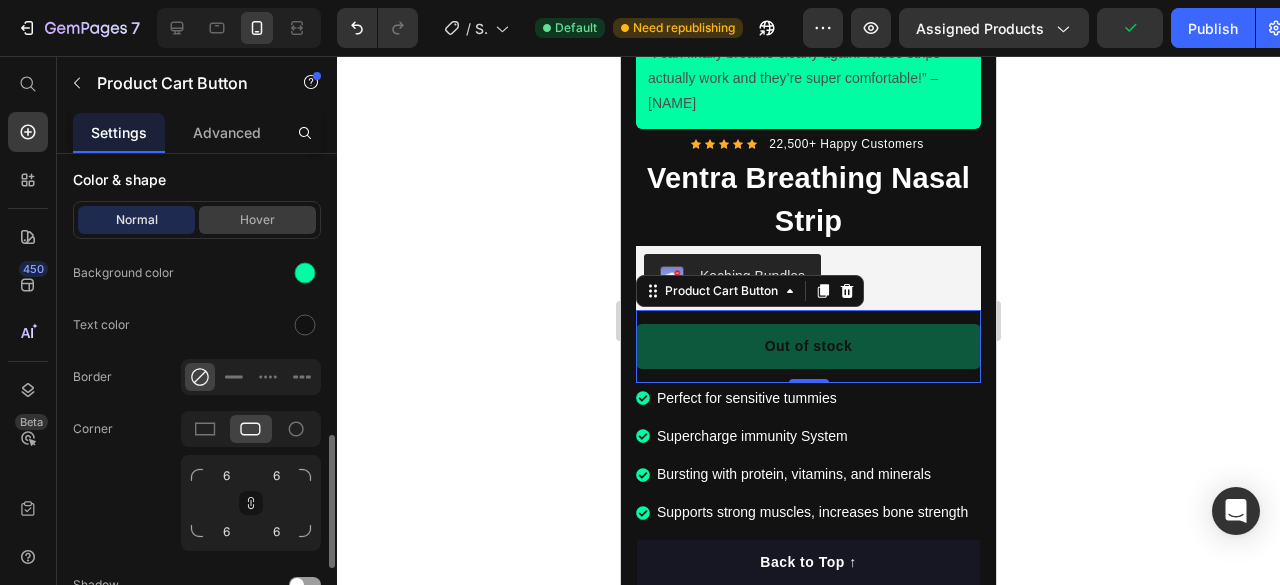 click on "Hover" at bounding box center [257, 220] 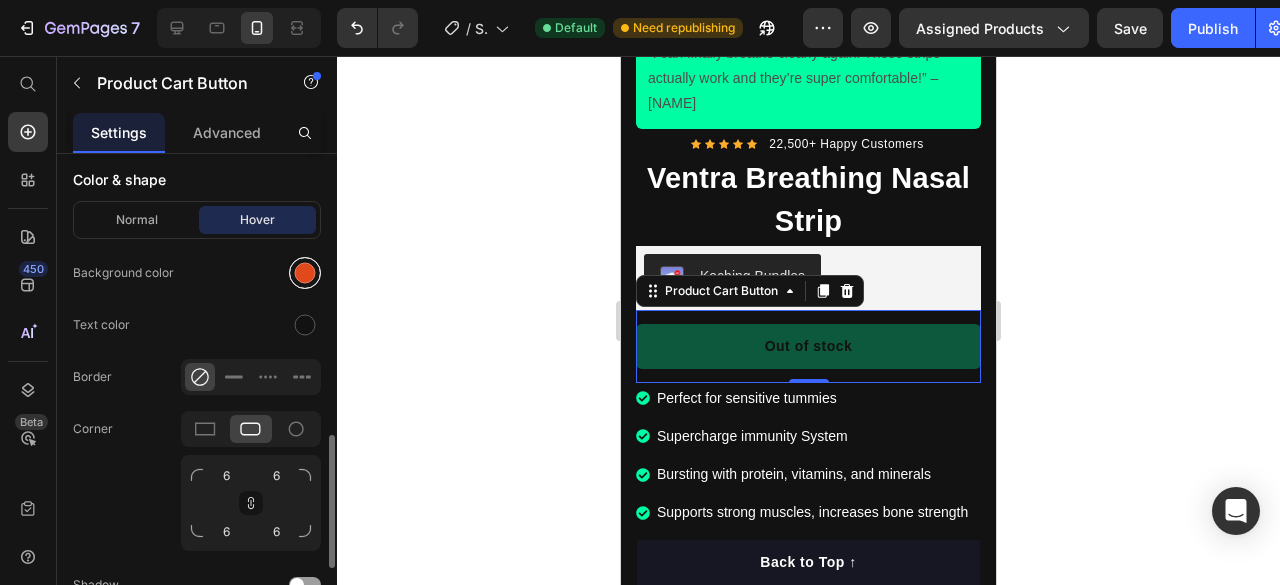 click at bounding box center [305, 273] 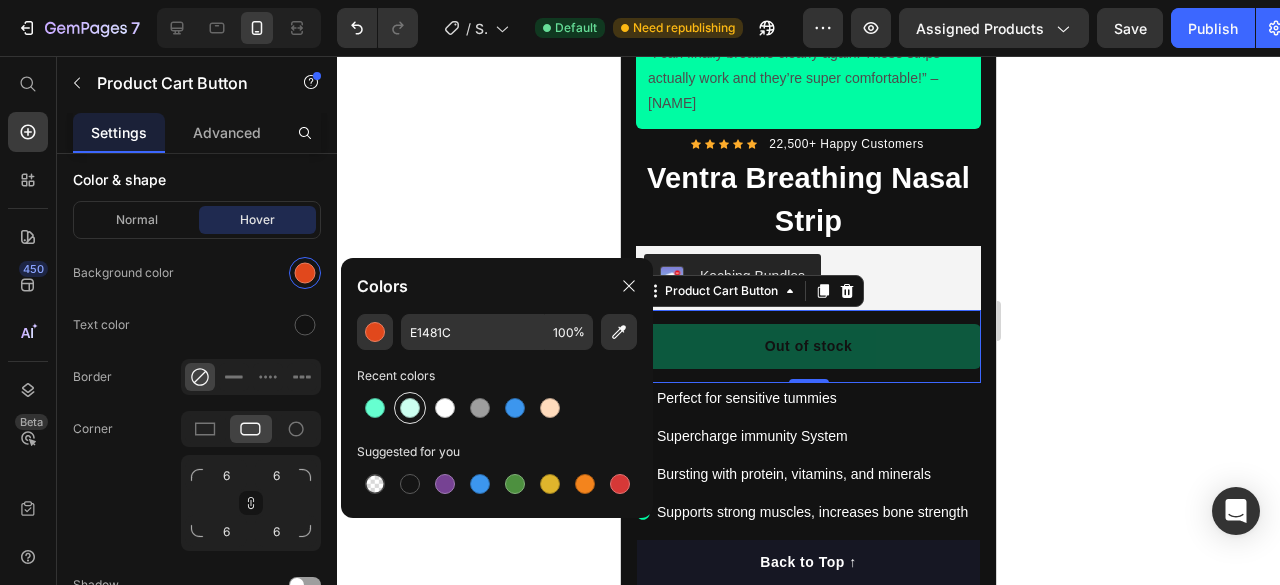 click at bounding box center [410, 408] 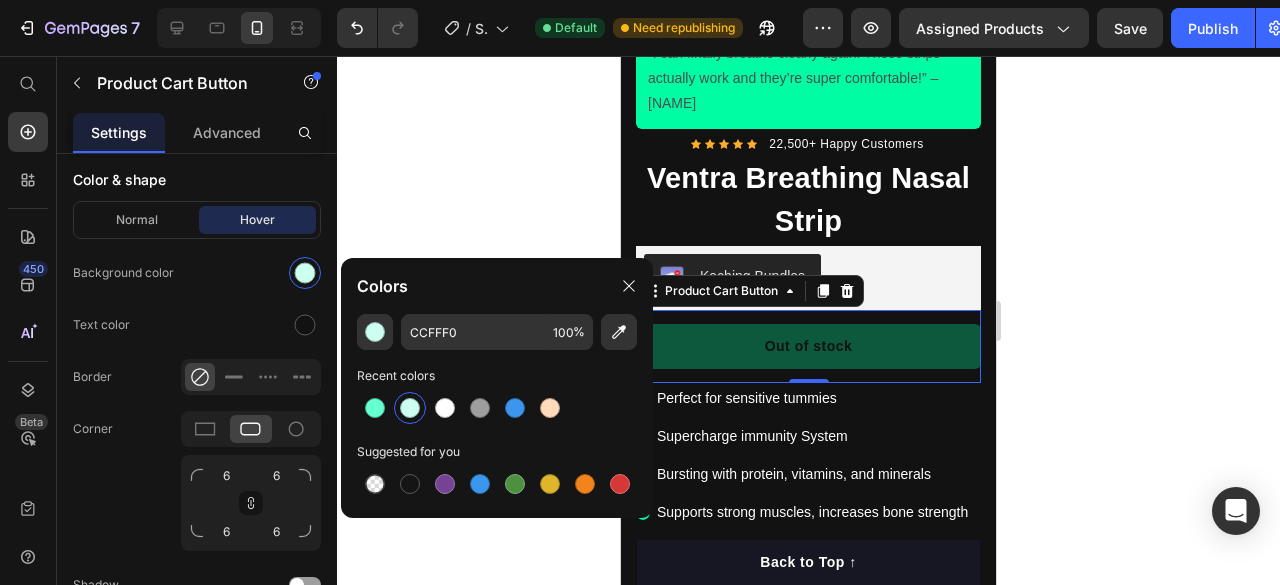 click 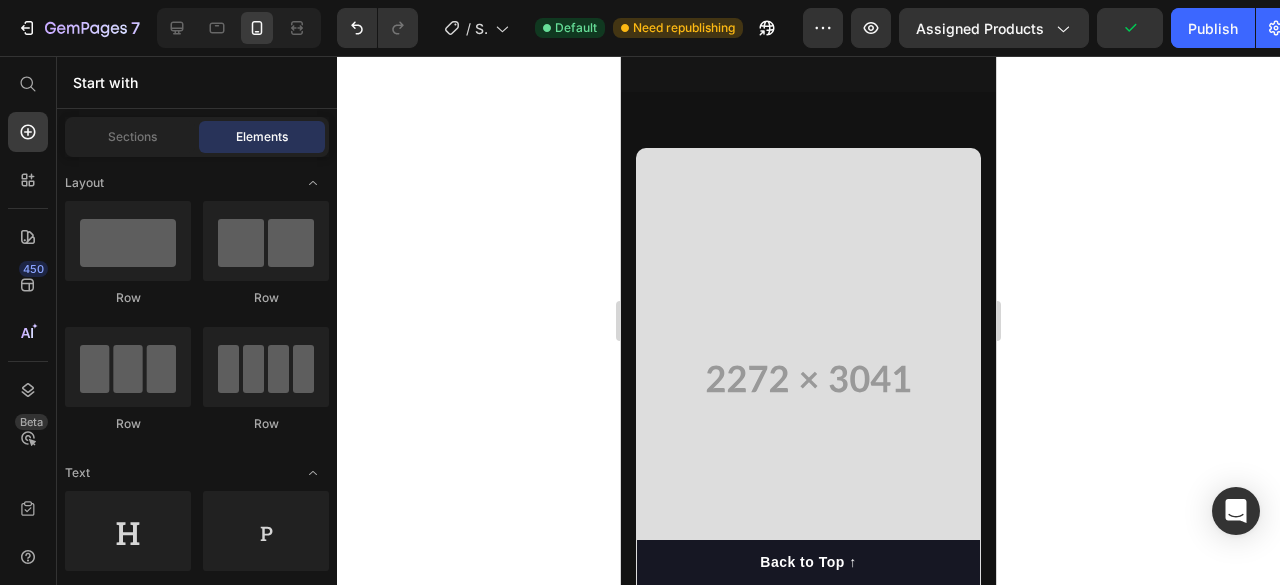 scroll, scrollTop: 2612, scrollLeft: 0, axis: vertical 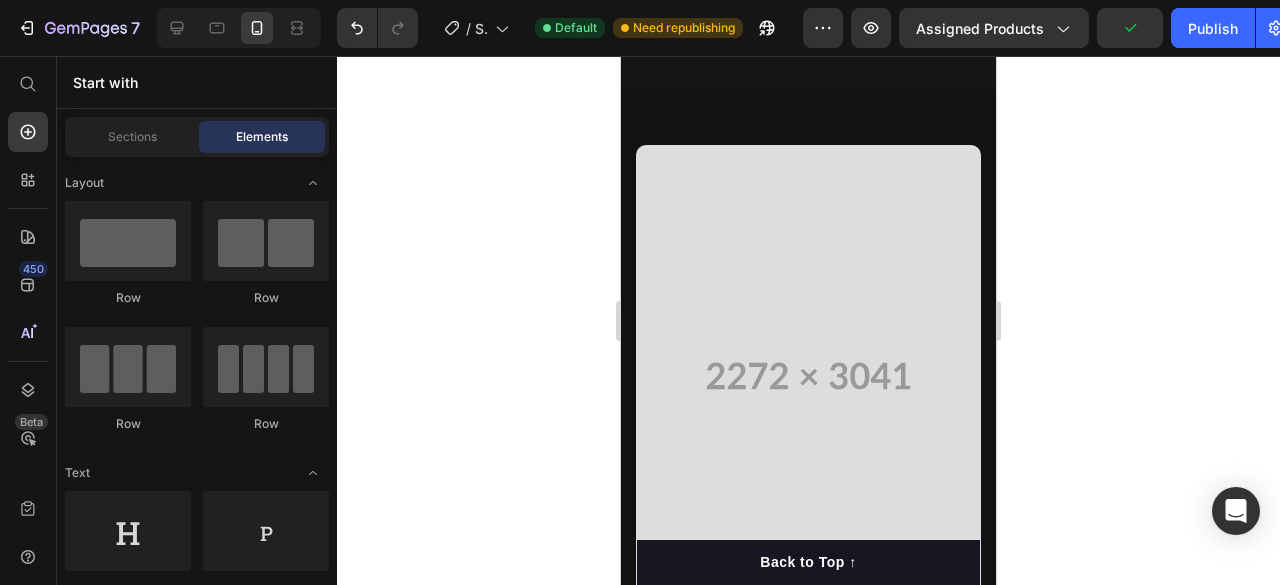 click on "Give your furry friend the gift of wholesome nutrition" at bounding box center (808, 0) 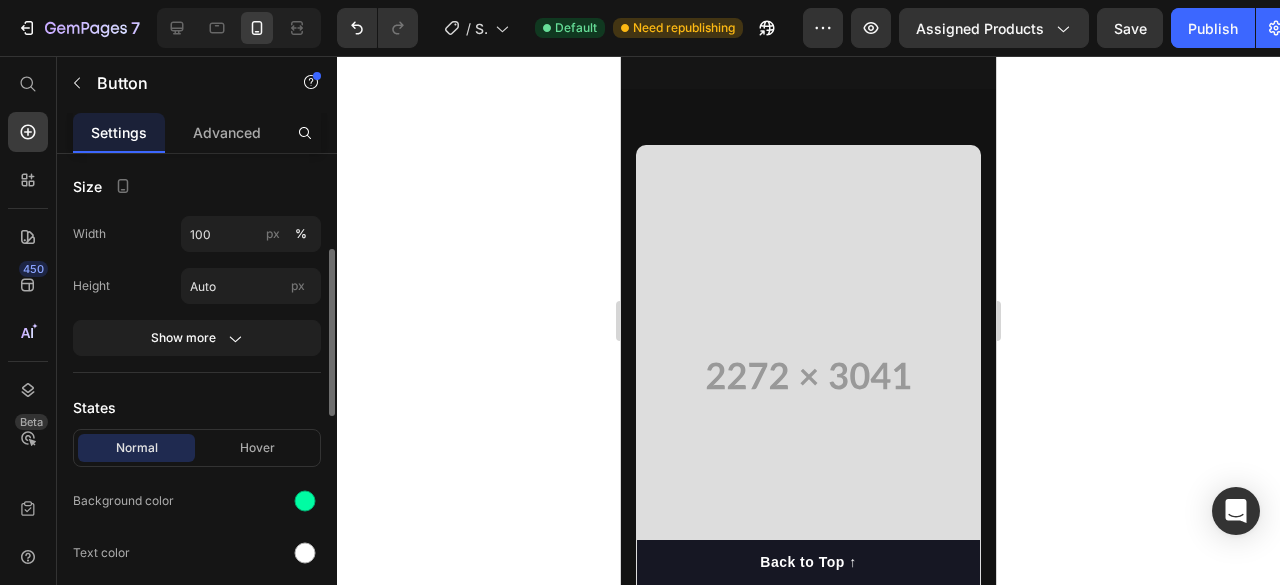scroll, scrollTop: 284, scrollLeft: 0, axis: vertical 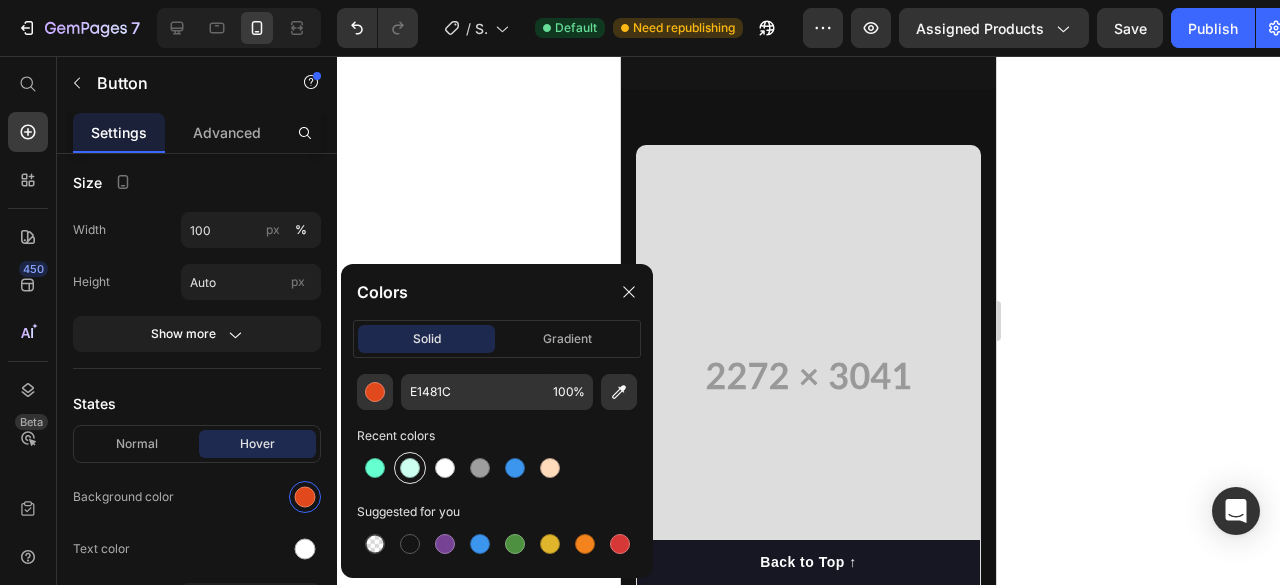 click at bounding box center (410, 468) 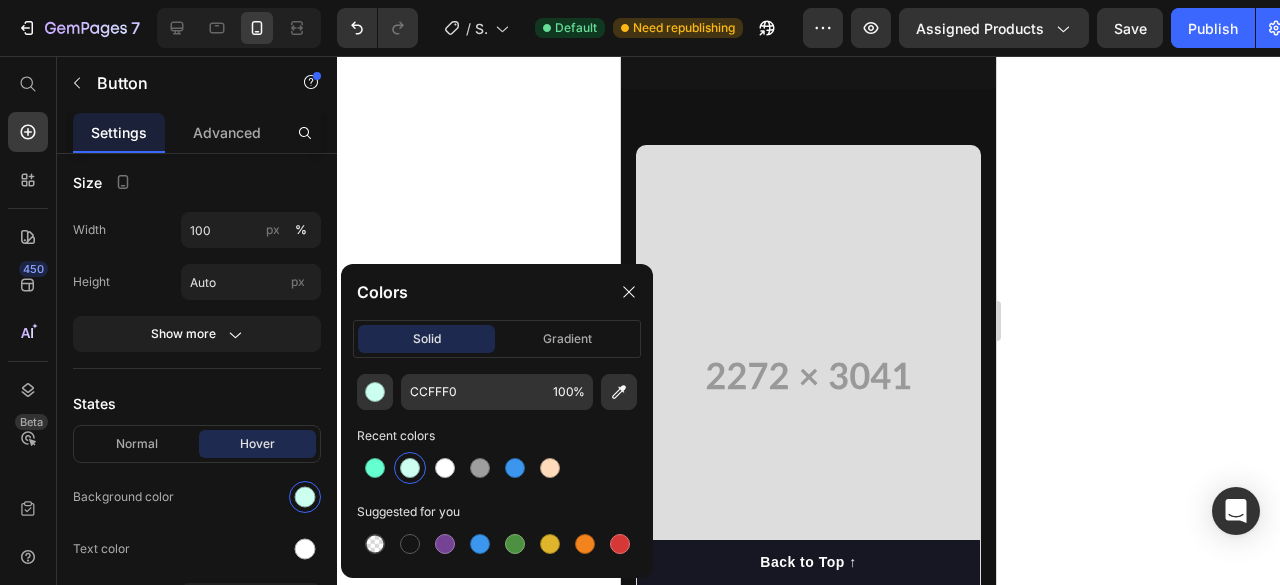click 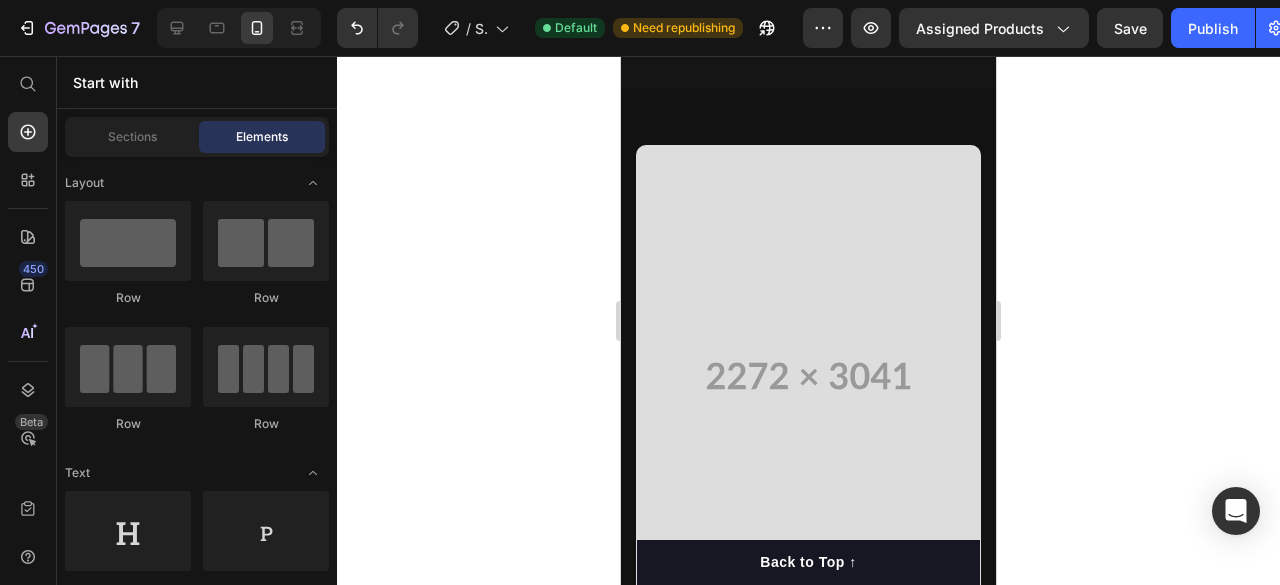 click on "Give your furry friend the gift of wholesome nutrition" at bounding box center [808, 0] 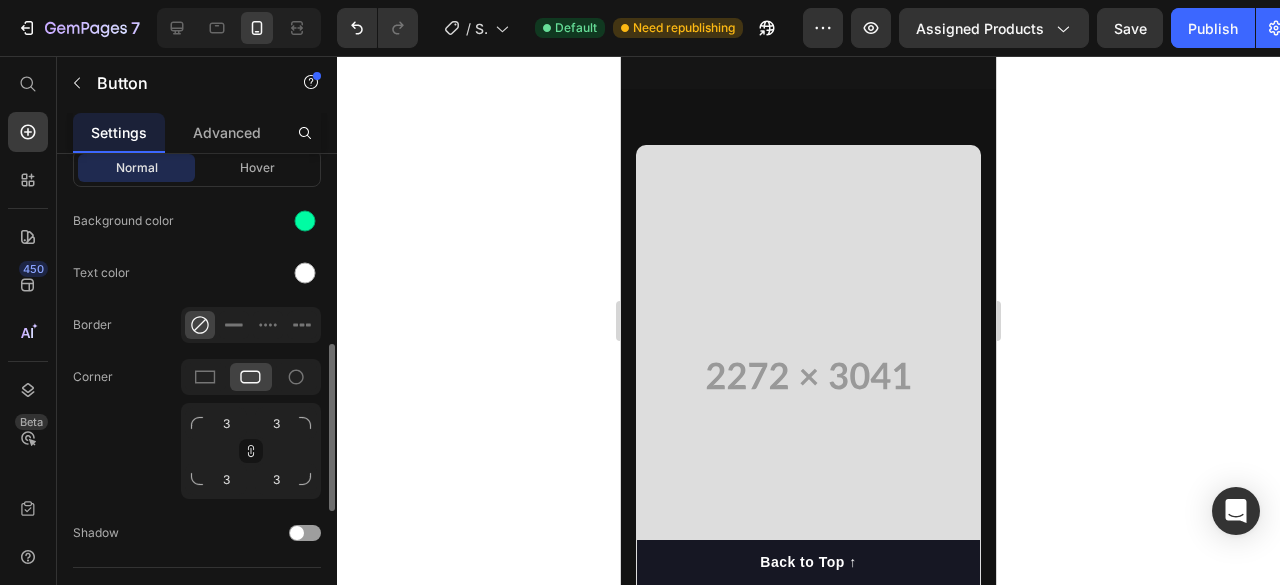 scroll, scrollTop: 559, scrollLeft: 0, axis: vertical 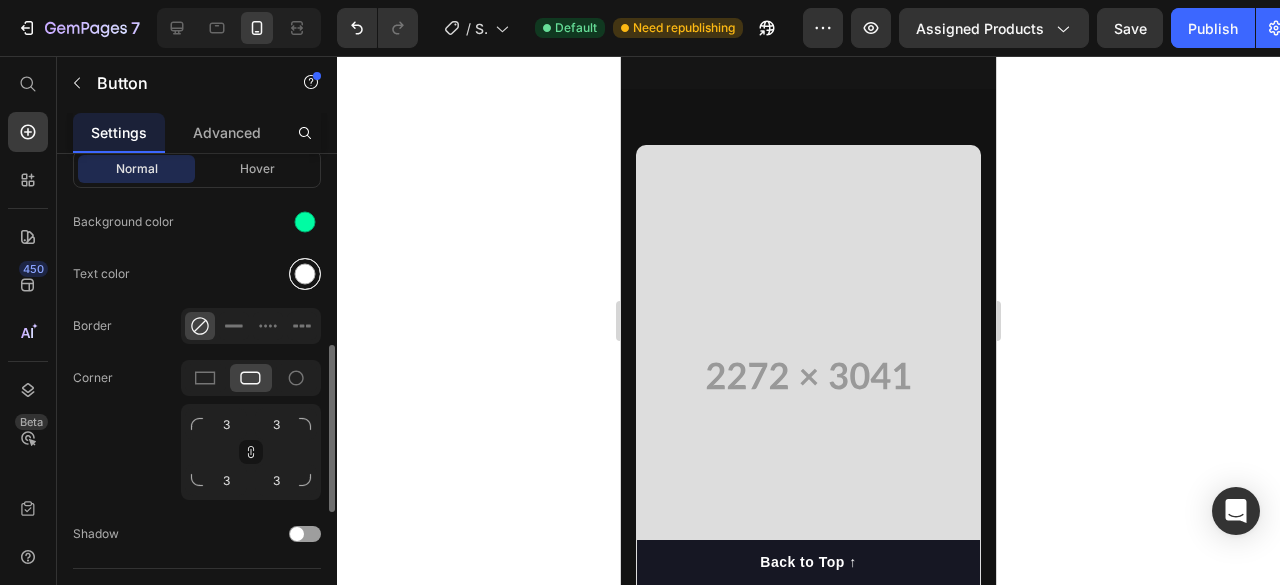 click at bounding box center [305, 274] 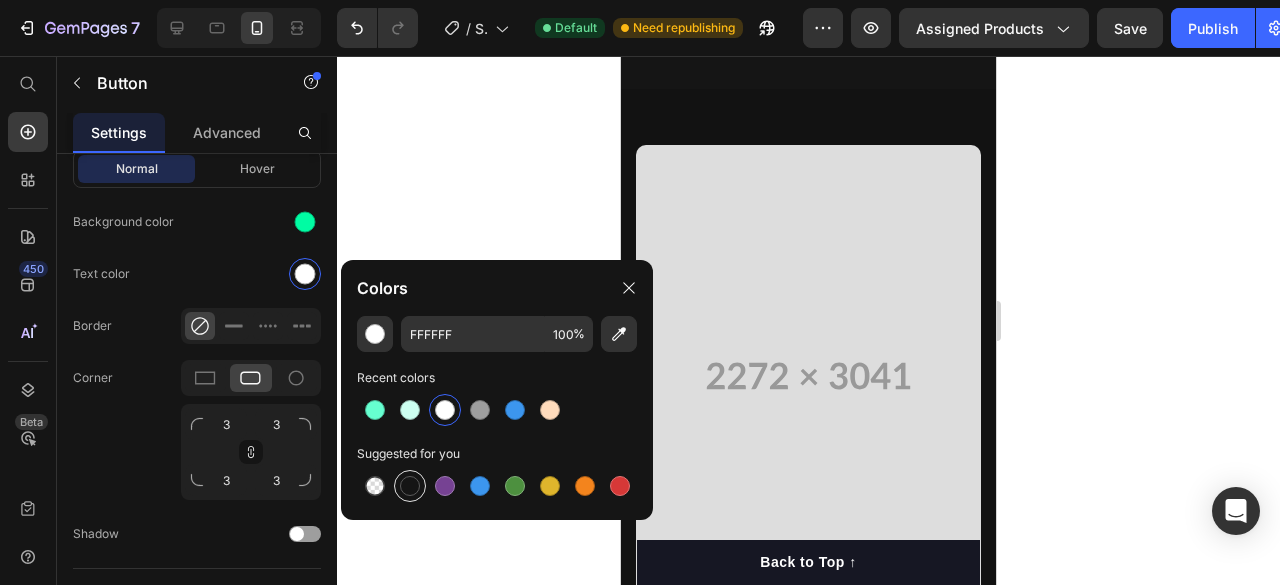 click at bounding box center (410, 486) 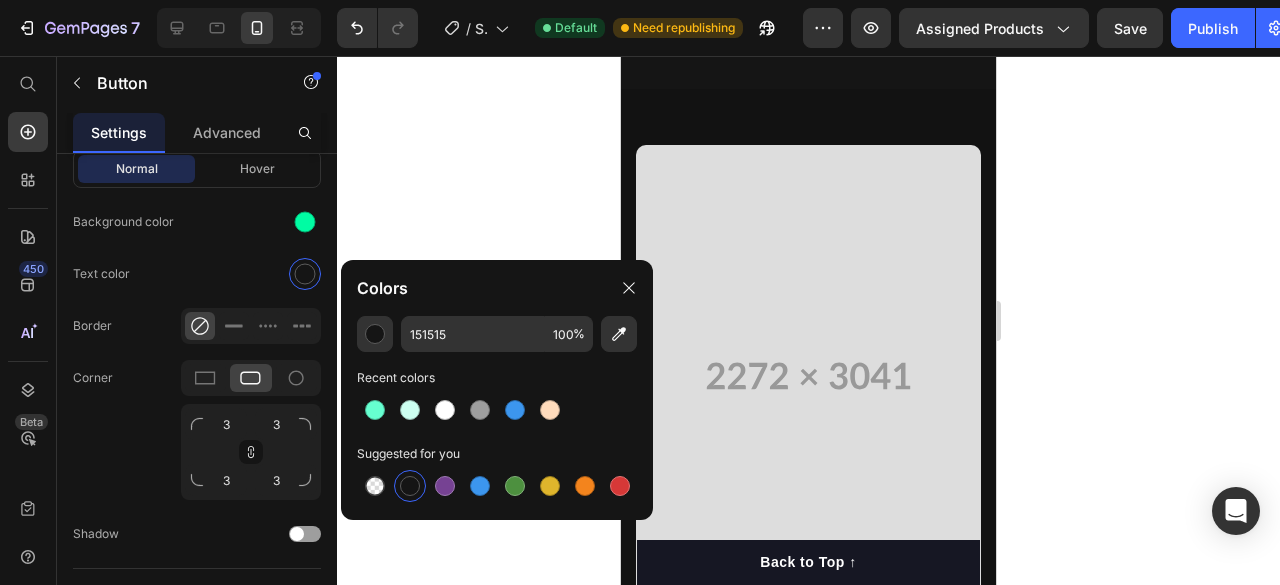 click 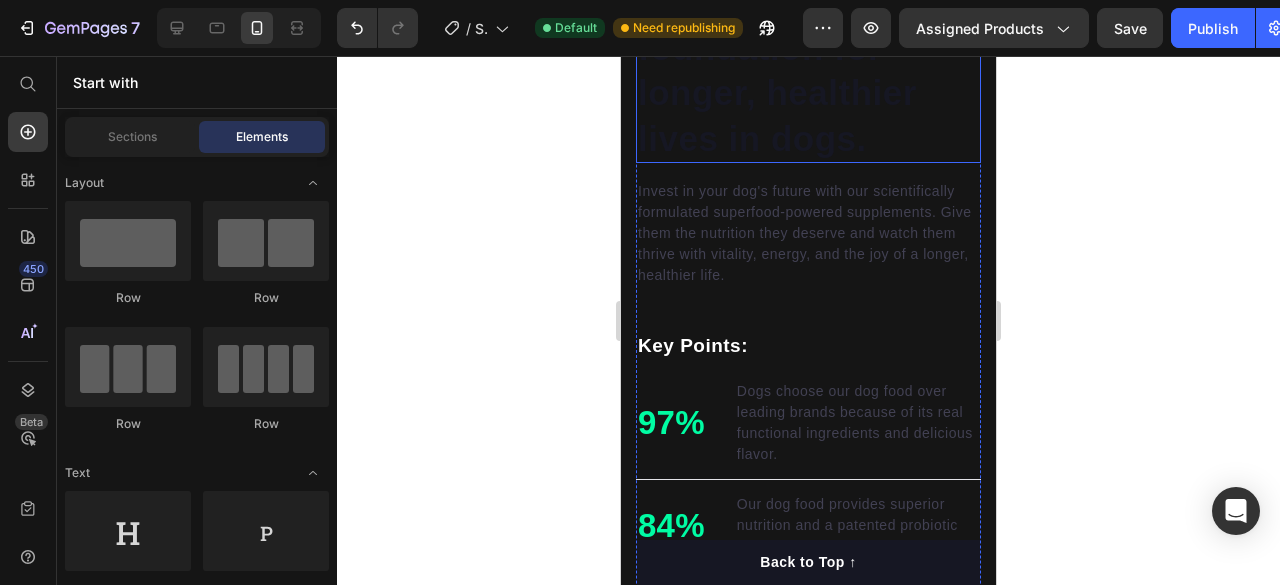 scroll, scrollTop: 1873, scrollLeft: 0, axis: vertical 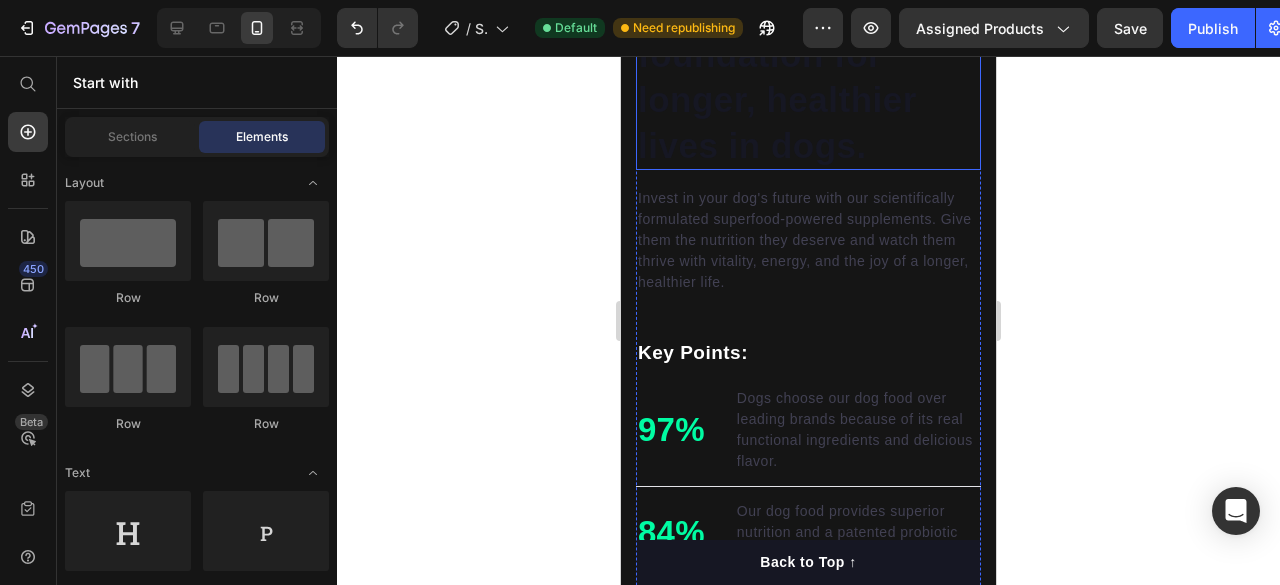 click on "Nutrition is the foundation for longer, healthier lives in dogs." at bounding box center (808, 77) 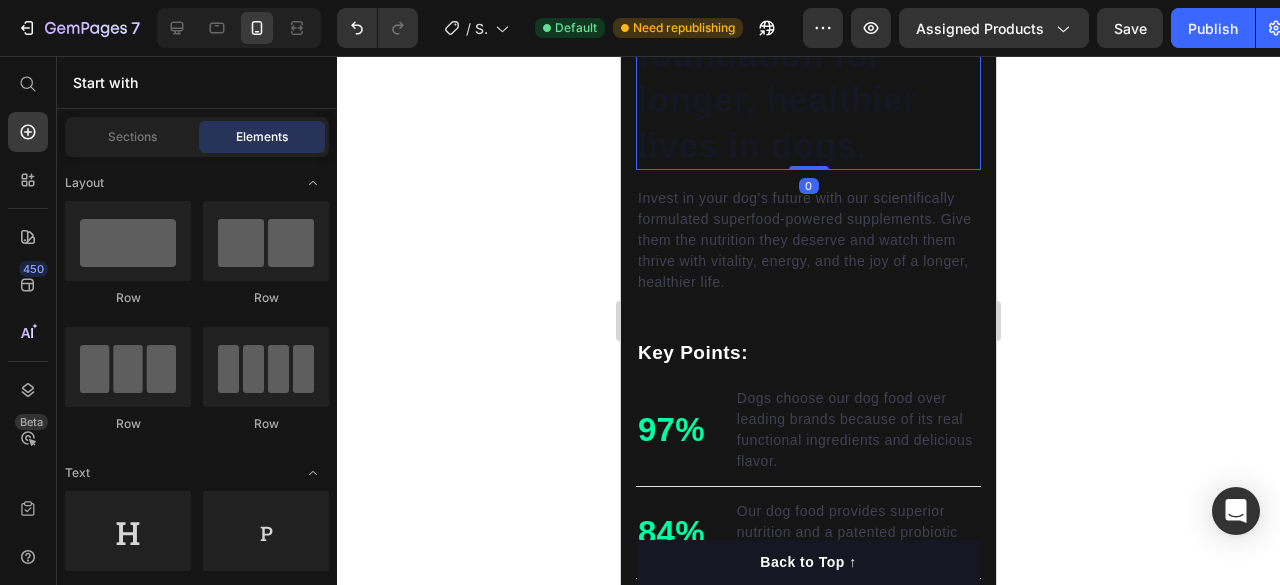 scroll, scrollTop: 0, scrollLeft: 0, axis: both 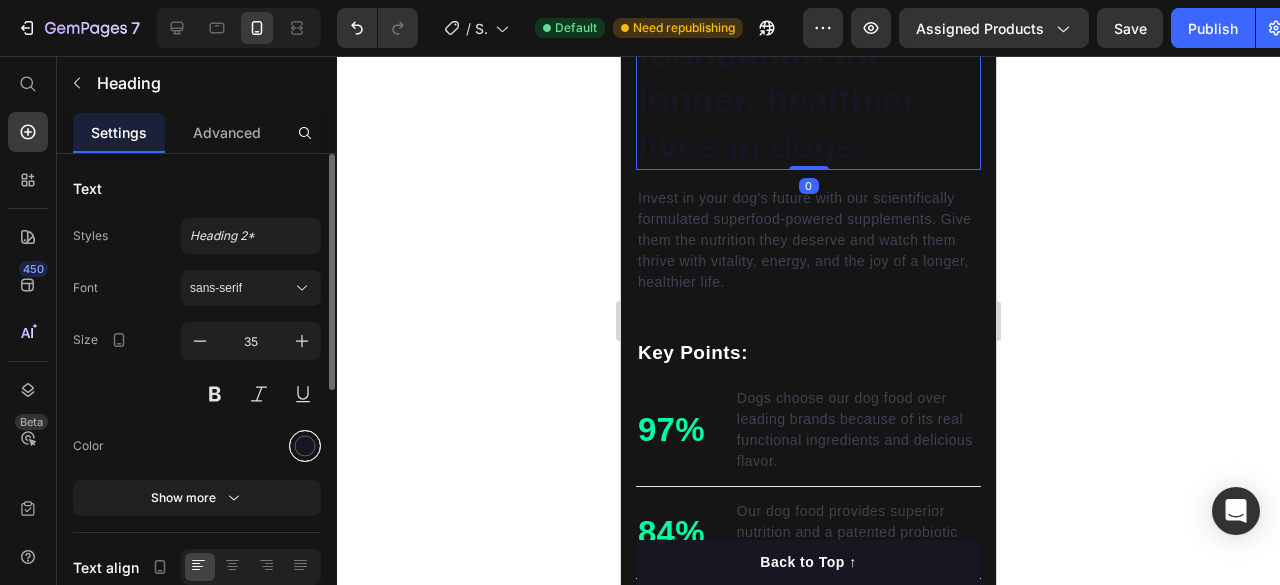 click at bounding box center (305, 446) 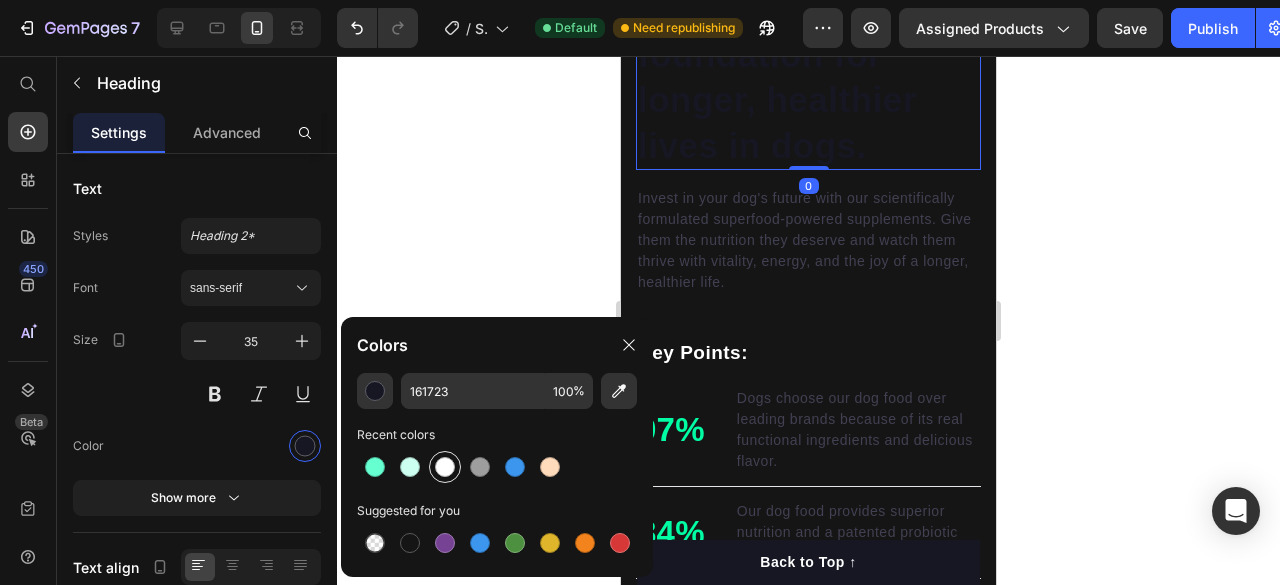 click at bounding box center [445, 467] 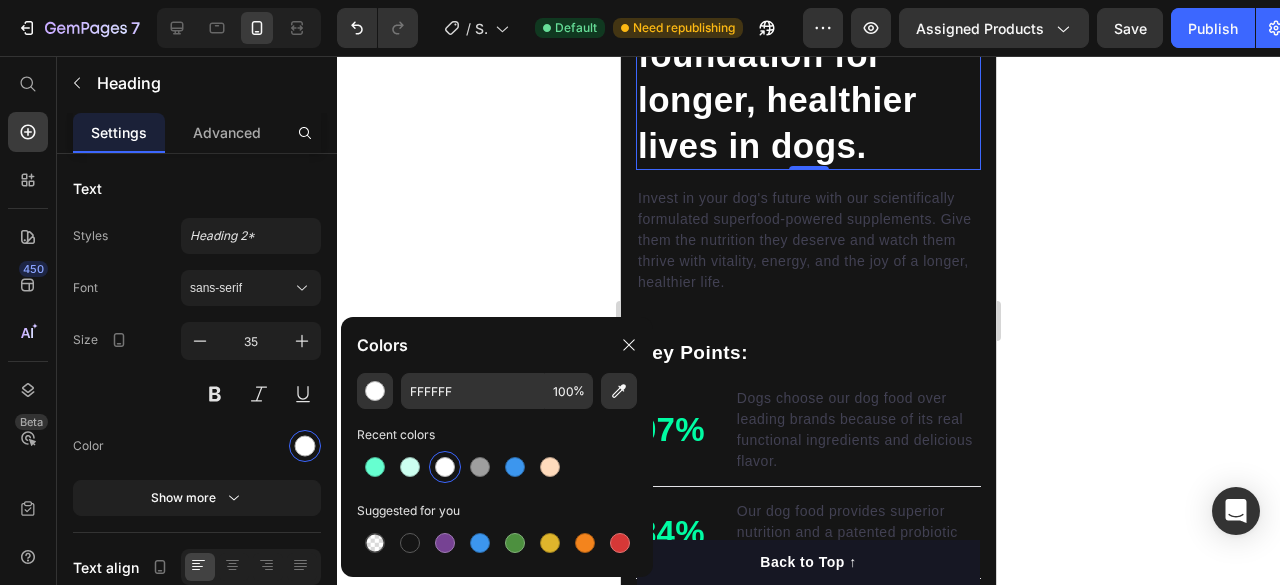 click 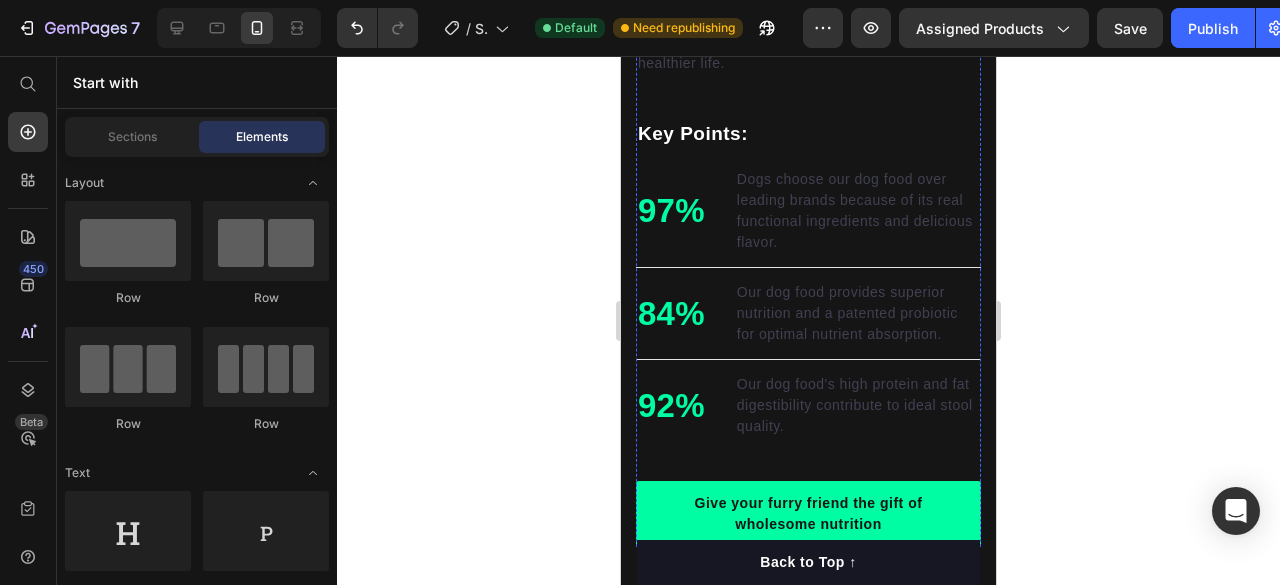 scroll, scrollTop: 2093, scrollLeft: 0, axis: vertical 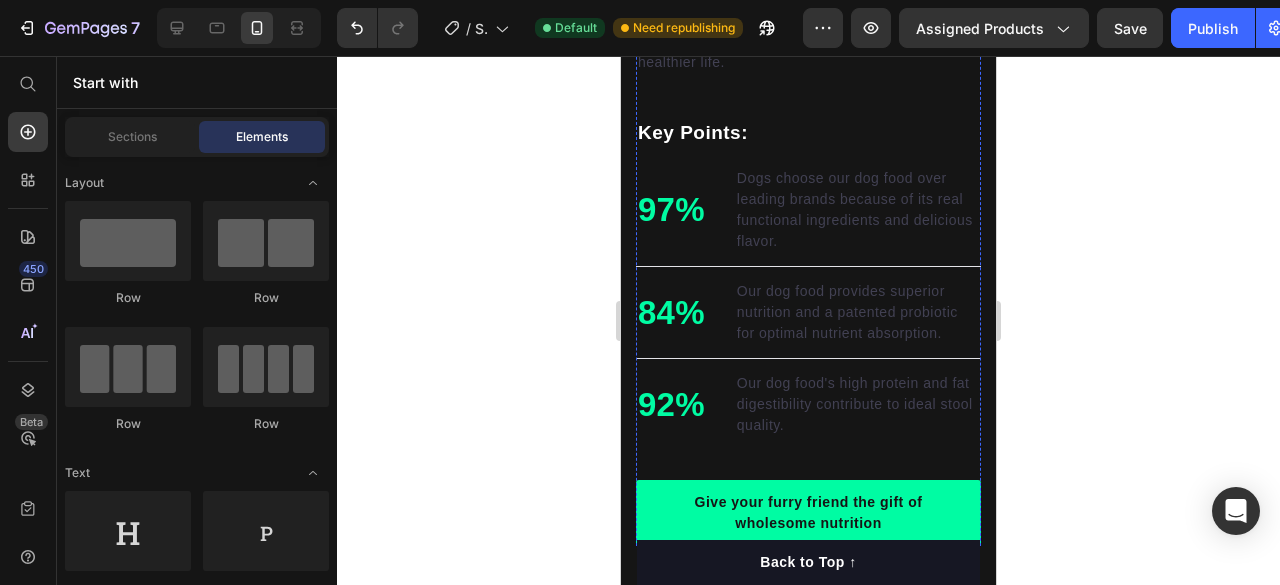 click on "Invest in your dog's future with our scientifically formulated superfood-powered supplements. Give them the nutrition they deserve and watch them thrive with vitality, energy, and the joy of a longer, healthier life." at bounding box center [808, 20] 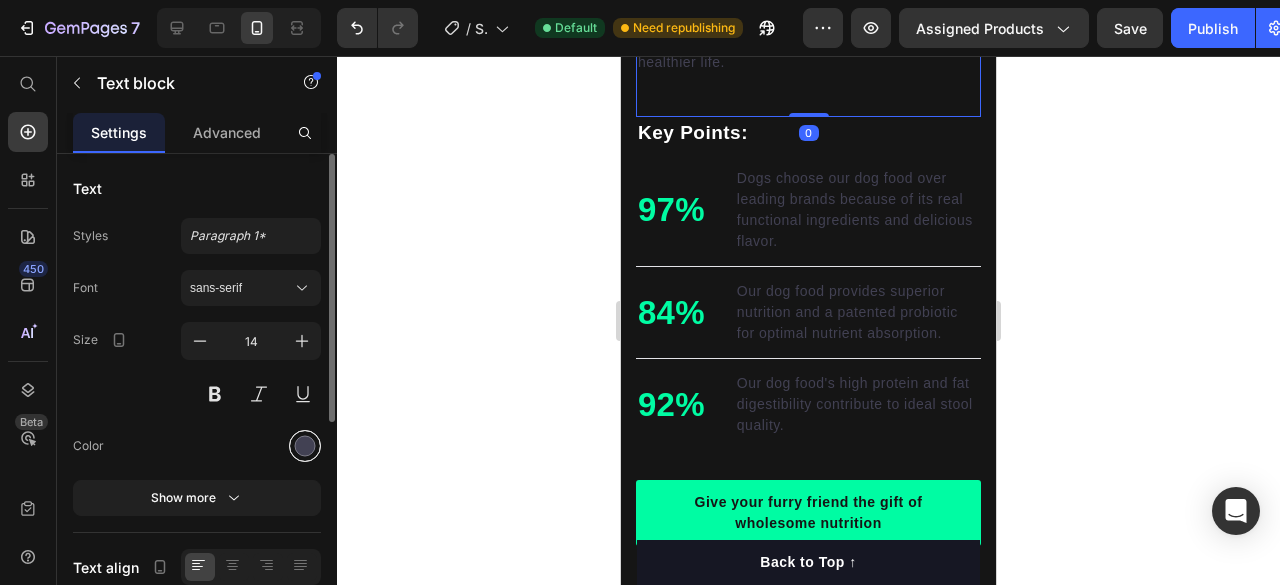 click at bounding box center (305, 446) 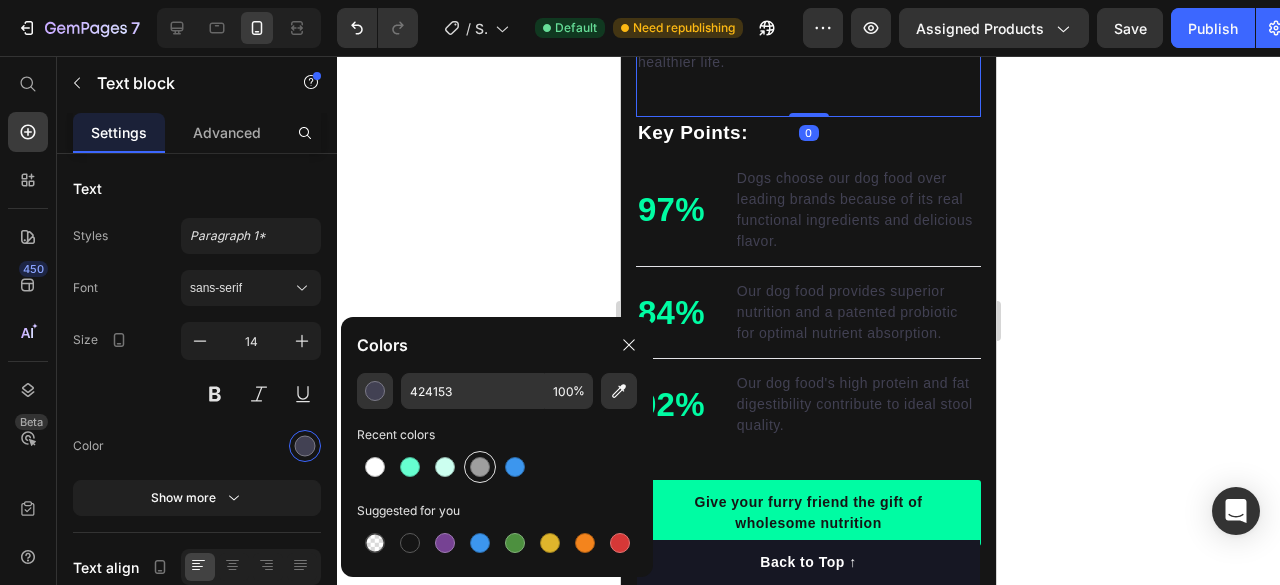 click at bounding box center (480, 467) 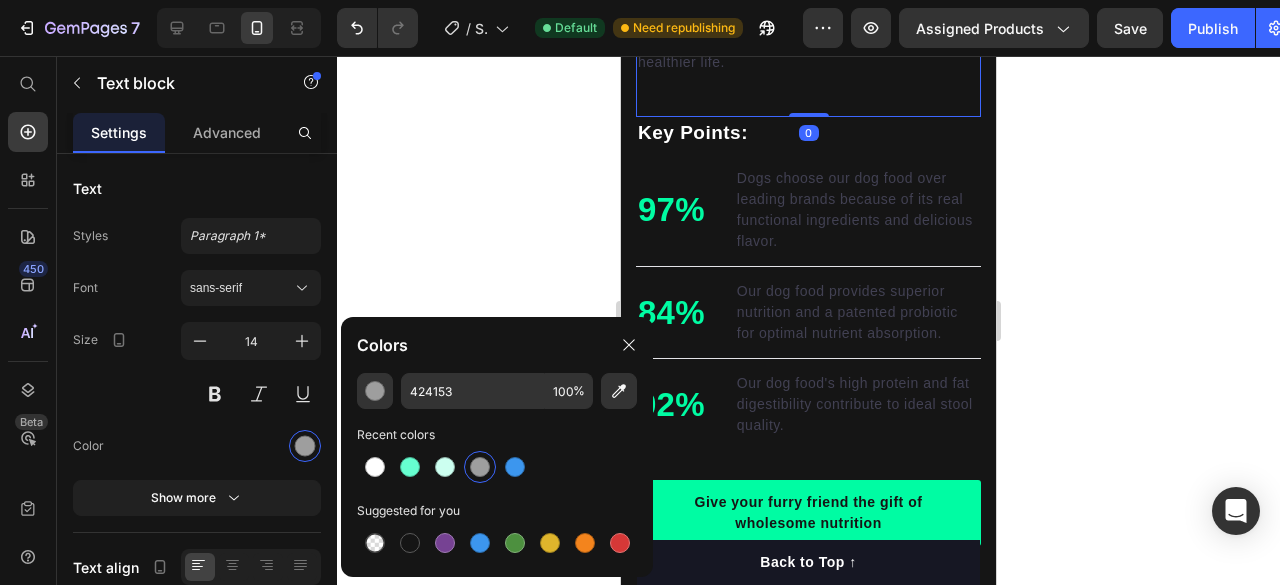 type on "9E9E9E" 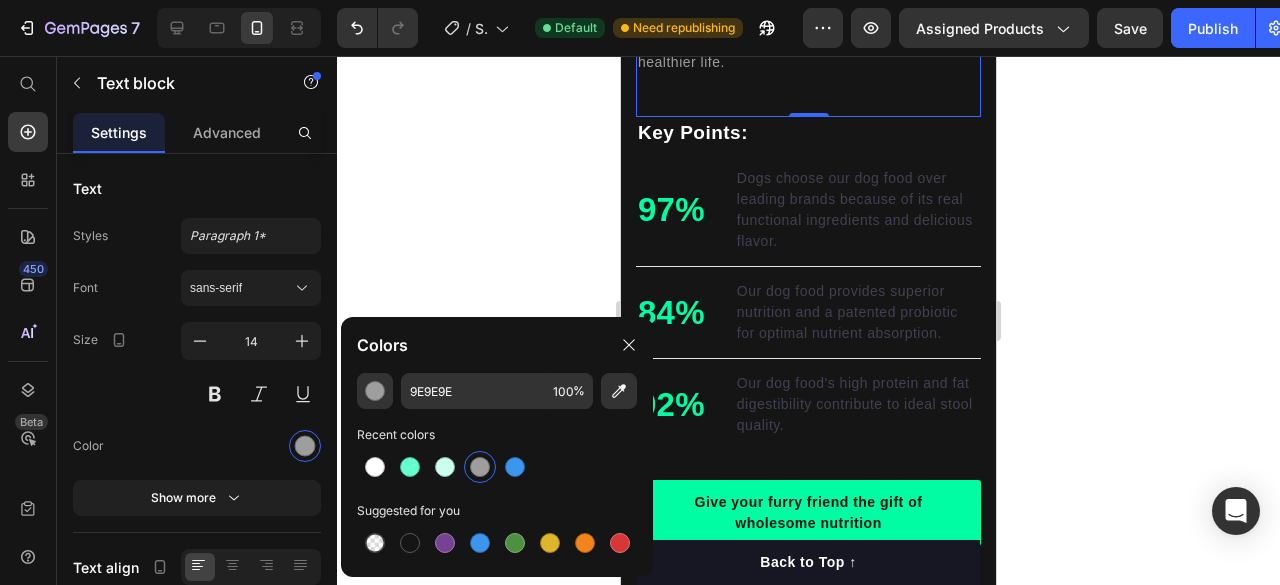 click 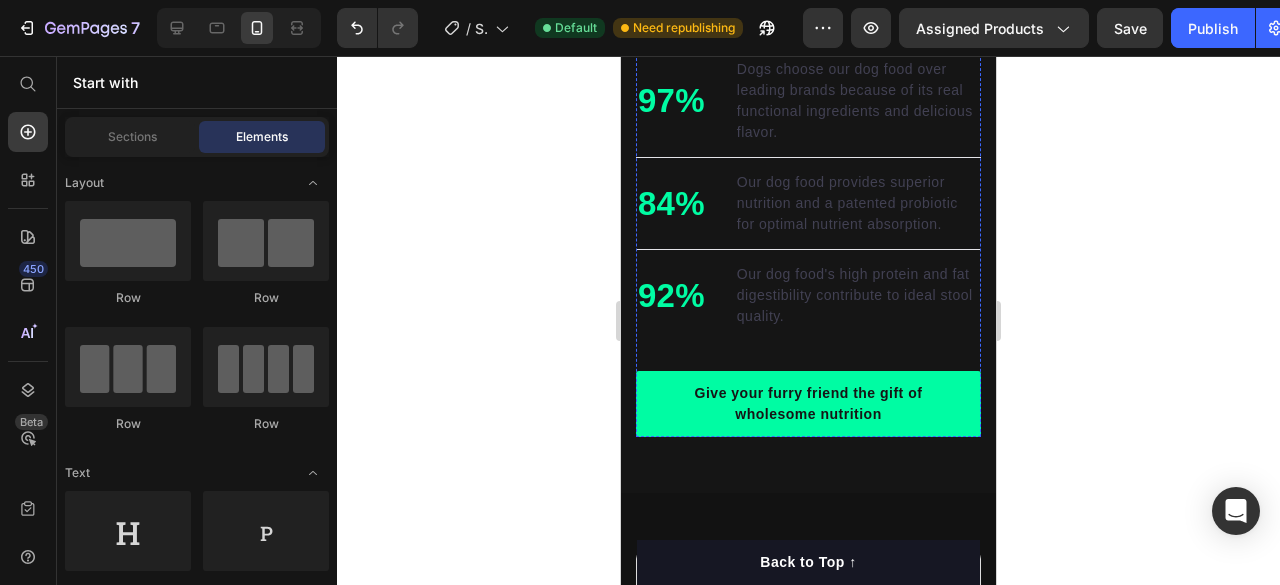 scroll, scrollTop: 2210, scrollLeft: 0, axis: vertical 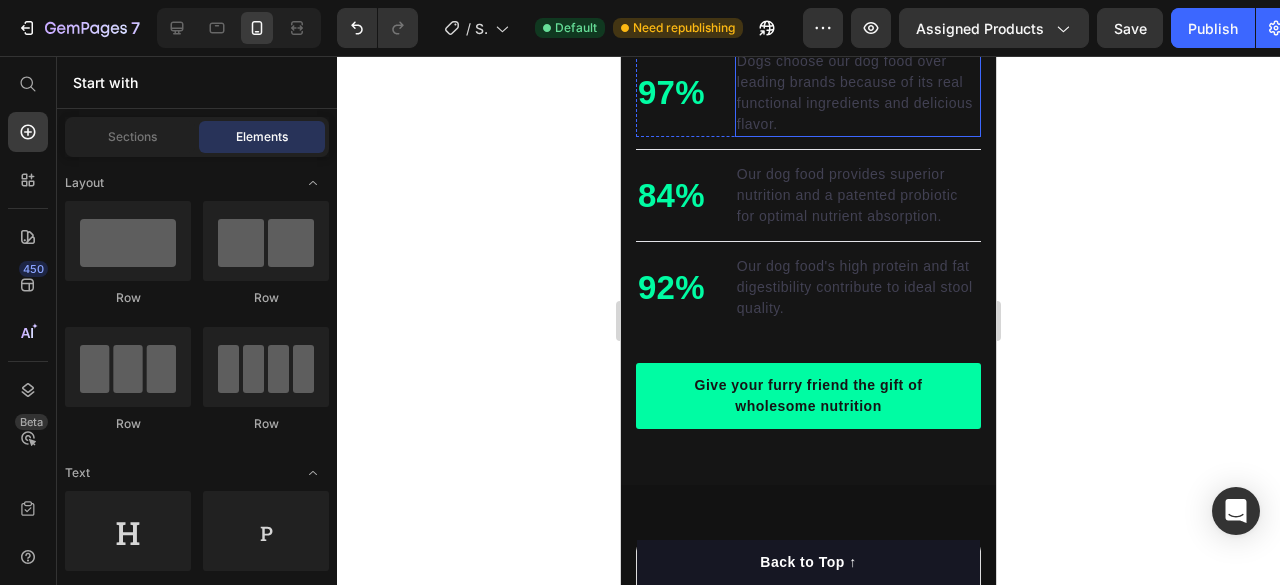 click on "Dogs choose our dog food over leading brands because of its real functional ingredients and delicious flavor." at bounding box center (858, 93) 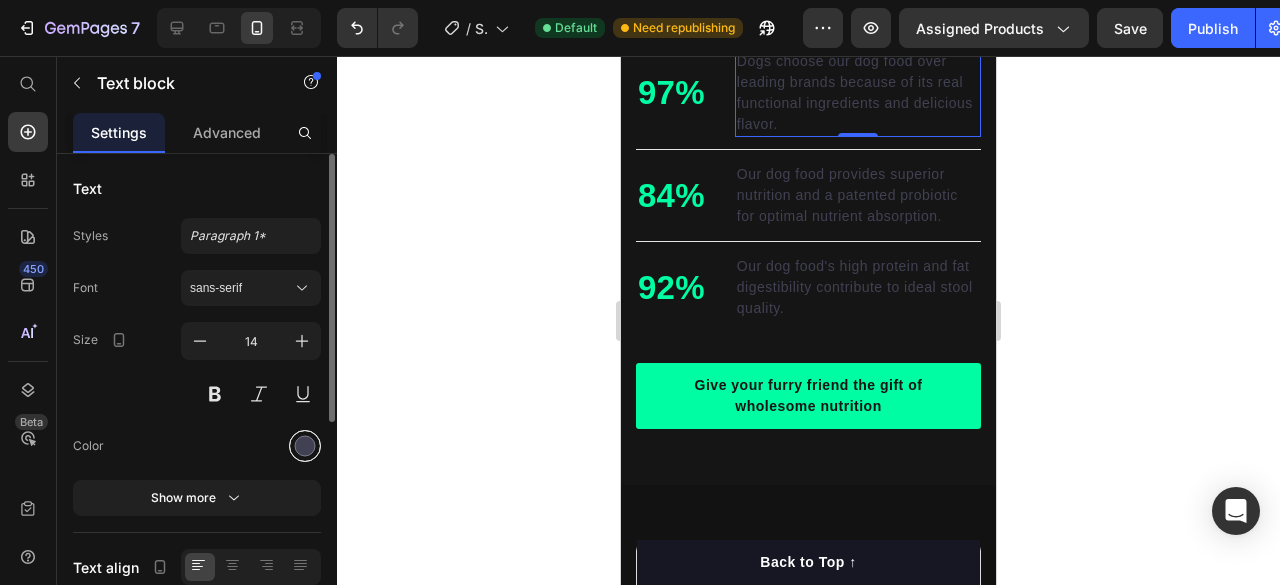 click at bounding box center (305, 446) 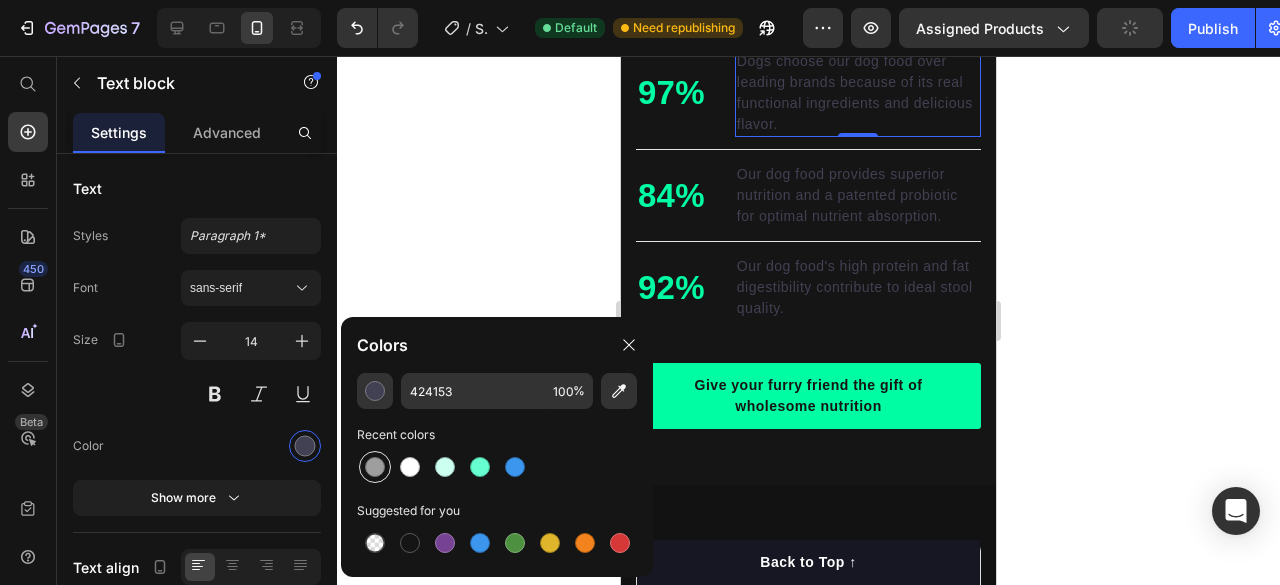 click at bounding box center [375, 467] 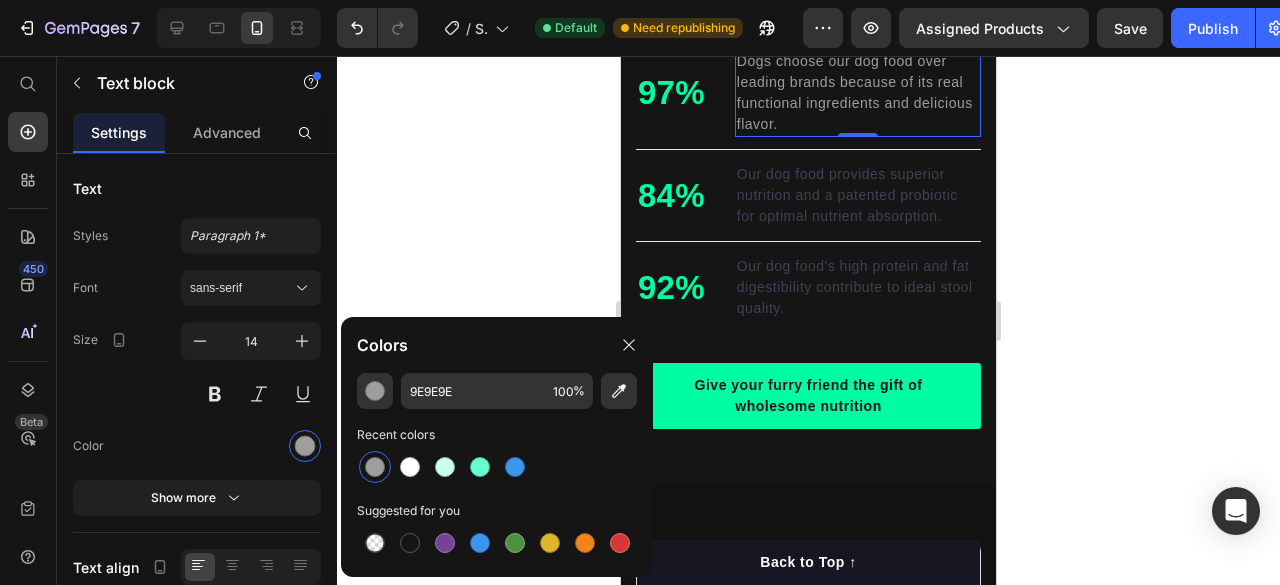 click 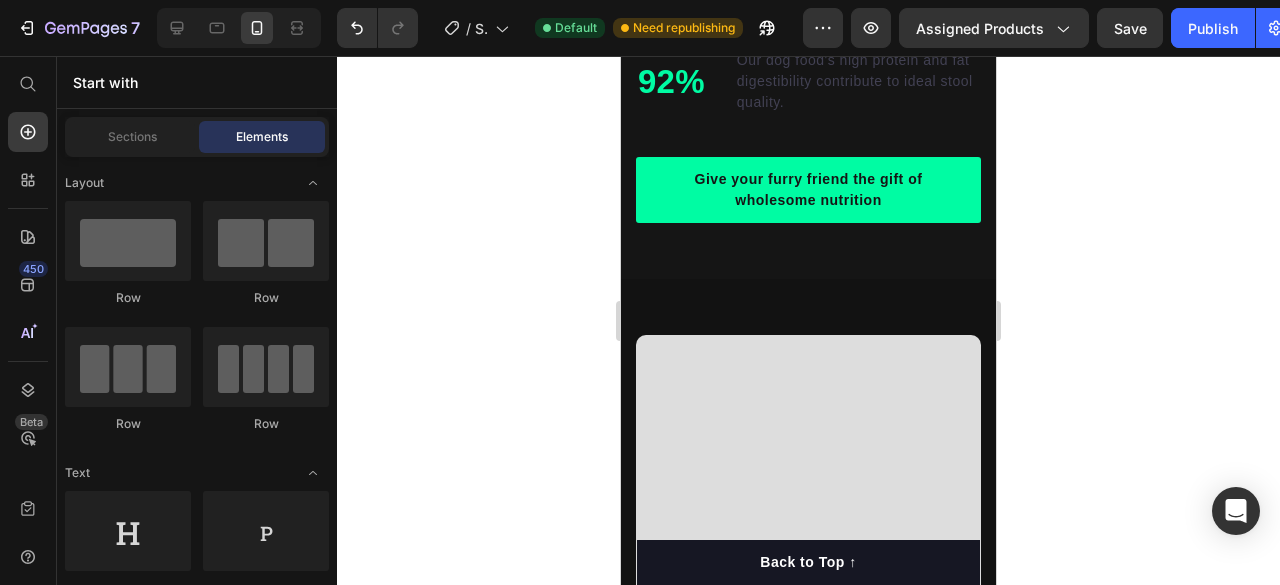scroll, scrollTop: 2460, scrollLeft: 0, axis: vertical 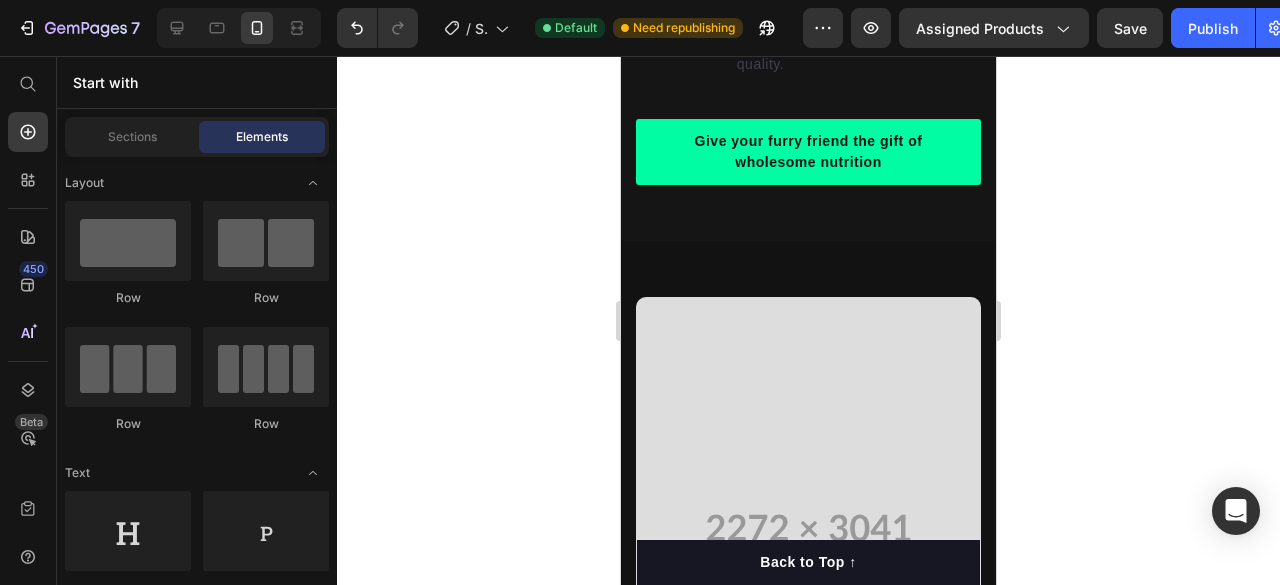 click on "Our dog food provides superior nutrition and a patented probiotic for optimal nutrient absorption." at bounding box center (858, -49) 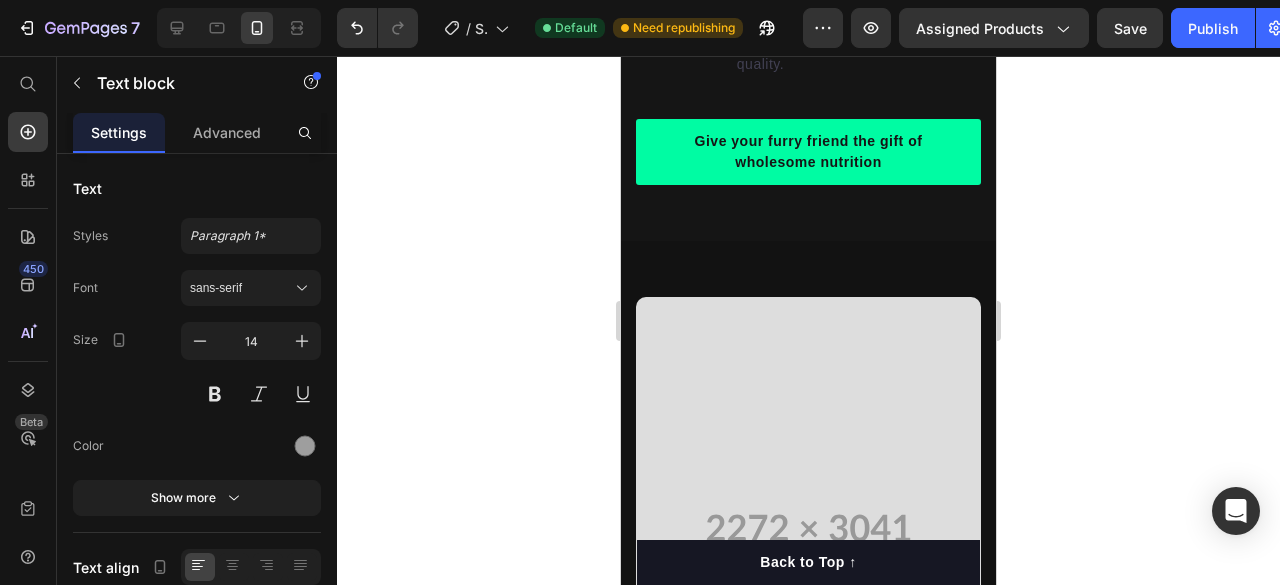 click on "Dogs choose our dog food over leading brands because of its real functional ingredients and delicious flavor." at bounding box center (858, -151) 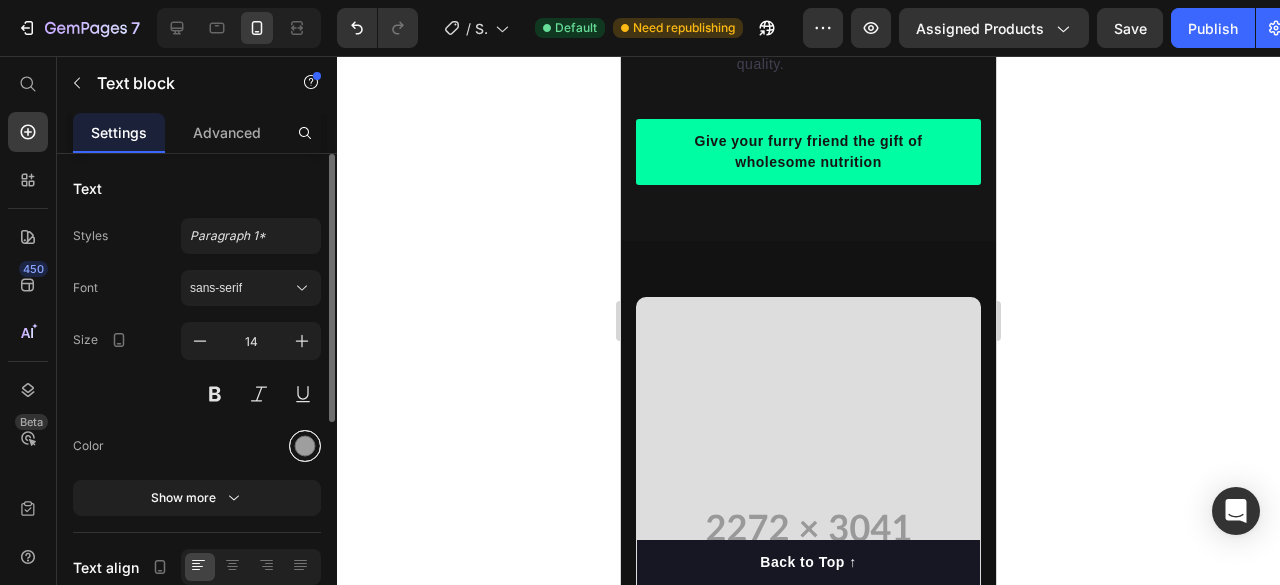 click at bounding box center [305, 446] 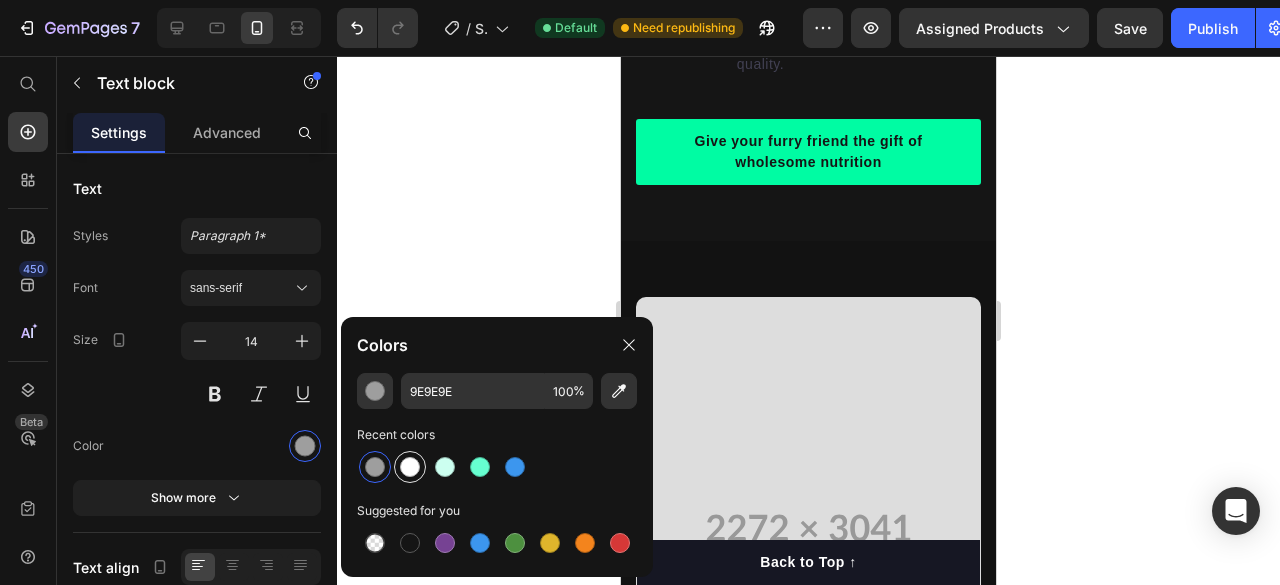 click at bounding box center [410, 467] 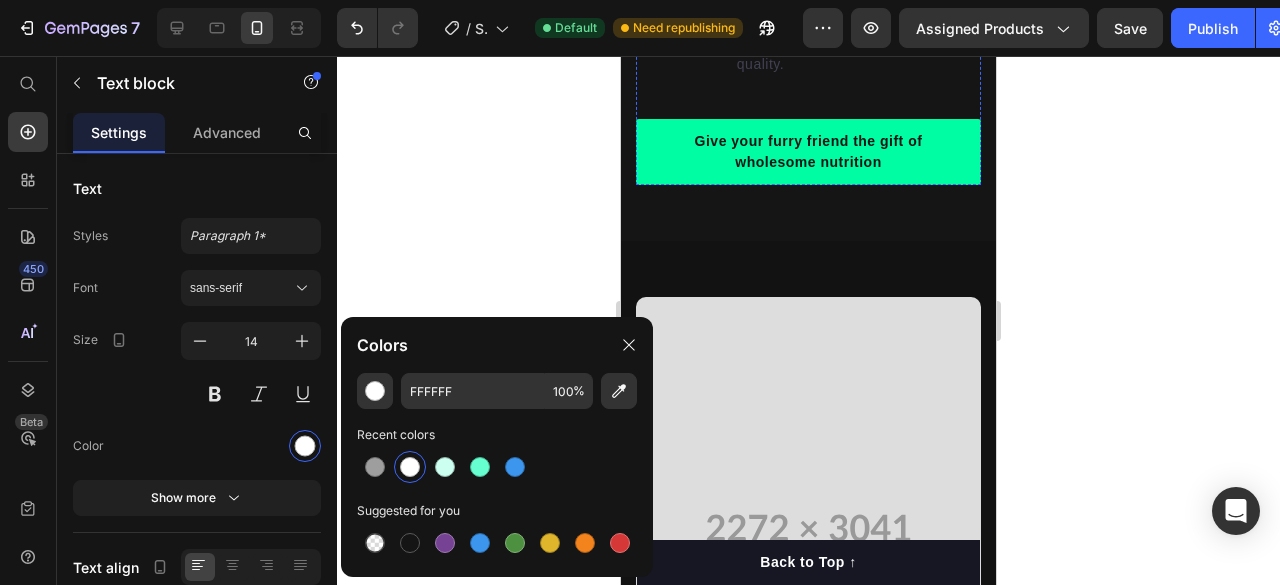 click on "Our dog food provides superior nutrition and a patented probiotic for optimal nutrient absorption." at bounding box center (858, -49) 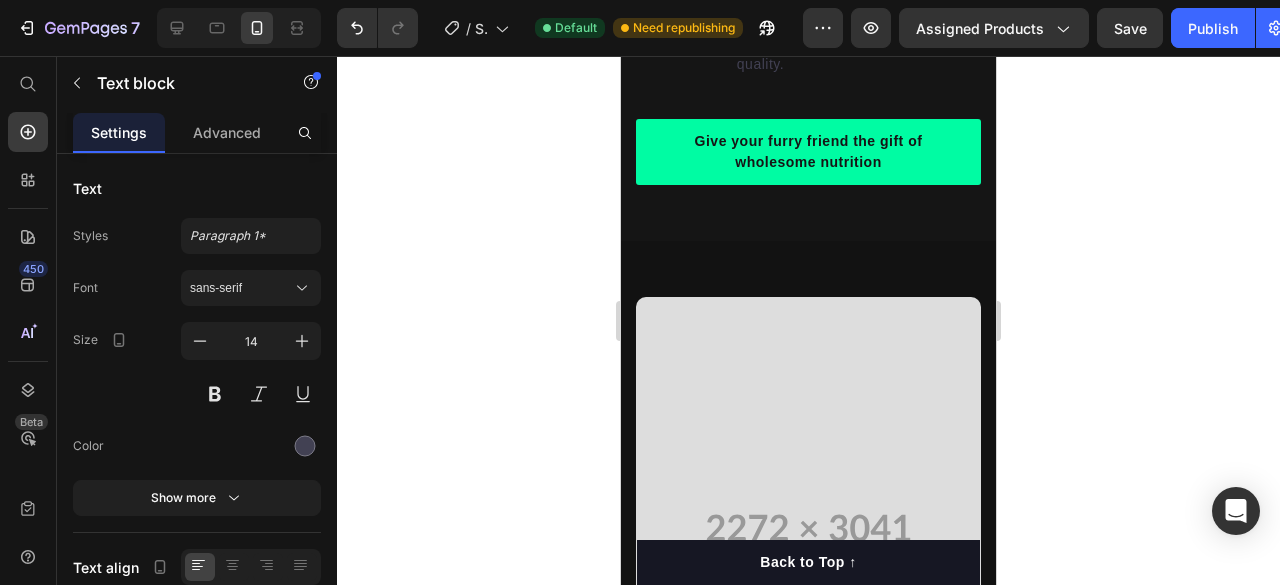 click on "Our dog food provides superior nutrition and a patented probiotic for optimal nutrient absorption." at bounding box center [858, -49] 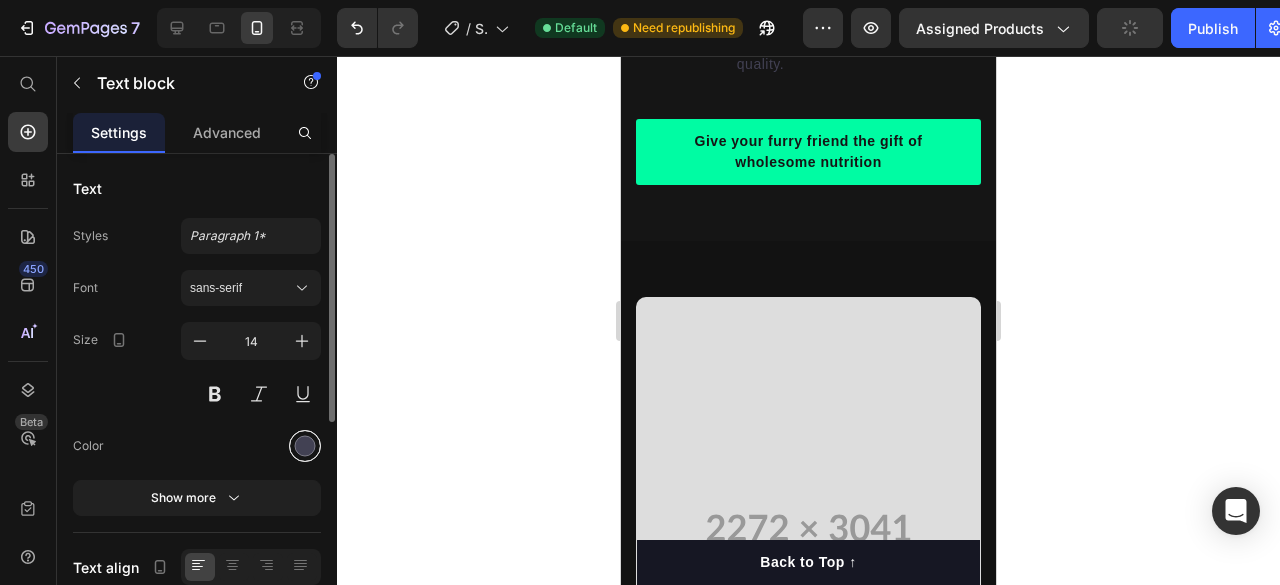 click at bounding box center (305, 446) 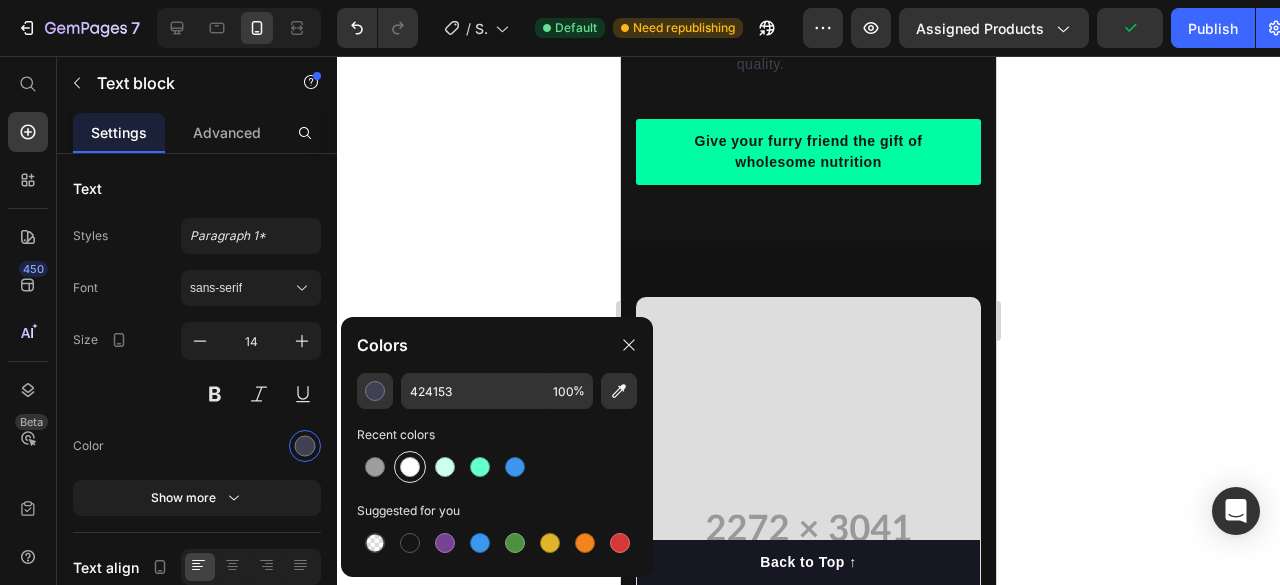 click at bounding box center (410, 467) 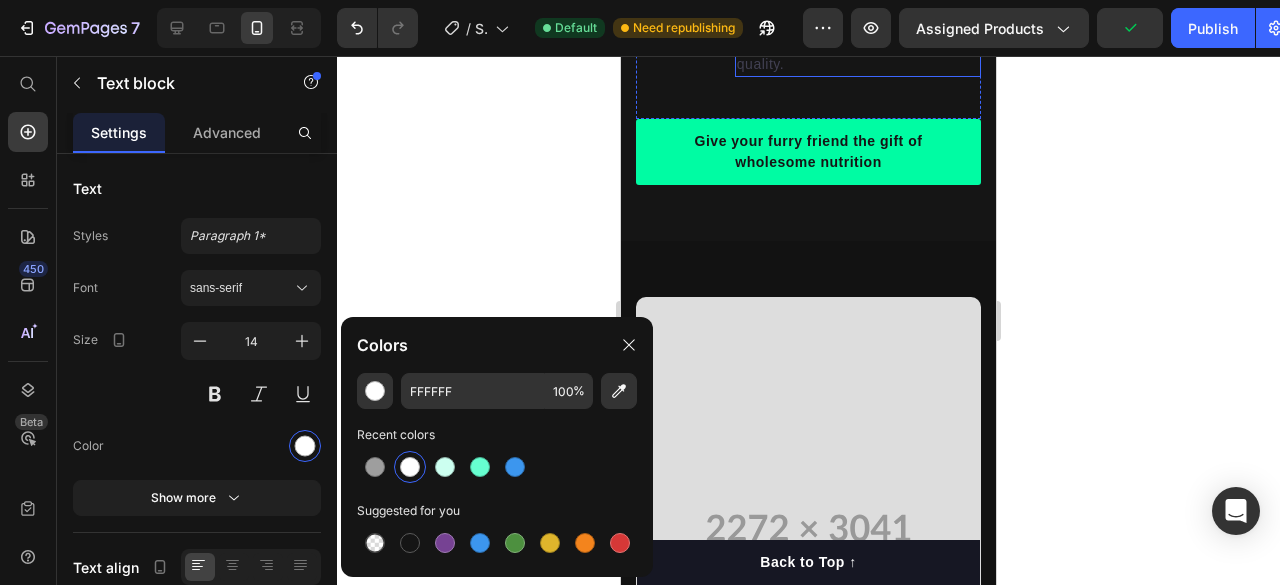 click on "Our dog food's high protein and fat digestibility contribute to ideal stool quality." at bounding box center (858, 43) 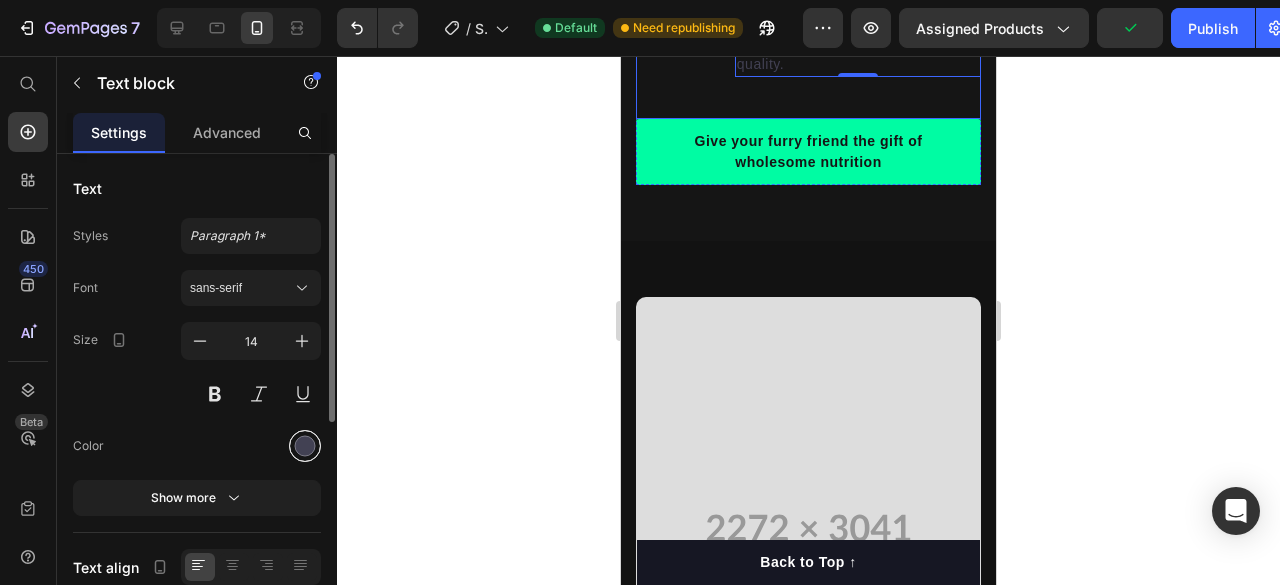 click at bounding box center [305, 446] 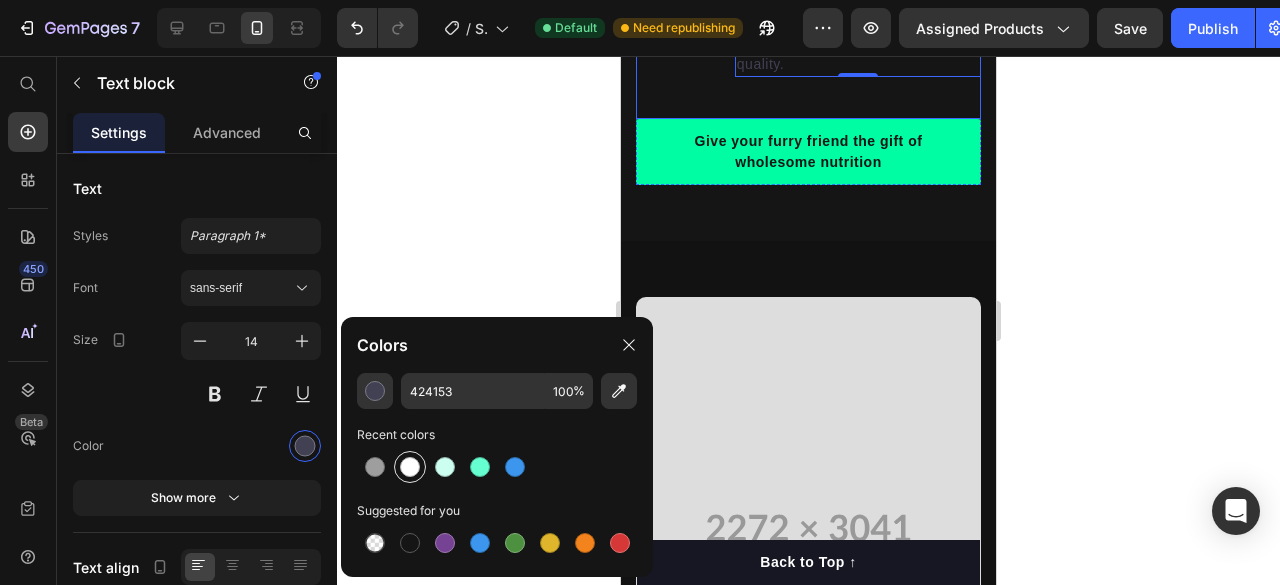 click at bounding box center (410, 467) 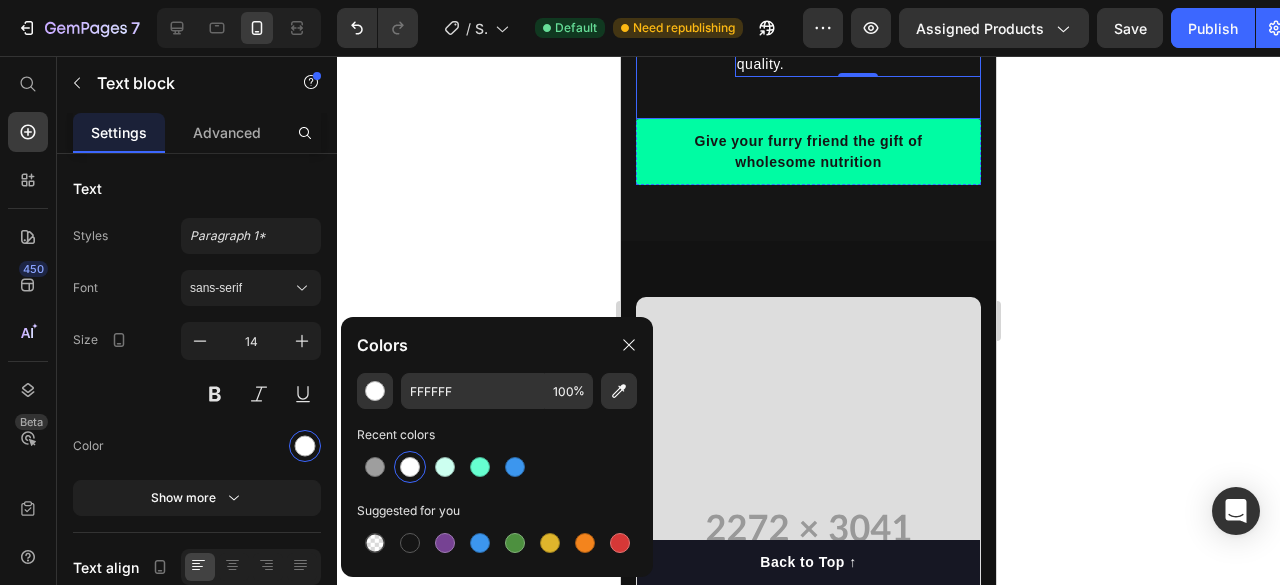 click 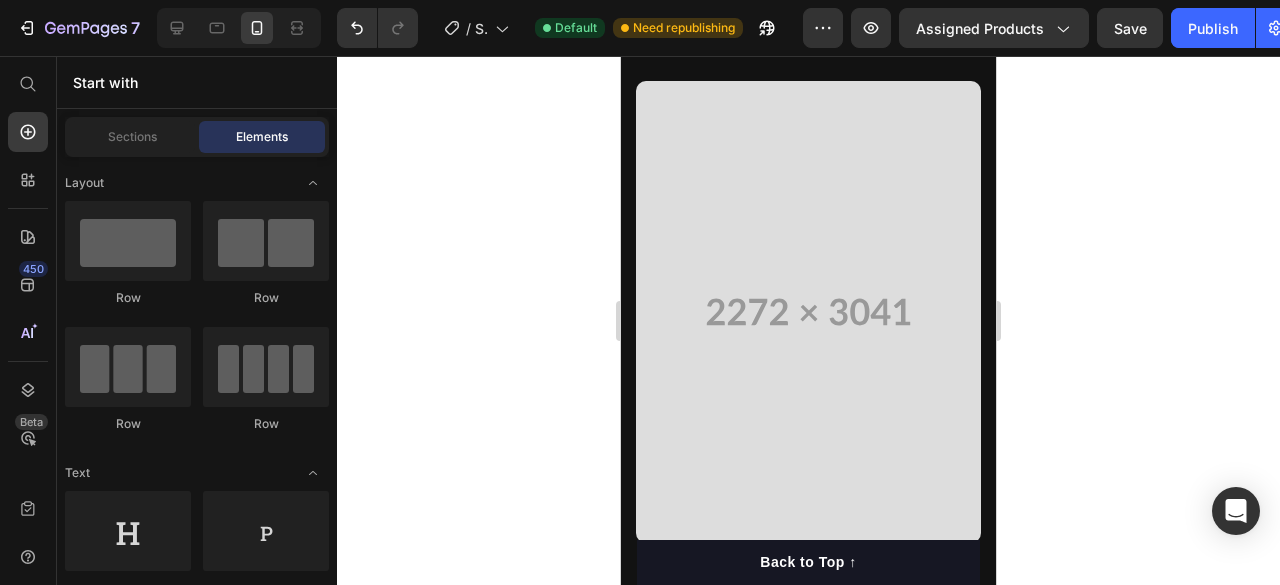 scroll, scrollTop: 2743, scrollLeft: 0, axis: vertical 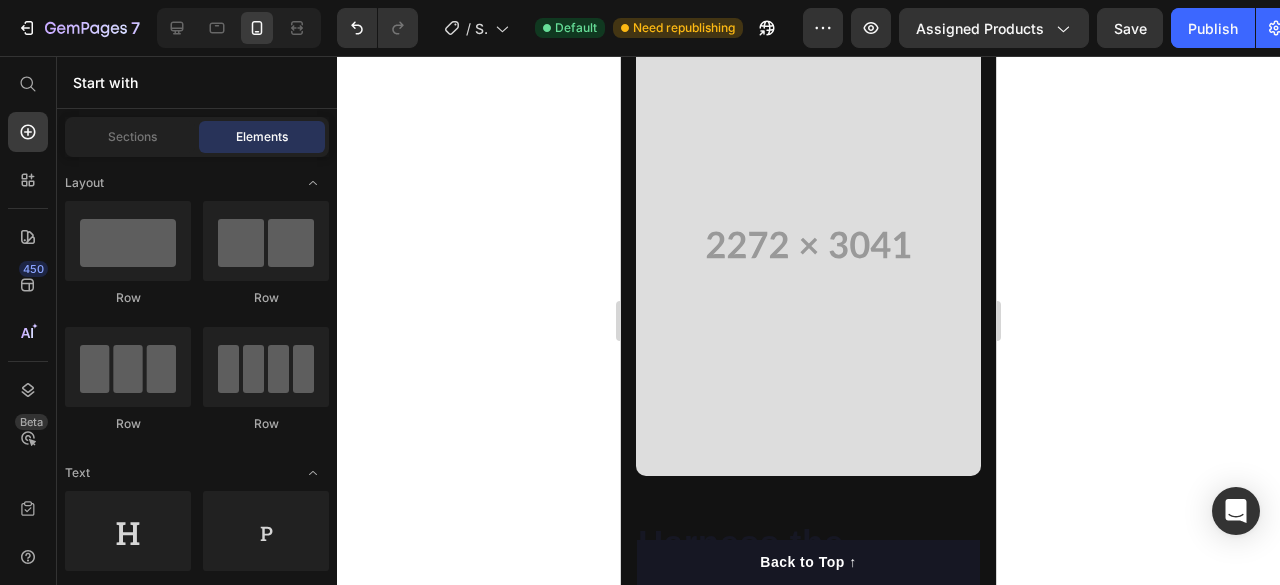 click on "Give your furry friend the gift of wholesome nutrition" at bounding box center (808, -131) 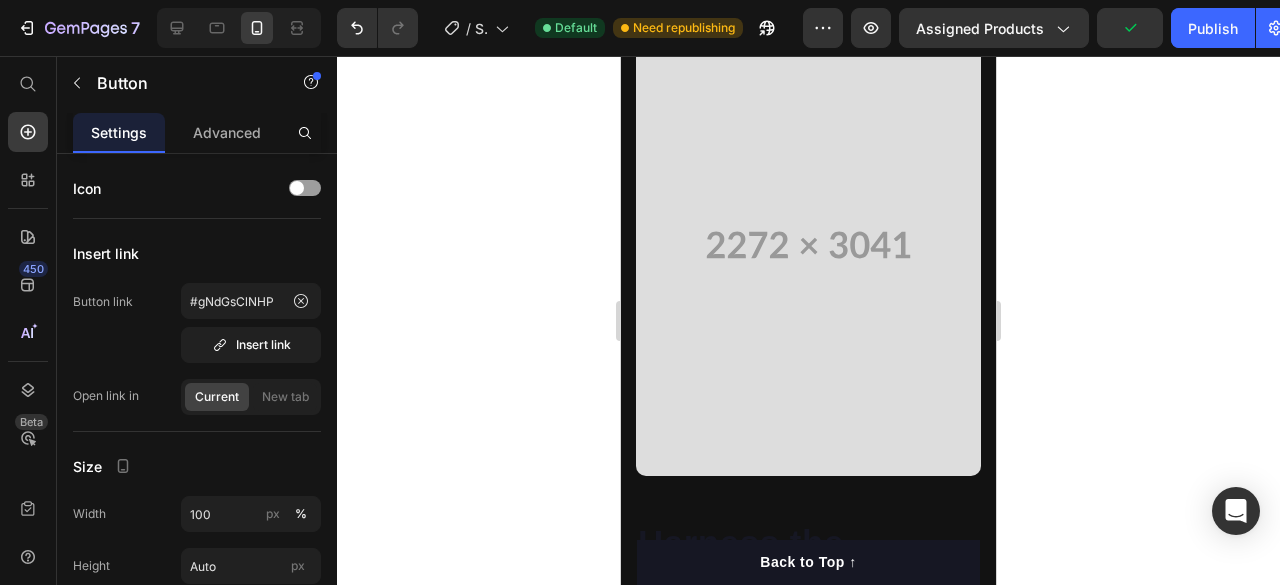 click on "Give your furry friend the gift of wholesome nutrition" at bounding box center [808, -131] 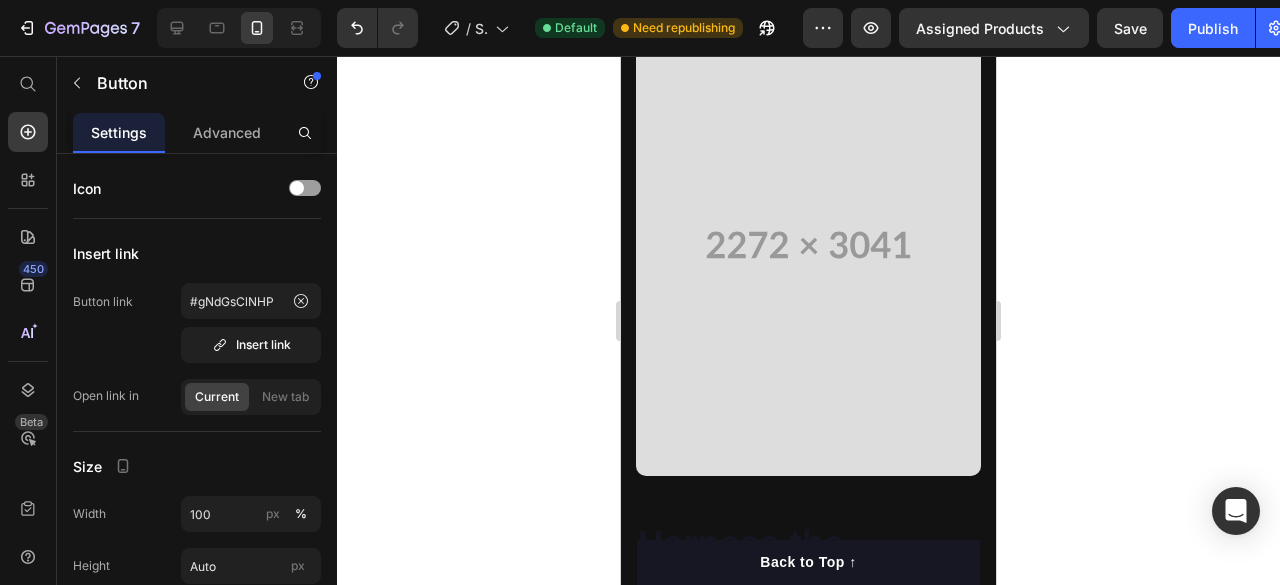 click 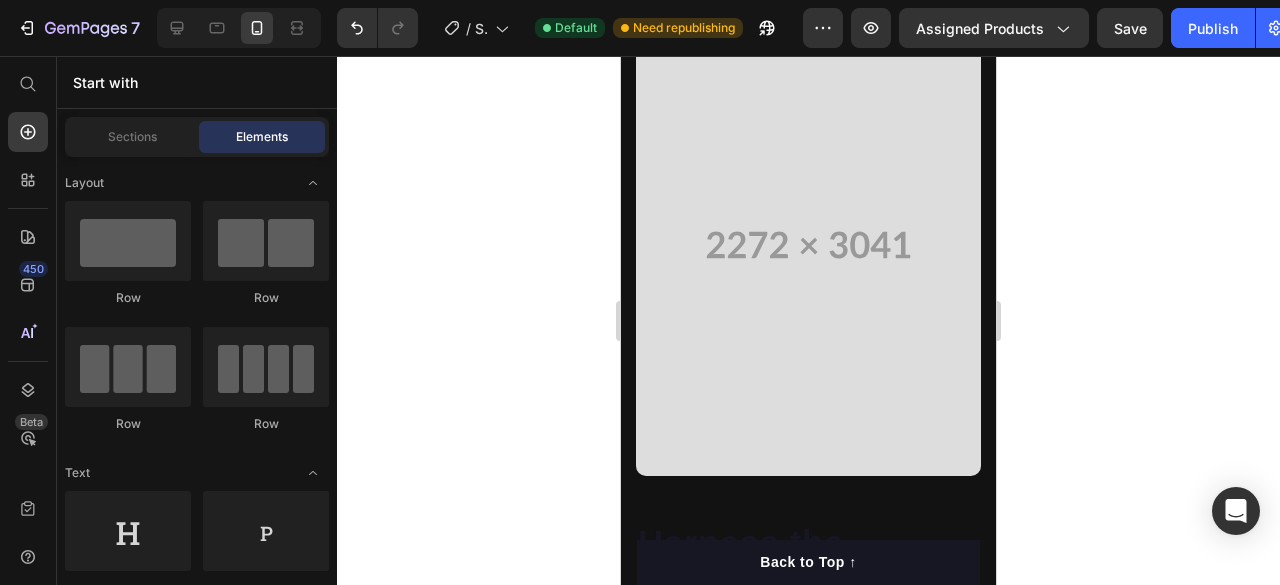 click 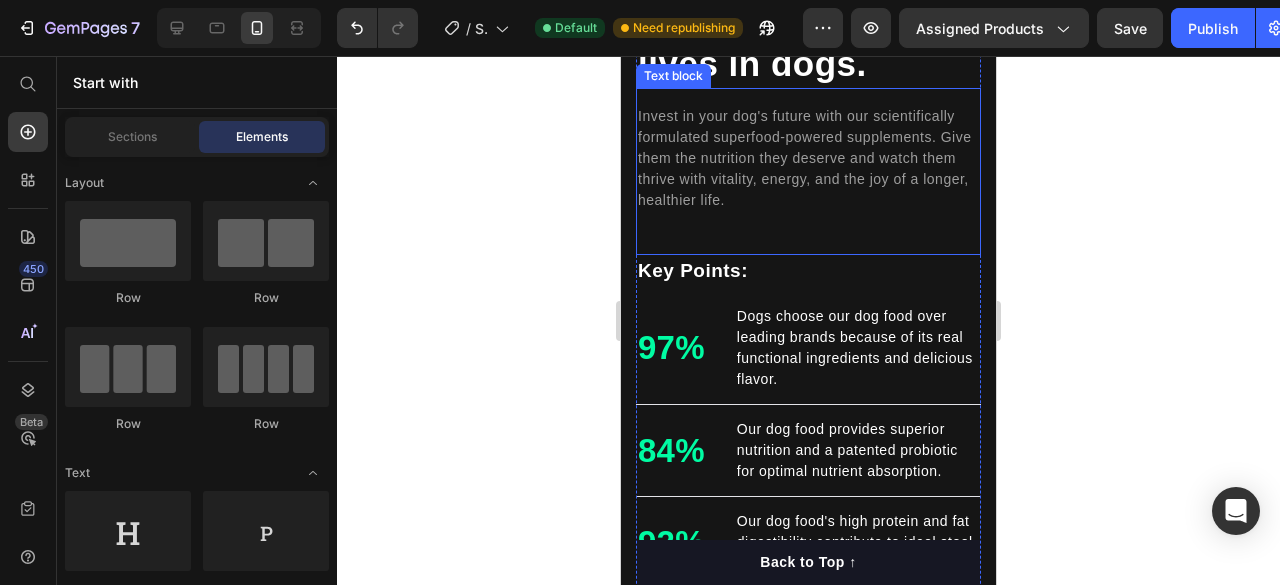 scroll, scrollTop: 1956, scrollLeft: 0, axis: vertical 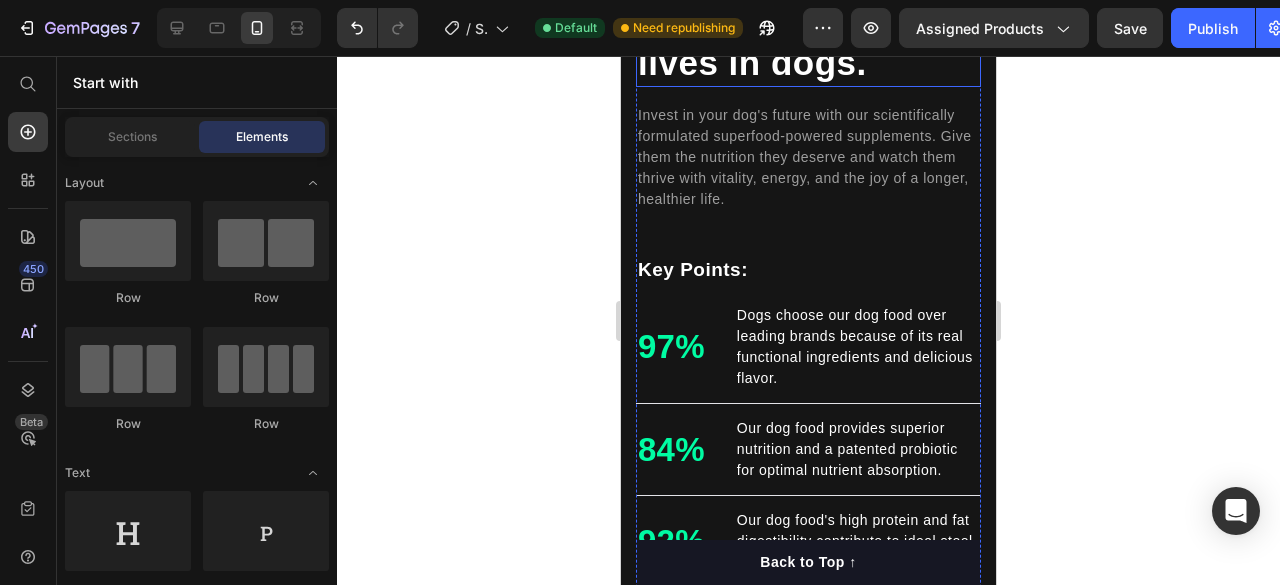 click on "Nutrition is the foundation for longer, healthier lives in dogs." at bounding box center (808, -6) 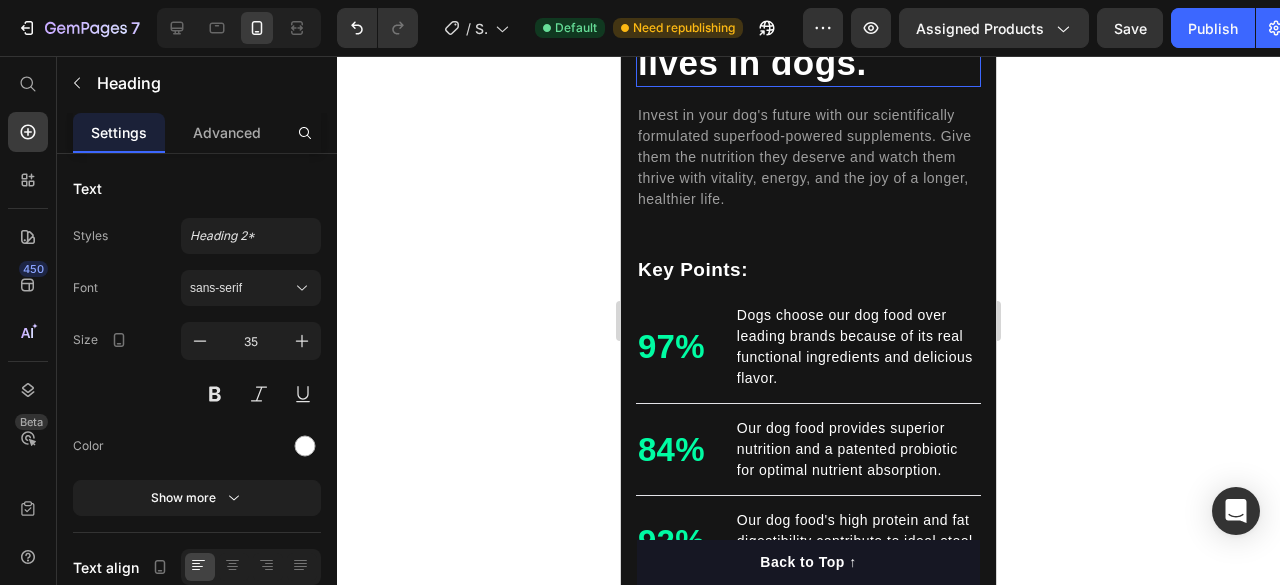 click on "Nutrition is the foundation for longer, healthier lives in dogs." at bounding box center (808, -6) 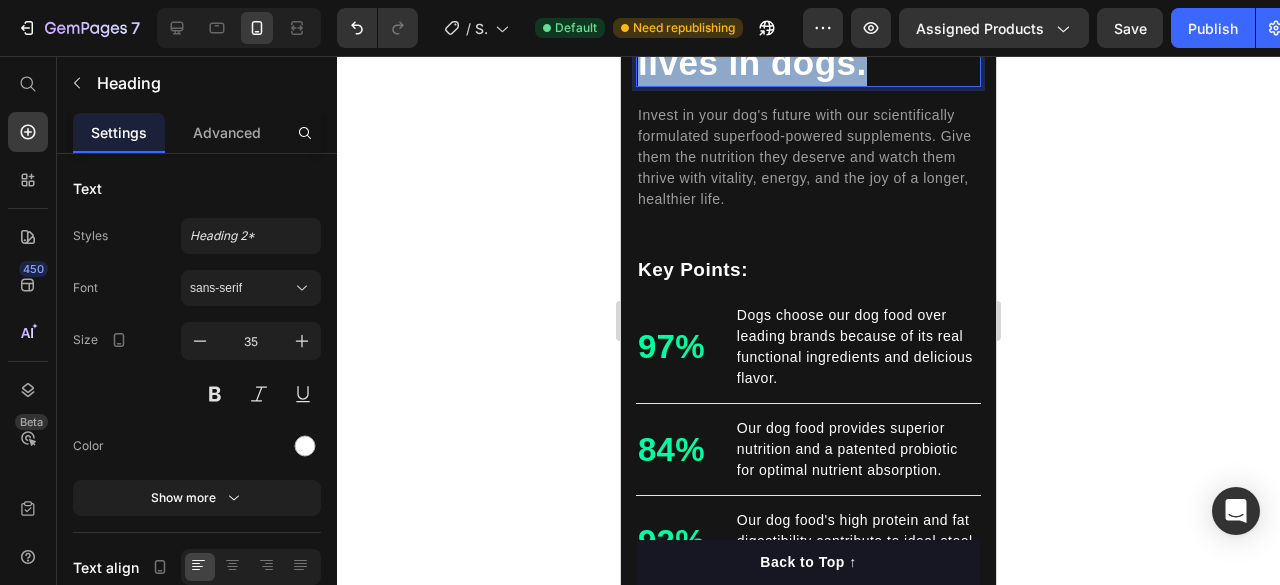 click on "Nutrition is the foundation for longer, healthier lives in dogs." at bounding box center (808, -6) 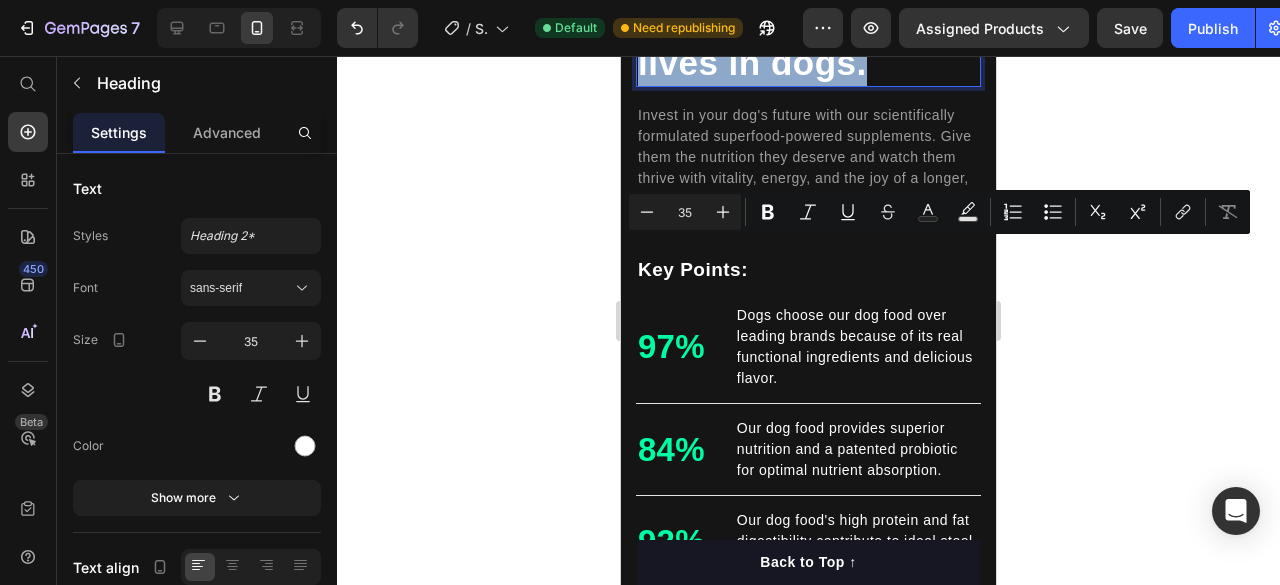 copy on "Nutrition is the foundation for longer, healthier lives in dogs." 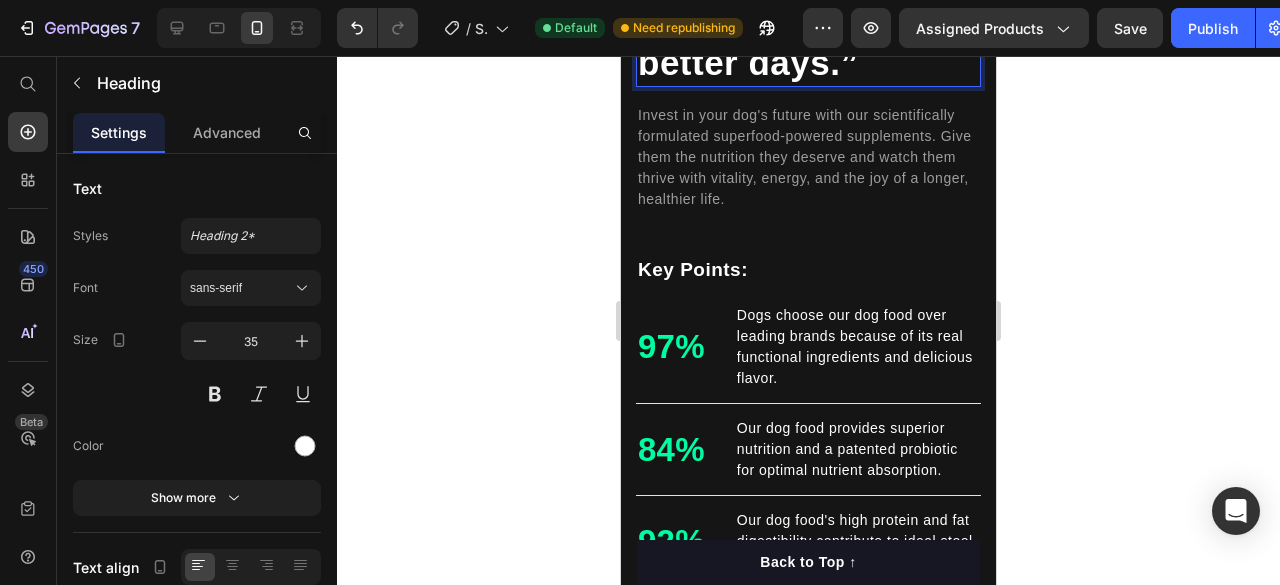 click on "“Breathing is the foundation of deeper sleep and better days.”" at bounding box center (808, -6) 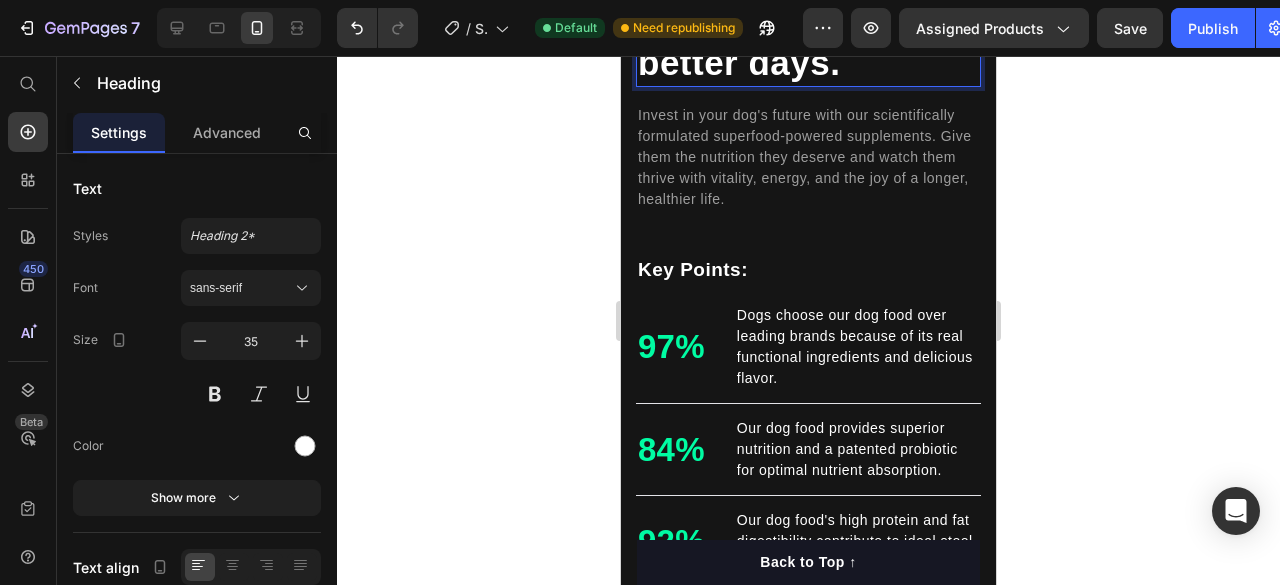 click on "Invest in your dog's future with our scientifically formulated superfood-powered supplements. Give them the nutrition they deserve and watch them thrive with vitality, energy, and the joy of a longer, healthier life." at bounding box center [808, 157] 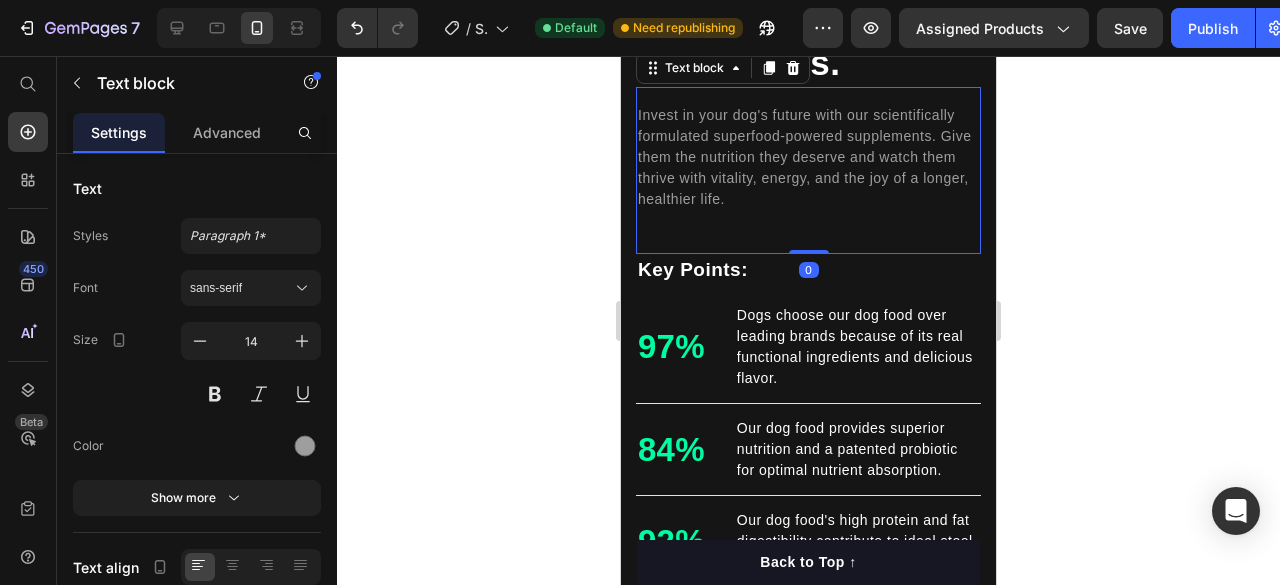 click on "Invest in your dog's future with our scientifically formulated superfood-powered supplements. Give them the nutrition they deserve and watch them thrive with vitality, energy, and the joy of a longer, healthier life." at bounding box center [808, 157] 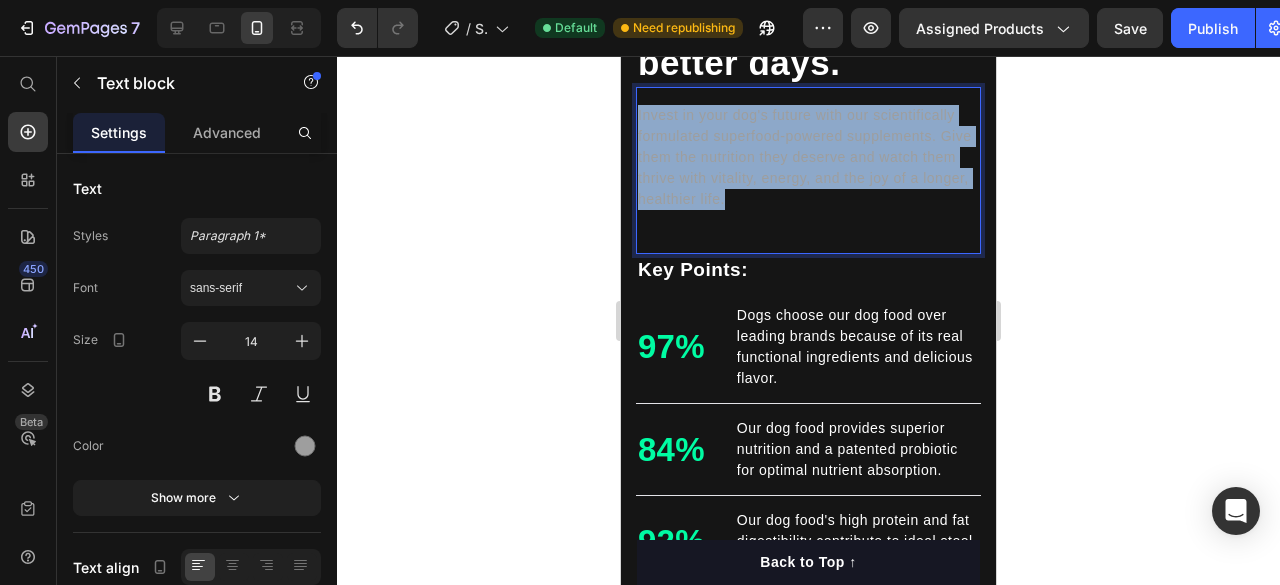 click on "Invest in your dog's future with our scientifically formulated superfood-powered supplements. Give them the nutrition they deserve and watch them thrive with vitality, energy, and the joy of a longer, healthier life." at bounding box center [808, 157] 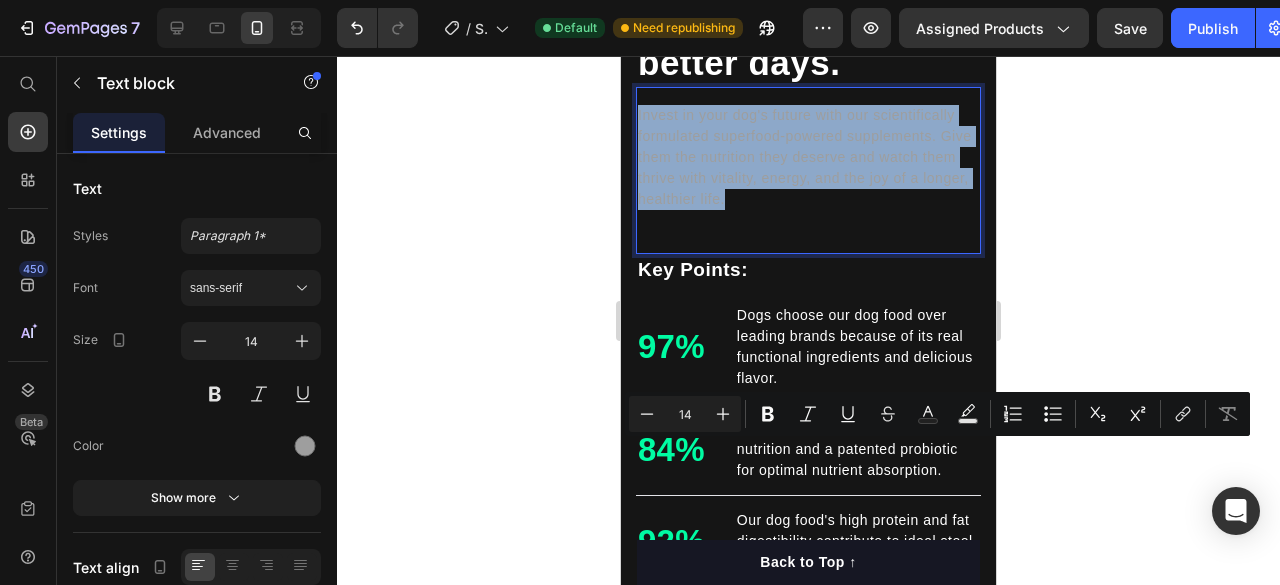 copy on "Invest in your dog's future with our scientifically formulated superfood-powered supplements. Give them the nutrition they deserve and watch them thrive with vitality, energy, and the joy of a longer, healthier life." 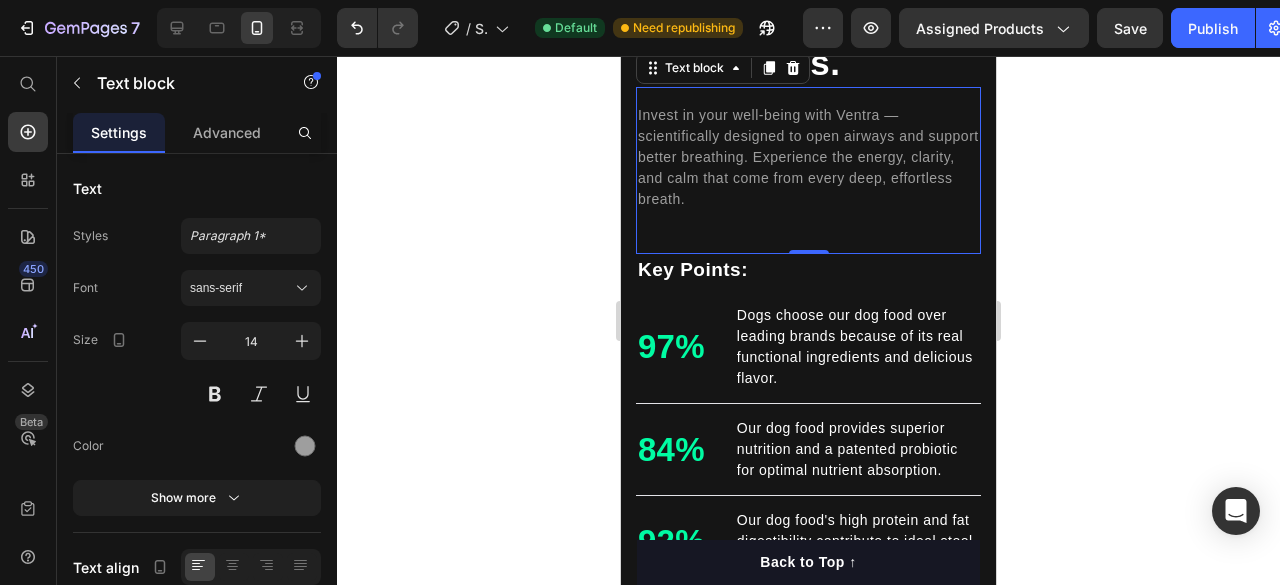 click 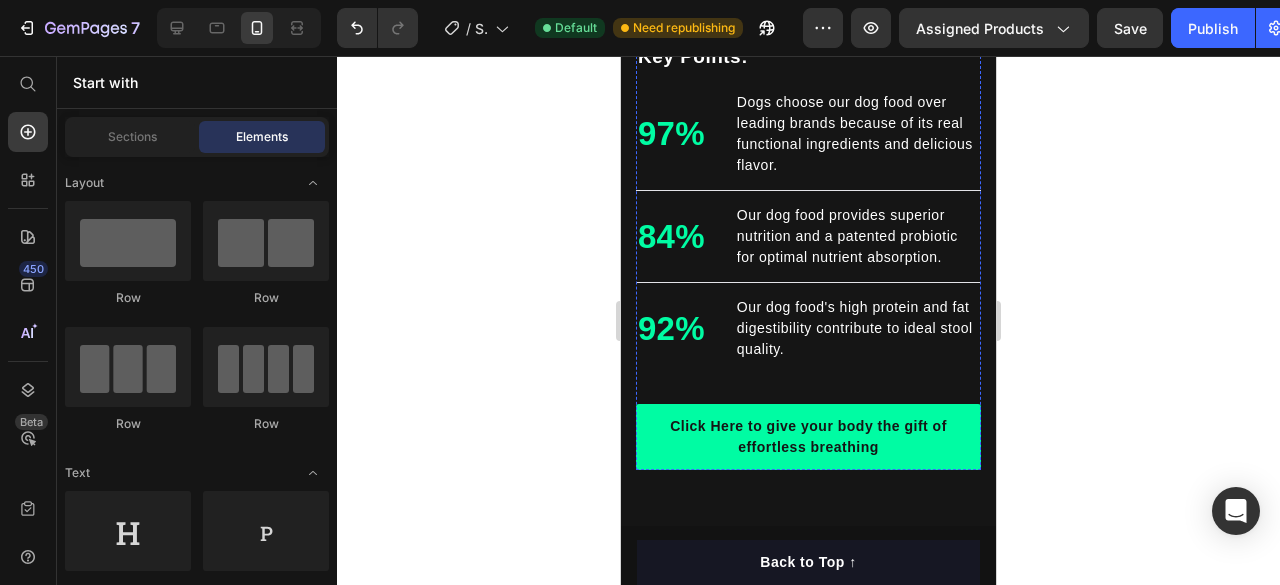 scroll, scrollTop: 2170, scrollLeft: 0, axis: vertical 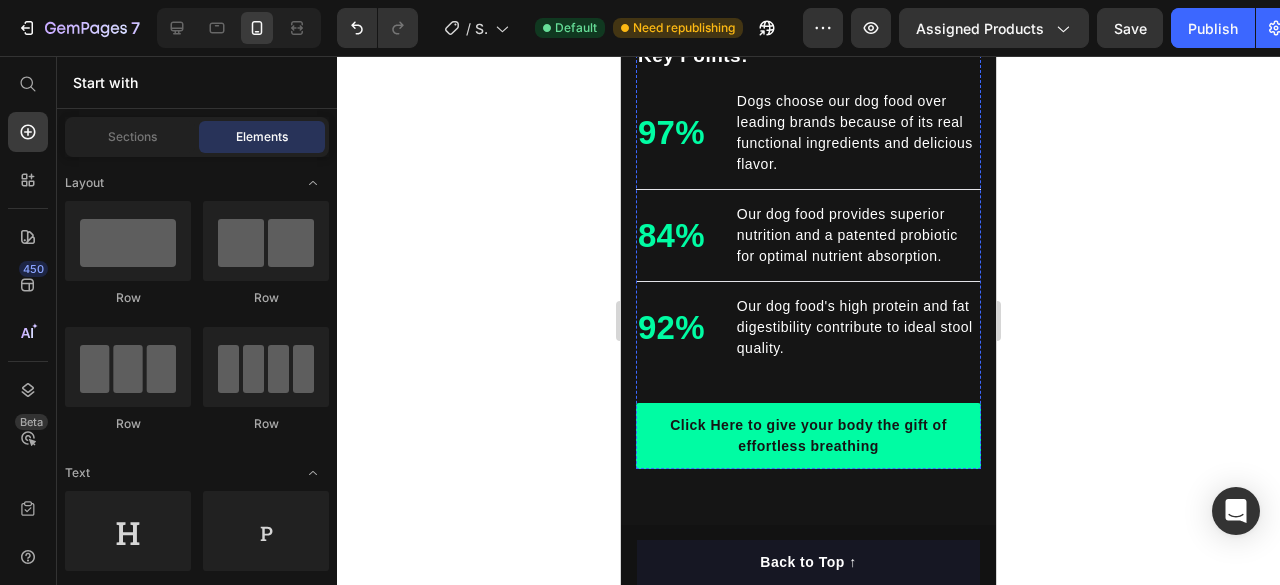 click on "Invest in your well-being with Ventra — scientifically designed to open airways and support better breathing. Experience the energy, clarity, and calm that come from every deep, effortless breath." at bounding box center [808, -57] 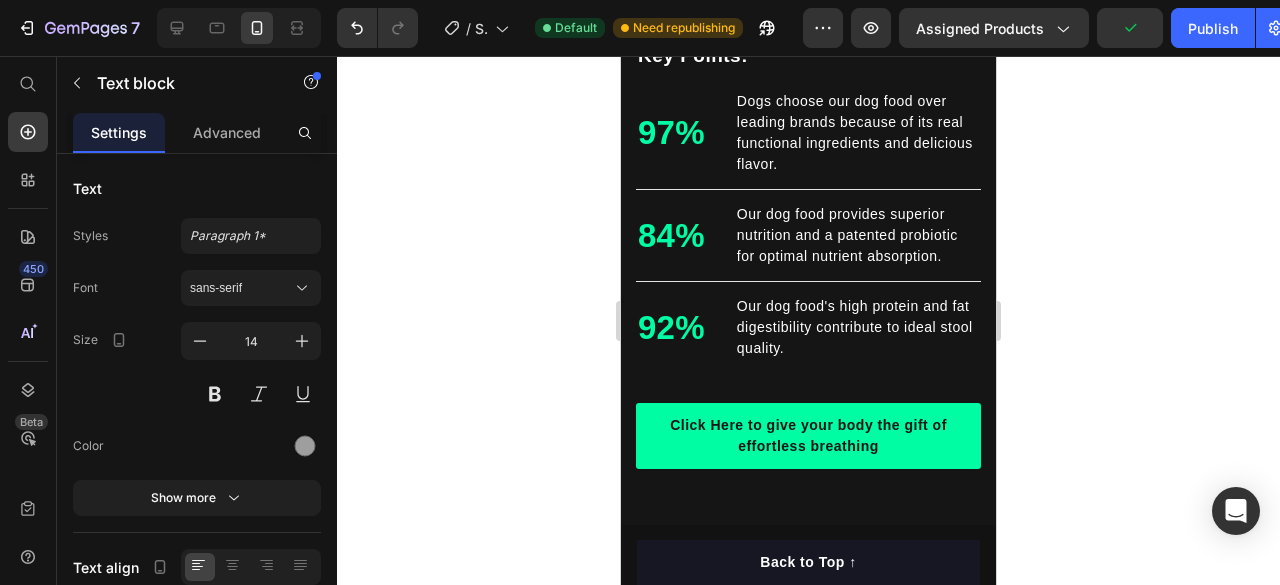 click on "Invest in your well-being with Ventra — scientifically designed to open airways and support better breathing. Experience the energy, clarity, and calm that come from every deep, effortless breath." at bounding box center (808, -57) 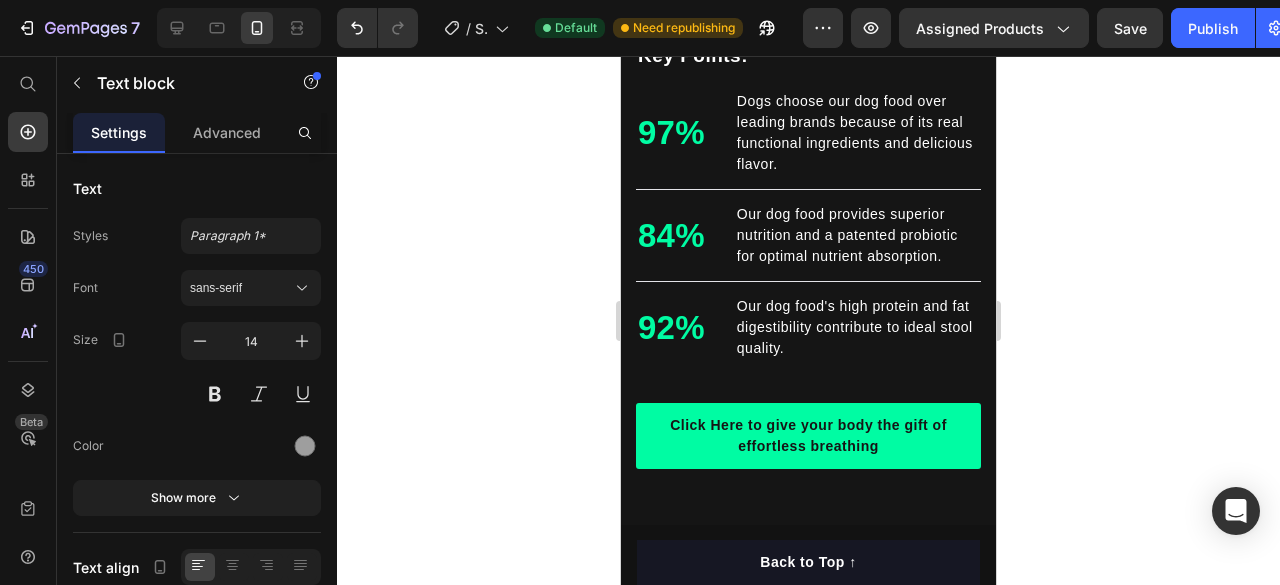 click 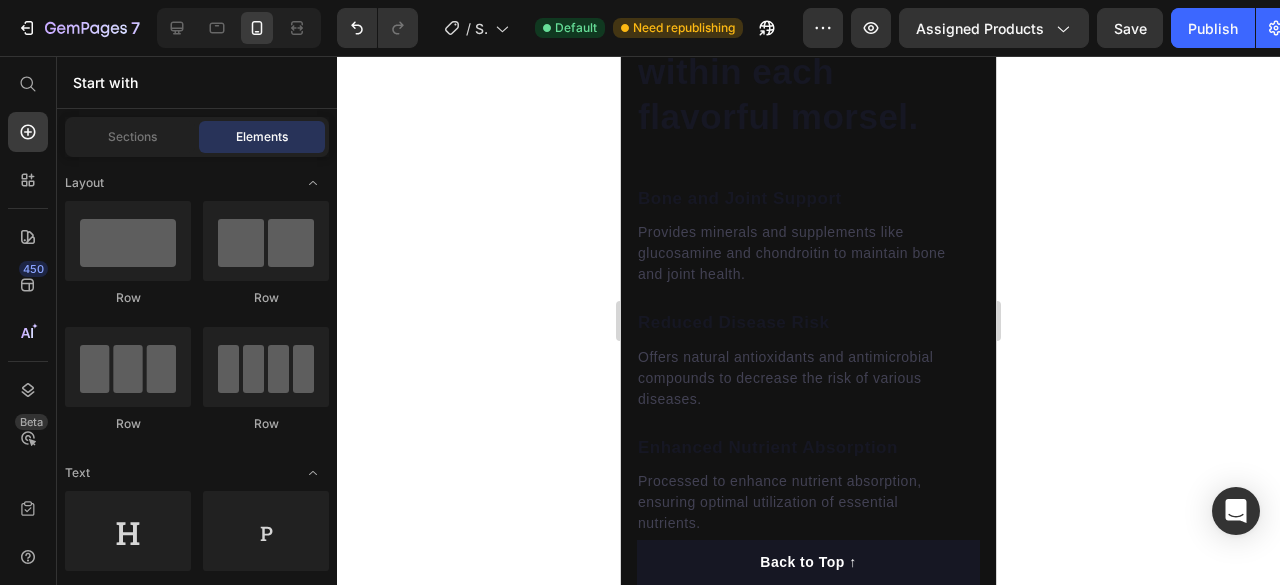 scroll, scrollTop: 3306, scrollLeft: 0, axis: vertical 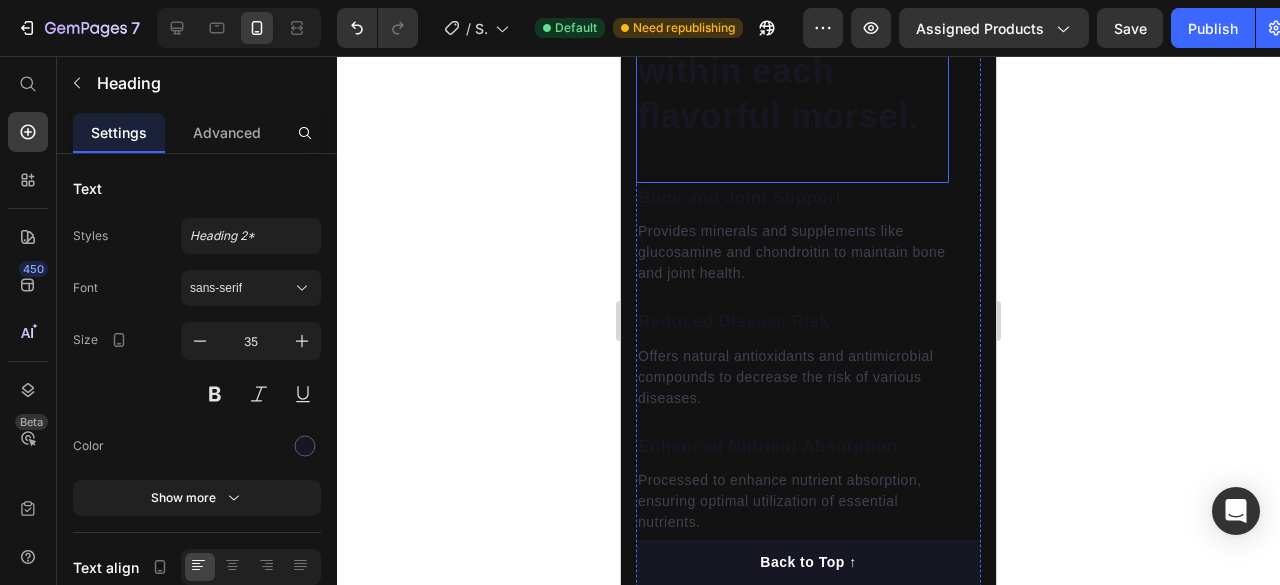 click on "Harness the benefits found within each flavorful morsel." at bounding box center (792, 48) 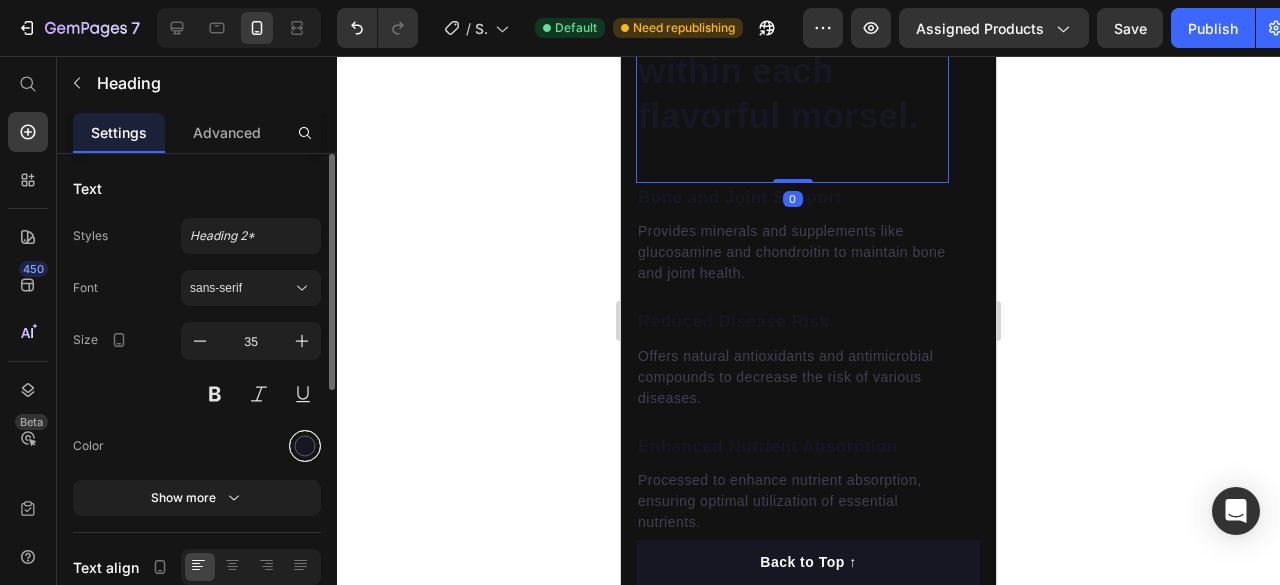 click at bounding box center (305, 446) 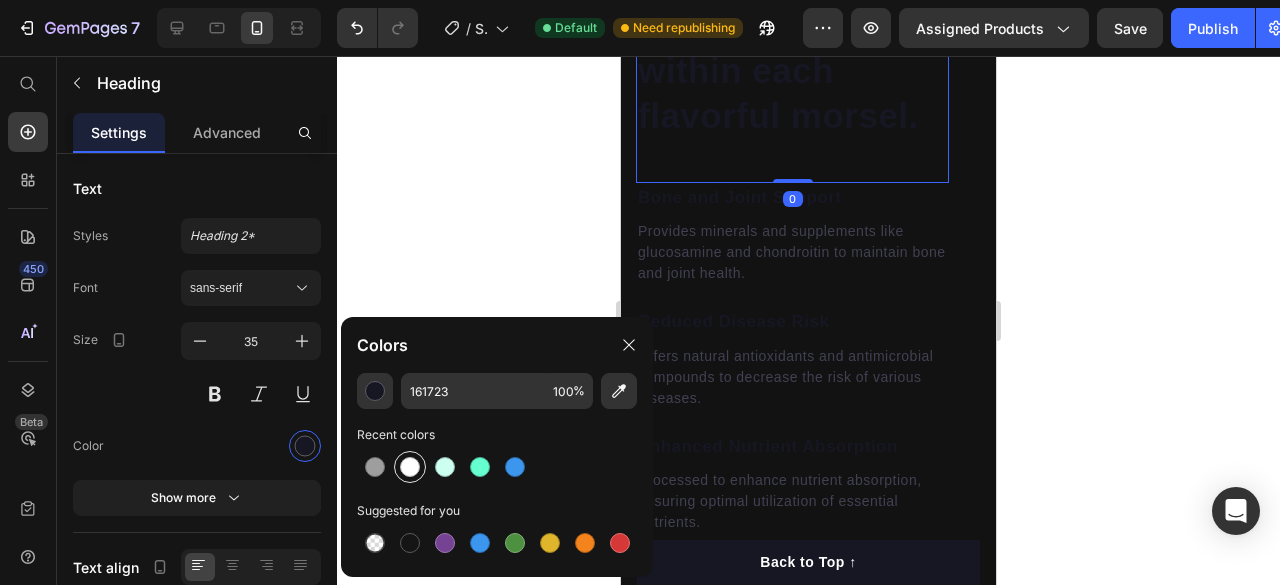 click at bounding box center (410, 467) 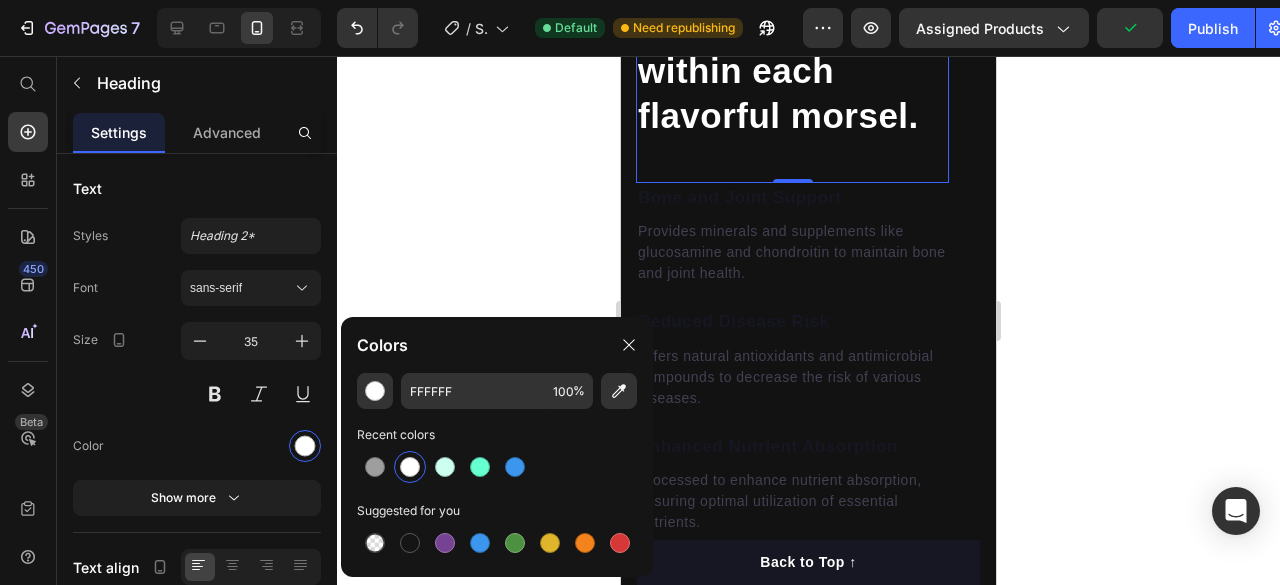 click 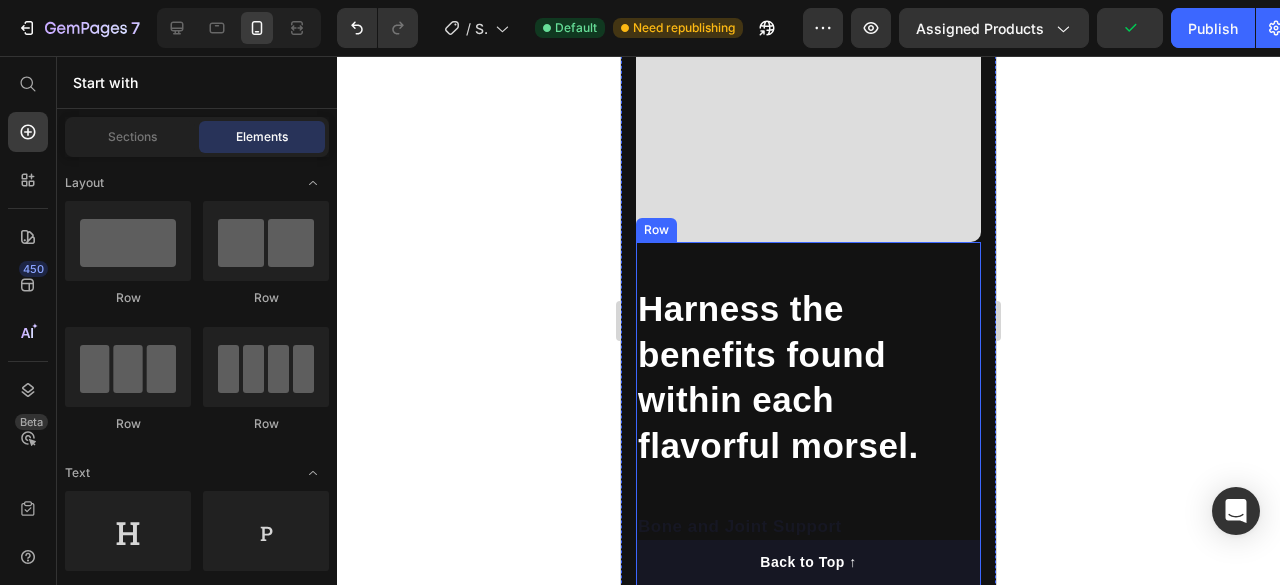scroll, scrollTop: 3603, scrollLeft: 0, axis: vertical 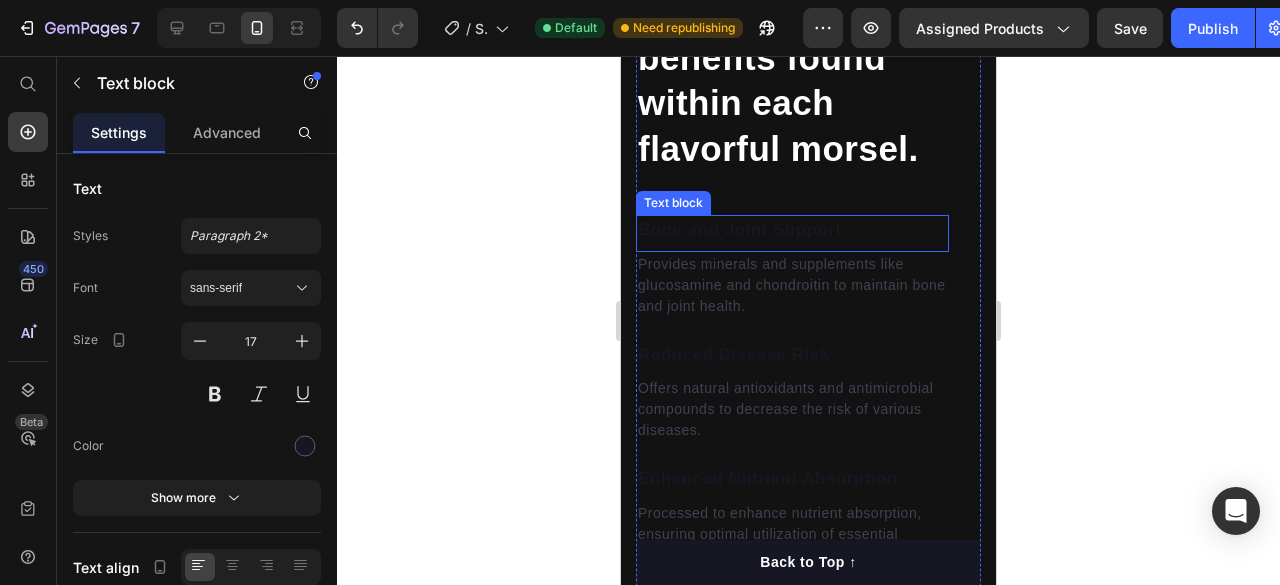 click on "Bone and Joint Support" at bounding box center (792, 230) 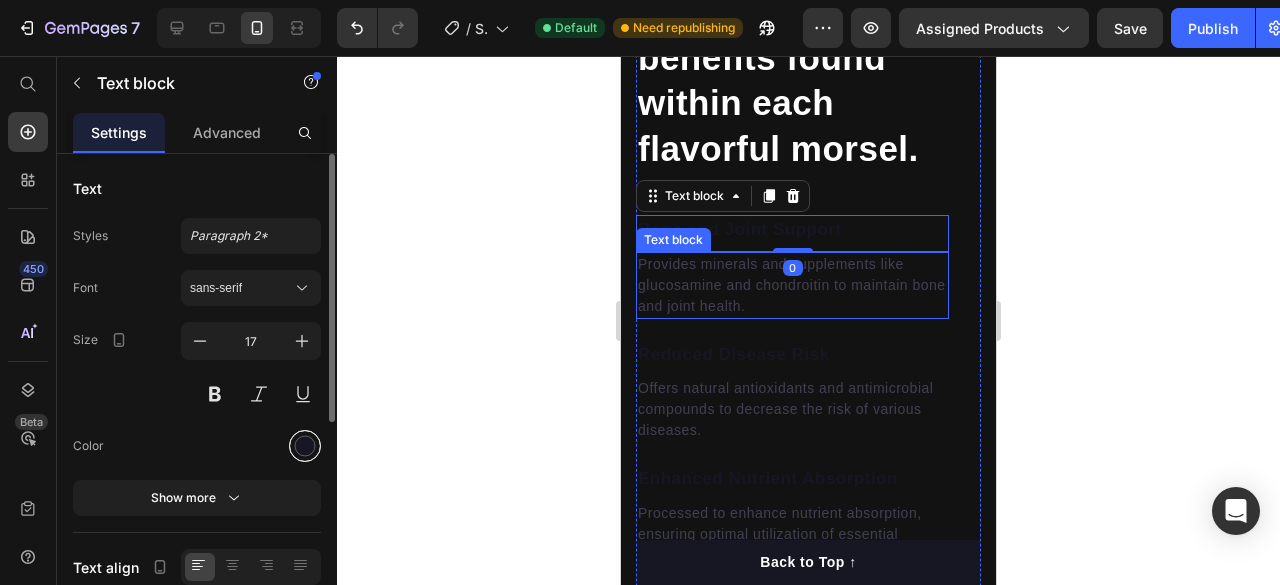 click at bounding box center (305, 446) 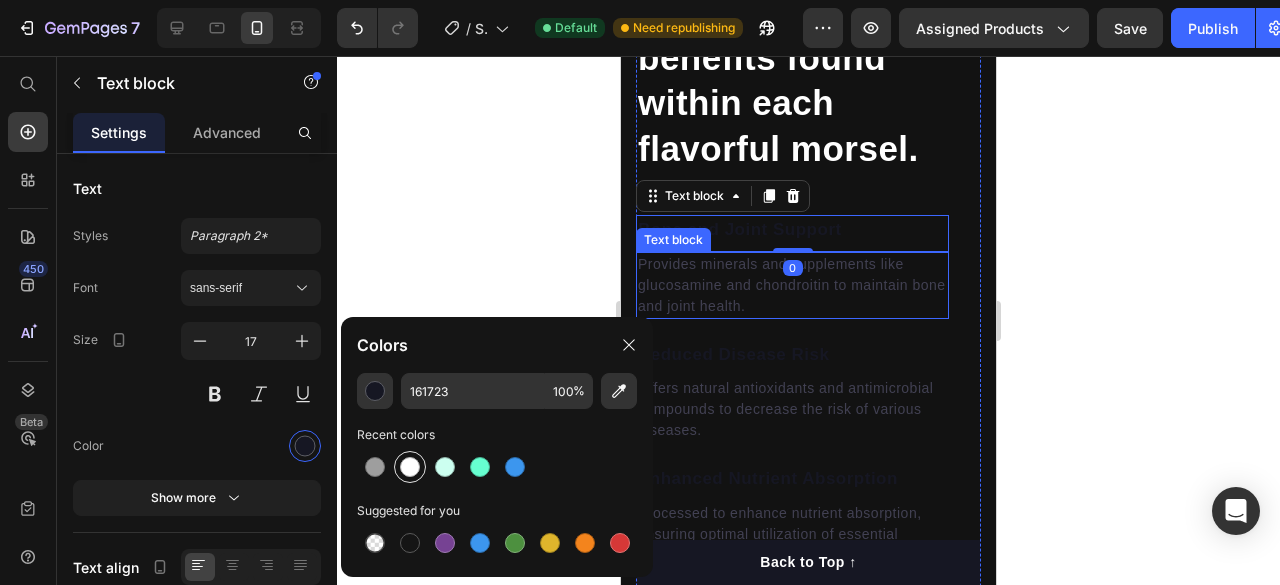 click at bounding box center (410, 467) 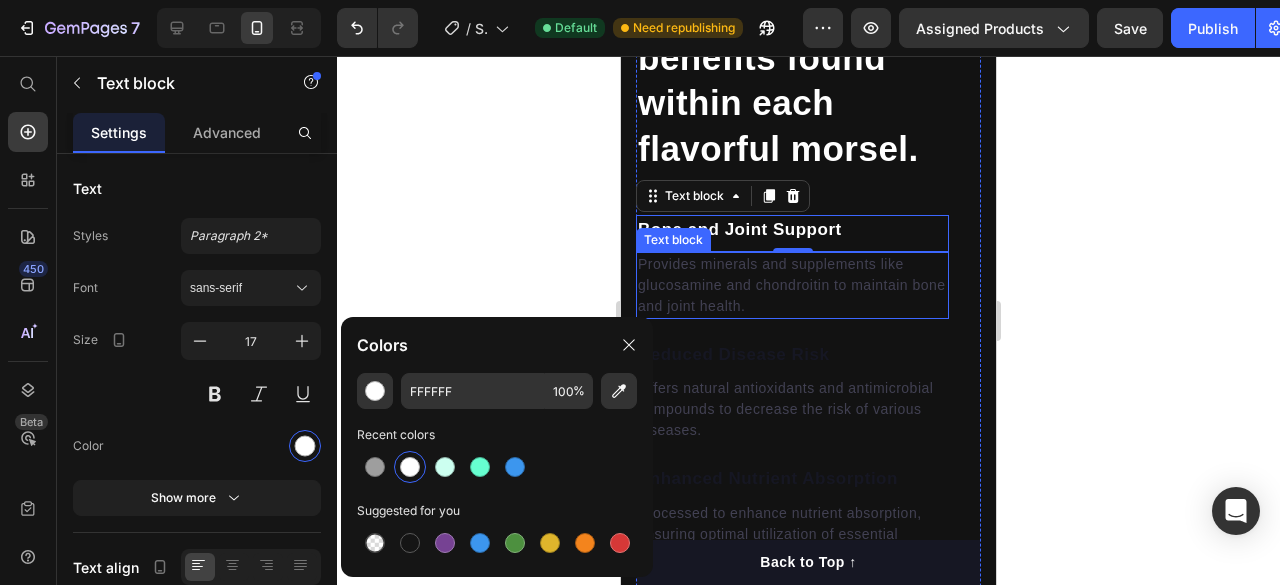 click on "Provides minerals and supplements like glucosamine and chondroitin to maintain bone and joint health." at bounding box center [792, 285] 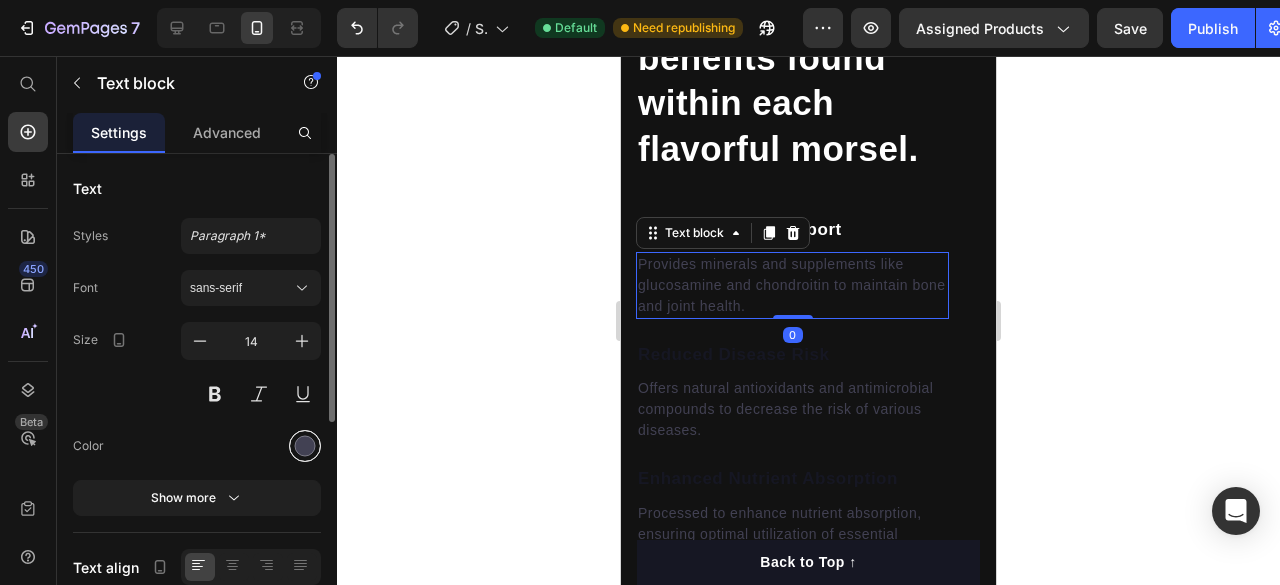 click at bounding box center [305, 446] 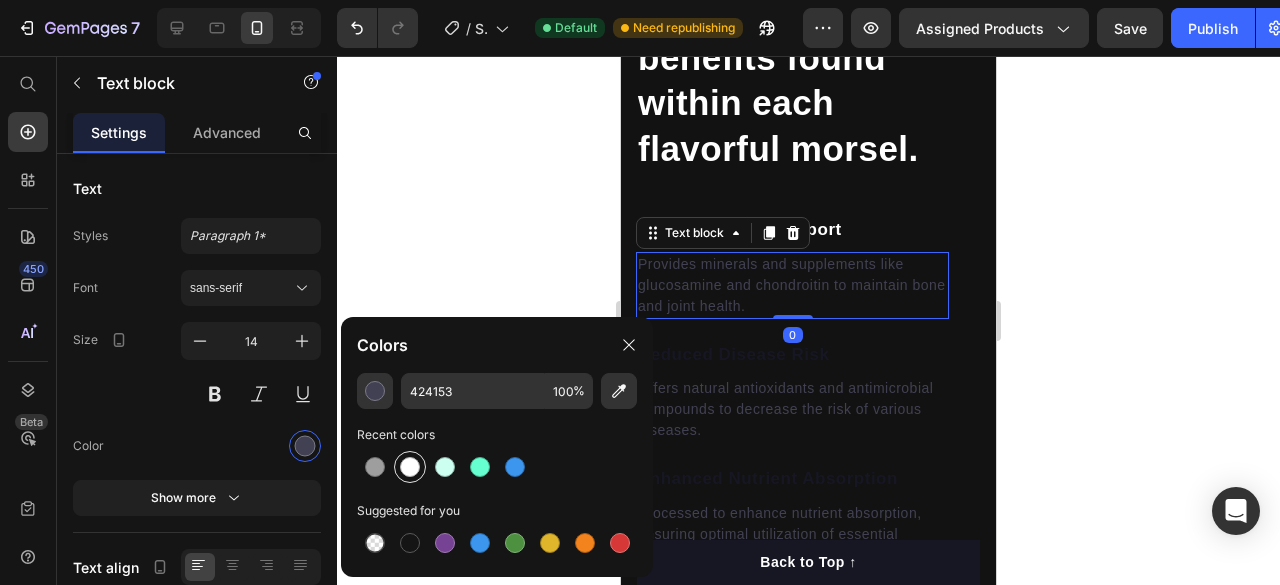 click at bounding box center (410, 467) 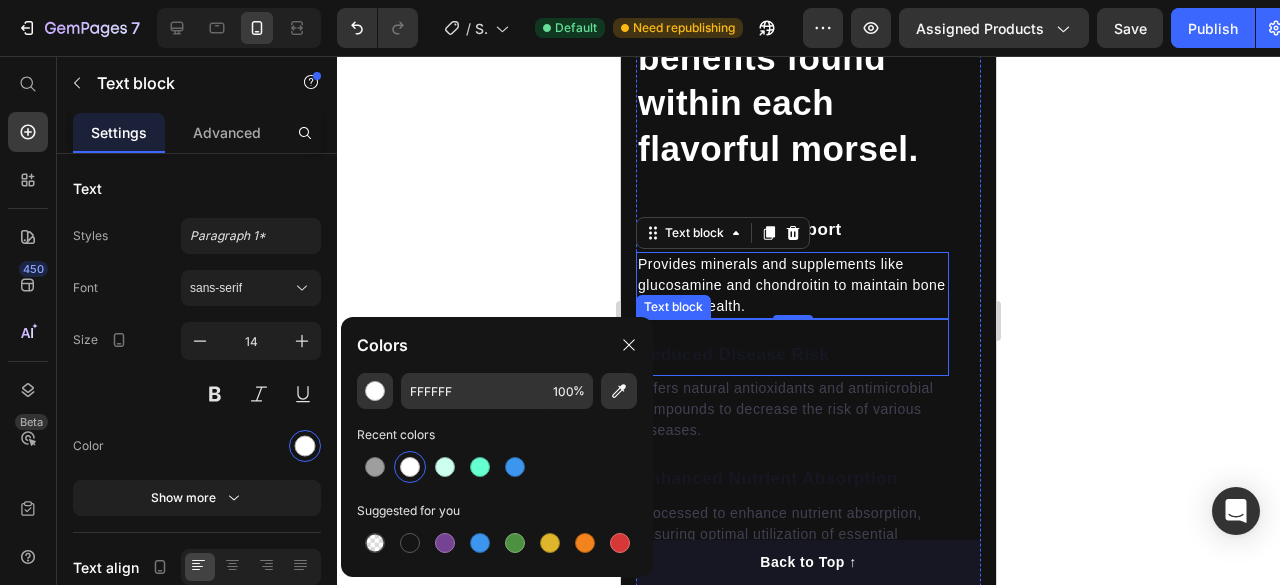 click on "Reduced Disease Risk" at bounding box center (792, 355) 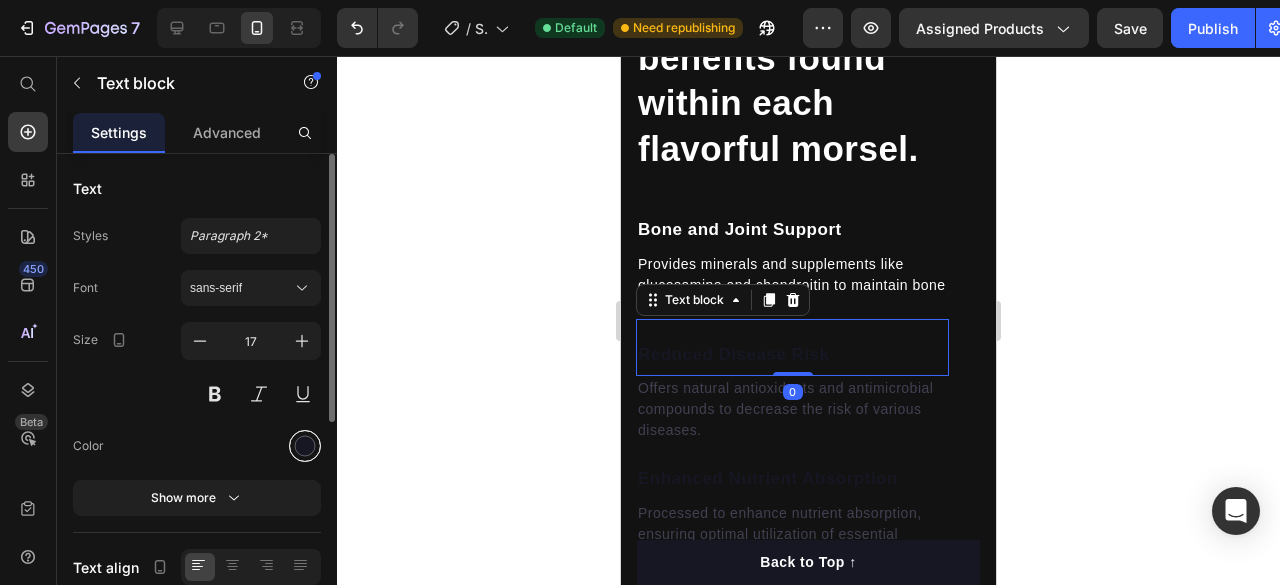click at bounding box center (305, 446) 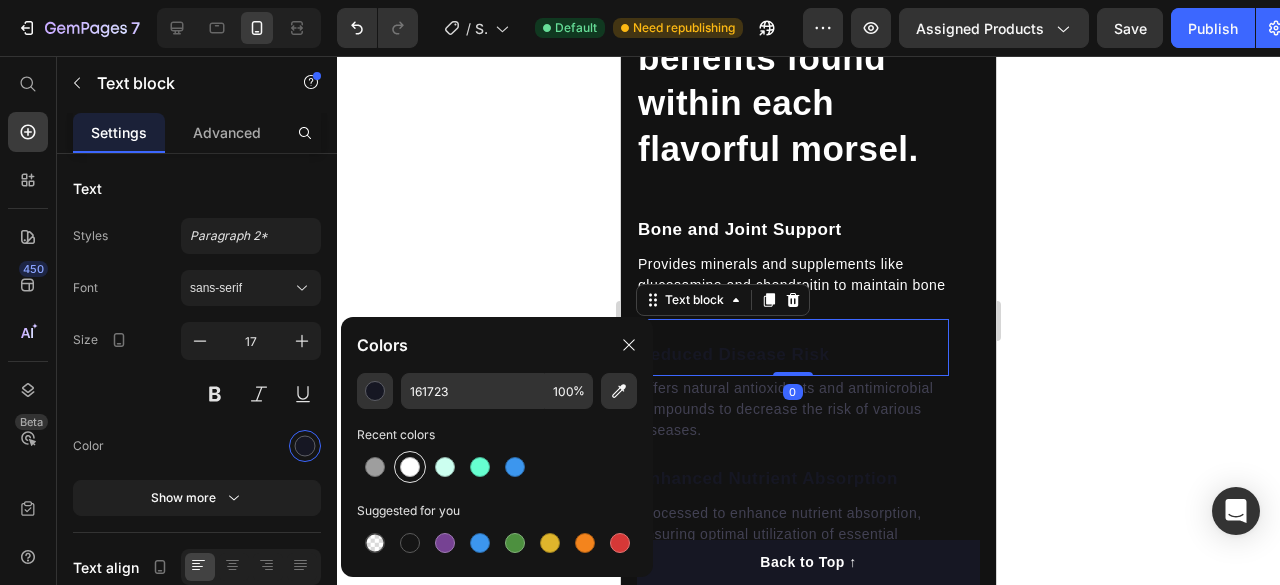 click at bounding box center [410, 467] 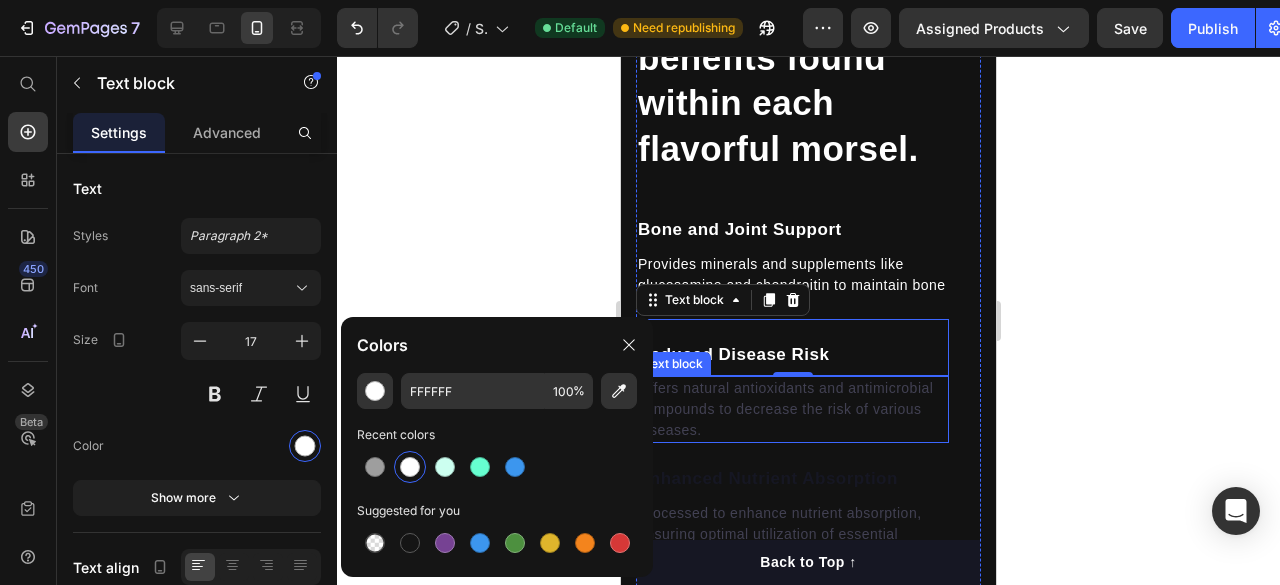 click on "Offers natural antioxidants and antimicrobial compounds to decrease the risk of various diseases." at bounding box center [792, 409] 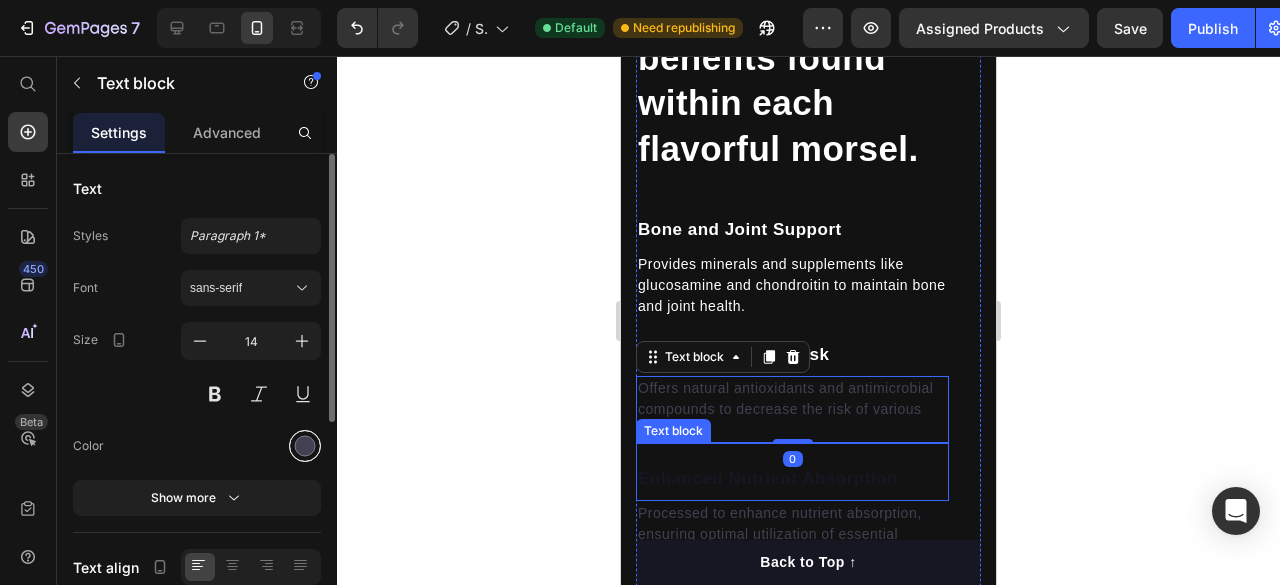 click at bounding box center (305, 446) 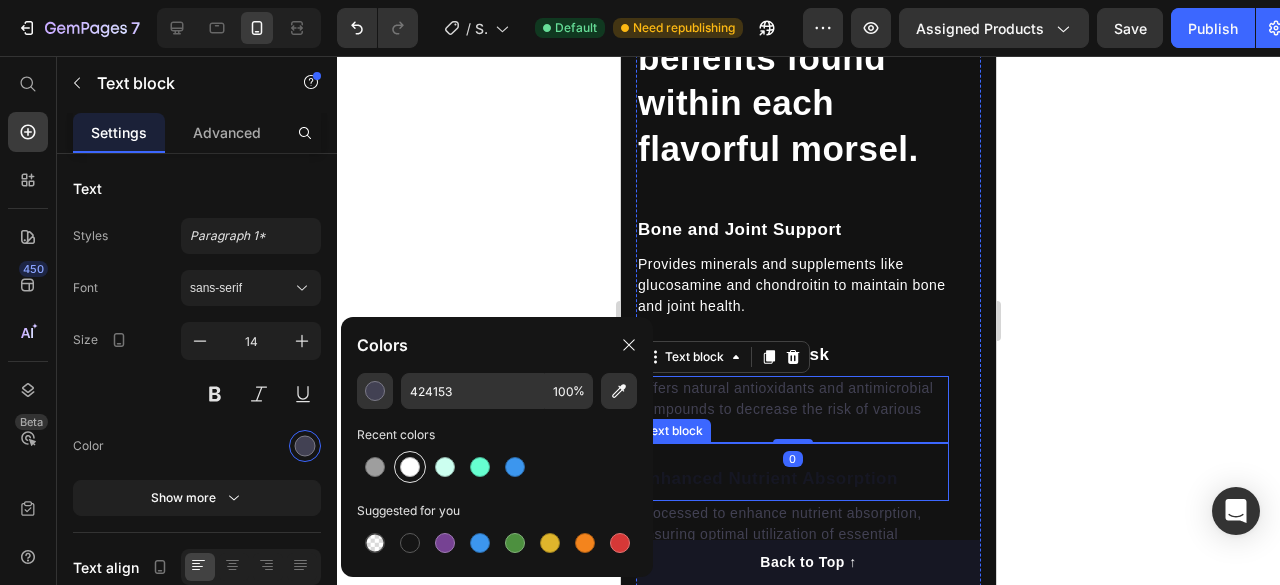 click at bounding box center [410, 467] 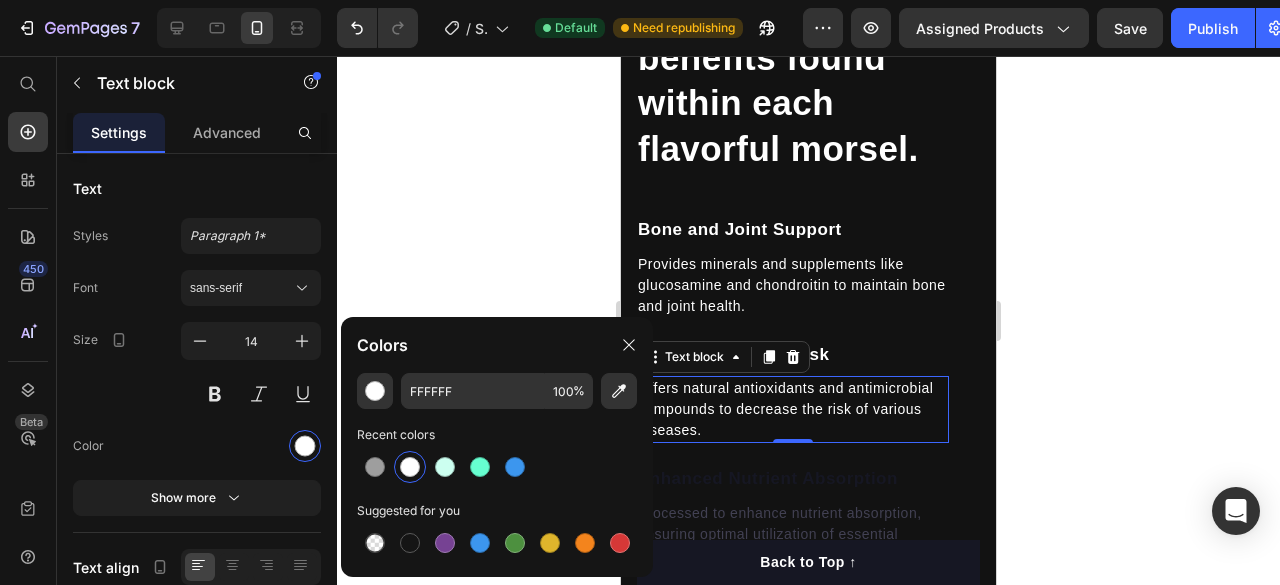 click 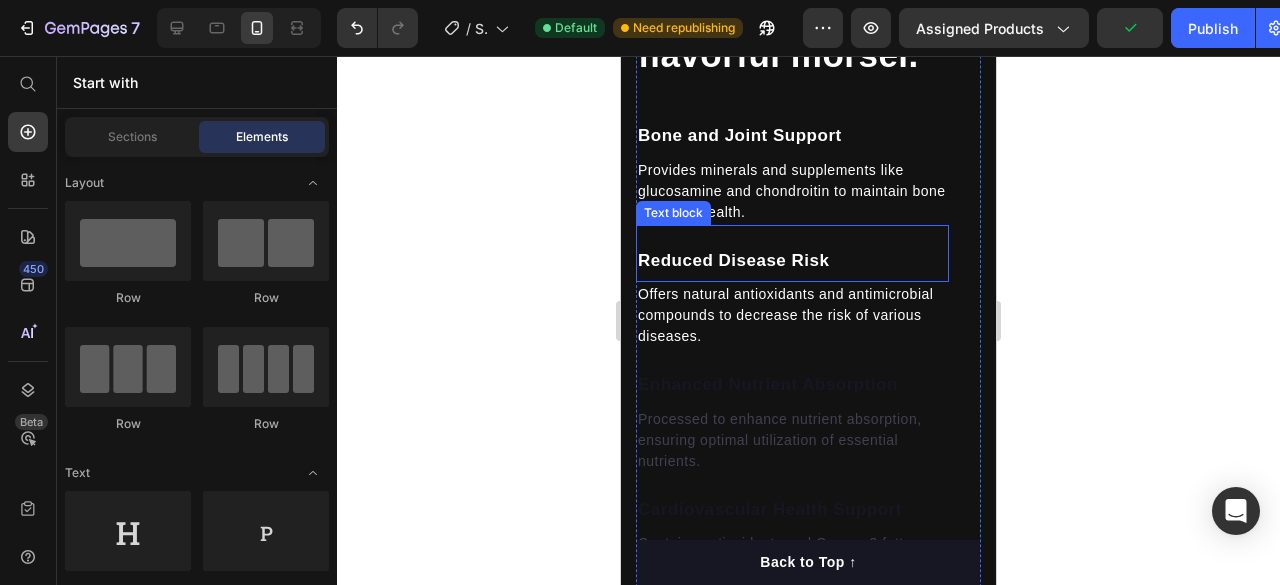 scroll, scrollTop: 3712, scrollLeft: 0, axis: vertical 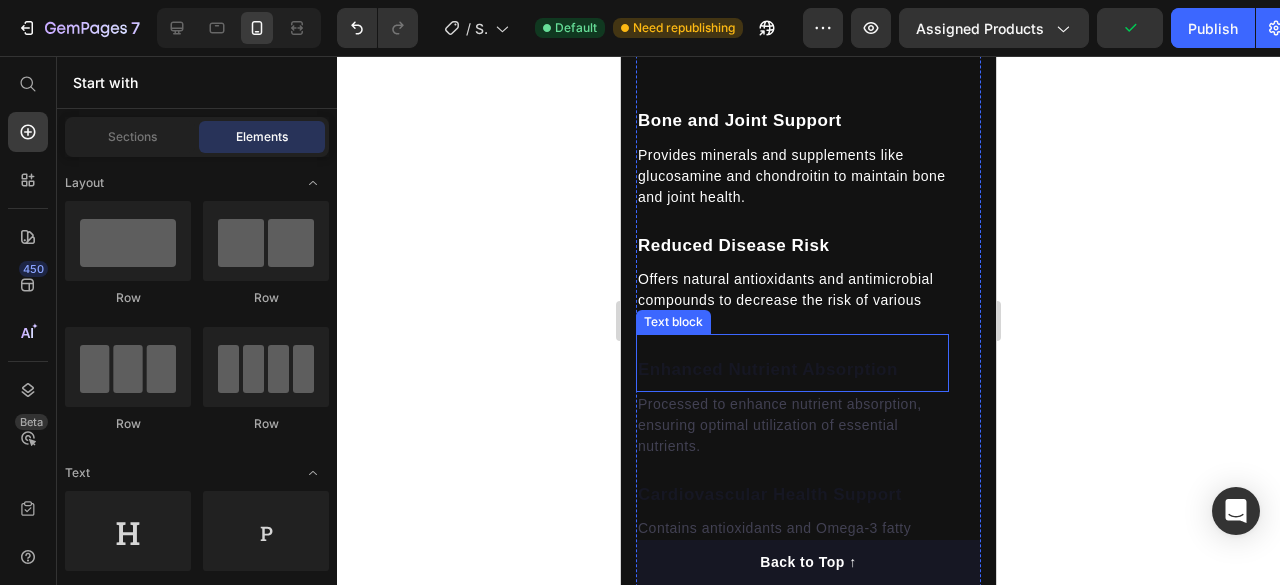 click on "Enhanced Nutrient Absorption" at bounding box center [792, 370] 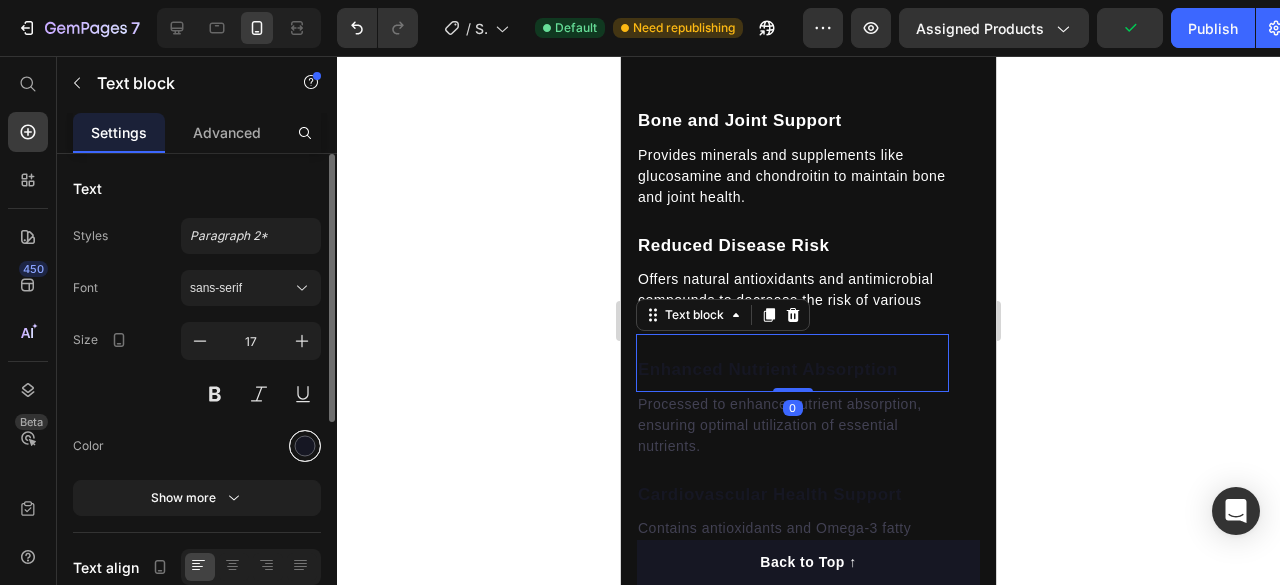 click at bounding box center (305, 446) 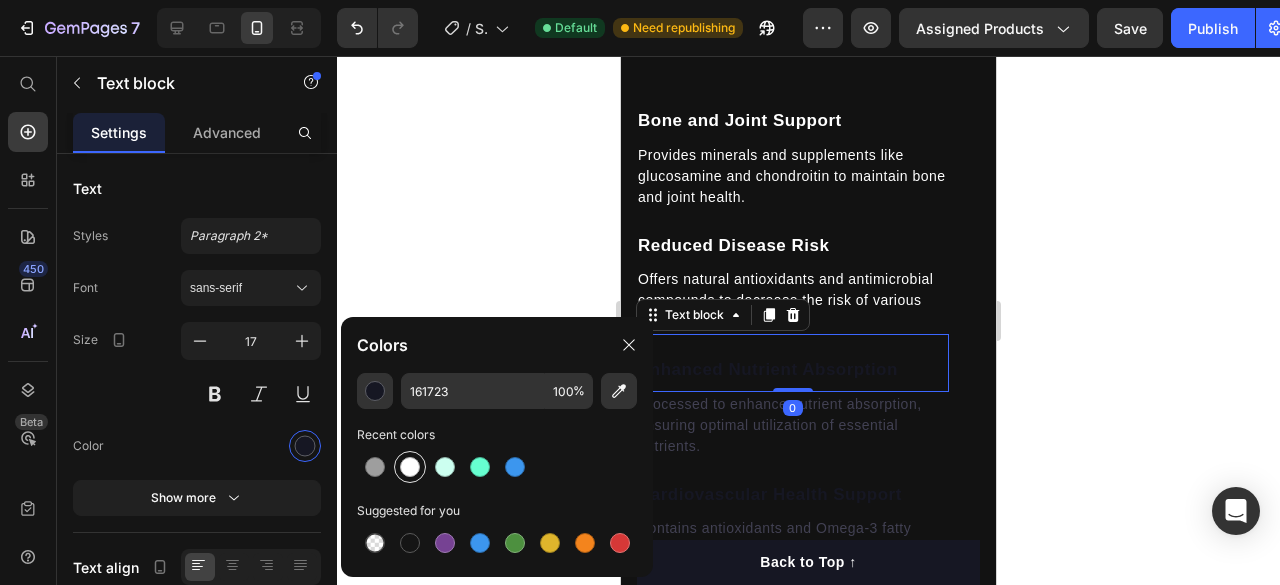 click at bounding box center (410, 467) 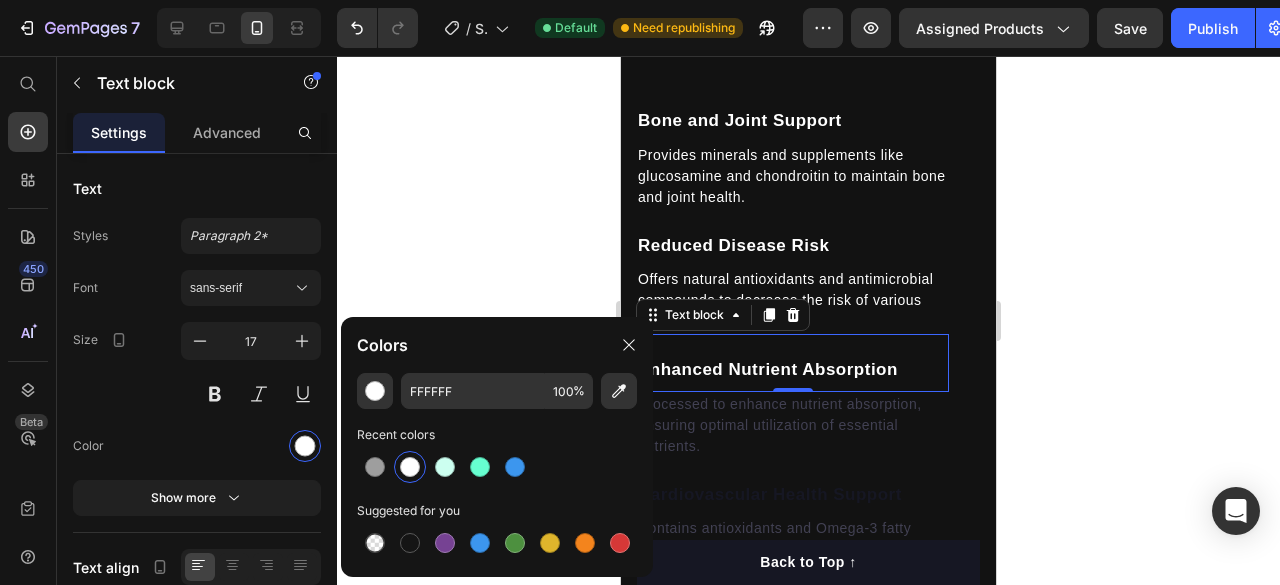 click 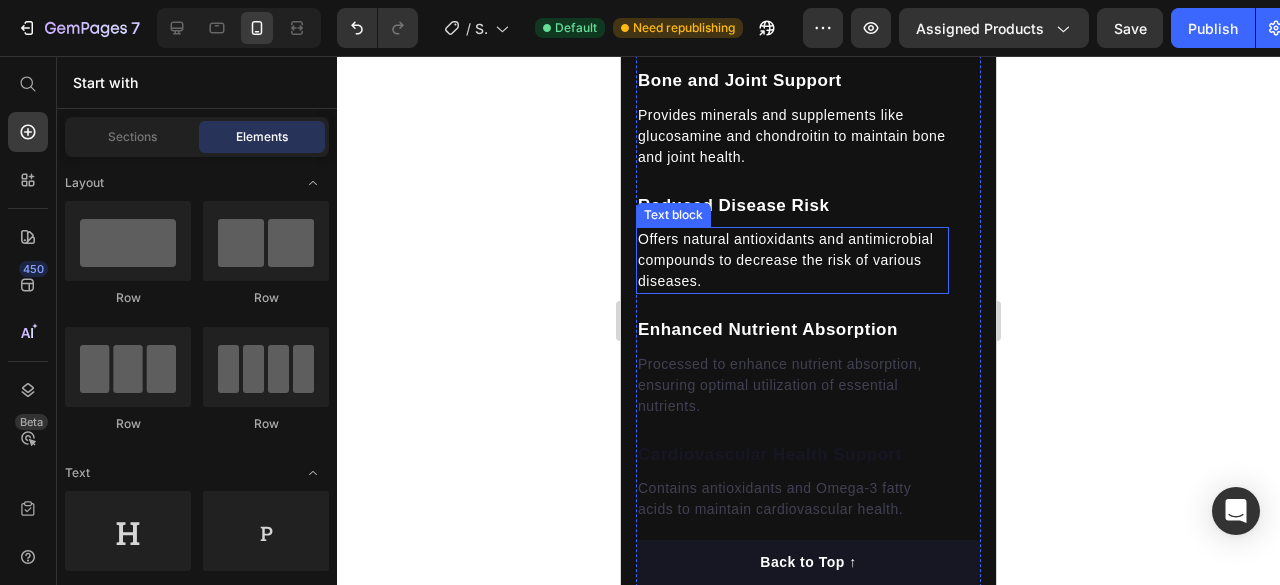 scroll, scrollTop: 3785, scrollLeft: 0, axis: vertical 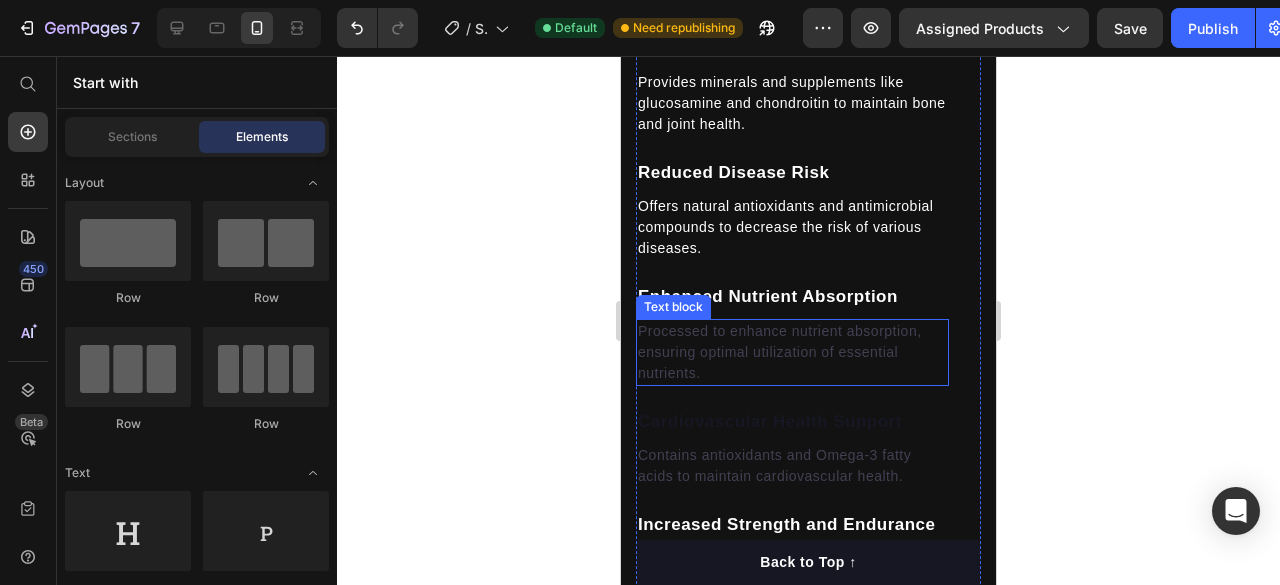 click on "Processed to enhance nutrient absorption, ensuring optimal utilization of essential nutrients." at bounding box center (792, 352) 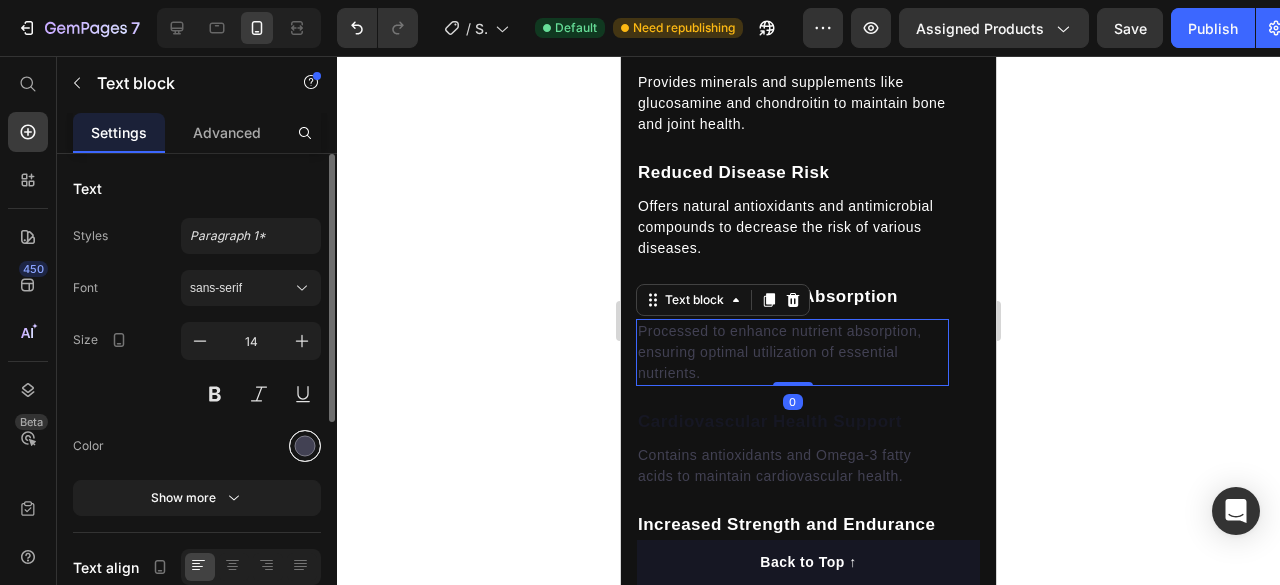 click at bounding box center (305, 446) 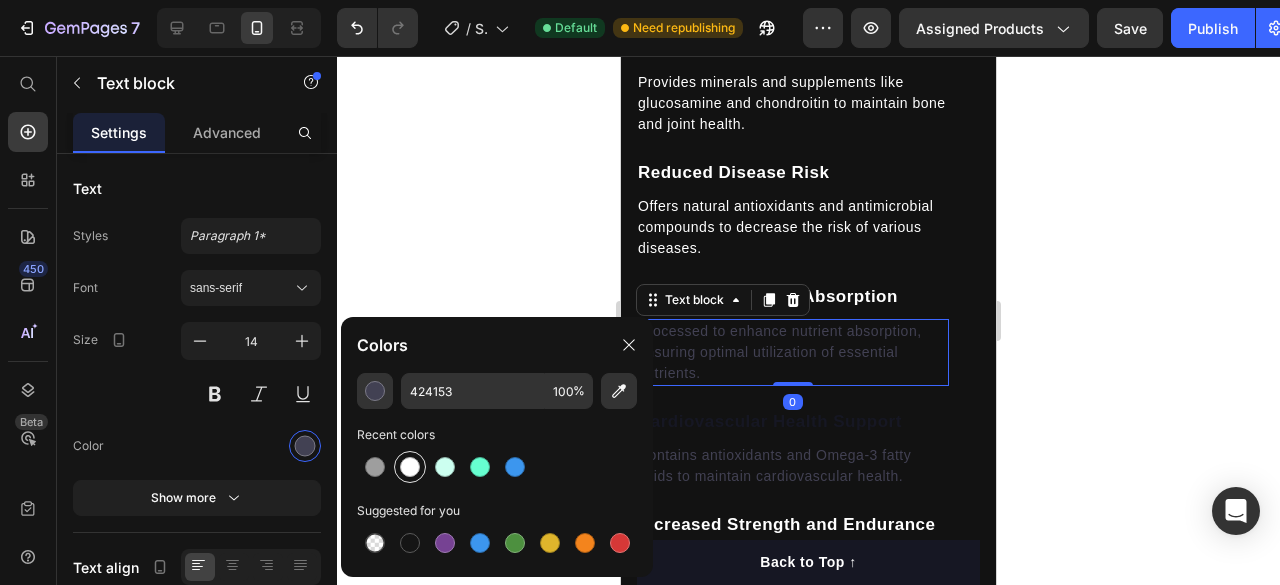 click at bounding box center (410, 467) 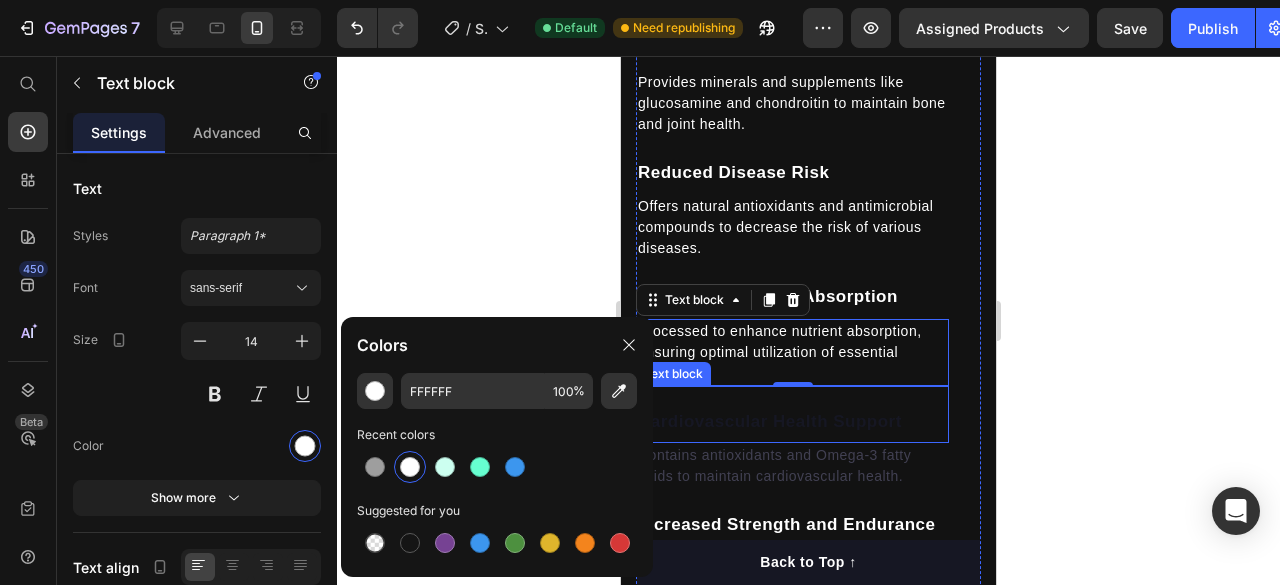 click on "Cardiovascular Health Support" at bounding box center [792, 422] 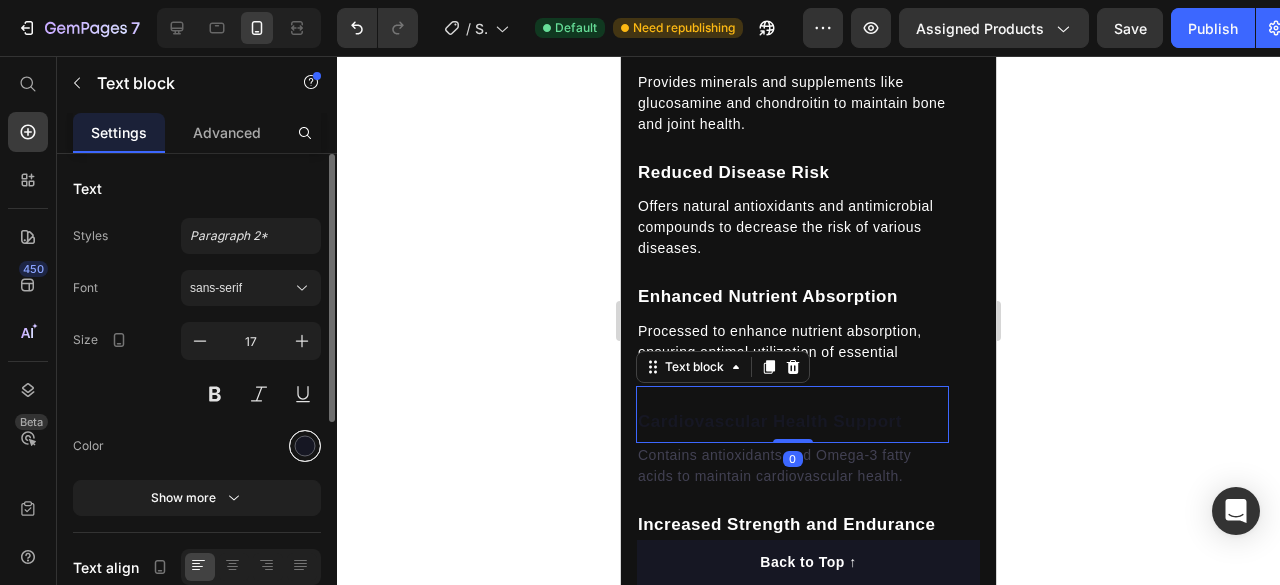 click at bounding box center [305, 446] 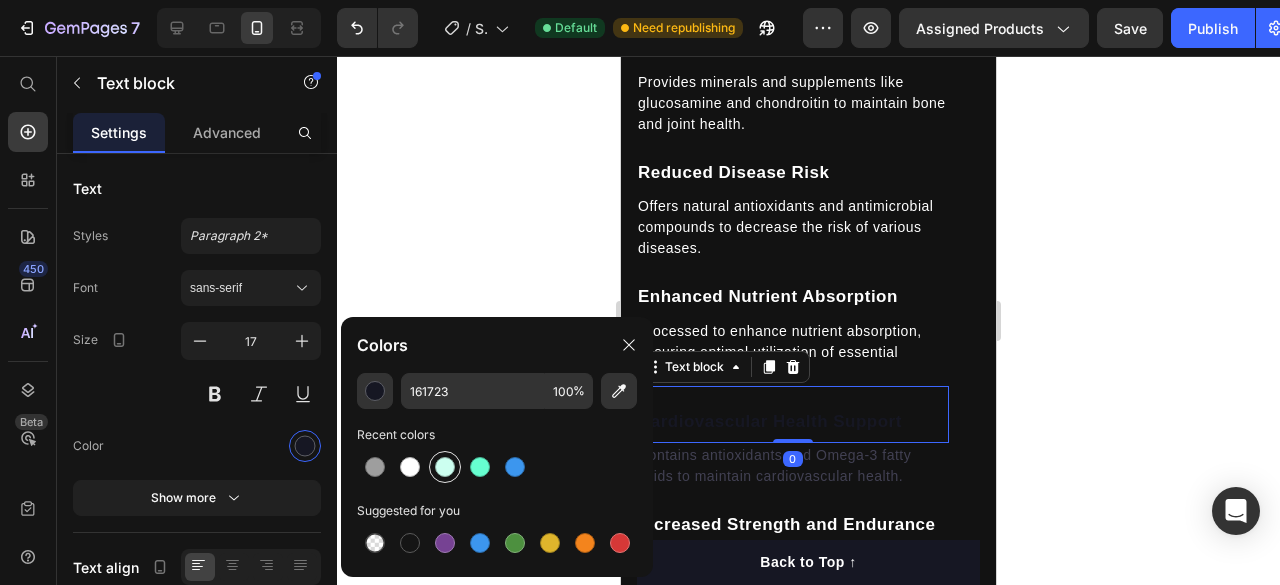 click at bounding box center (445, 467) 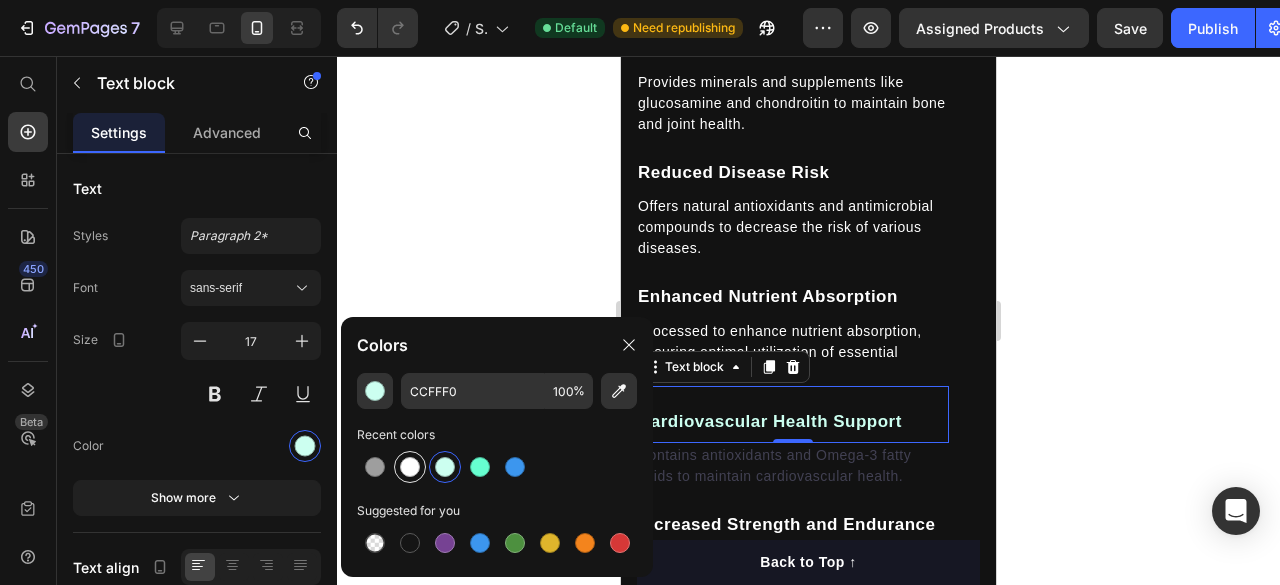 click at bounding box center [410, 467] 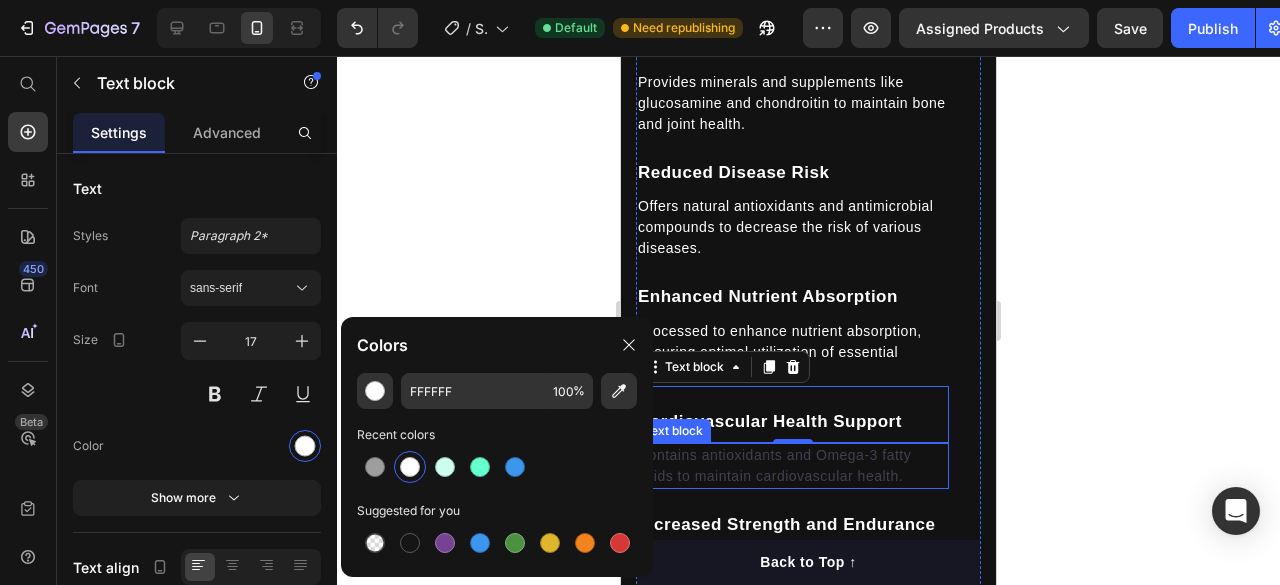 click on "Contains antioxidants and Omega-3 fatty acids to maintain cardiovascular health." at bounding box center [792, 466] 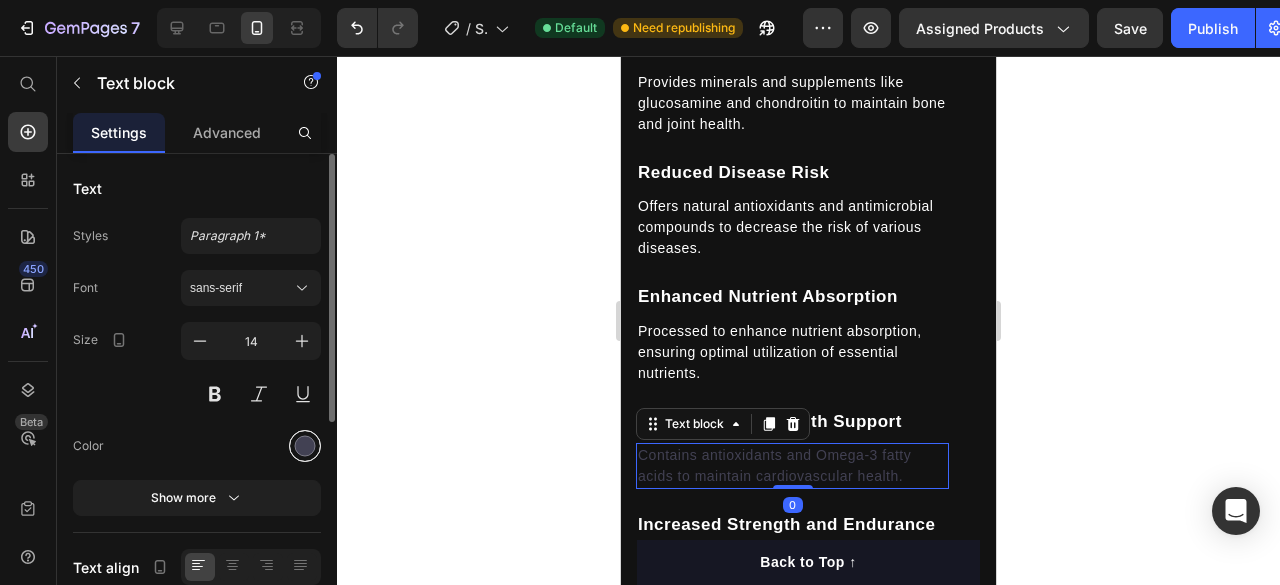 click at bounding box center (305, 446) 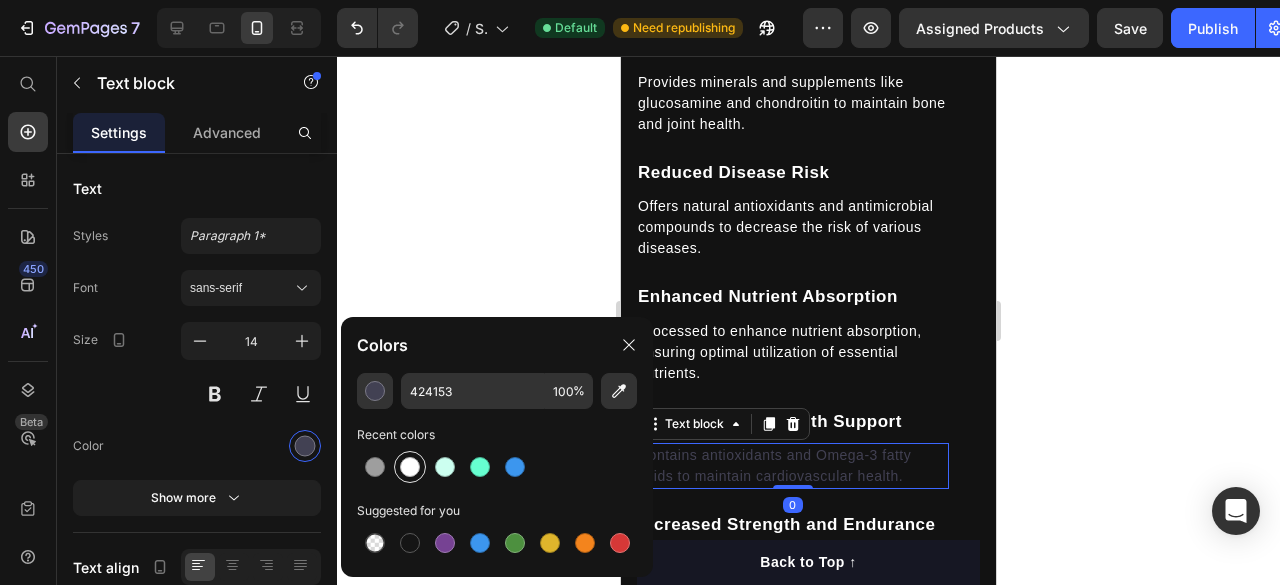 click at bounding box center (410, 467) 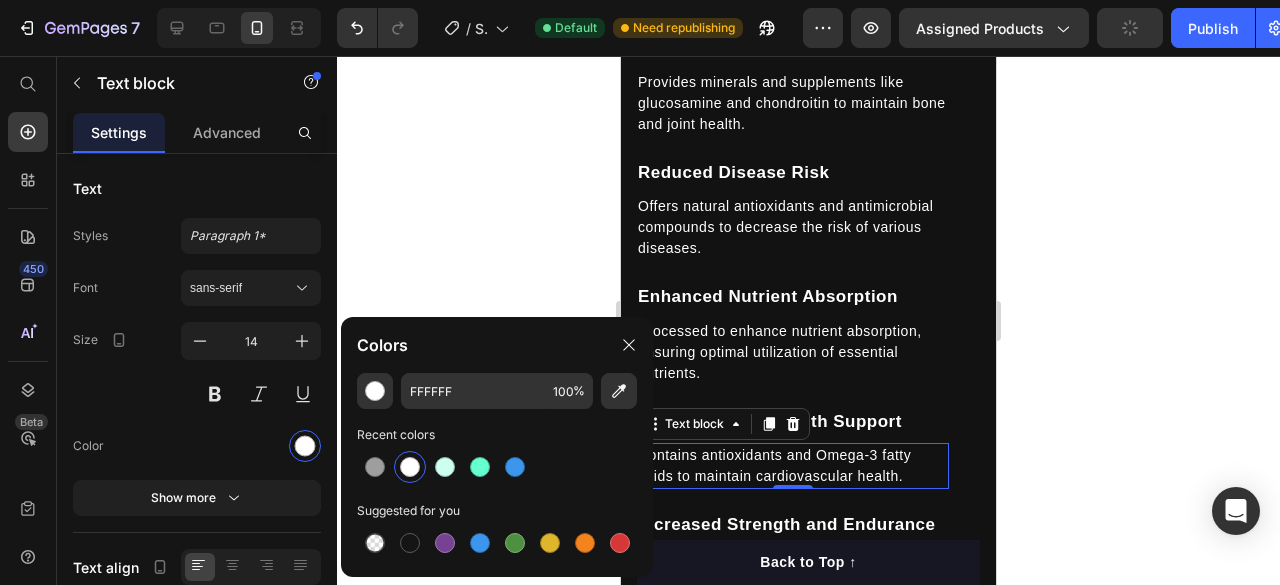 click 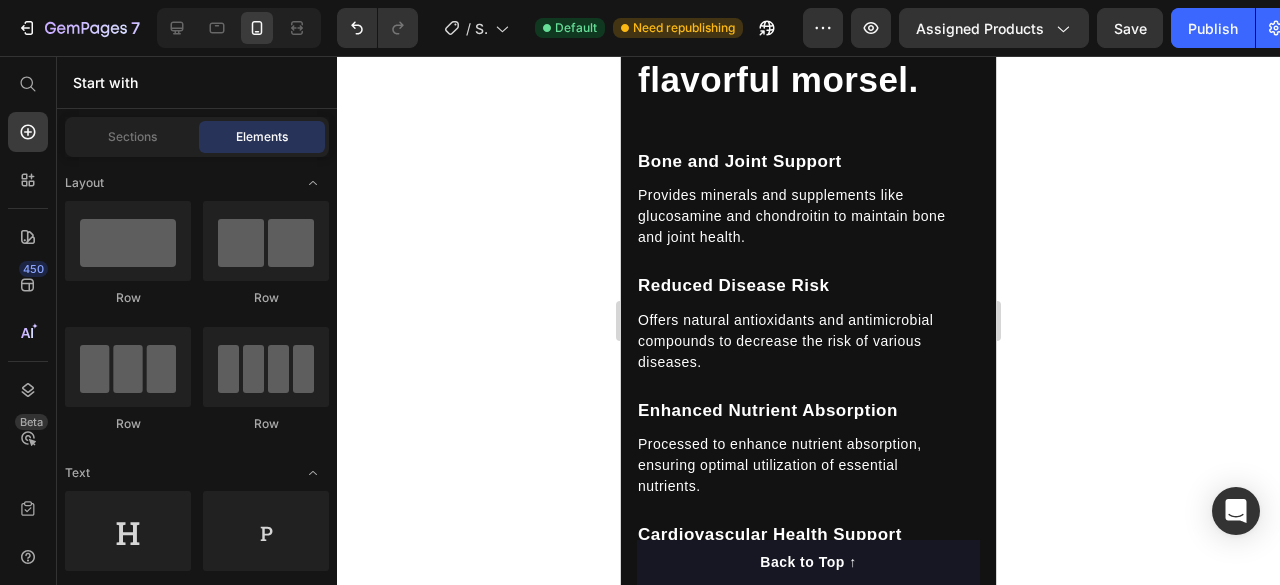scroll, scrollTop: 3260, scrollLeft: 0, axis: vertical 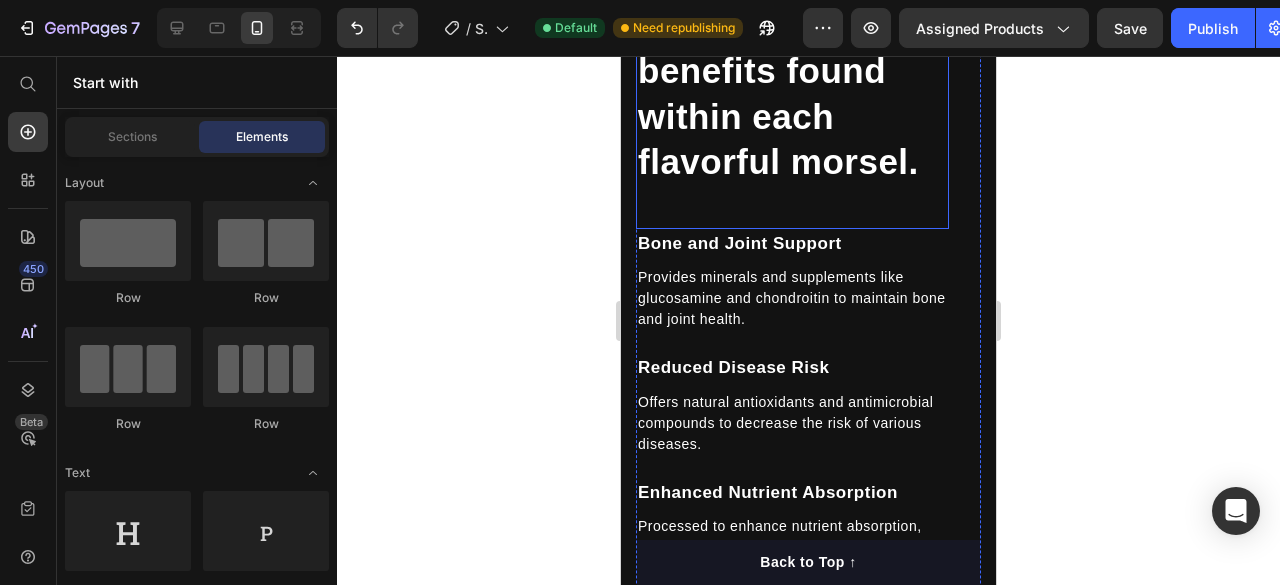 click on "Harness the benefits found within each flavorful morsel." at bounding box center (792, 94) 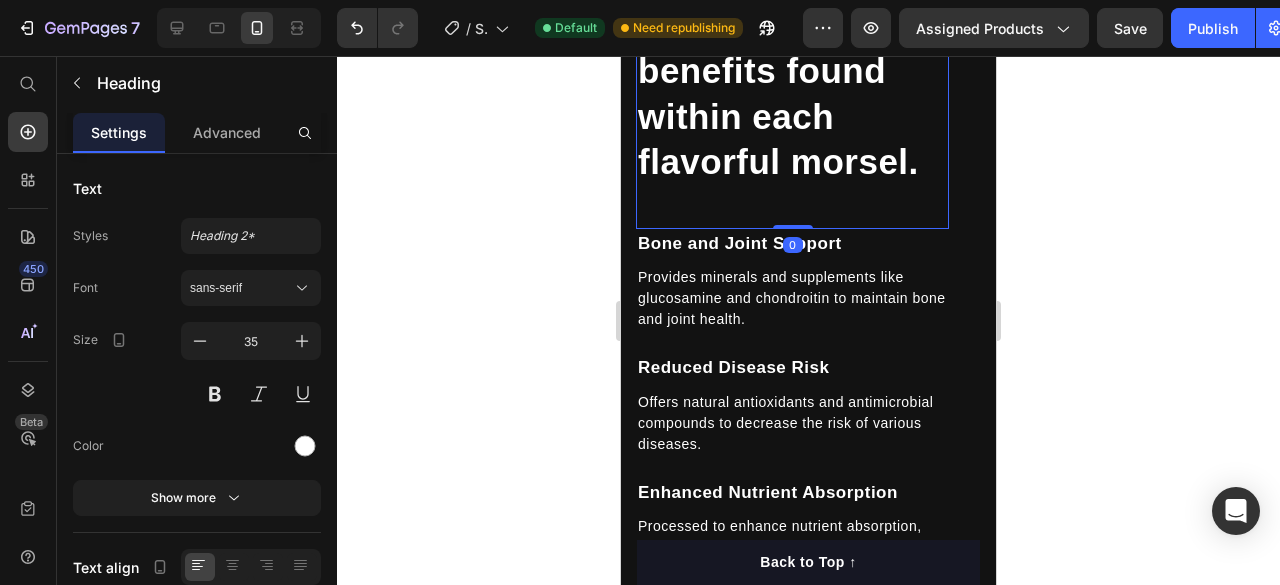 click on "Harness the benefits found within each flavorful morsel." at bounding box center (792, 94) 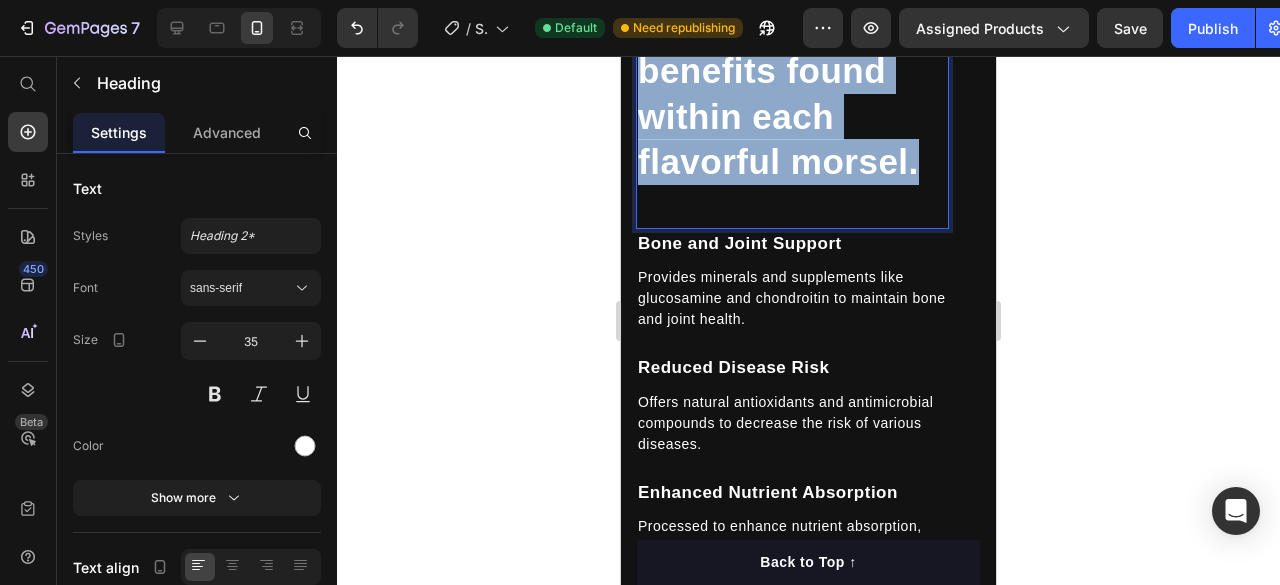click on "Harness the benefits found within each flavorful morsel." at bounding box center (792, 94) 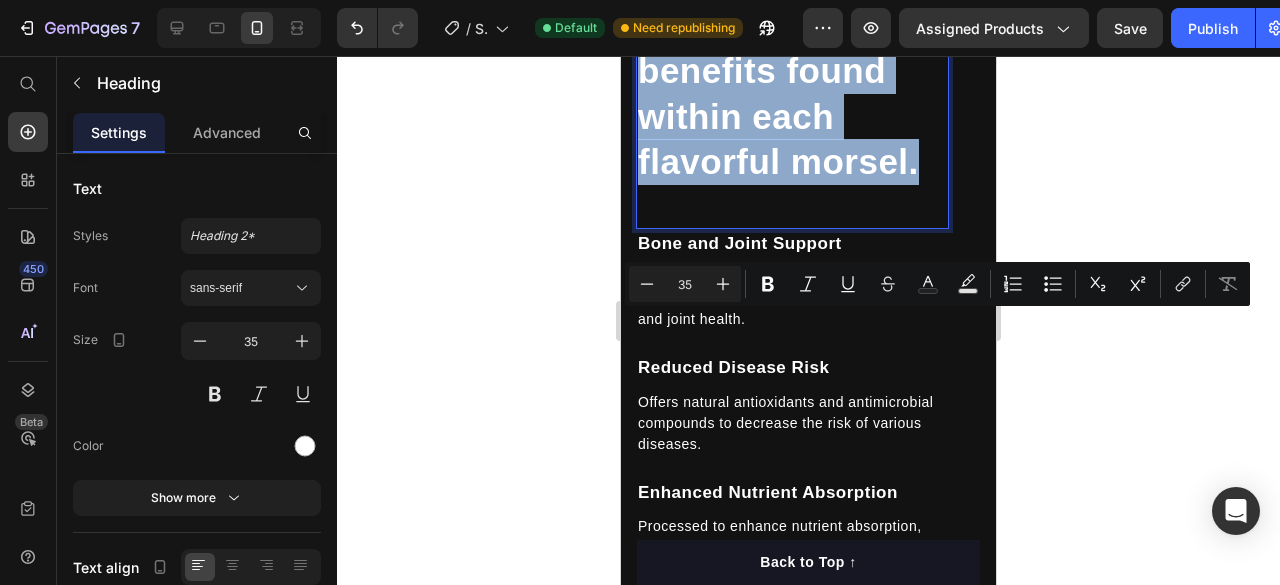 copy on "Harness the benefits found within each flavorful morsel." 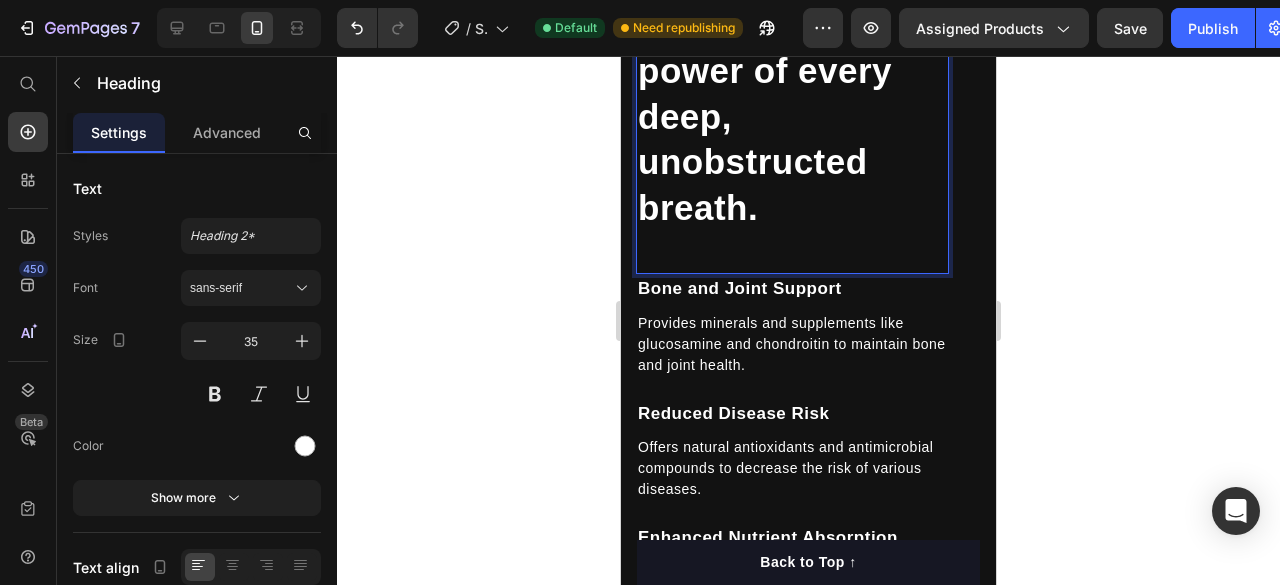 click on "Harness the power of every deep, unobstructed breath." at bounding box center (792, 117) 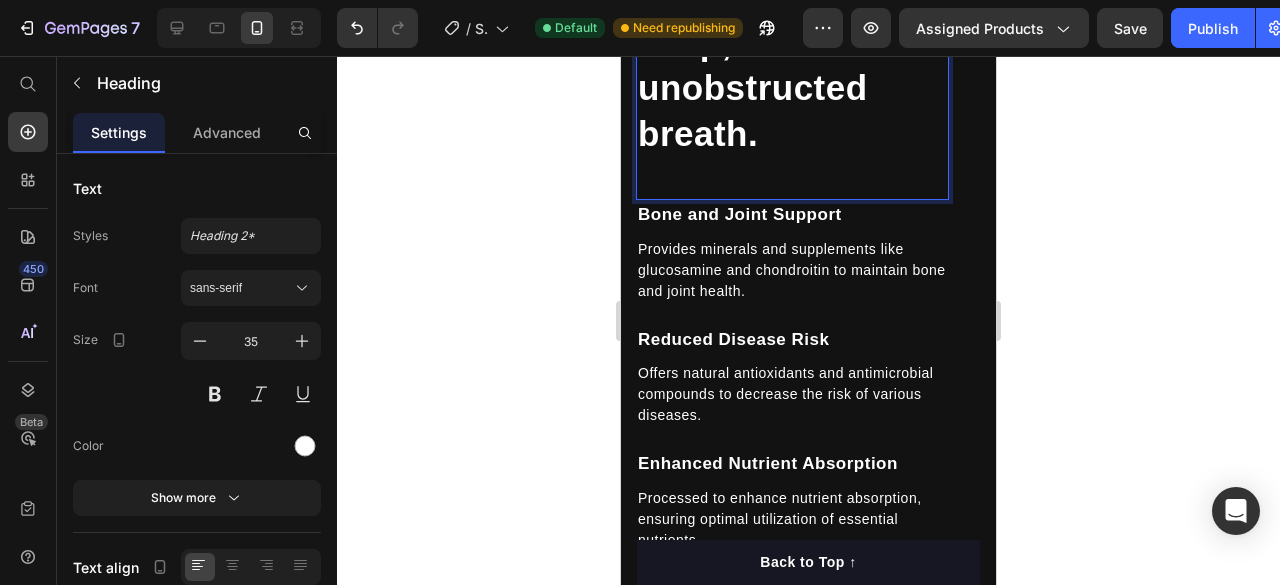 scroll, scrollTop: 3371, scrollLeft: 0, axis: vertical 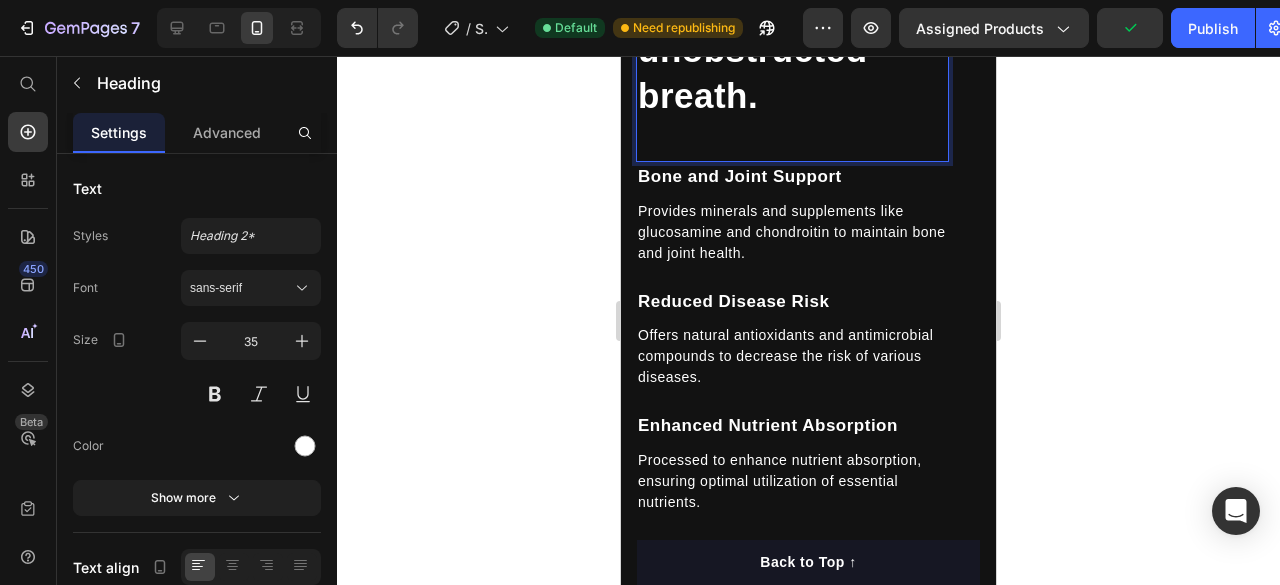 click on "Harness the power of every deep, unobstructed breath." at bounding box center [792, 5] 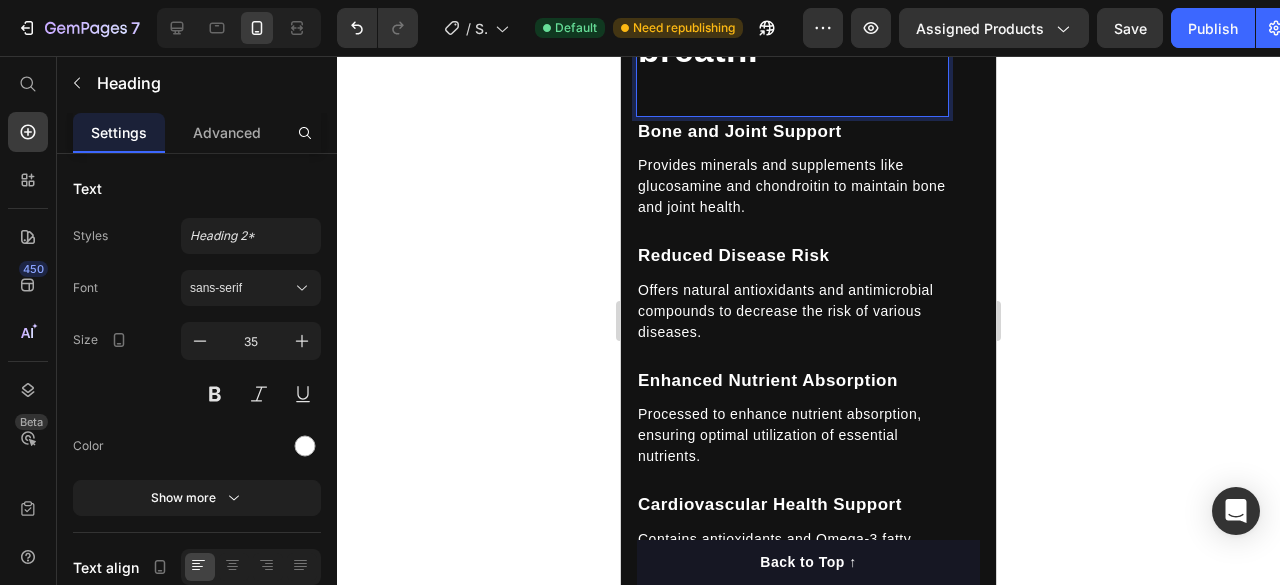 click on "Harness the  of every deep, unobstructed breath." at bounding box center [792, -18] 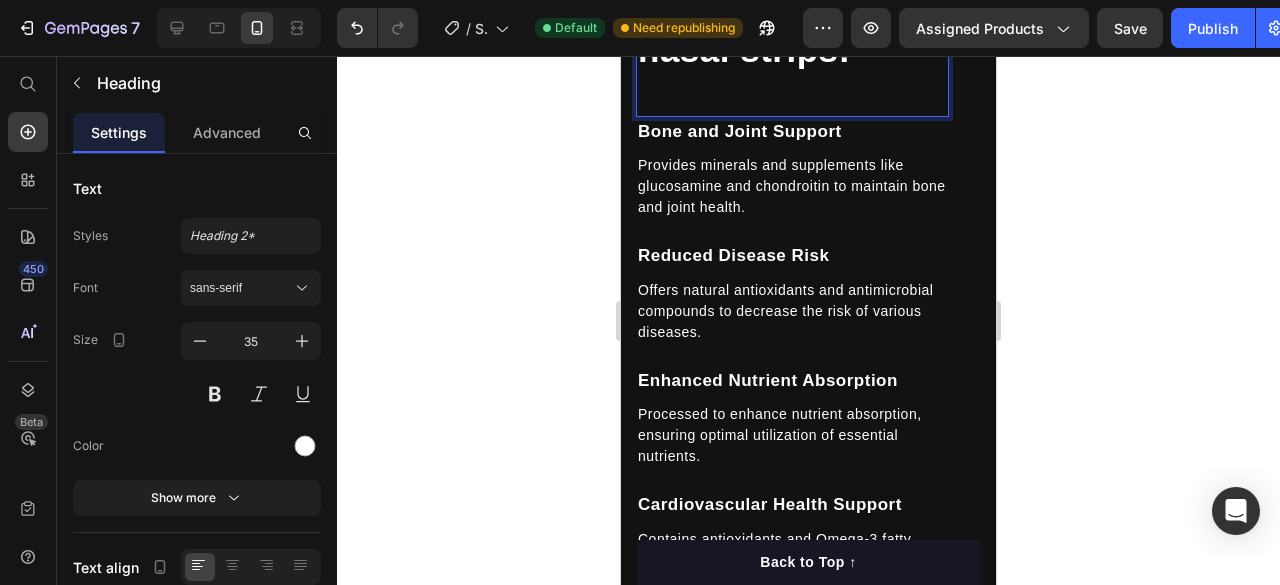 click 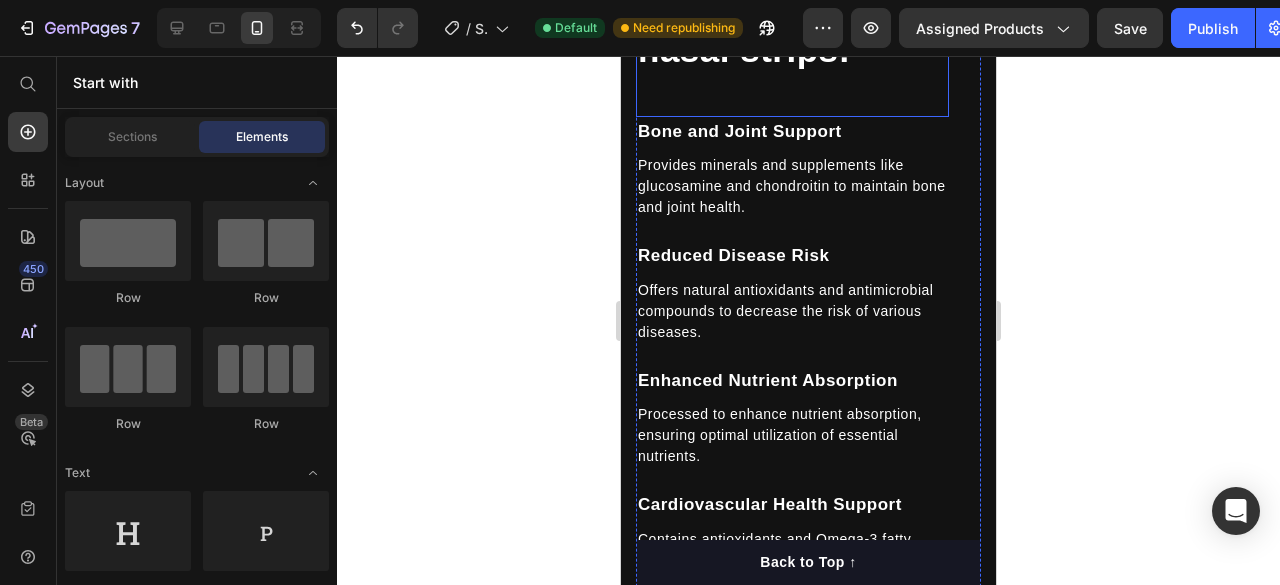 scroll, scrollTop: 3380, scrollLeft: 0, axis: vertical 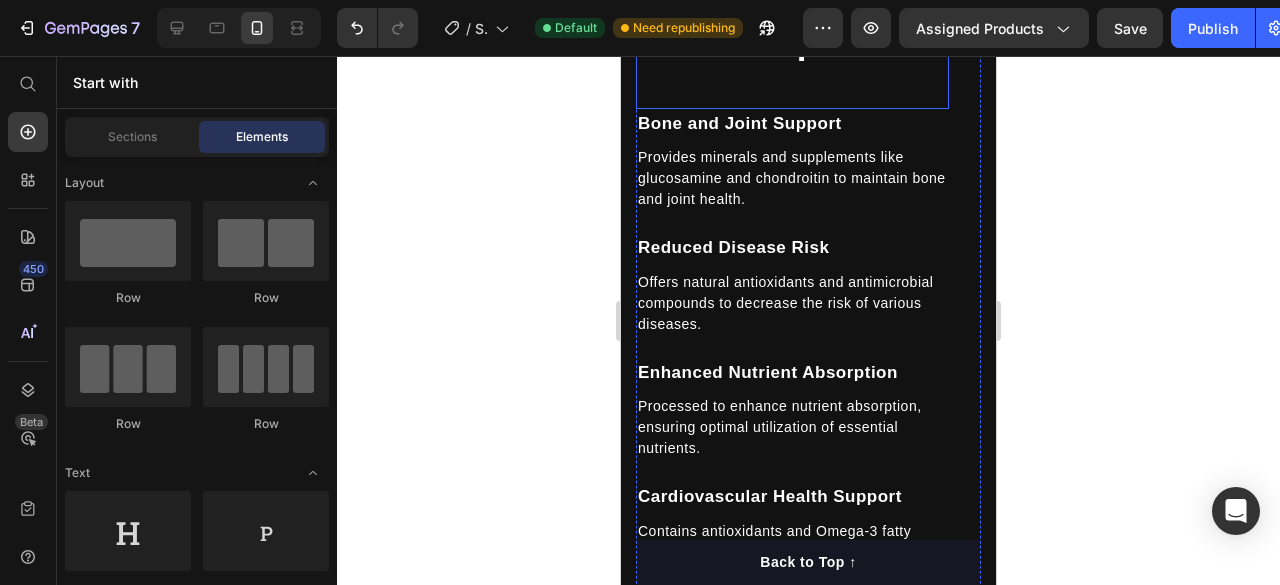 click on "Harness the benefits of our revolutionary nasal strips!" at bounding box center (792, -26) 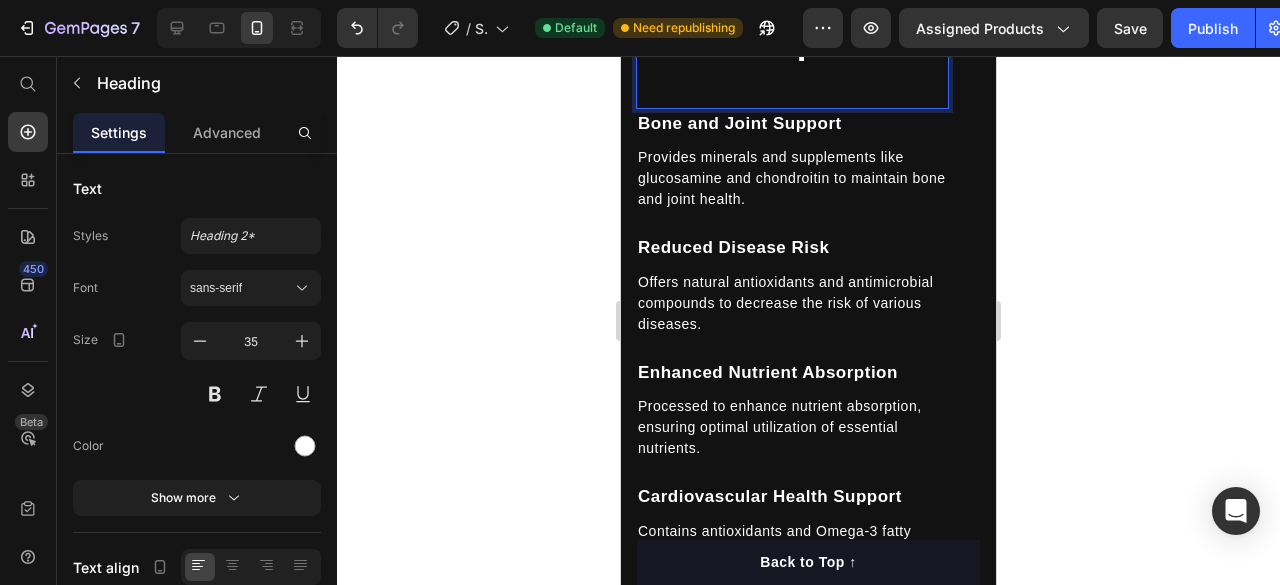 click on "Harness the benefits of our revolutionary nasal strips!" at bounding box center [792, -26] 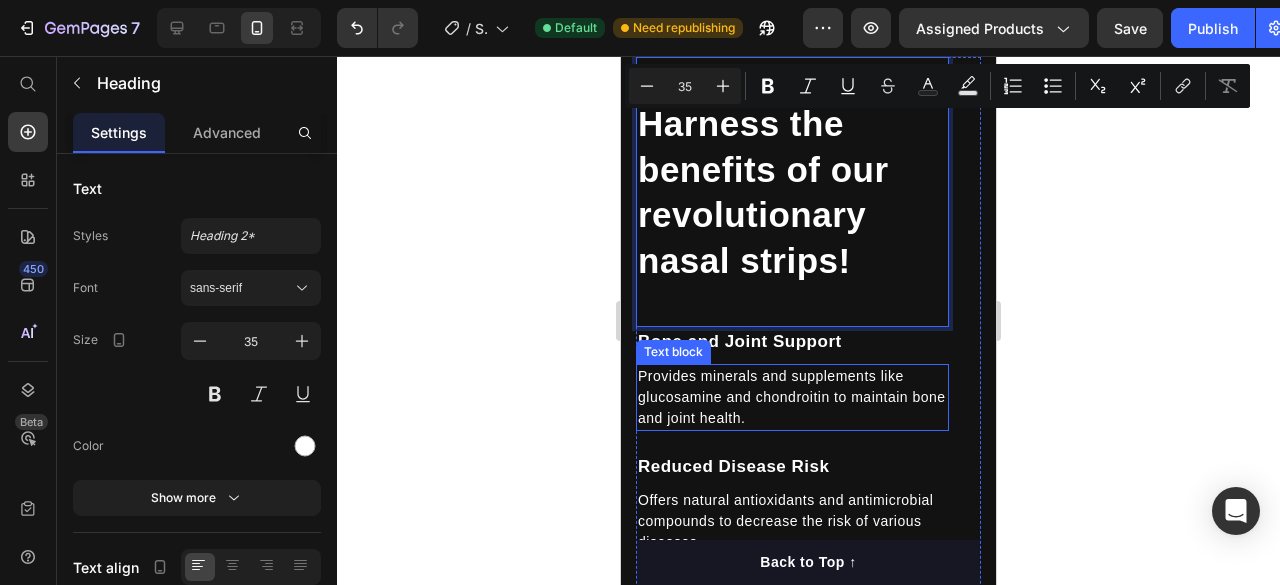 scroll, scrollTop: 3492, scrollLeft: 0, axis: vertical 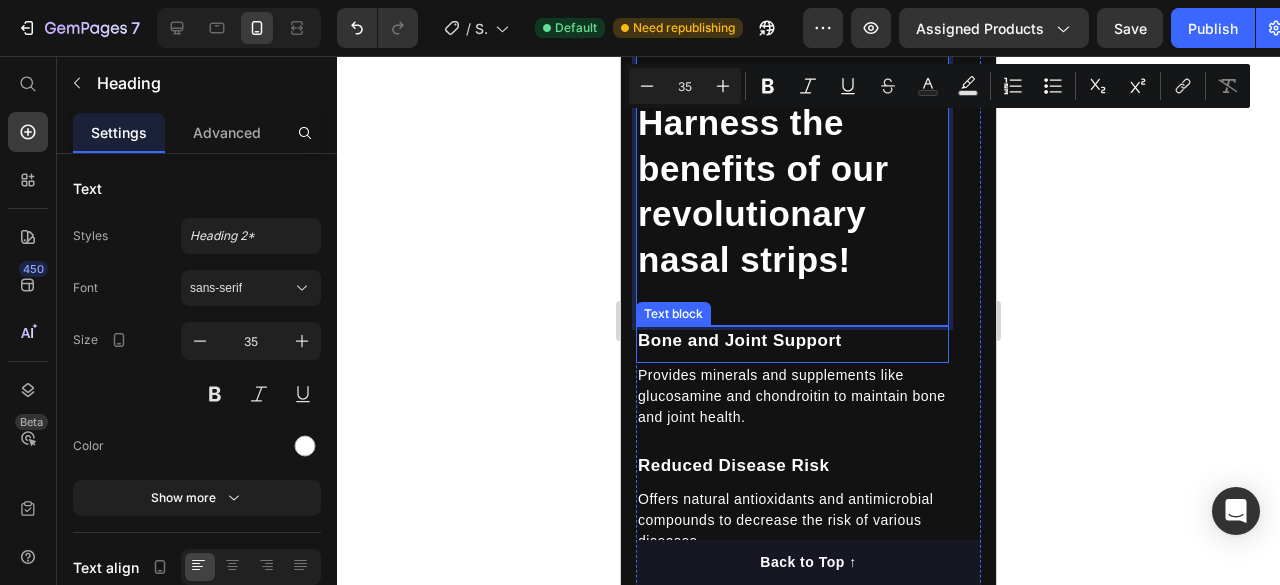click on "Bone and Joint Support" at bounding box center [792, 341] 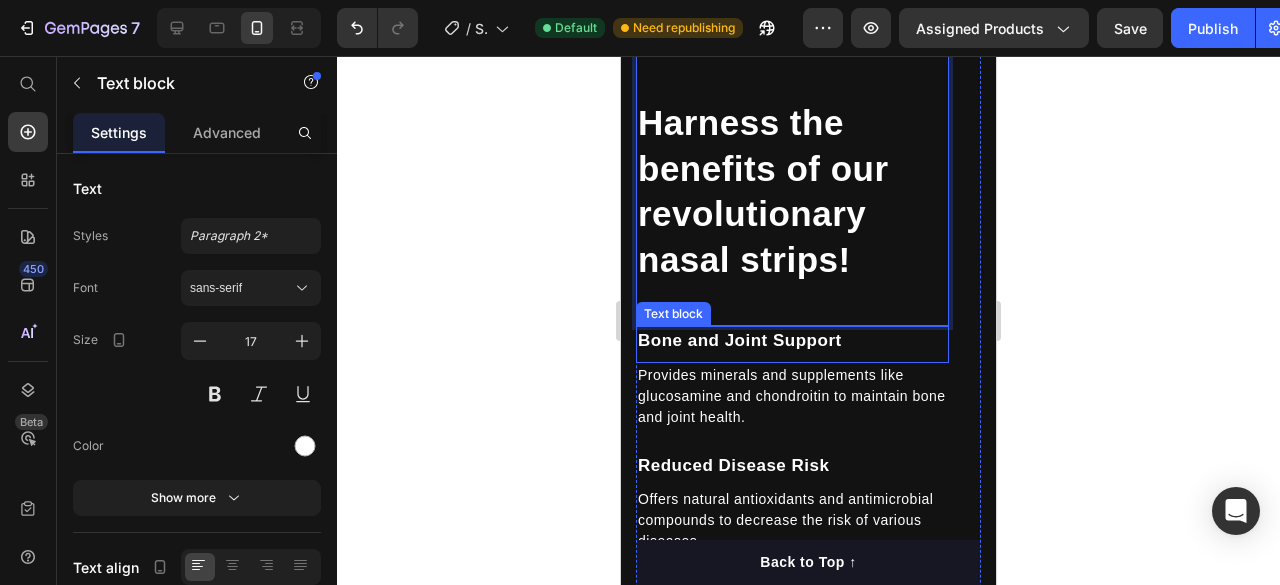 click on "Bone and Joint Support" at bounding box center [792, 341] 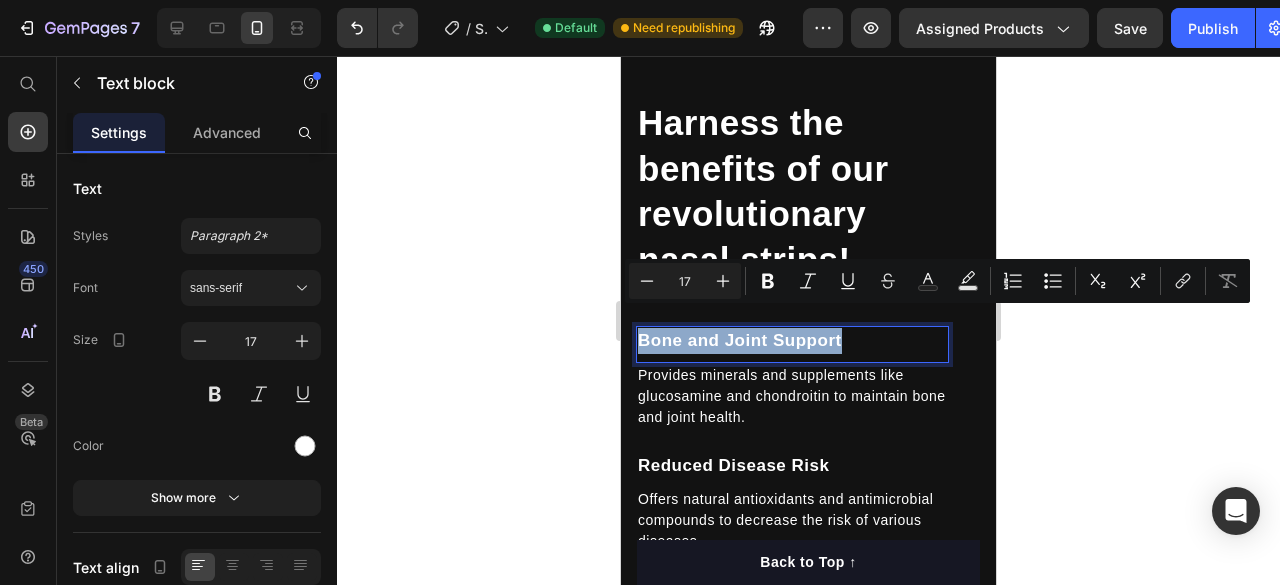 click on "Bone and Joint Support" at bounding box center (792, 341) 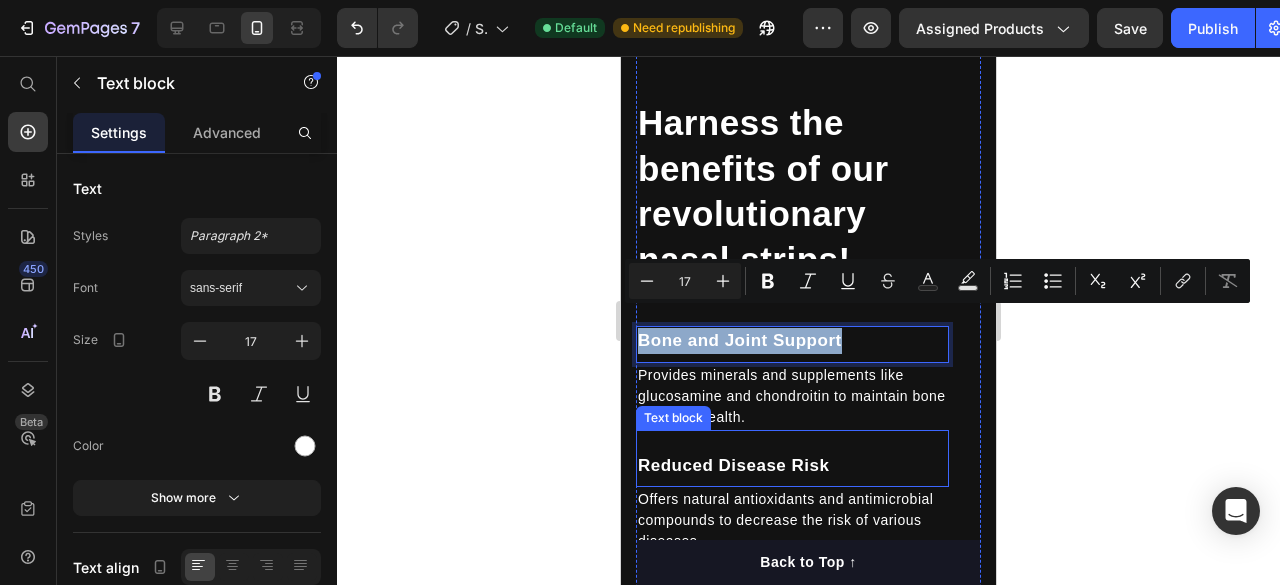 click on "Provides minerals and supplements like glucosamine and chondroitin to maintain bone and joint health." at bounding box center [792, 396] 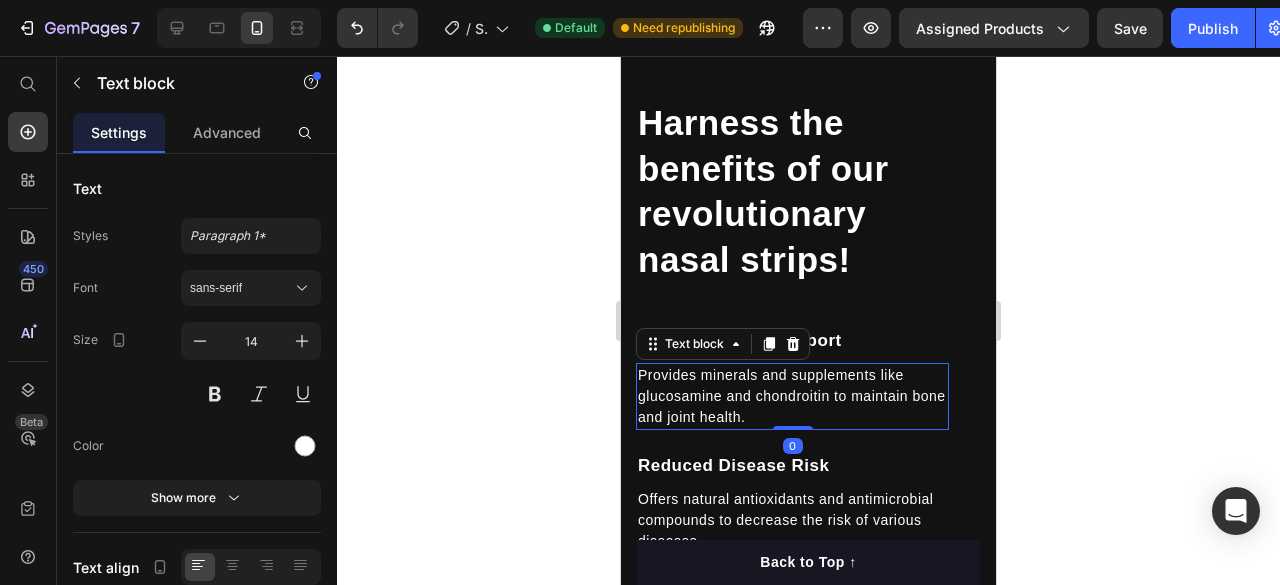 click on "Provides minerals and supplements like glucosamine and chondroitin to maintain bone and joint health." at bounding box center (792, 396) 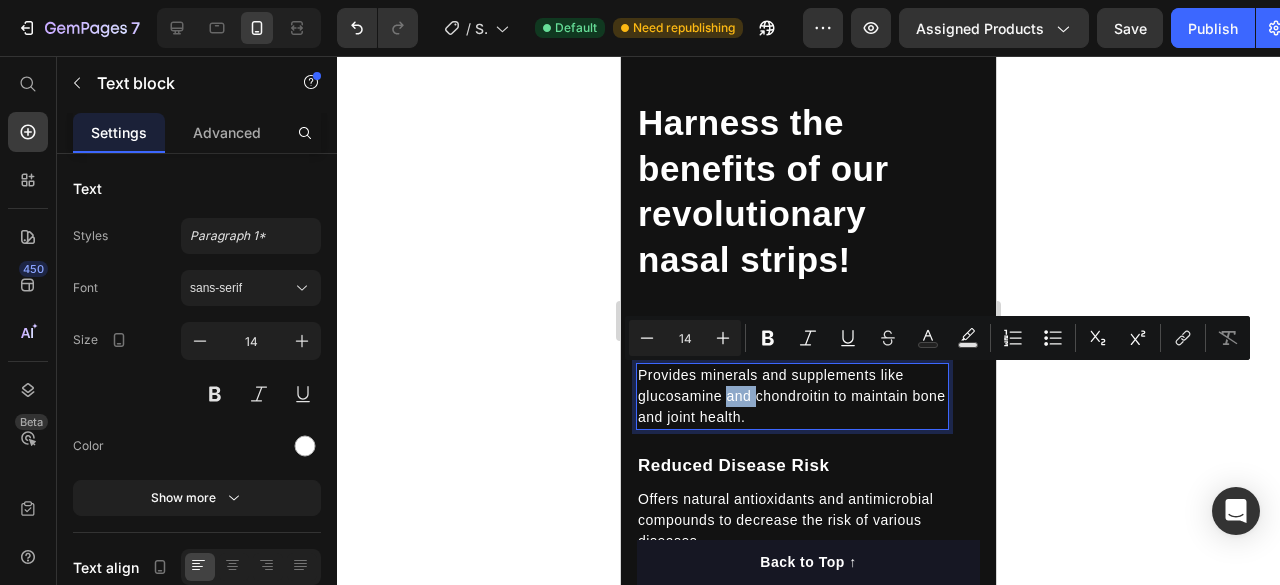 click on "Provides minerals and supplements like glucosamine and chondroitin to maintain bone and joint health." at bounding box center [792, 396] 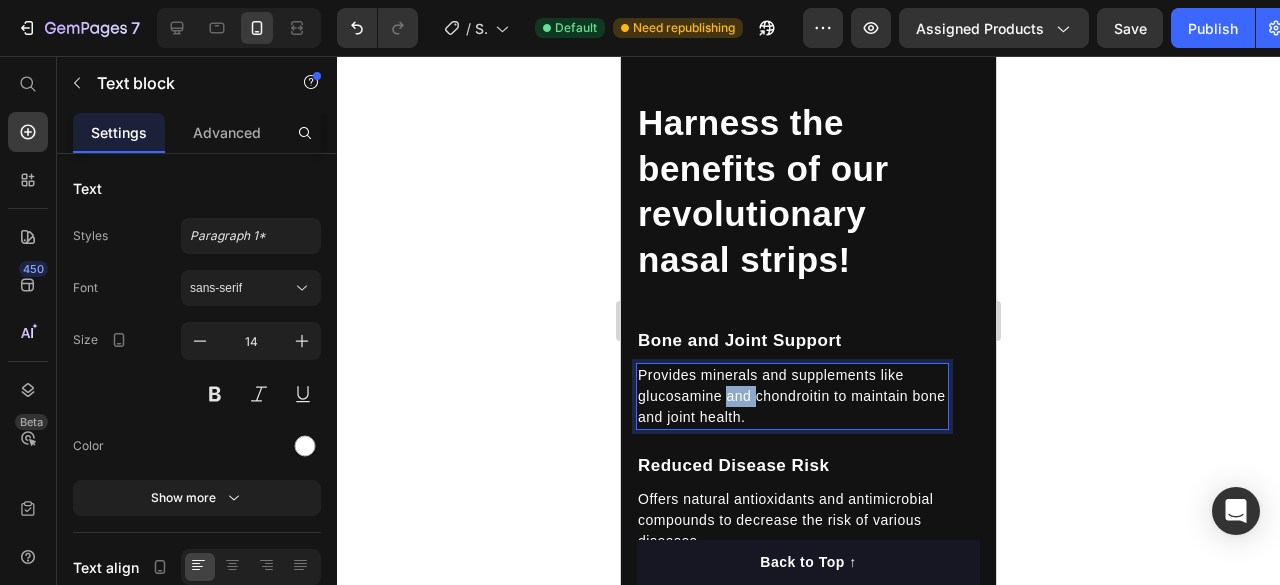 click on "Provides minerals and supplements like glucosamine and chondroitin to maintain bone and joint health." at bounding box center [792, 396] 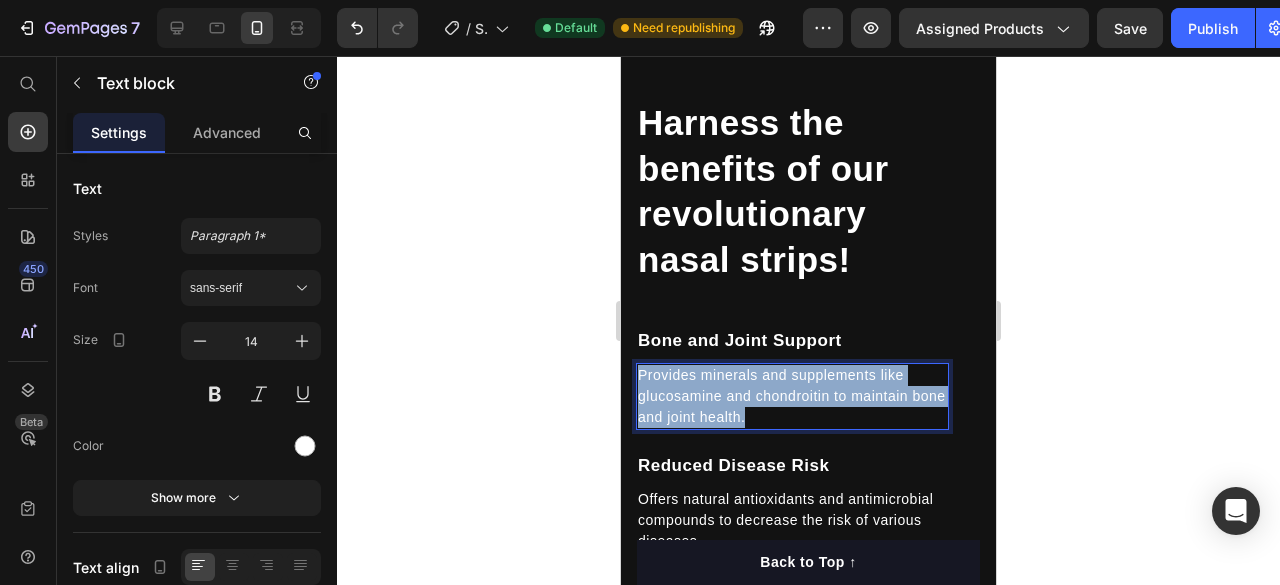 click on "Provides minerals and supplements like glucosamine and chondroitin to maintain bone and joint health." at bounding box center (792, 396) 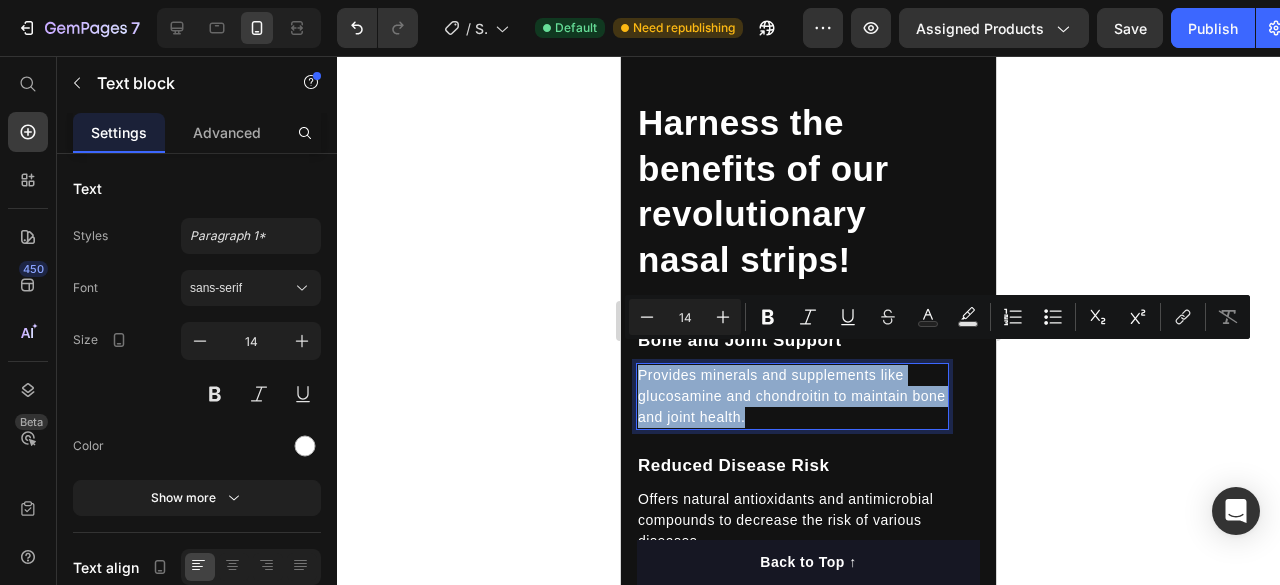 copy on "Provides minerals and supplements like glucosamine and chondroitin to maintain bone and joint health." 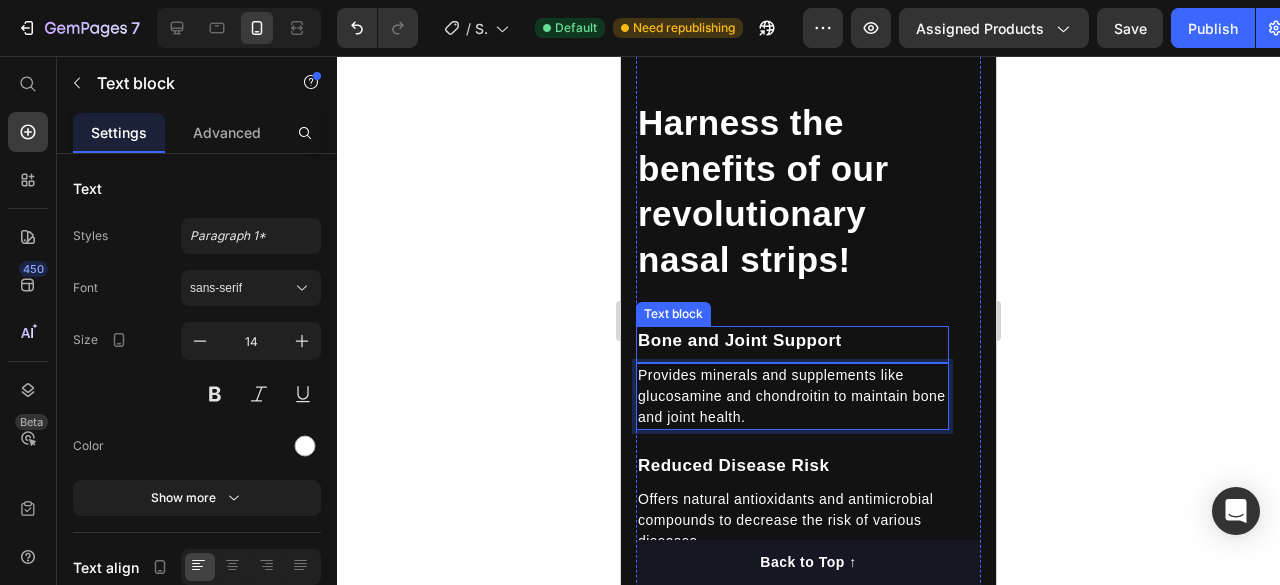 click on "Bone and Joint Support" at bounding box center (792, 341) 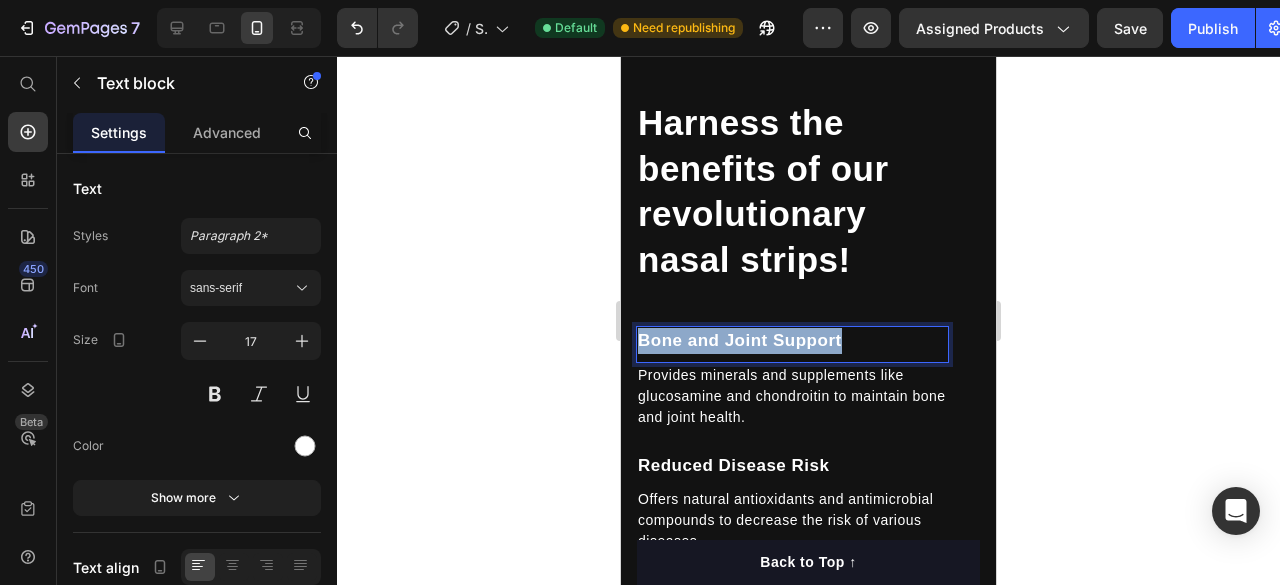 click on "Bone and Joint Support" at bounding box center (792, 341) 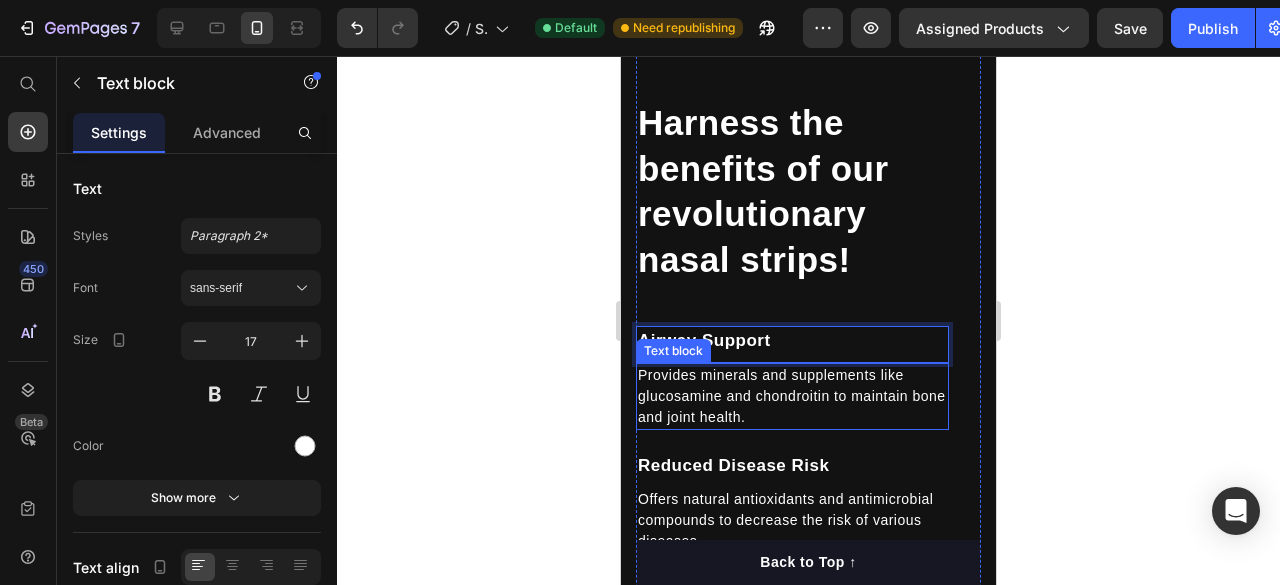 click on "Provides minerals and supplements like glucosamine and chondroitin to maintain bone and joint health." at bounding box center (792, 396) 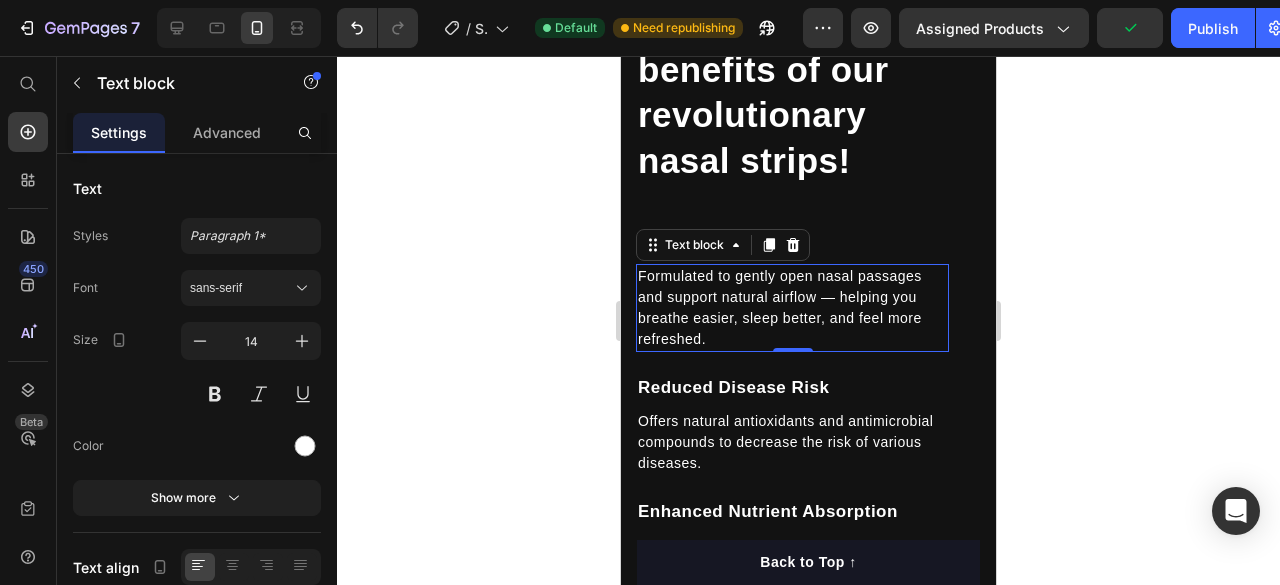 scroll, scrollTop: 3592, scrollLeft: 0, axis: vertical 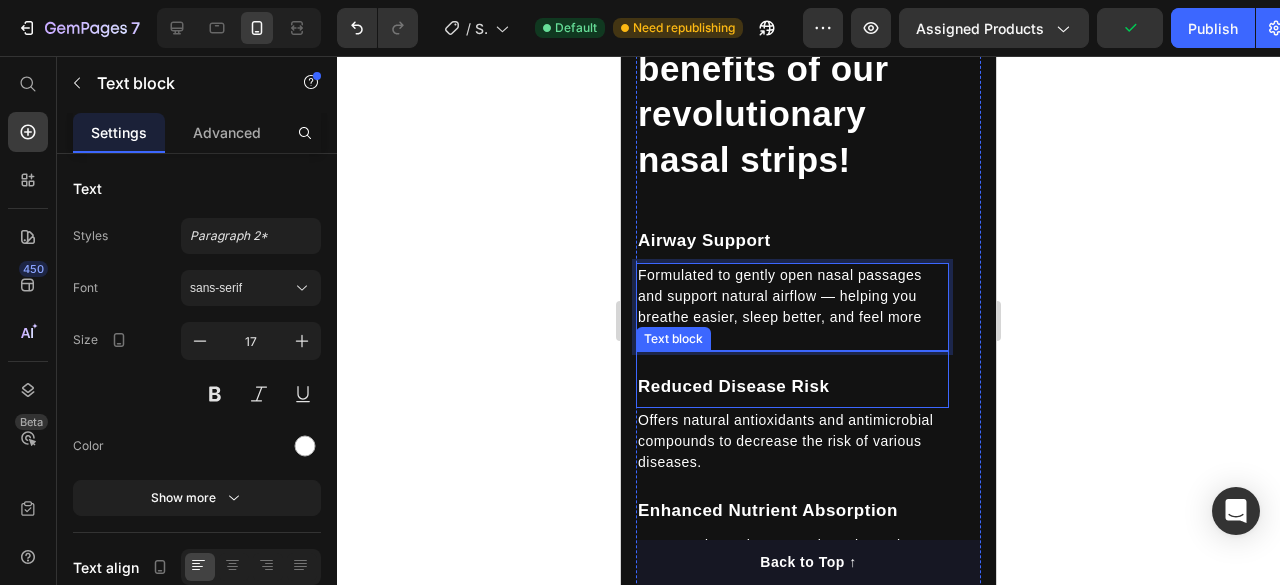 click on "Reduced Disease Risk" at bounding box center (792, 387) 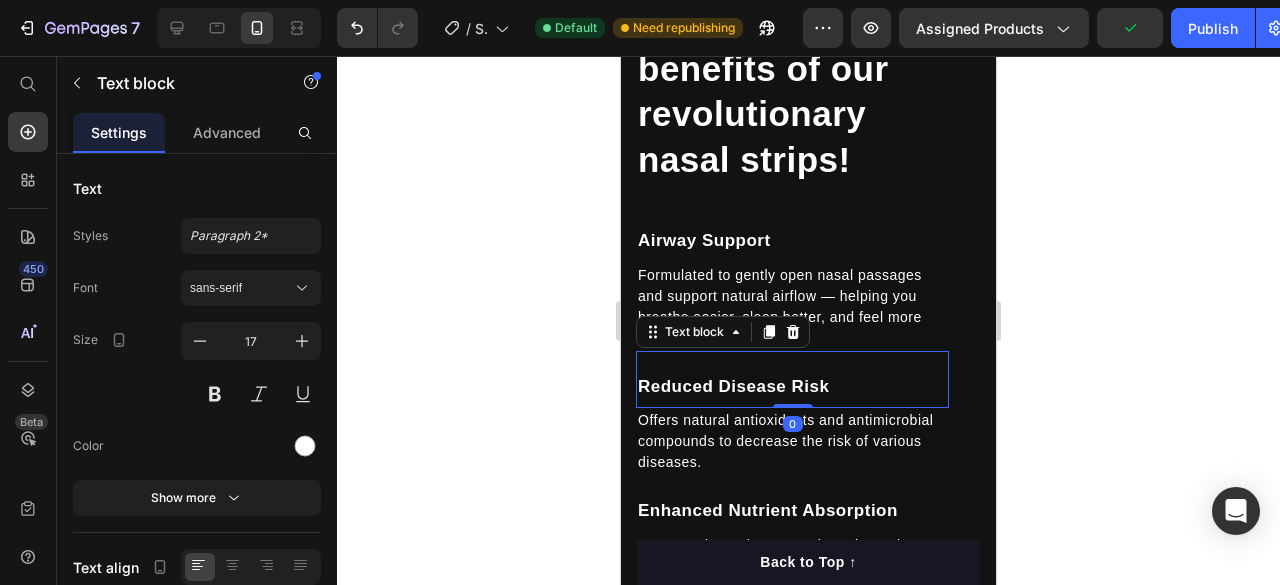 click on "Reduced Disease Risk" at bounding box center (792, 387) 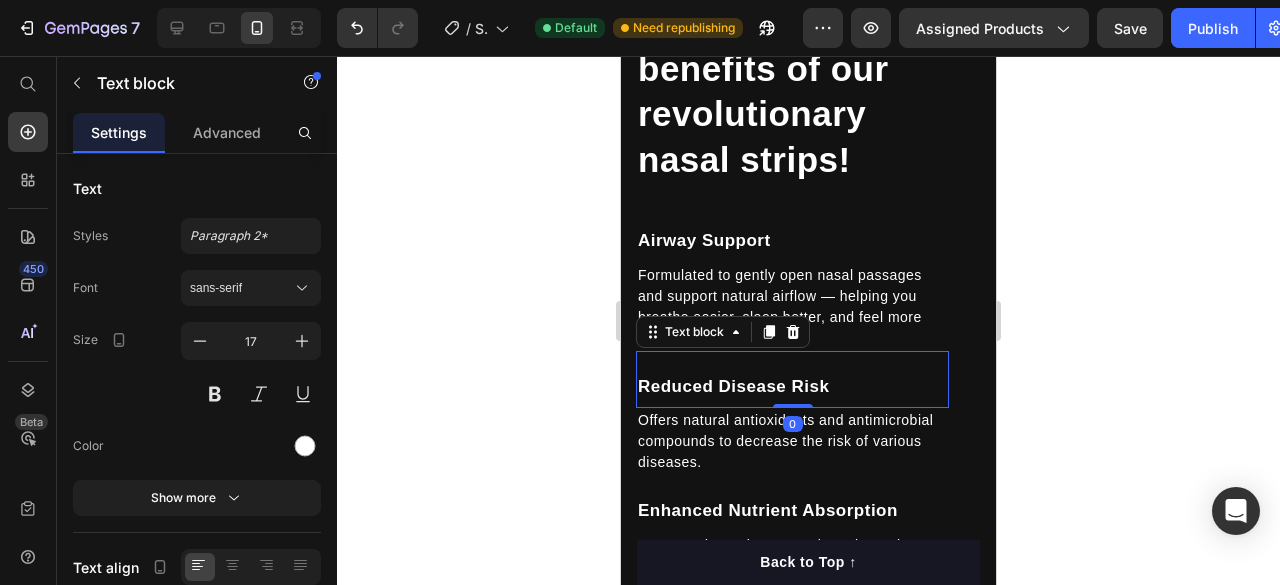 click on "Reduced Disease Risk" at bounding box center [792, 387] 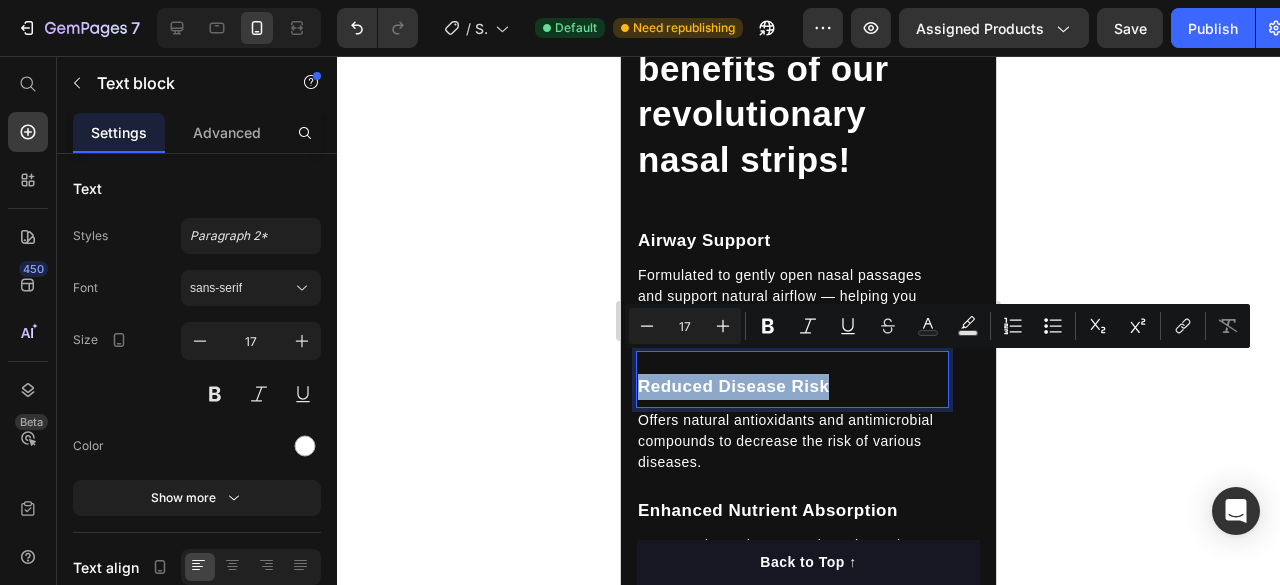 copy on "Reduced Disease Risk" 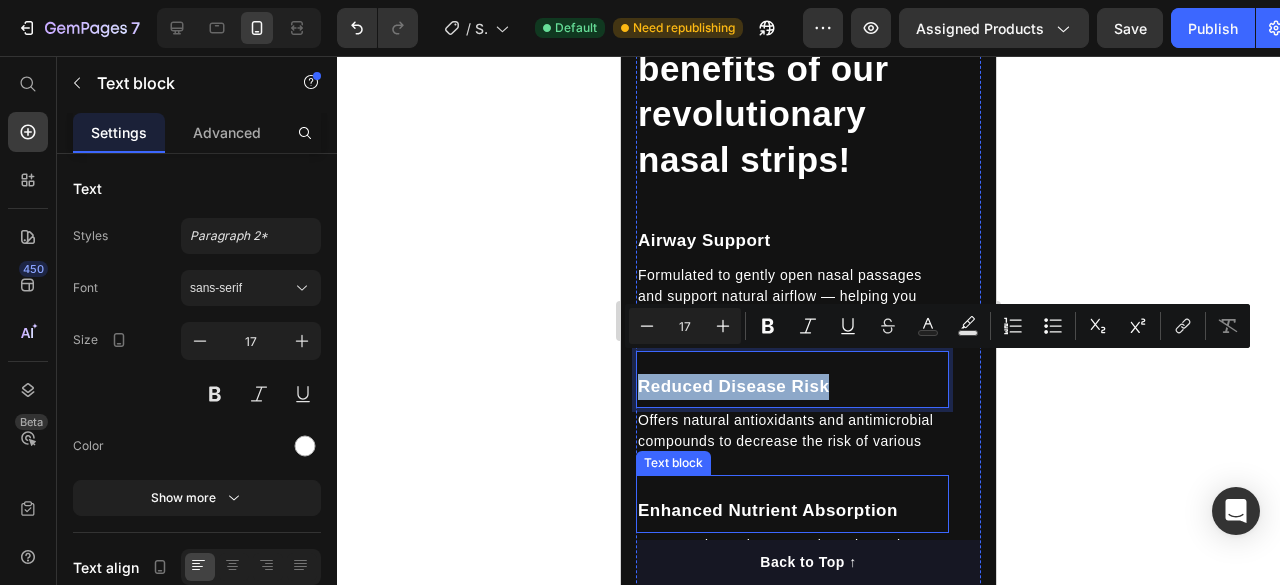 click on "Offers natural antioxidants and antimicrobial compounds to decrease the risk of various diseases." at bounding box center (792, 441) 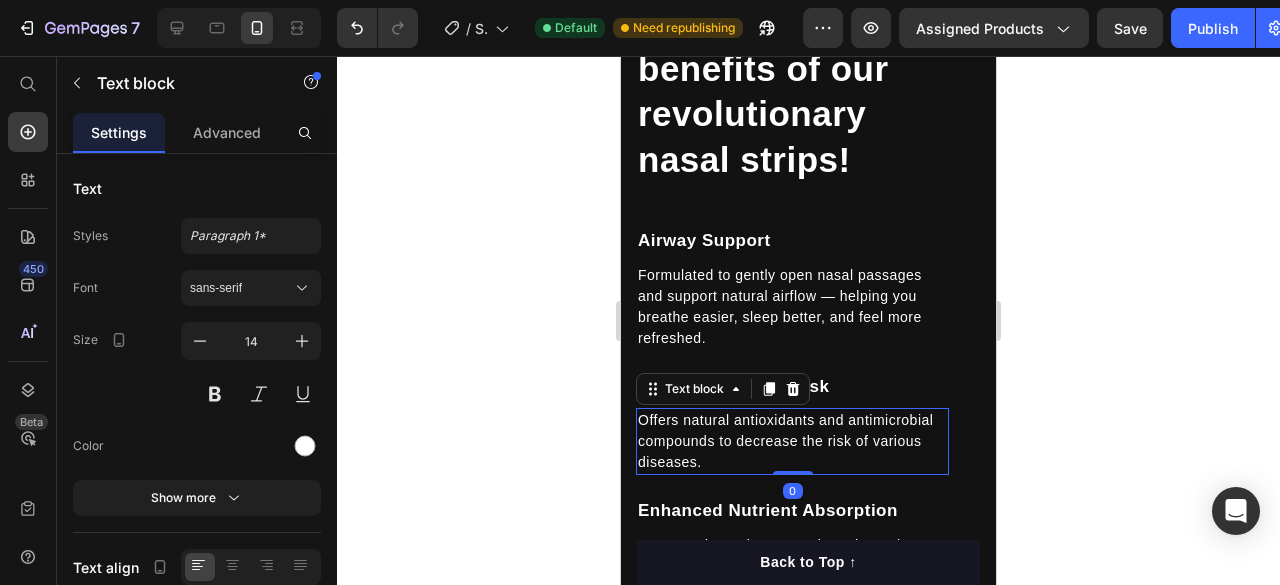 click on "Offers natural antioxidants and antimicrobial compounds to decrease the risk of various diseases." at bounding box center [792, 441] 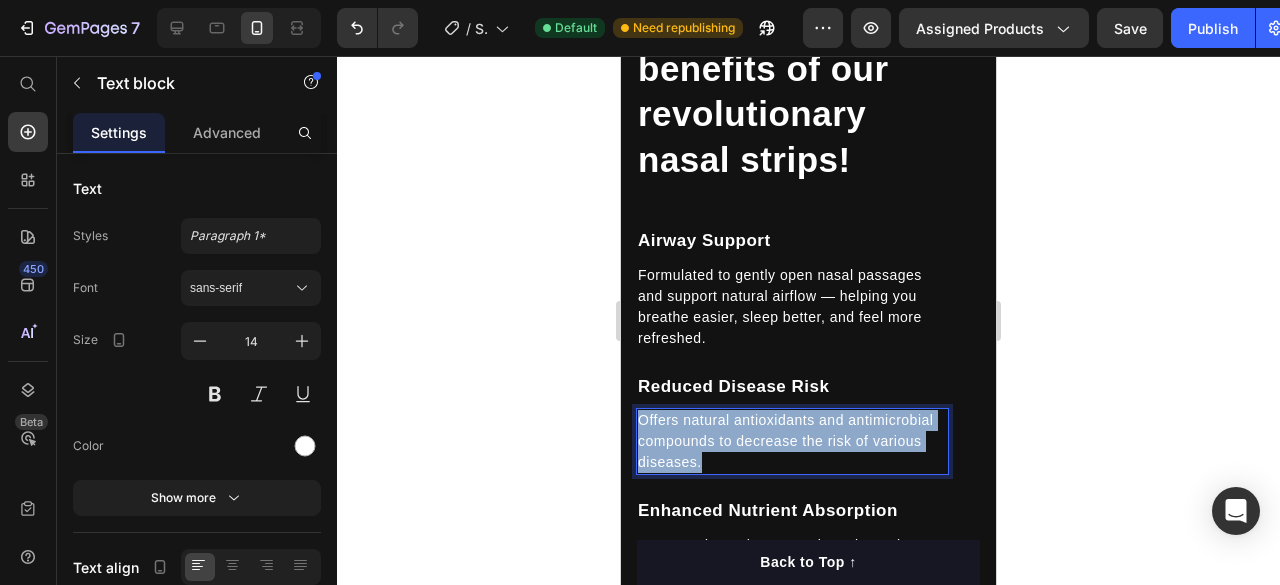 click on "Offers natural antioxidants and antimicrobial compounds to decrease the risk of various diseases." at bounding box center (792, 441) 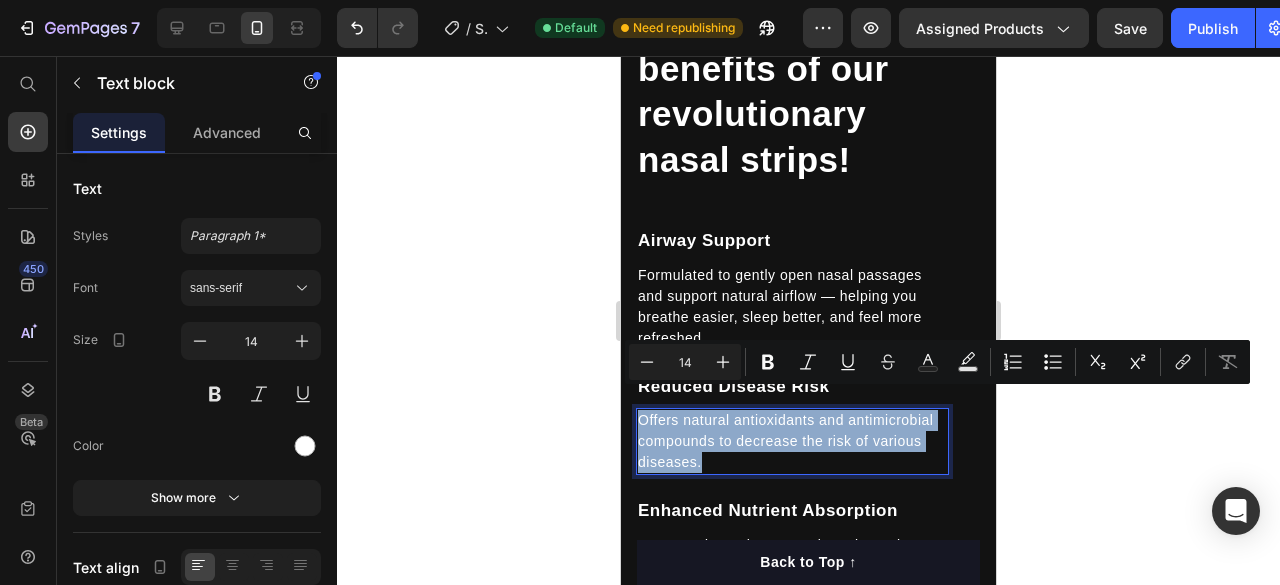 click on "Offers natural antioxidants and antimicrobial compounds to decrease the risk of various diseases." at bounding box center [792, 441] 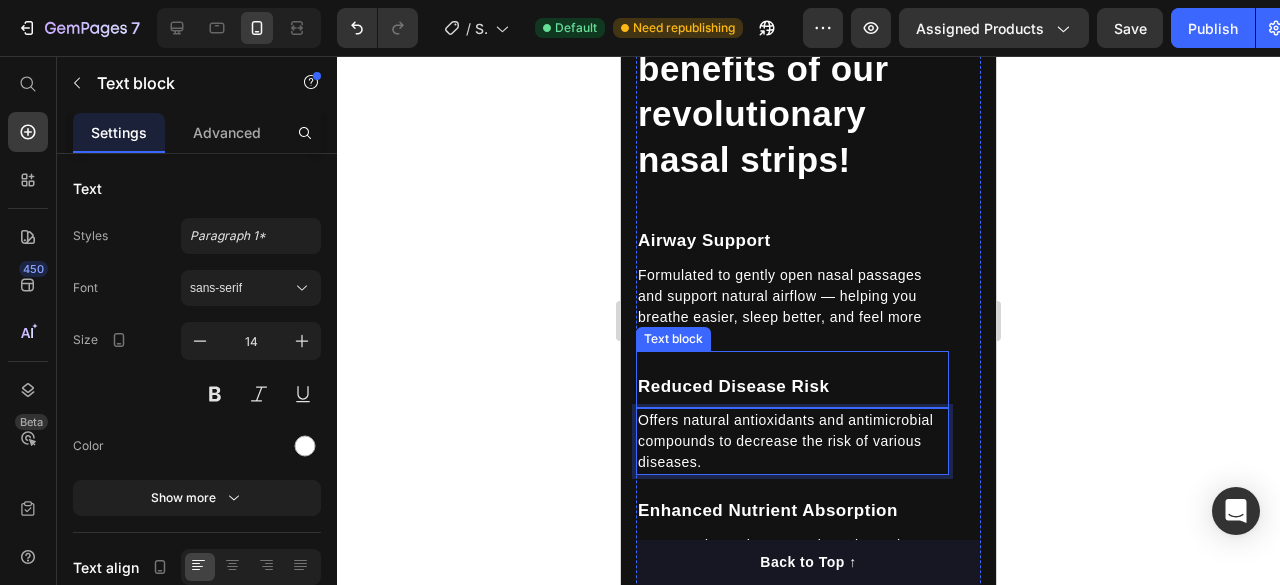 click on "Reduced Disease Risk" at bounding box center (792, 387) 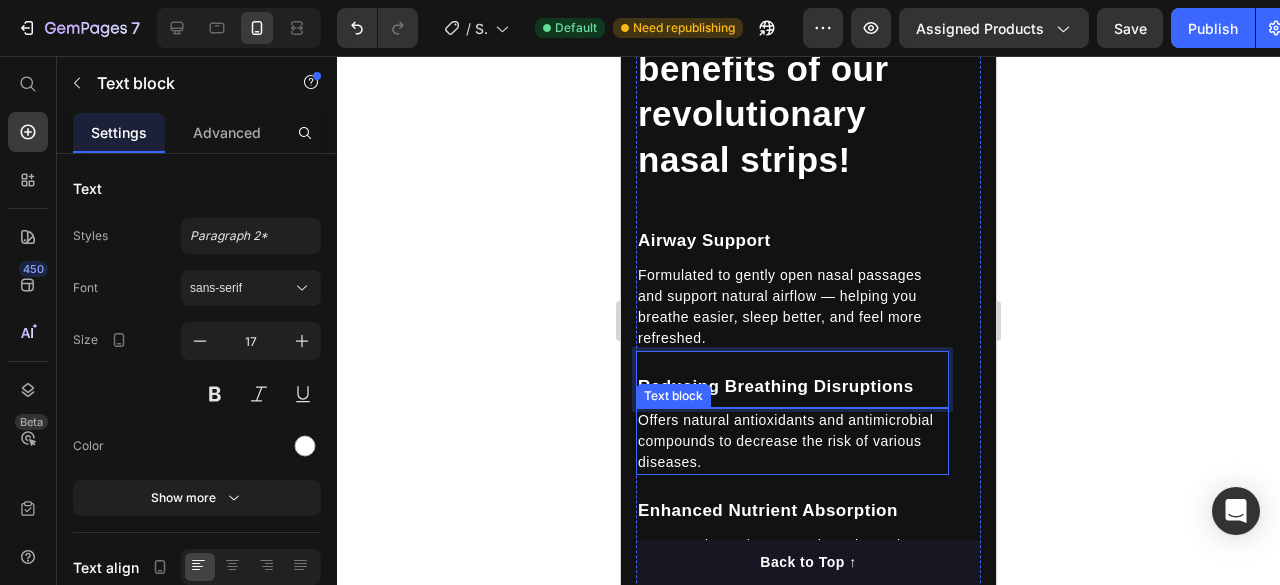 click on "Offers natural antioxidants and antimicrobial compounds to decrease the risk of various diseases." at bounding box center [792, 441] 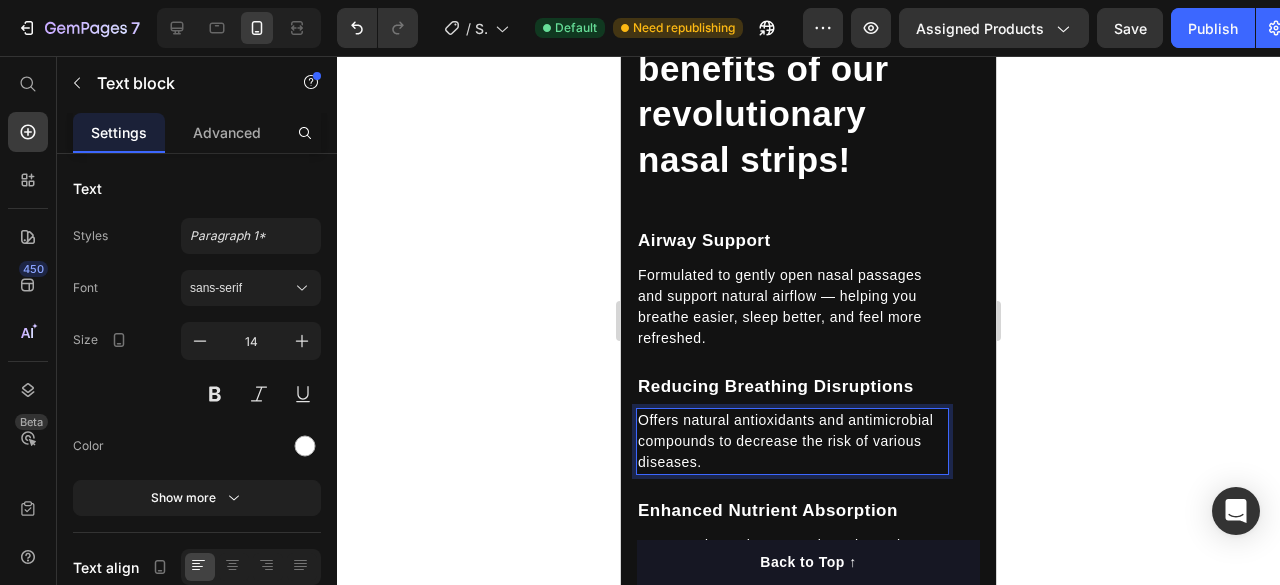 click on "Offers natural antioxidants and antimicrobial compounds to decrease the risk of various diseases." at bounding box center [792, 441] 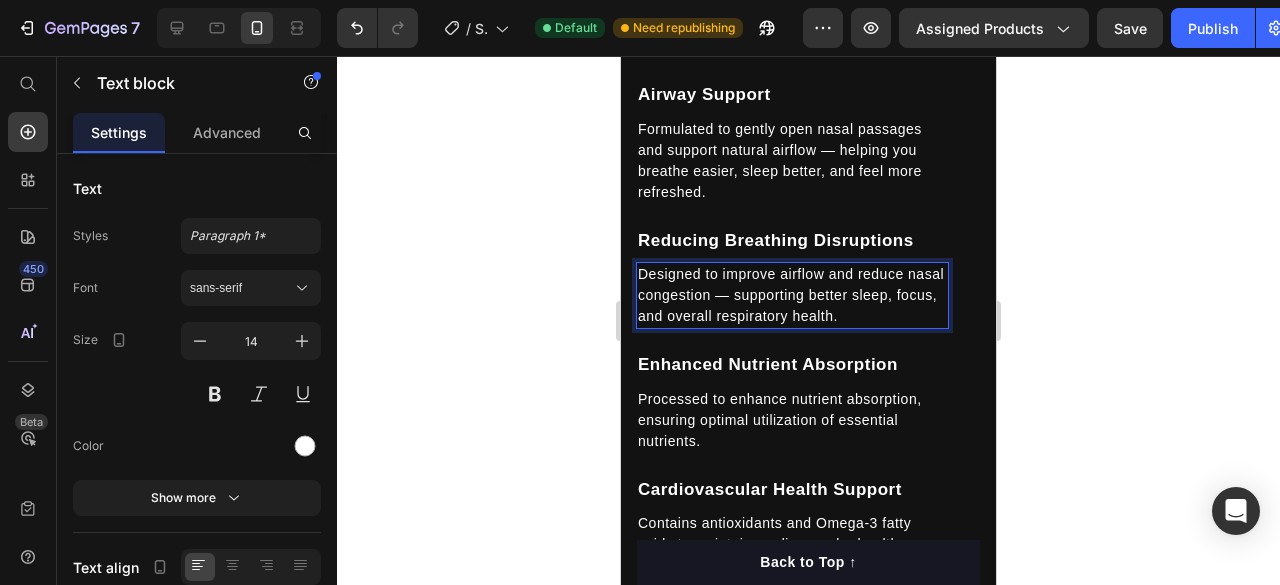 scroll, scrollTop: 3740, scrollLeft: 0, axis: vertical 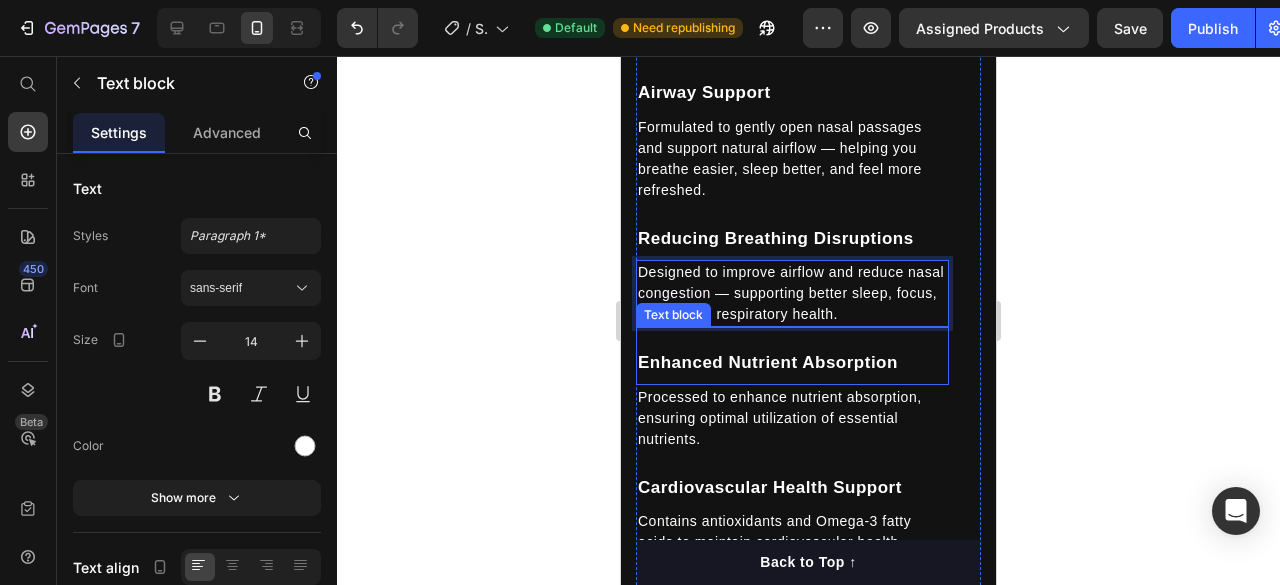 click on "Enhanced Nutrient Absorption" at bounding box center (792, 363) 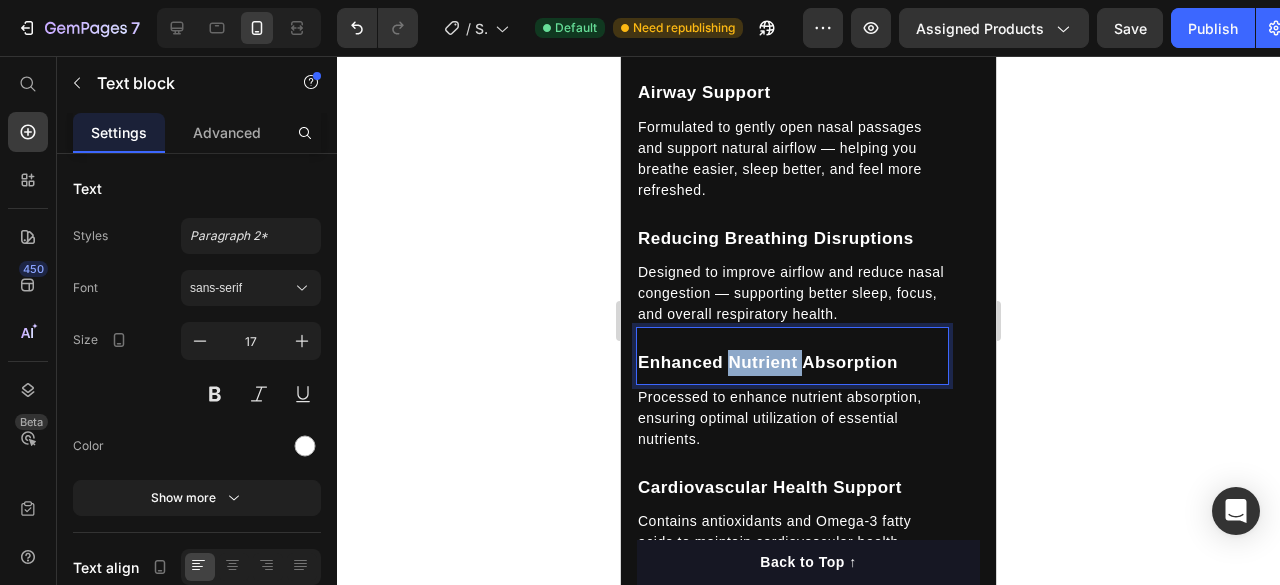click on "Enhanced Nutrient Absorption" at bounding box center (792, 363) 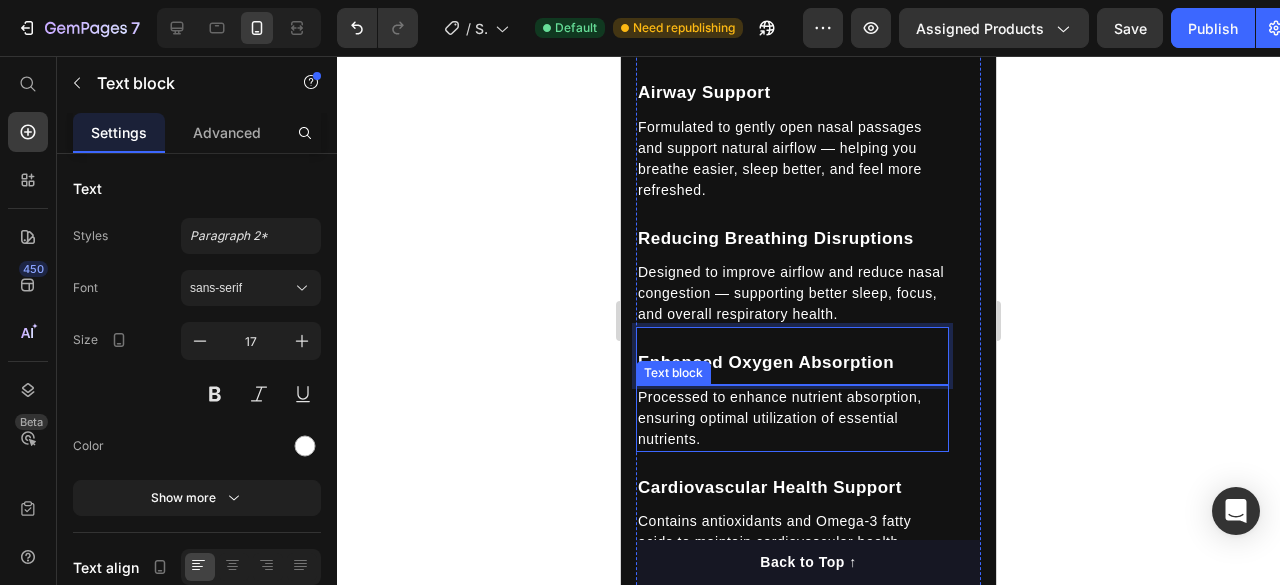 click on "Processed to enhance nutrient absorption, ensuring optimal utilization of essential nutrients." at bounding box center [792, 418] 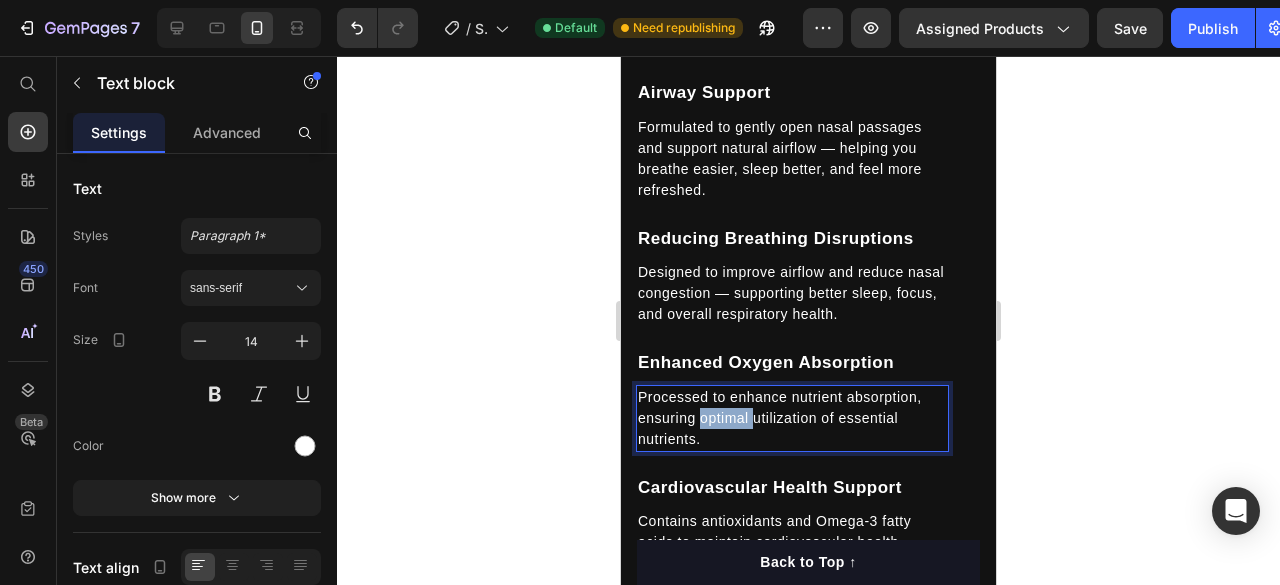 click on "Processed to enhance nutrient absorption, ensuring optimal utilization of essential nutrients." at bounding box center [792, 418] 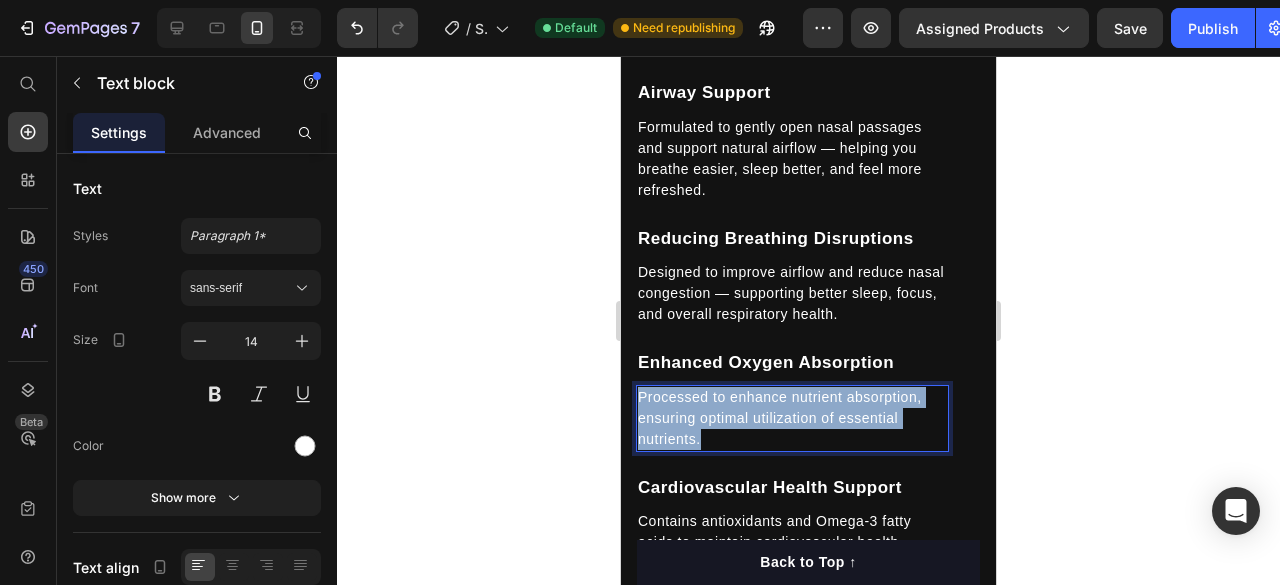 click on "Processed to enhance nutrient absorption, ensuring optimal utilization of essential nutrients." at bounding box center (792, 418) 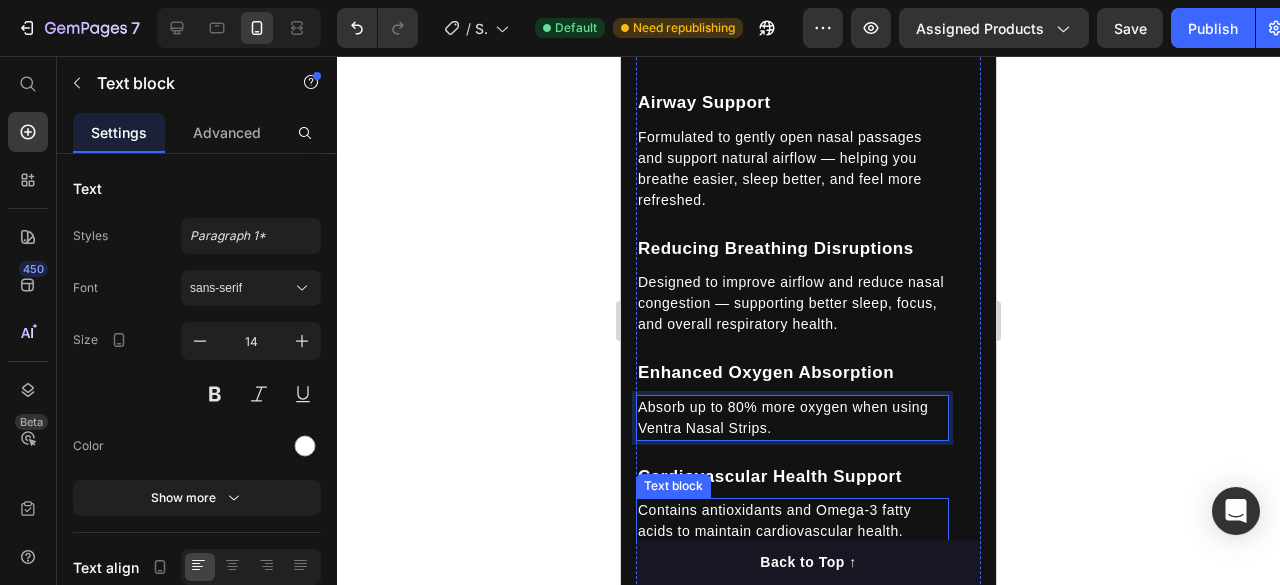 scroll, scrollTop: 3740, scrollLeft: 0, axis: vertical 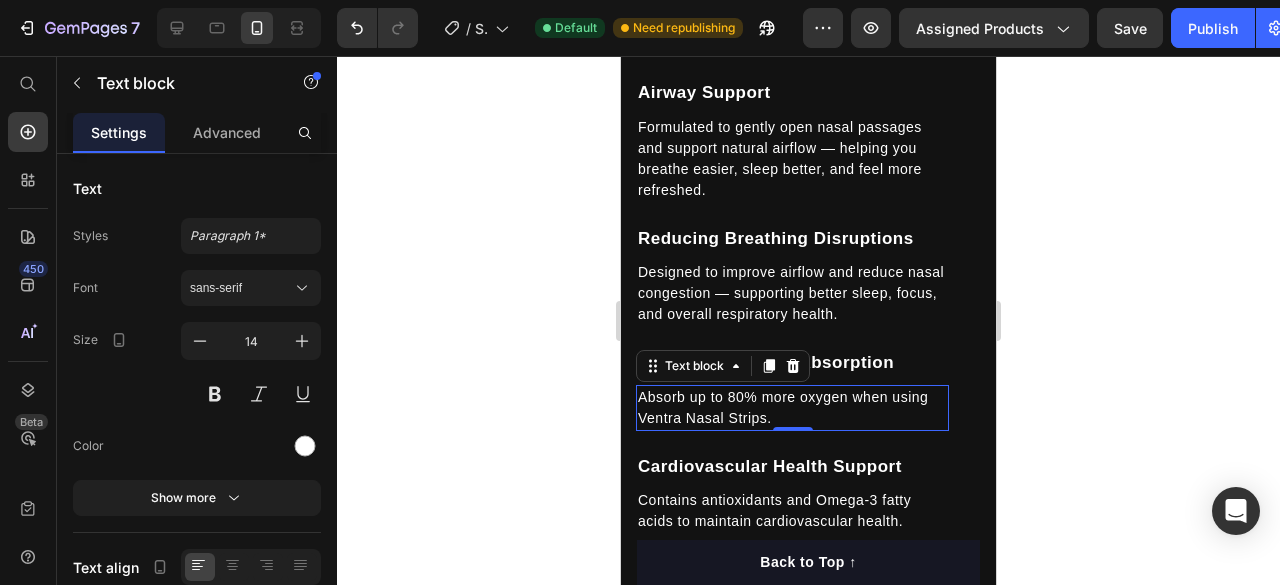 click 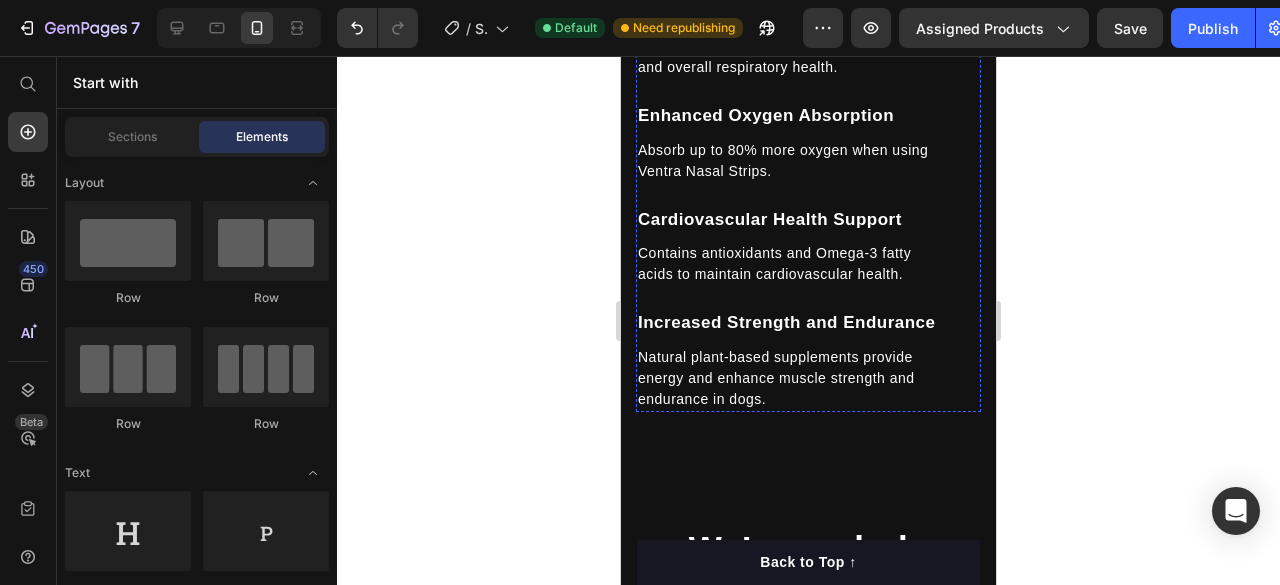 scroll, scrollTop: 4002, scrollLeft: 0, axis: vertical 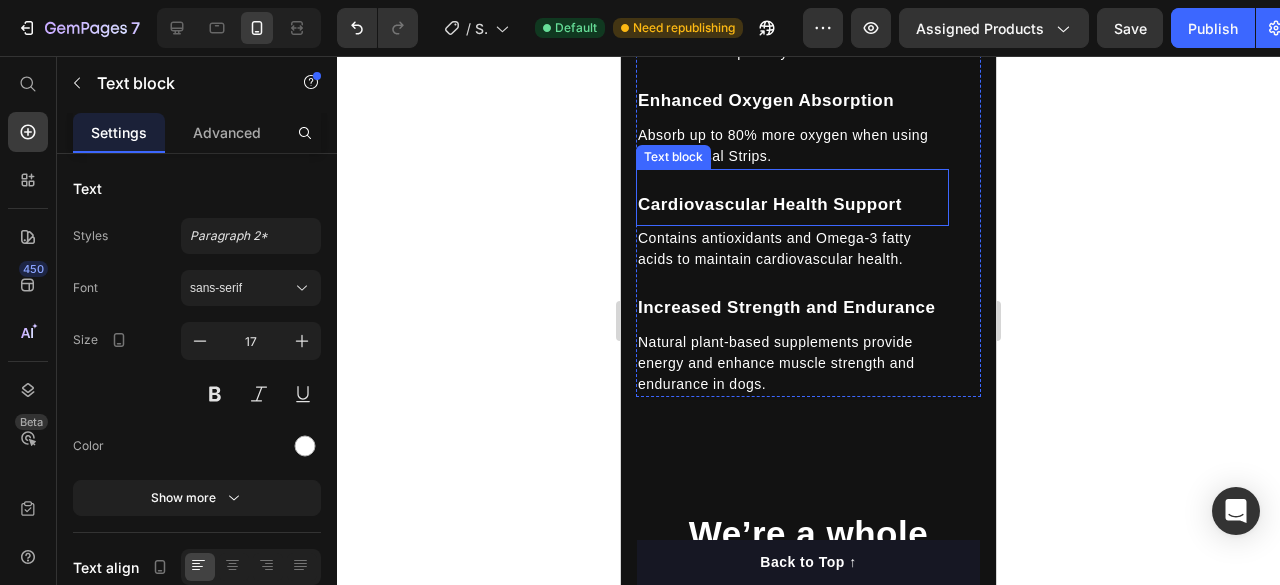 click on "Cardiovascular Health Support" at bounding box center [792, 205] 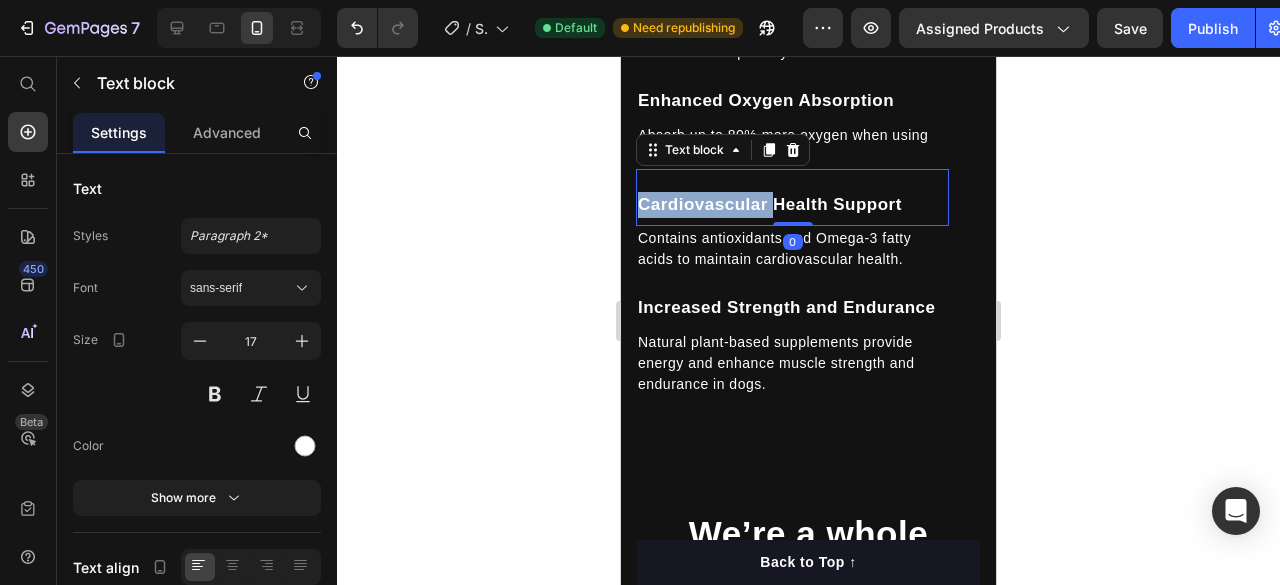 click on "Cardiovascular Health Support" at bounding box center [792, 205] 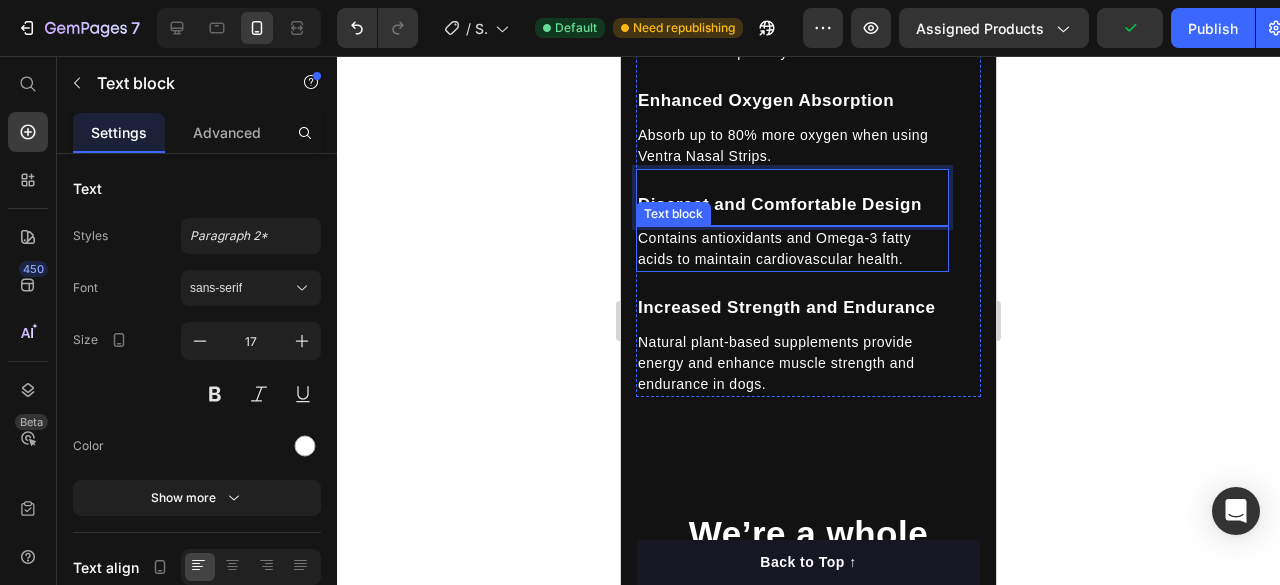 click on "Contains antioxidants and Omega-3 fatty acids to maintain cardiovascular health." at bounding box center [792, 249] 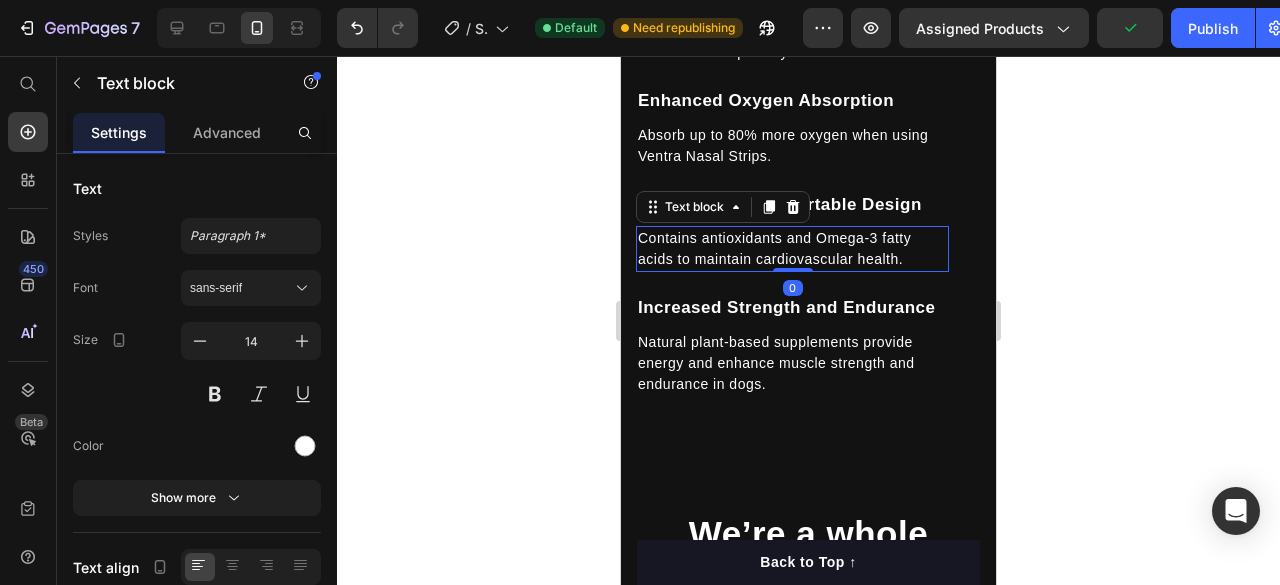 click on "Contains antioxidants and Omega-3 fatty acids to maintain cardiovascular health." at bounding box center (792, 249) 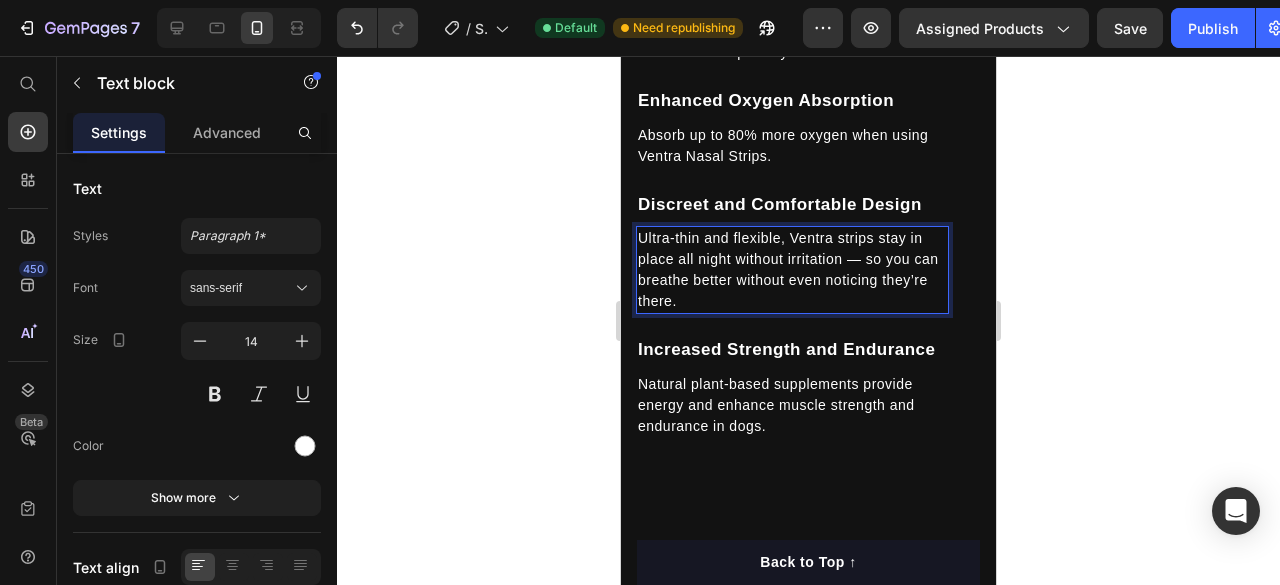 click on "Ultra-thin and flexible, Ventra strips stay in place all night without irritation — so you can breathe better without even noticing they’re there." at bounding box center [792, 270] 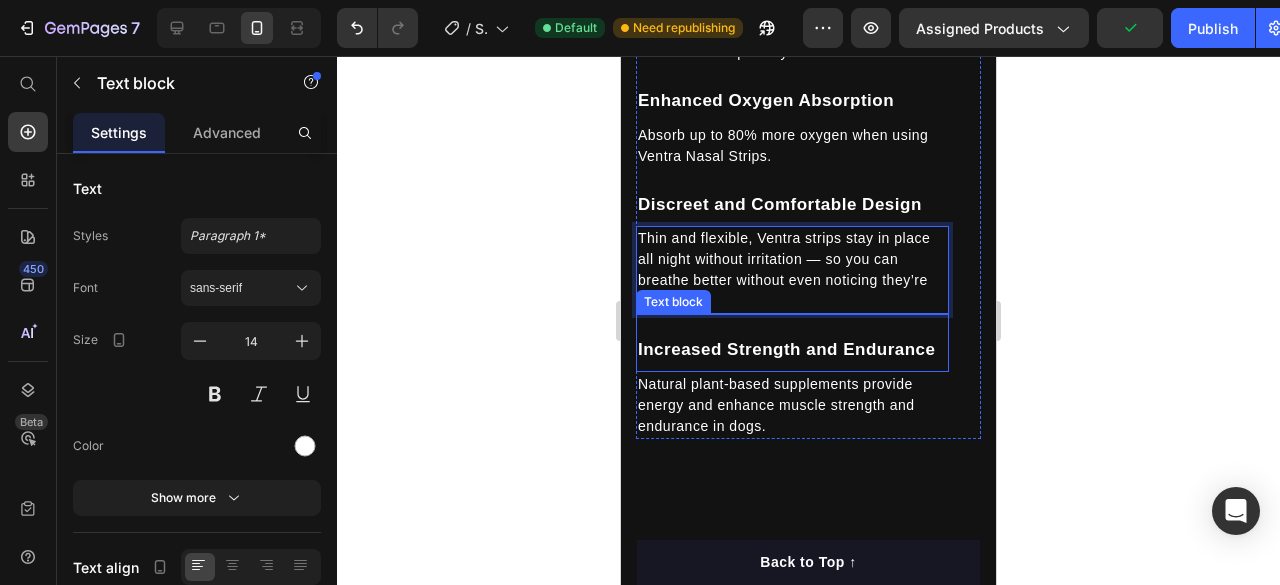 click on "Increased Strength and Endurance" at bounding box center (792, 350) 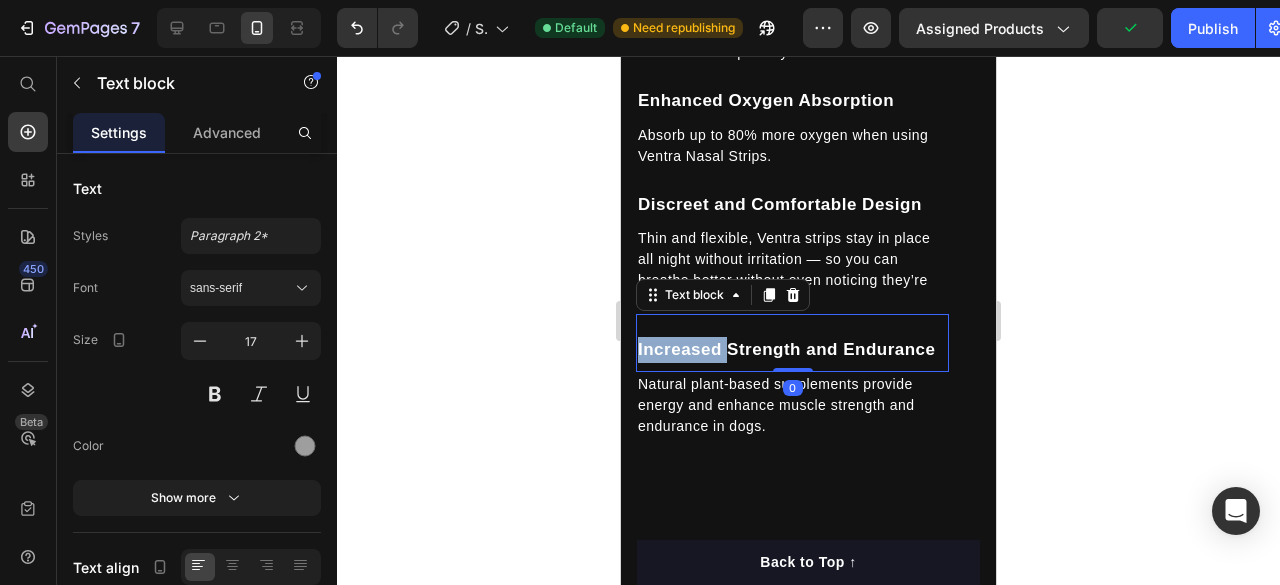 click on "Increased Strength and Endurance" at bounding box center [792, 350] 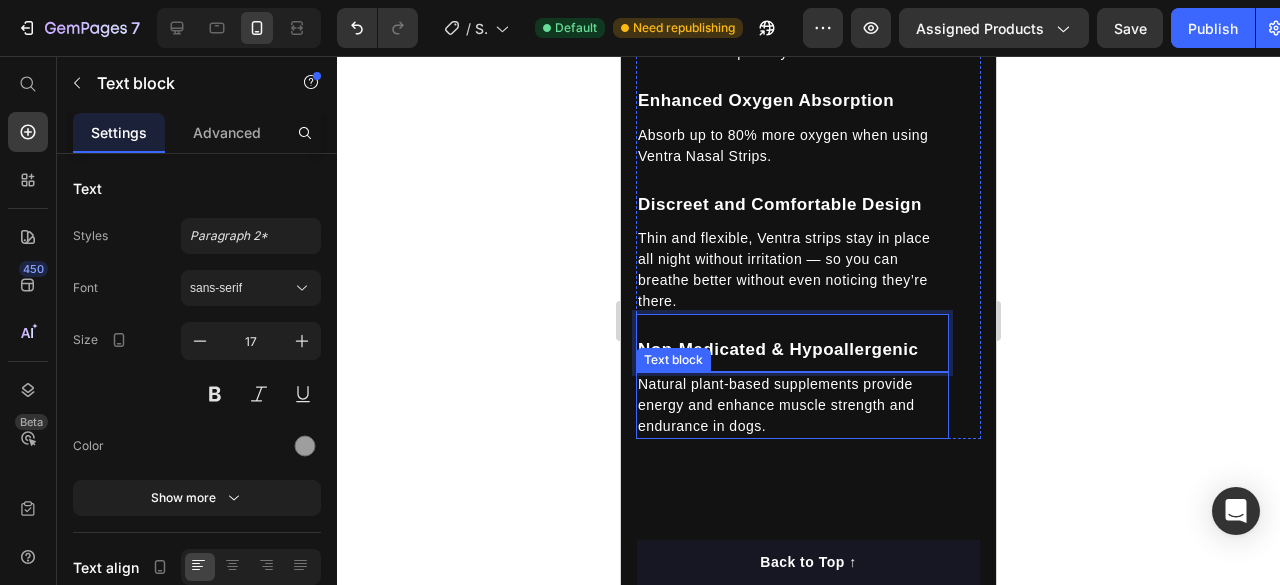 click on "Natural plant-based supplements provide energy and enhance muscle strength and endurance in dogs." at bounding box center (792, 405) 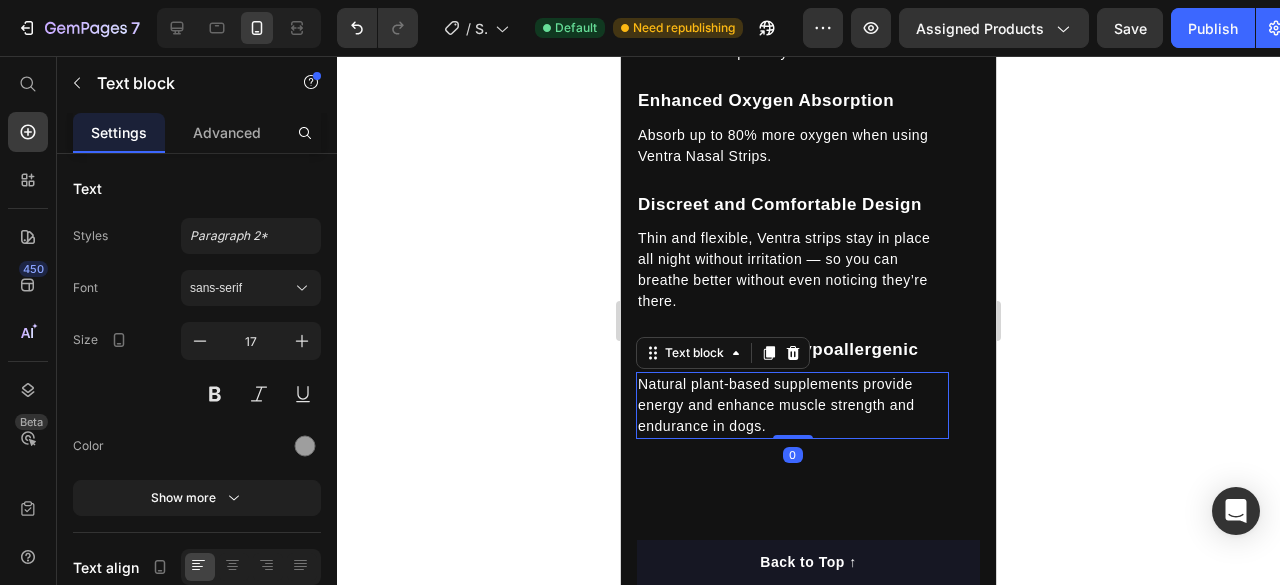 click on "Natural plant-based supplements provide energy and enhance muscle strength and endurance in dogs." at bounding box center [792, 405] 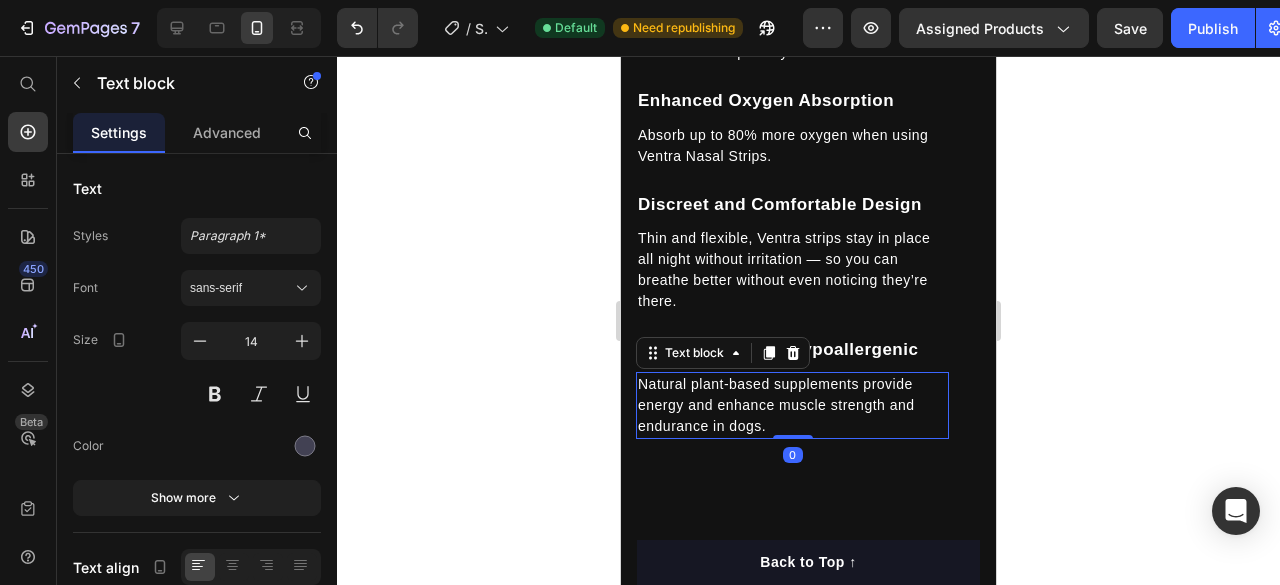 click on "Natural plant-based supplements provide energy and enhance muscle strength and endurance in dogs." at bounding box center (792, 405) 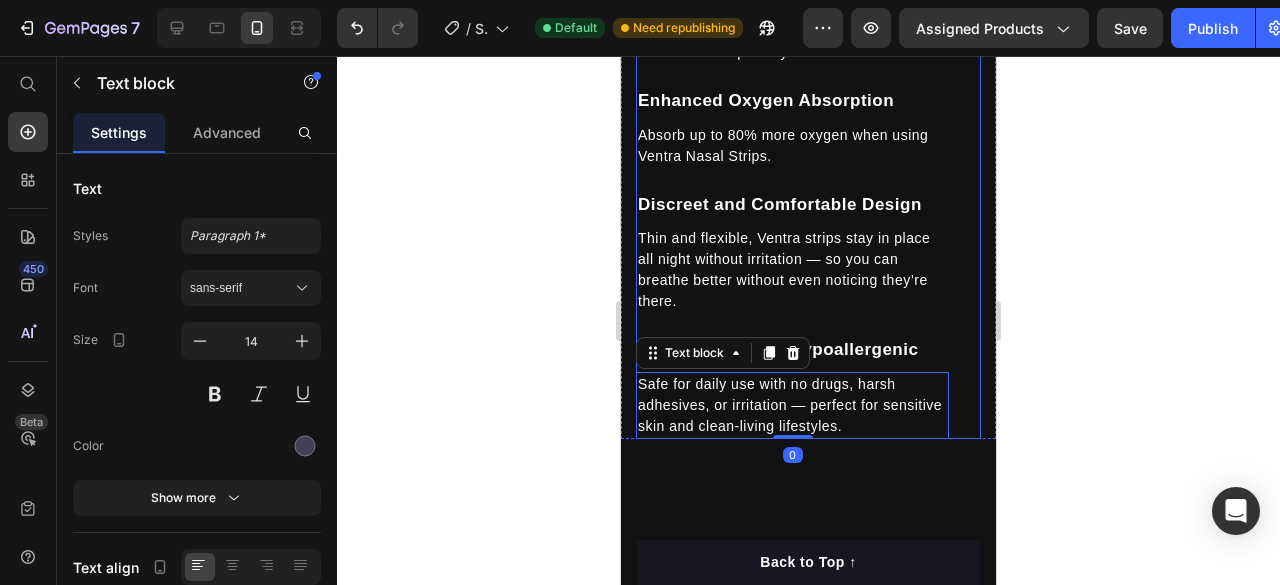 click 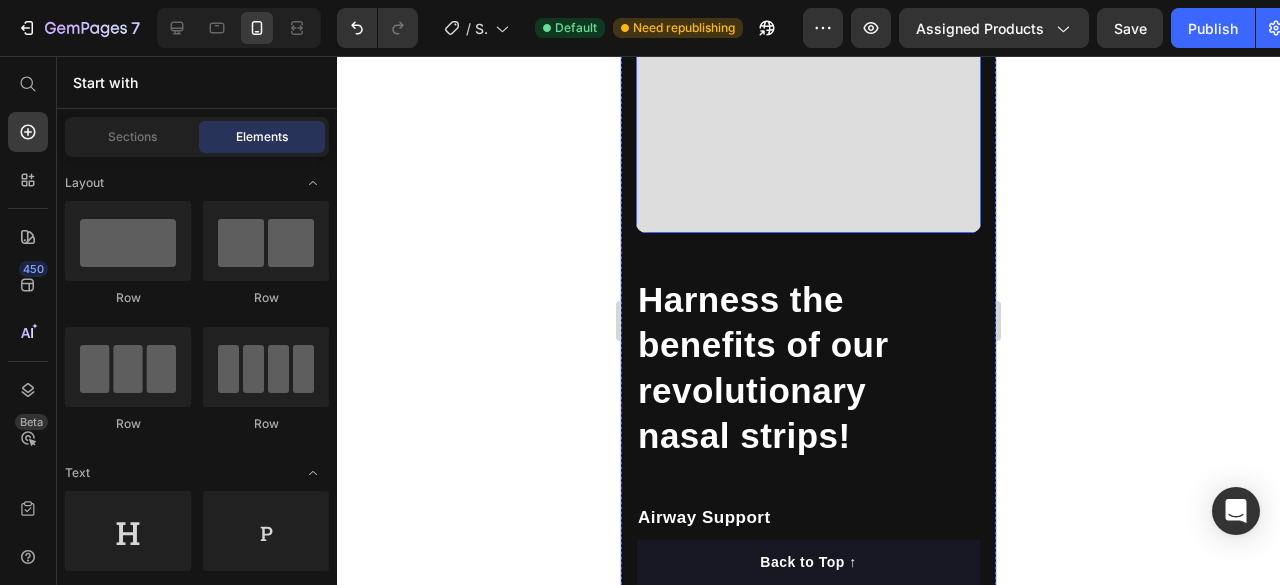 scroll, scrollTop: 3024, scrollLeft: 0, axis: vertical 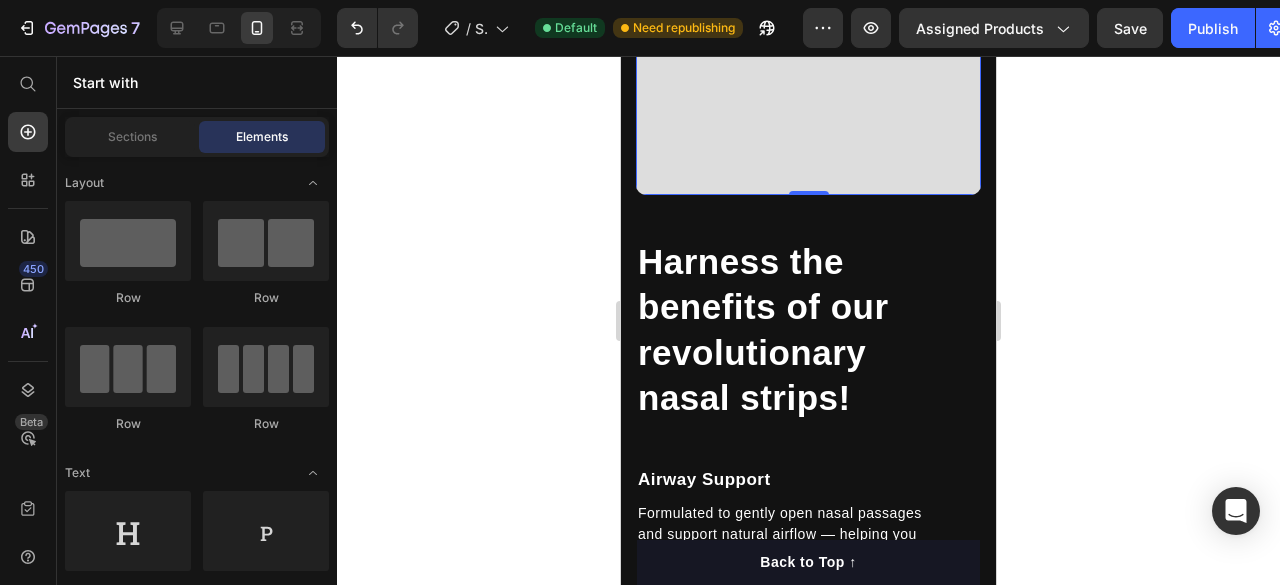 click at bounding box center (808, -36) 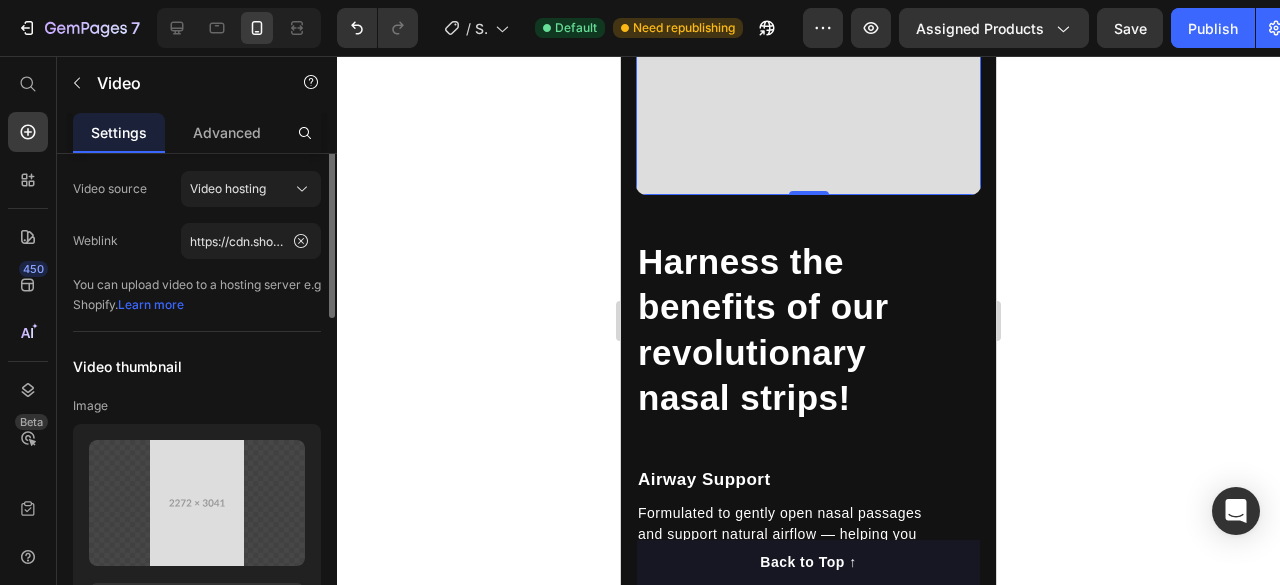 scroll, scrollTop: 0, scrollLeft: 0, axis: both 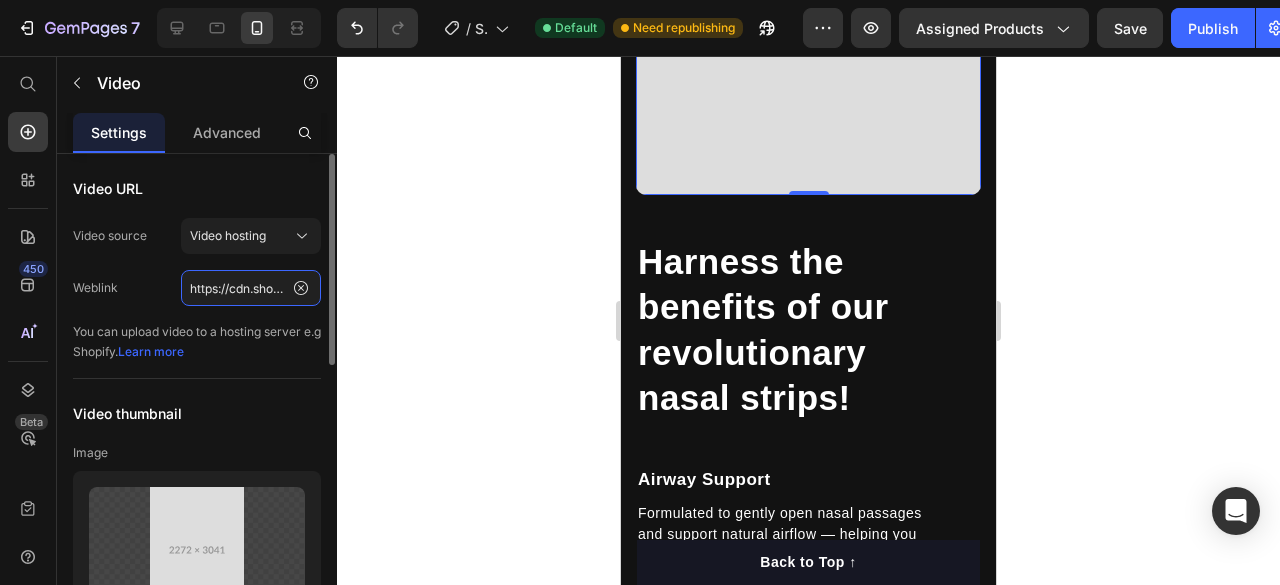 click on "https://cdn.shopify.com/videos/c/o/v/bfcc4e4eae1b48d28f6b67140666e21b.mp4" 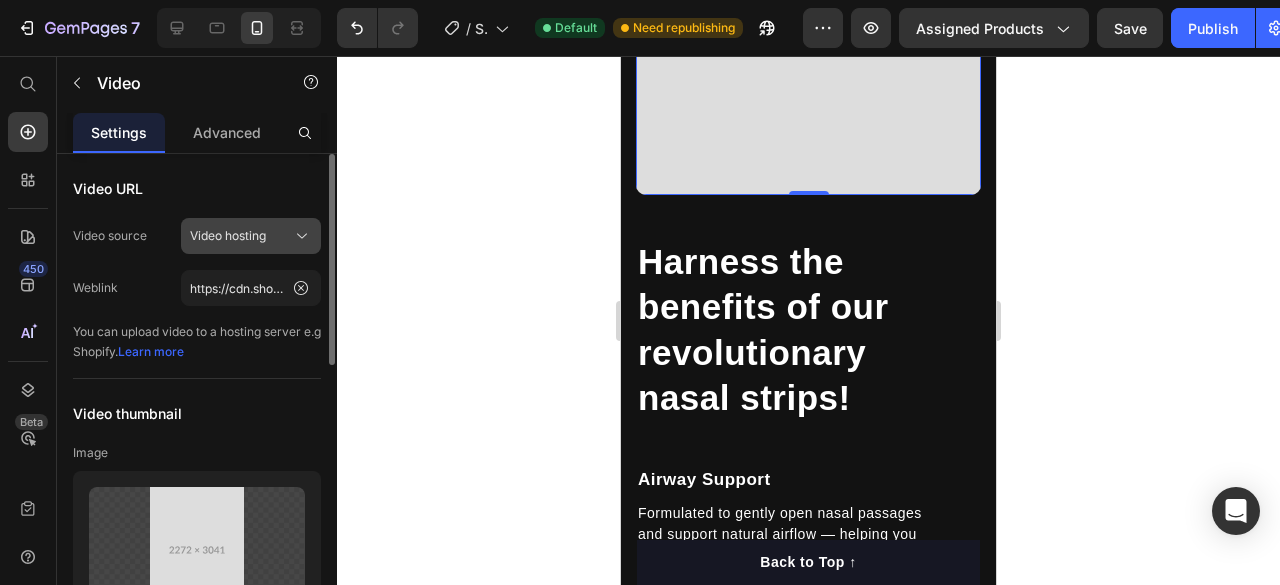 click on "Video hosting" 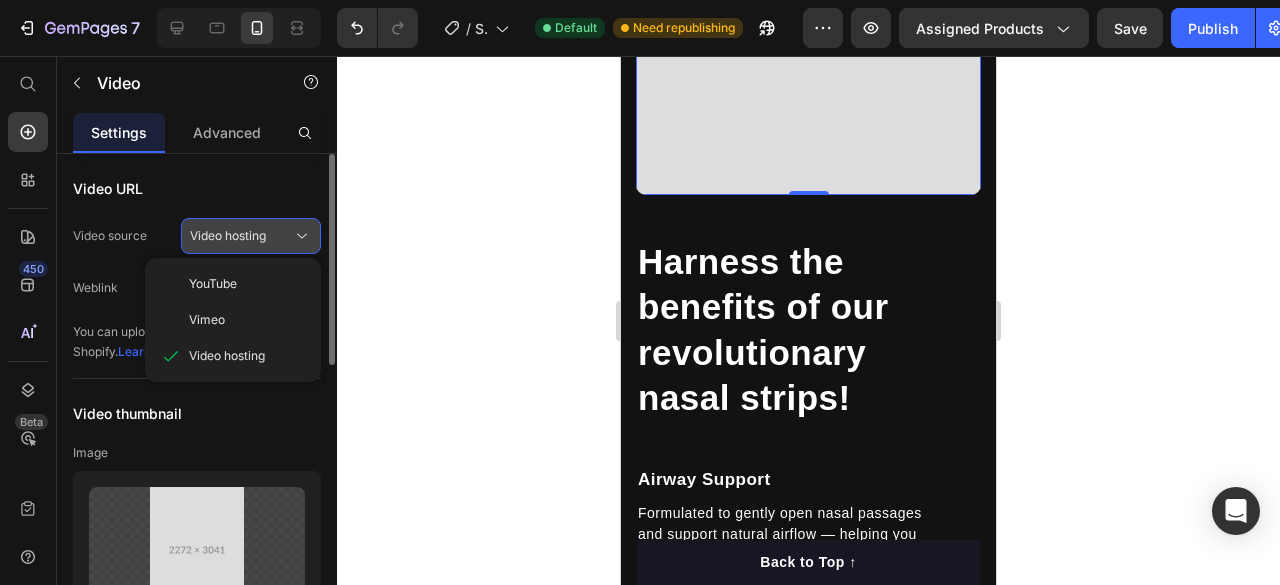 click on "Video hosting" at bounding box center (228, 236) 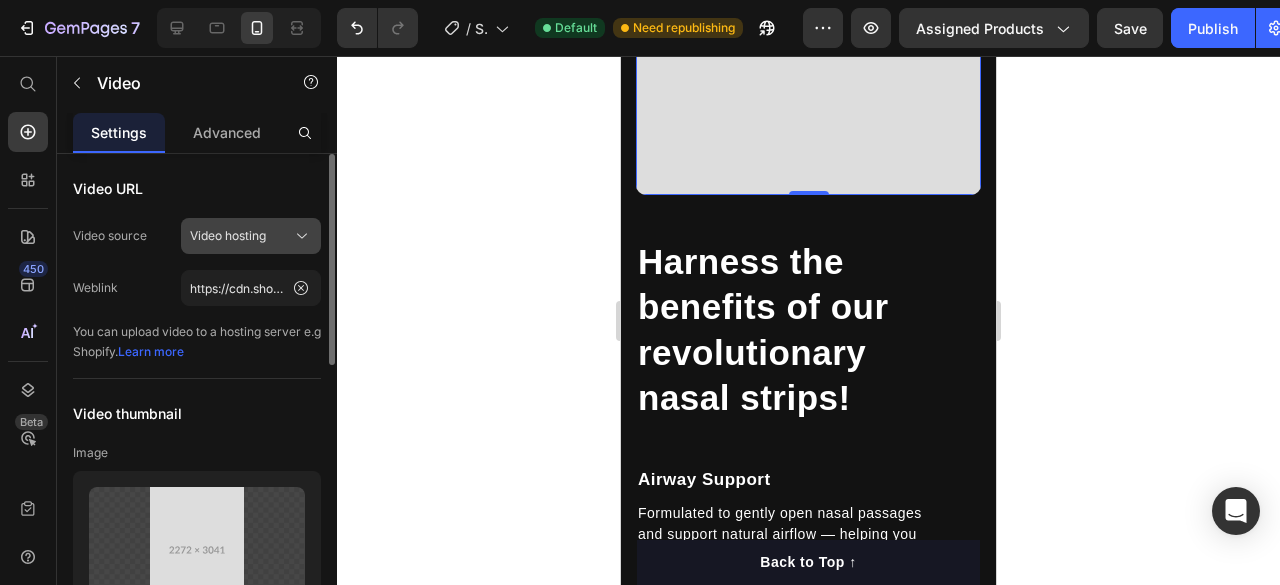 click on "Video hosting" at bounding box center [251, 236] 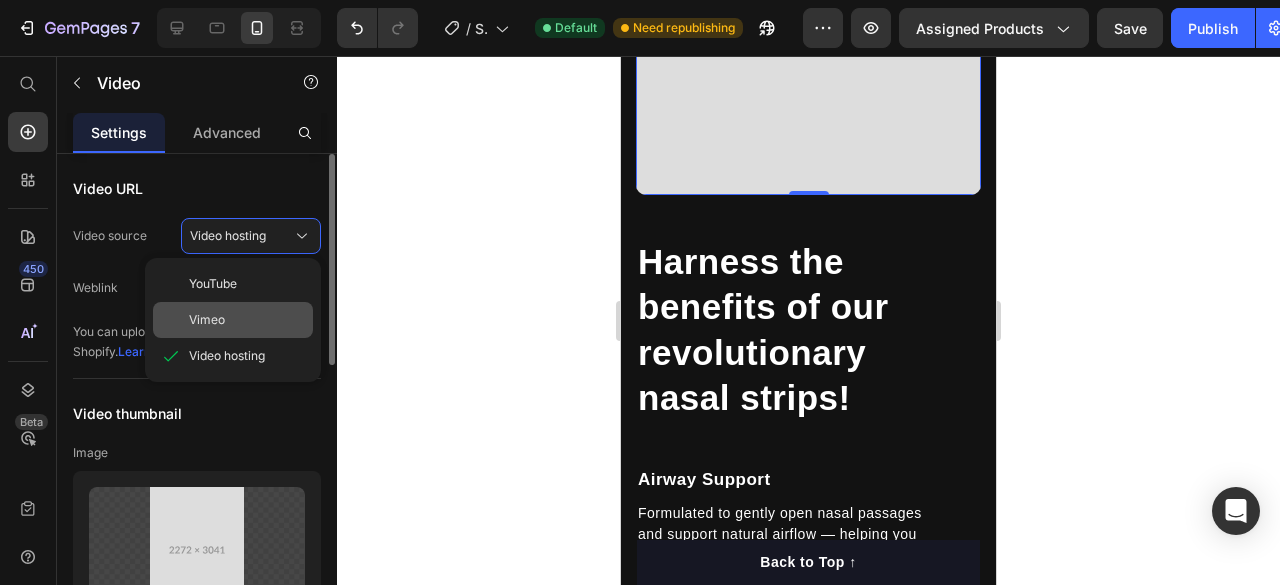 click on "Vimeo" at bounding box center (247, 320) 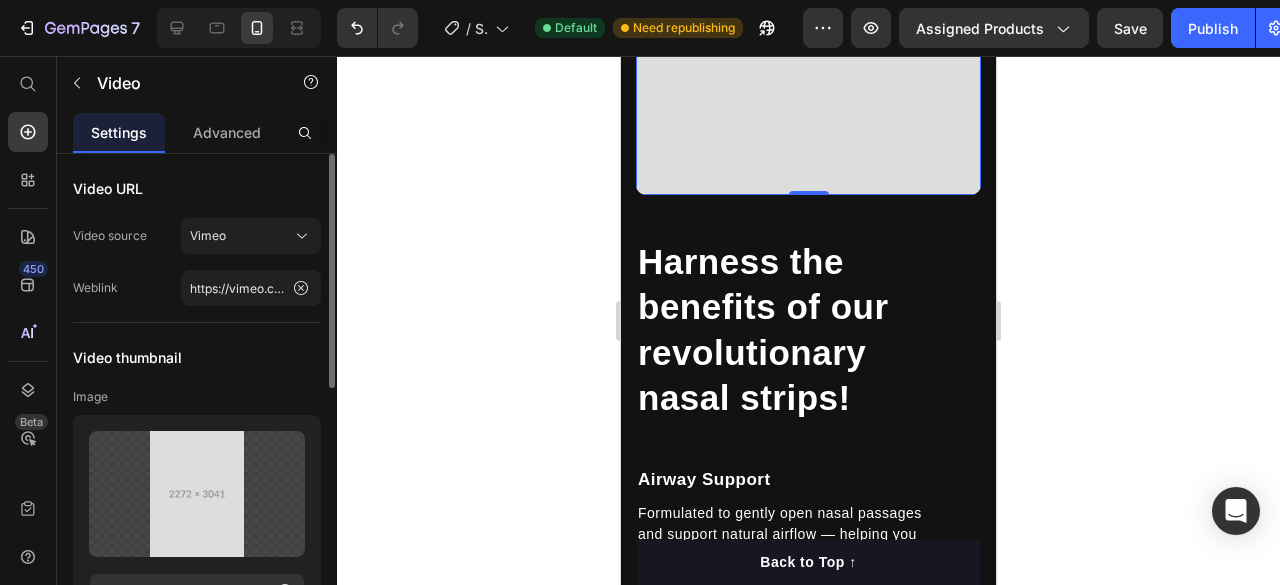 click at bounding box center (809, -36) 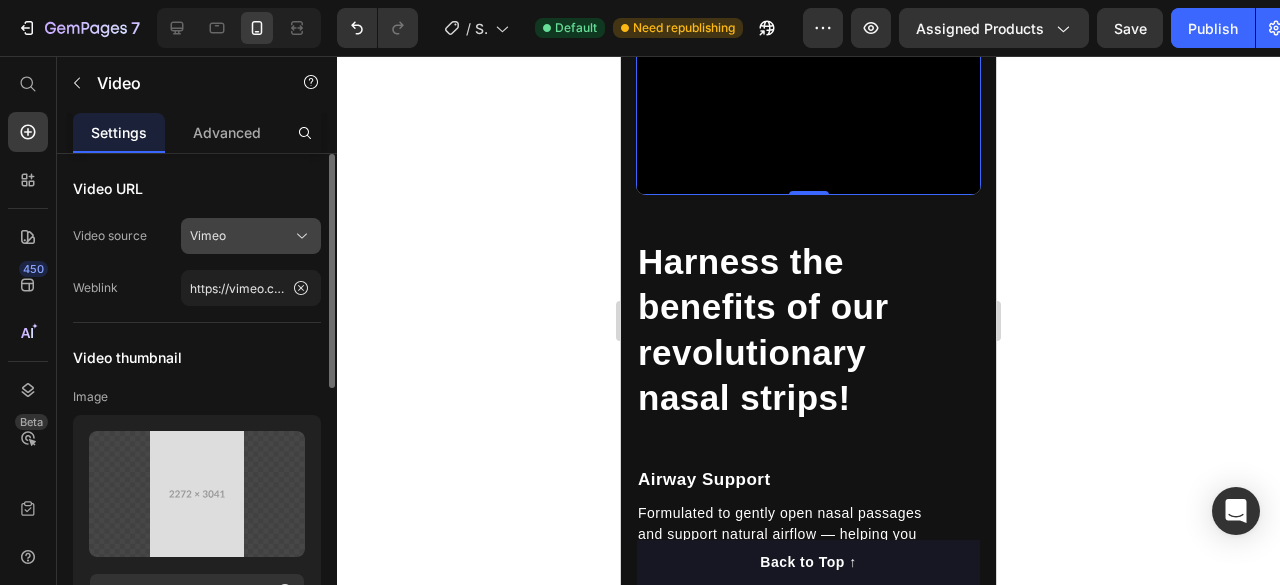 click on "Vimeo" 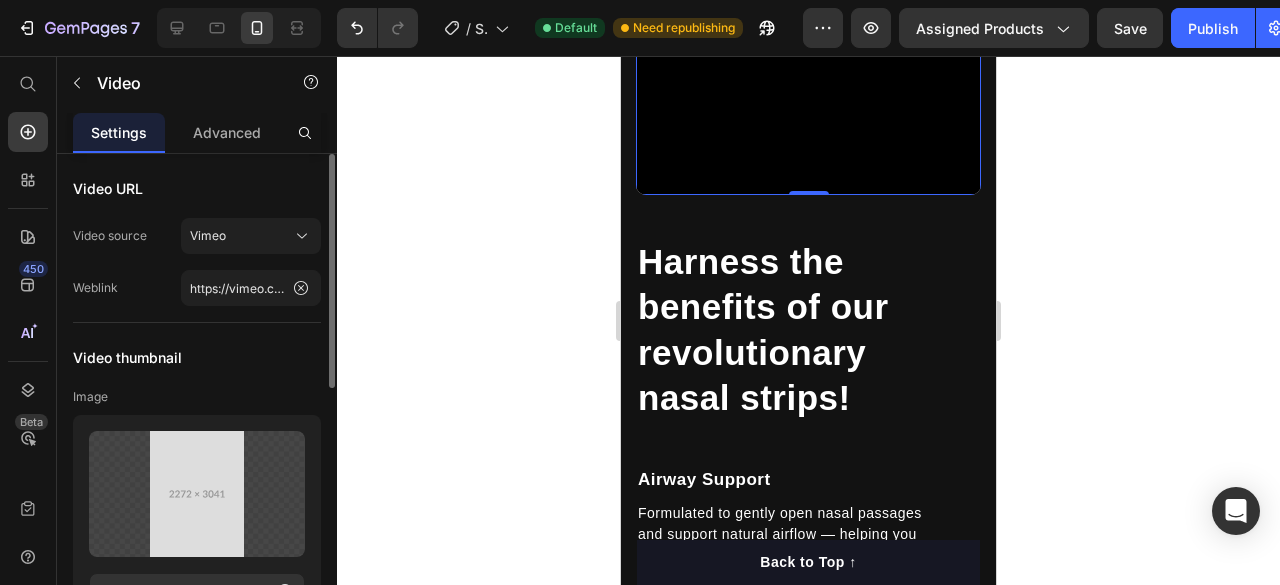click on "Video URL" at bounding box center (197, 188) 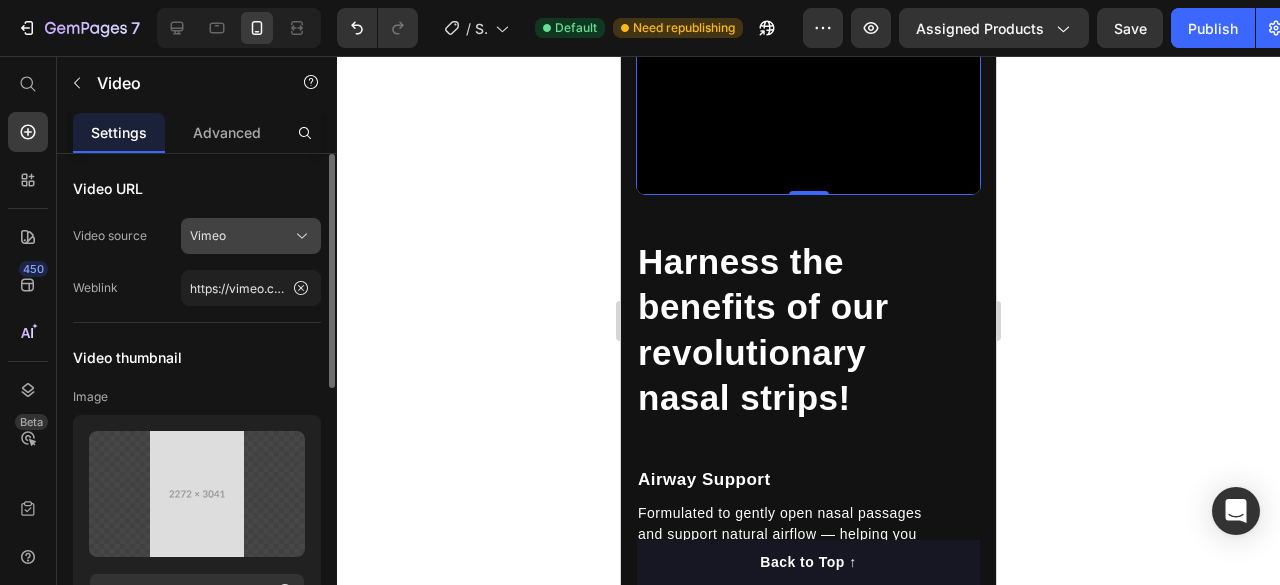 click on "Vimeo" 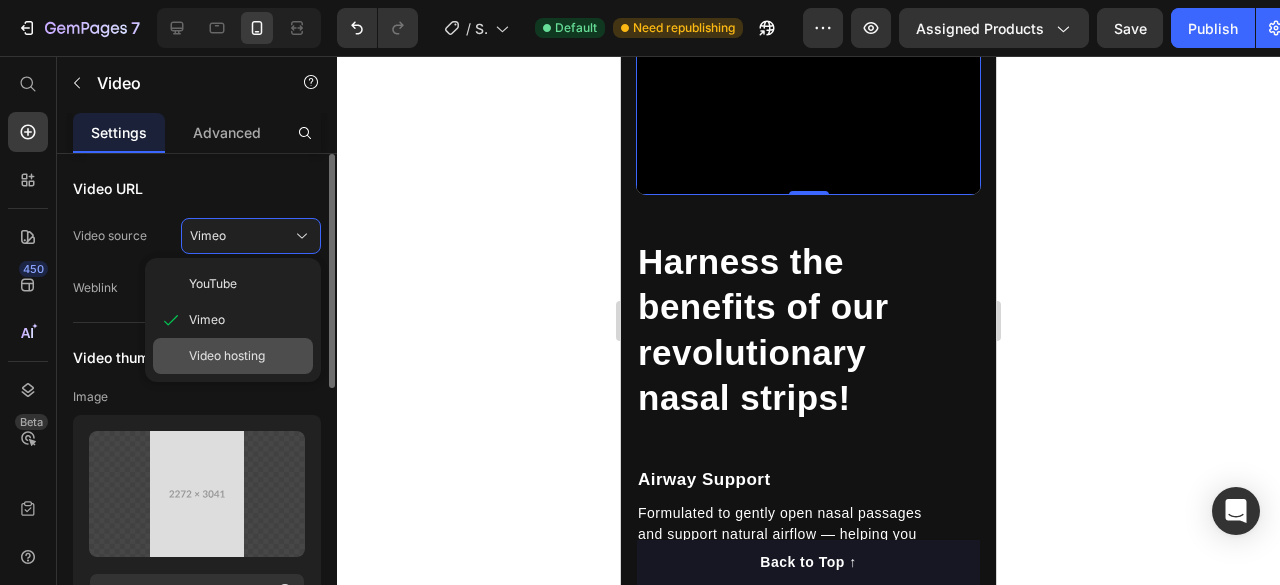 click on "Video hosting" 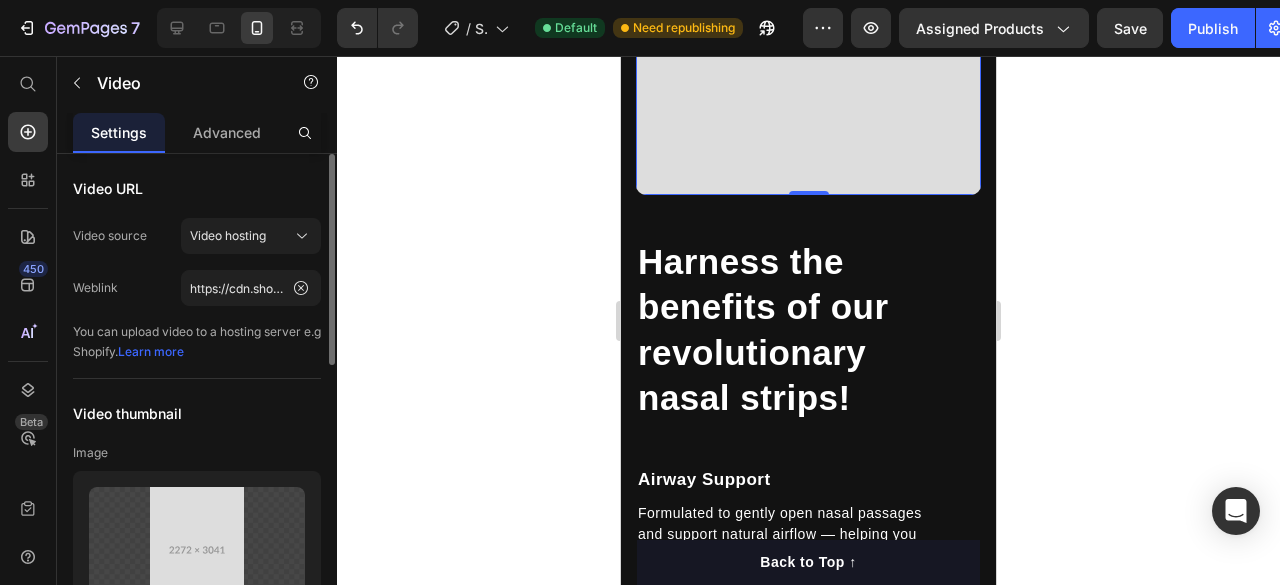 click 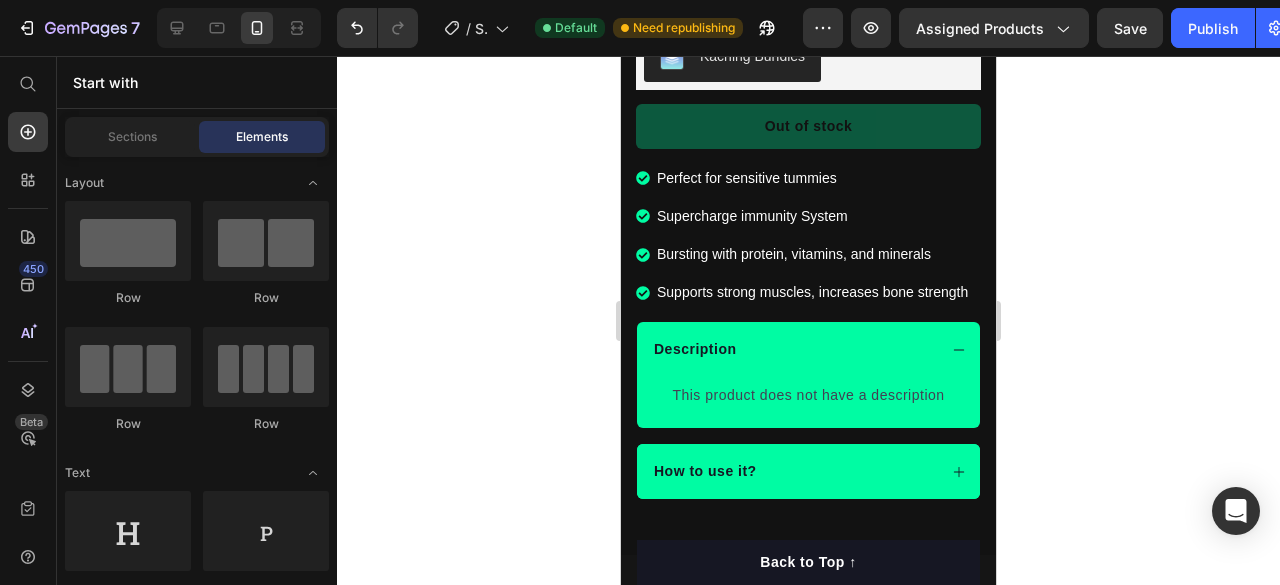 scroll, scrollTop: 1209, scrollLeft: 0, axis: vertical 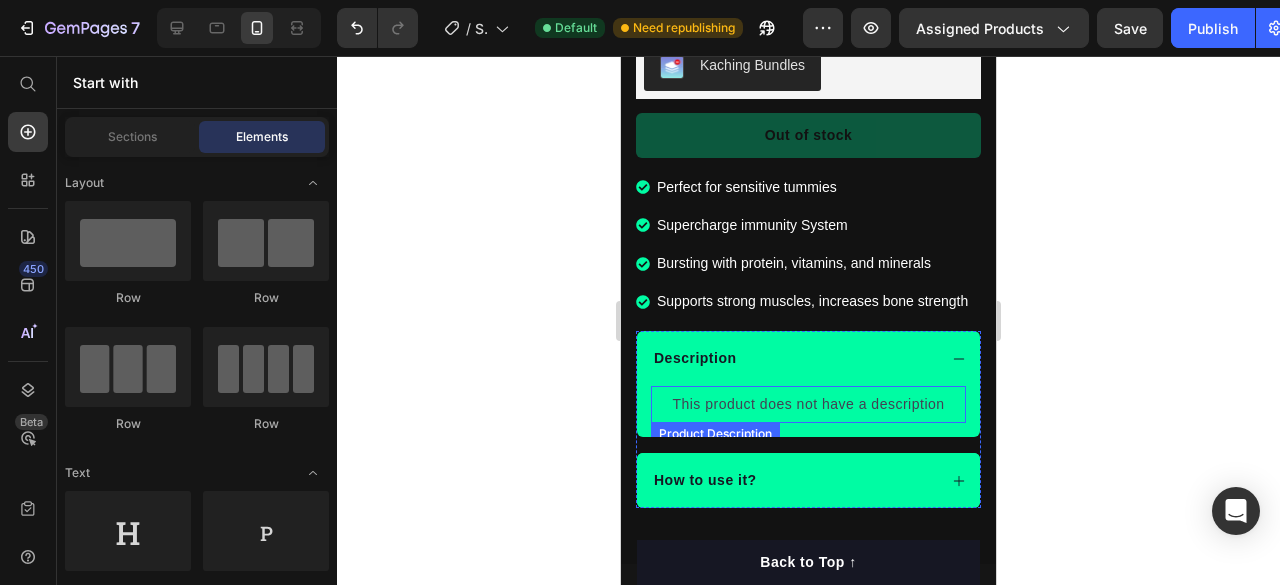 click on "This product does not have a description" at bounding box center (808, 404) 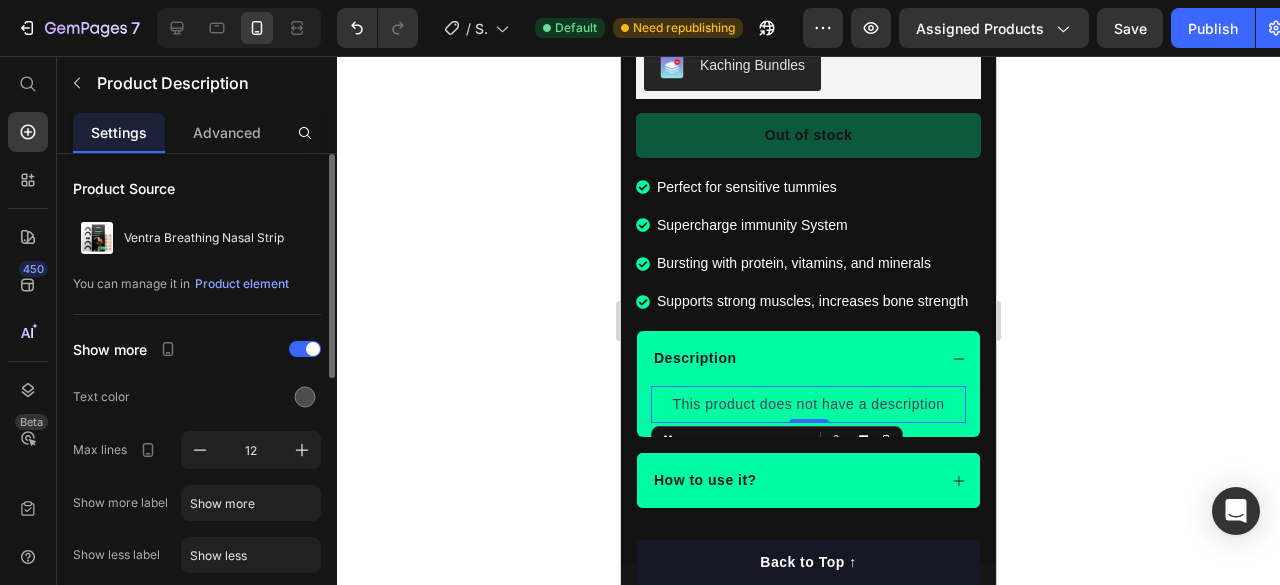 click on "This product does not have a description" at bounding box center [808, 404] 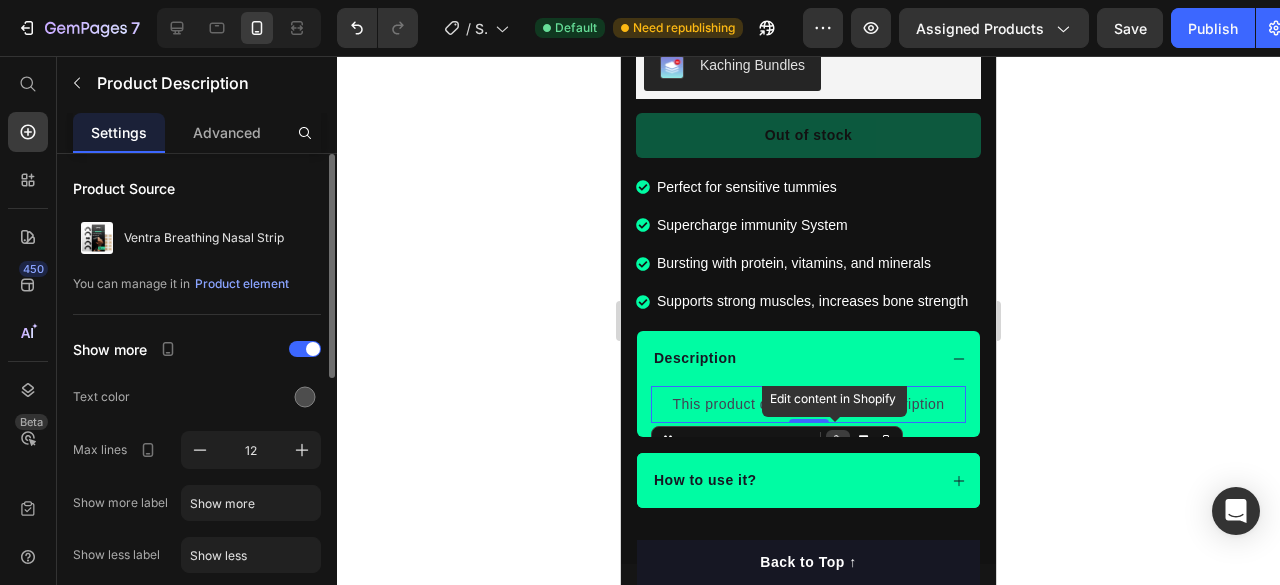 click on "This product does not have a description" at bounding box center (808, 404) 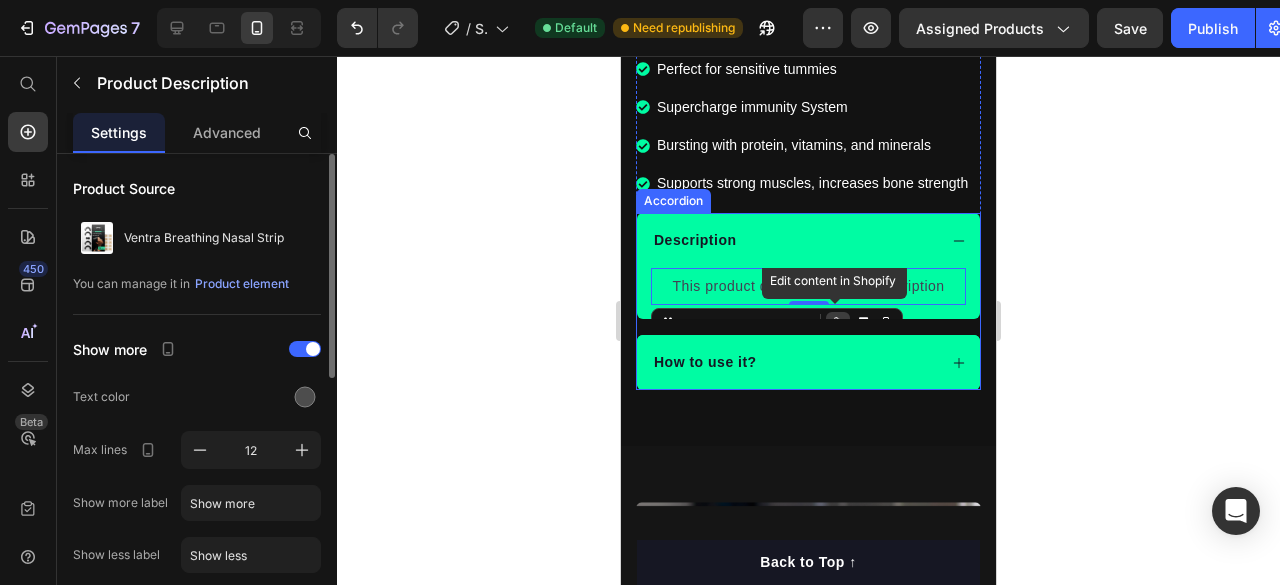 scroll, scrollTop: 1336, scrollLeft: 0, axis: vertical 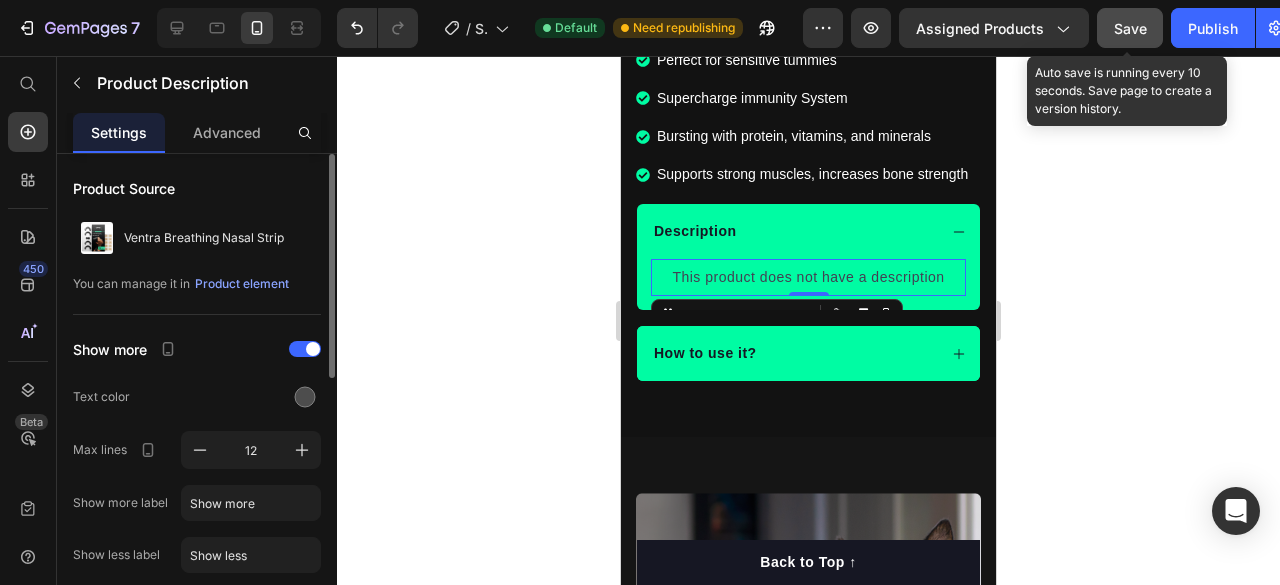 click on "Save" at bounding box center (1130, 28) 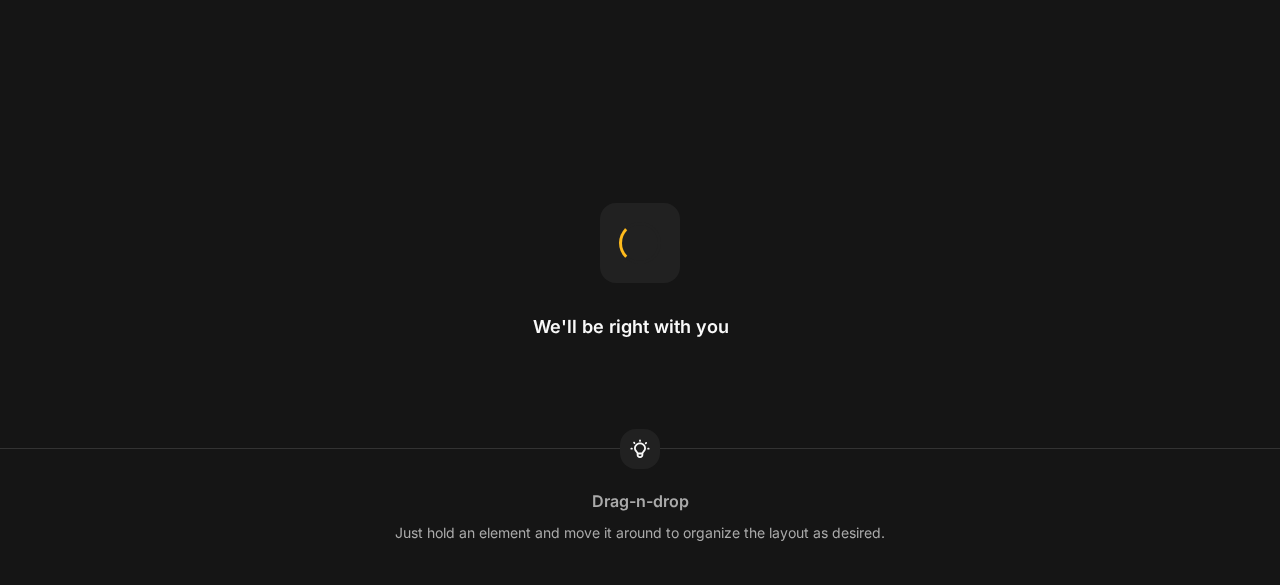 scroll, scrollTop: 0, scrollLeft: 0, axis: both 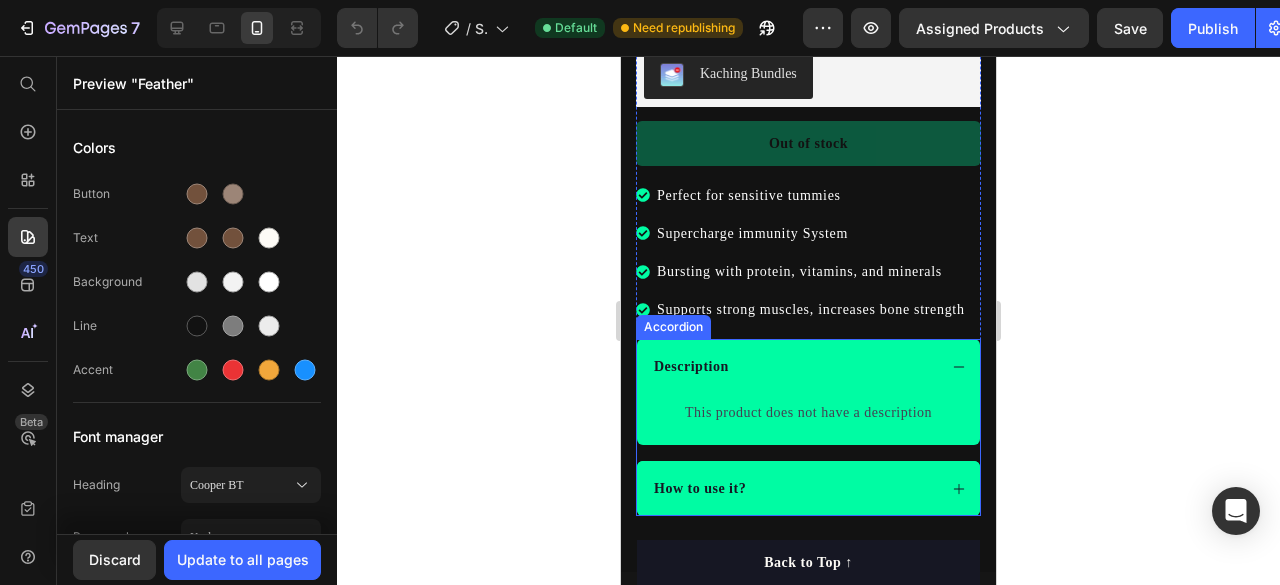 click 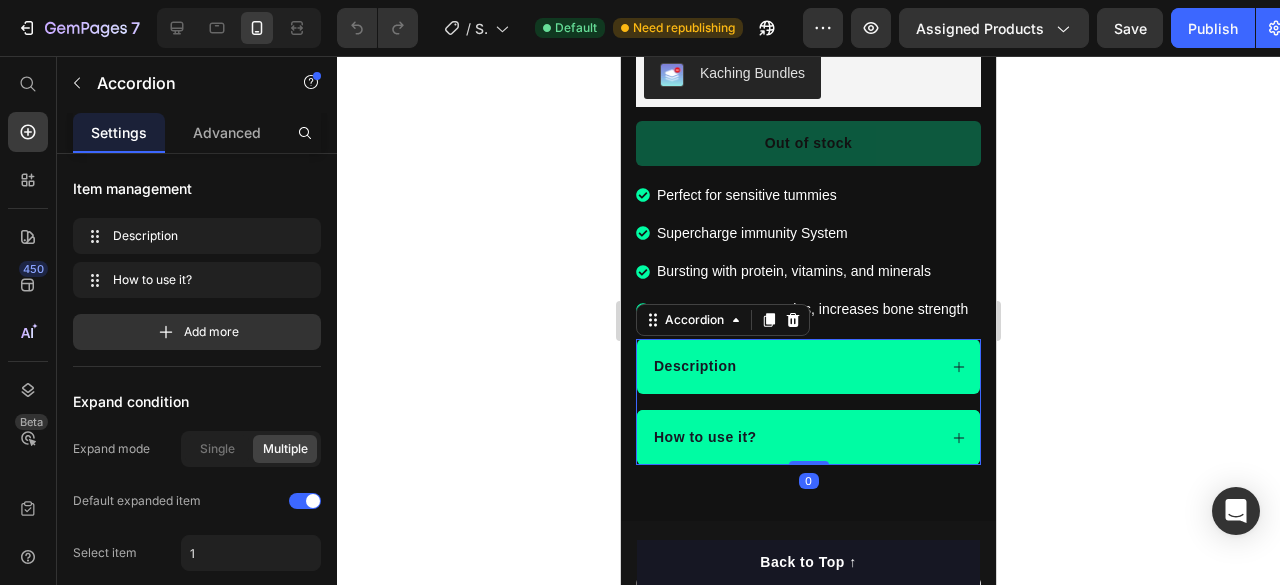 click 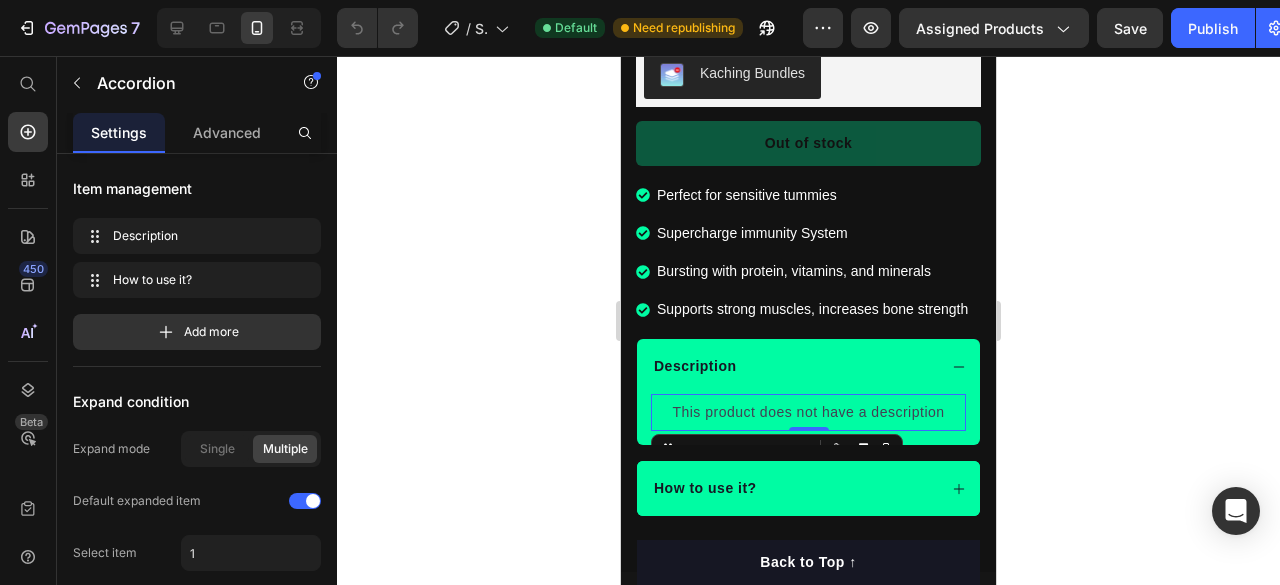 click on "This product does not have a description" at bounding box center [808, 412] 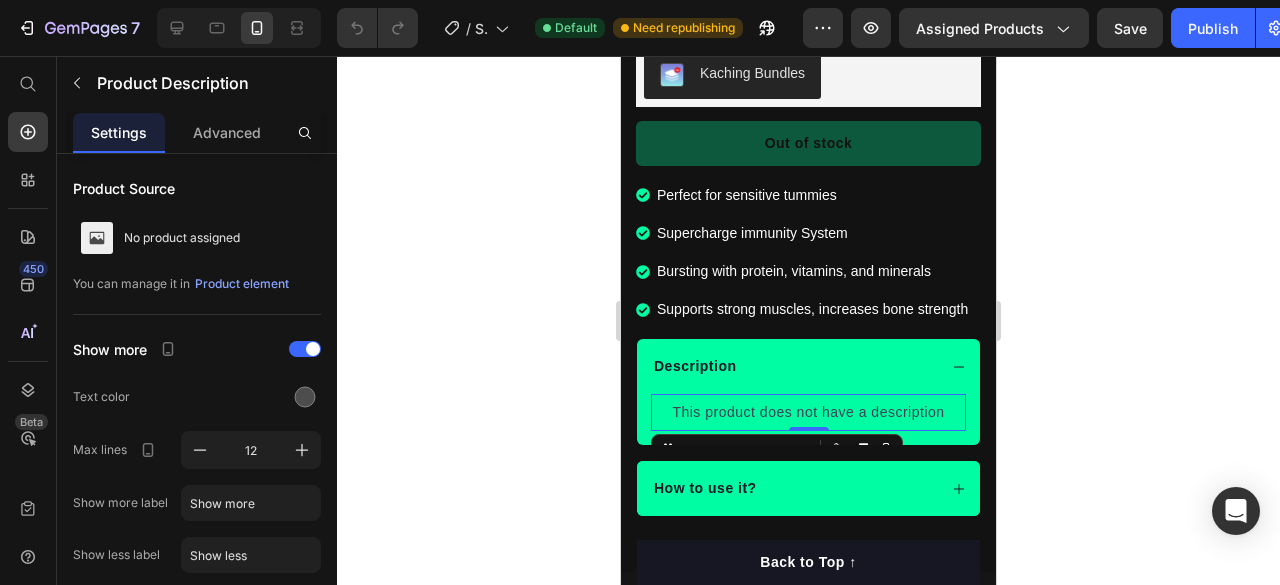 click on "This product does not have a description" at bounding box center [808, 412] 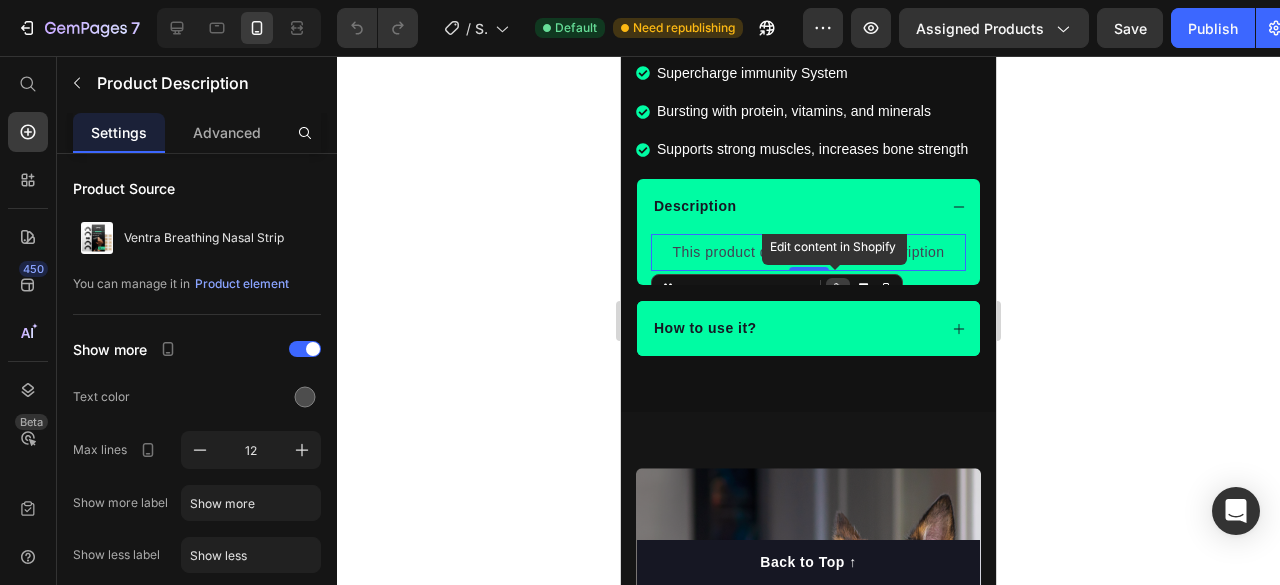scroll, scrollTop: 1377, scrollLeft: 0, axis: vertical 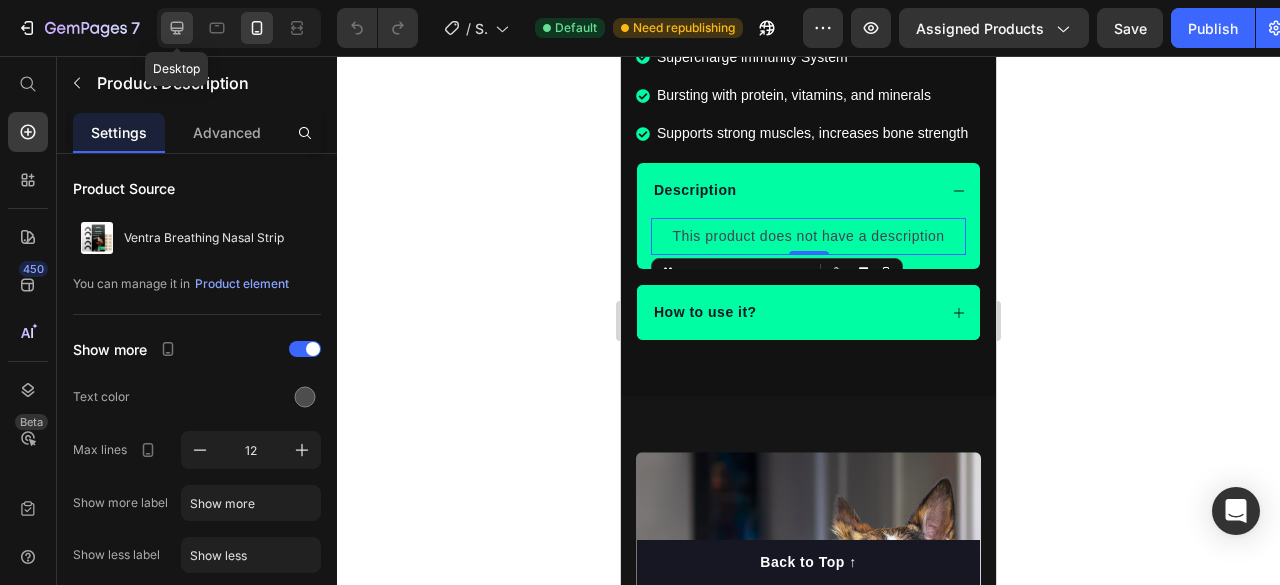 click 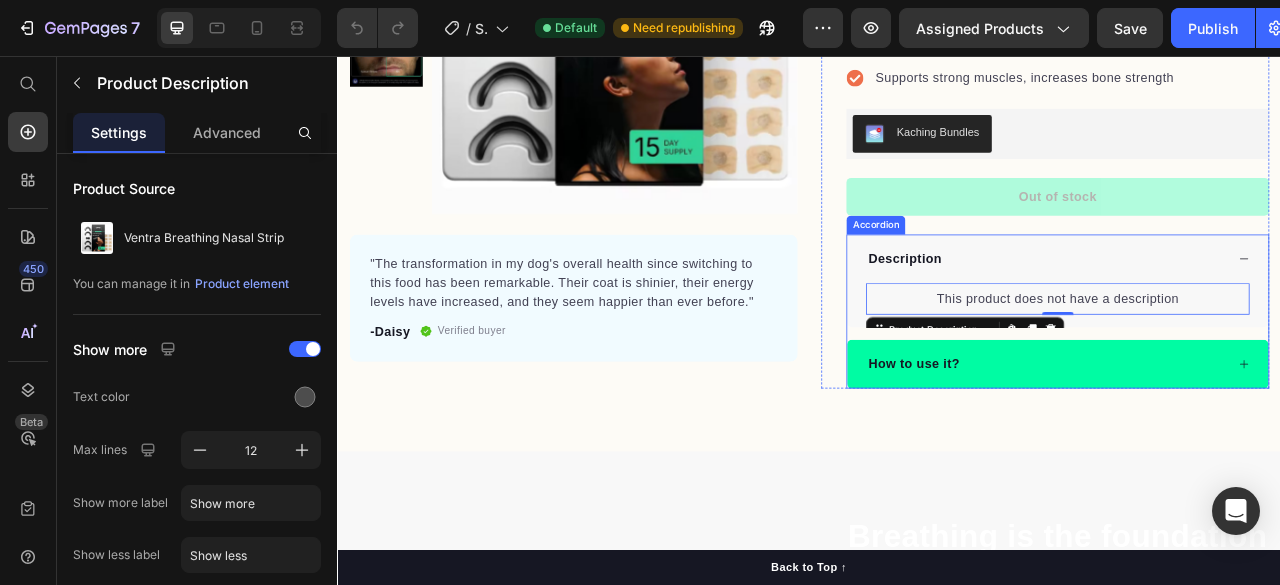 scroll, scrollTop: 1052, scrollLeft: 0, axis: vertical 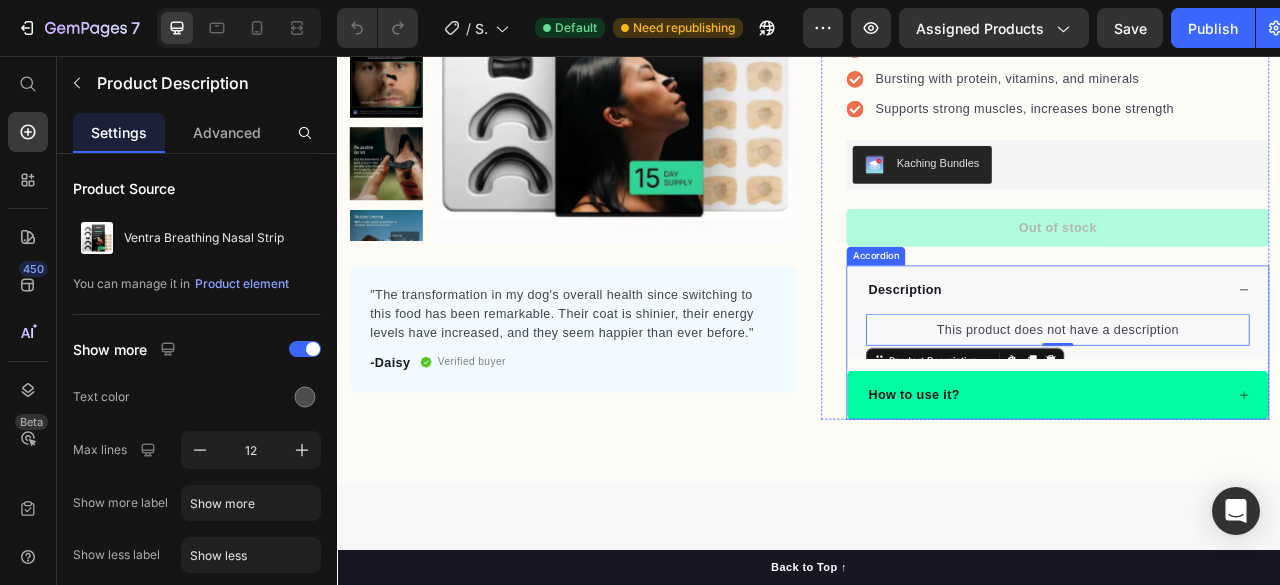 click on "Description" at bounding box center (1253, 354) 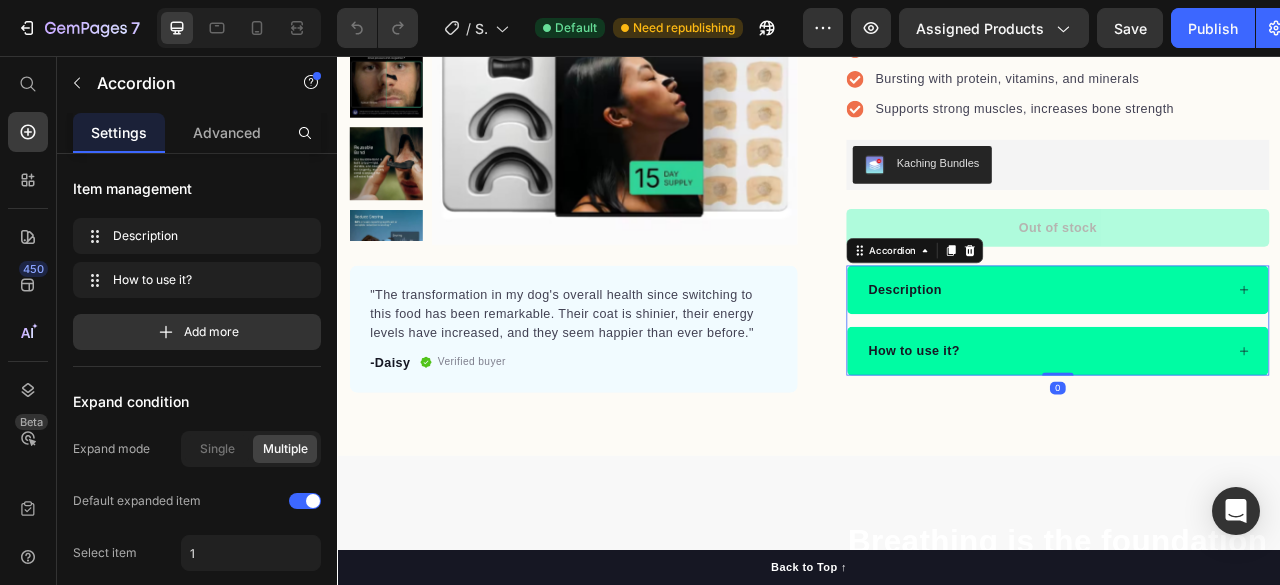 click 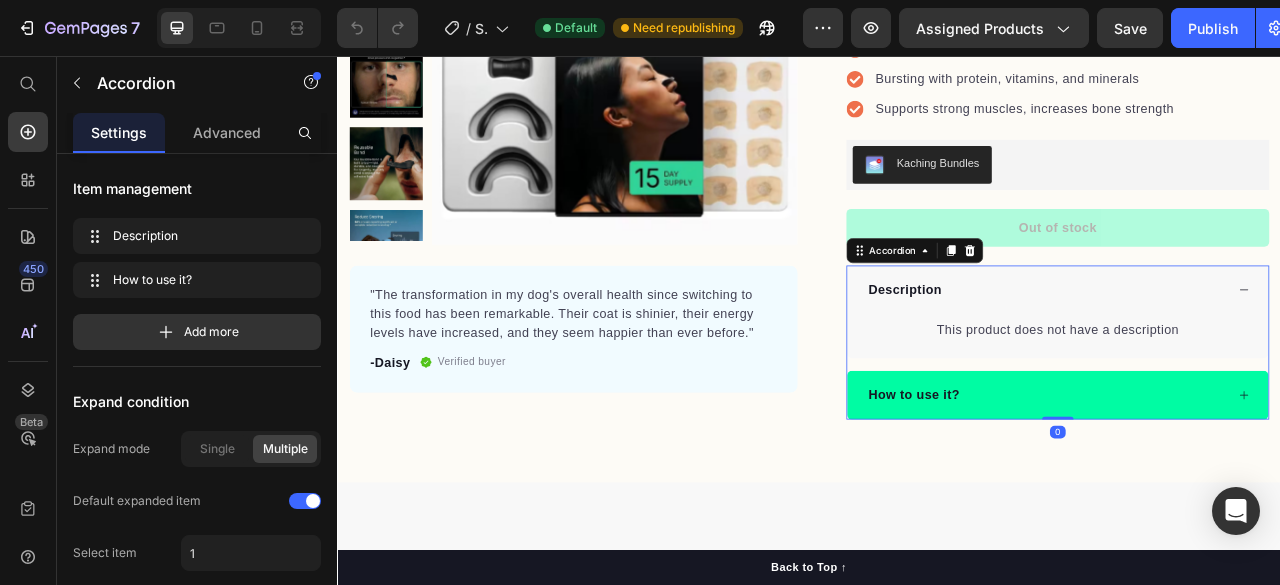 click 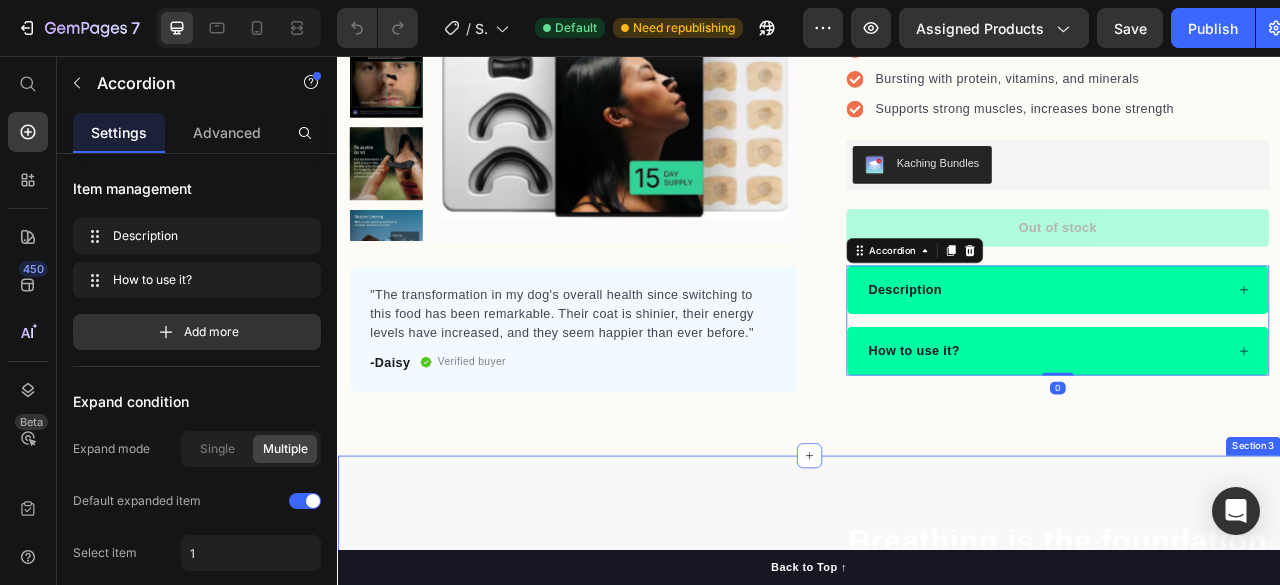 click on "Breathing is the foundation of deeper sleep and better days. Heading Invest in your well-being with Ventra — scientifically designed to open airways and support better breathing. Experience the energy, clarity, and calm that comes from every deep, effortless breath. Text block Key Points: Text block 97% Text block Dogs choose our dog food over leading brands because of its real functional ingredients and delicious flavor. Text block Advanced list                Title Line 84% Text block Our dog food provides superior nutrition and a patented probiotic for optimal nutrient absorption. Text block Advanced list                Title Line 92% Text block Our dog food's high protein and fat digestibility contribute to ideal stool quality. Text block Advanced list Click Here to give your body the gift of effortless breathing Button Row Image Image Row Section 3" at bounding box center [937, 984] 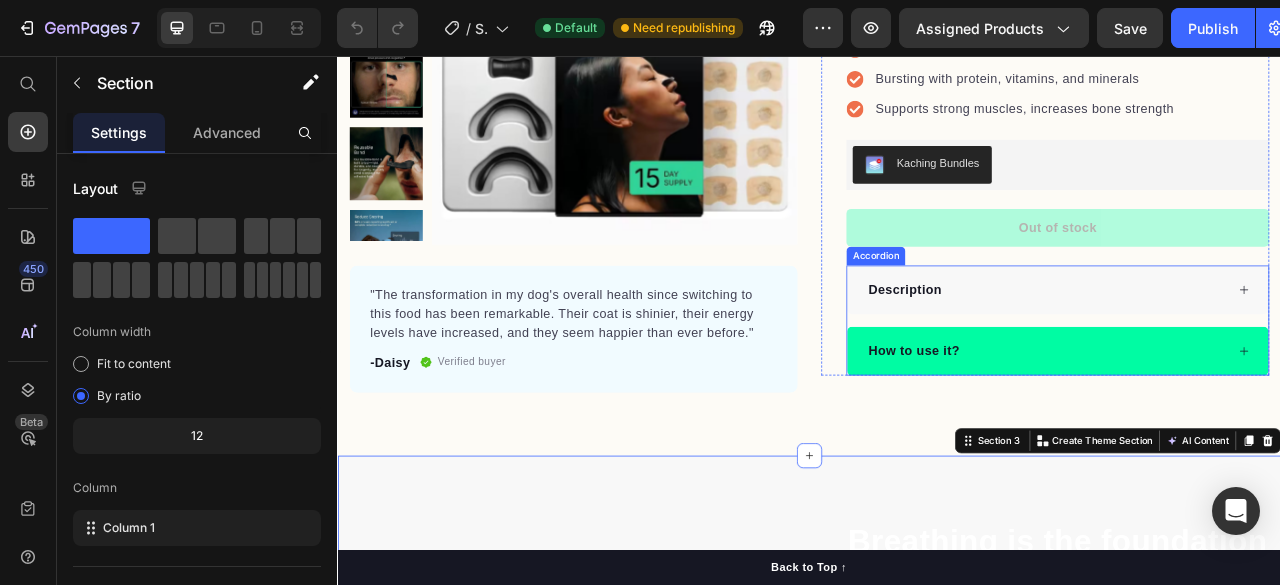 click on "Description" at bounding box center (1253, 354) 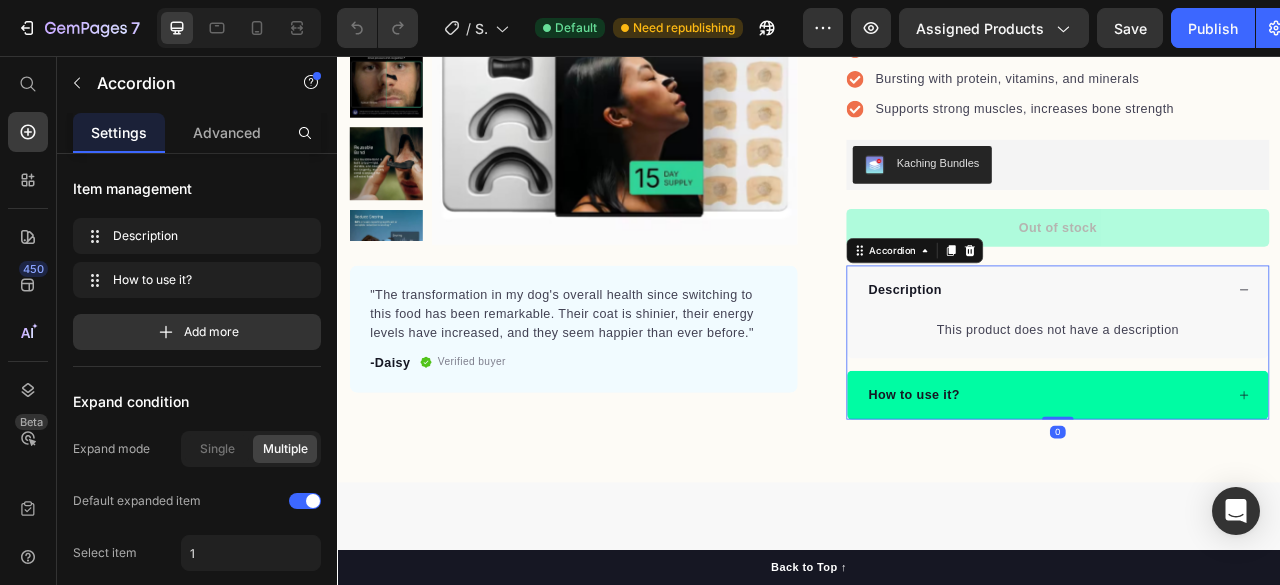 click on "Description" at bounding box center (1253, 354) 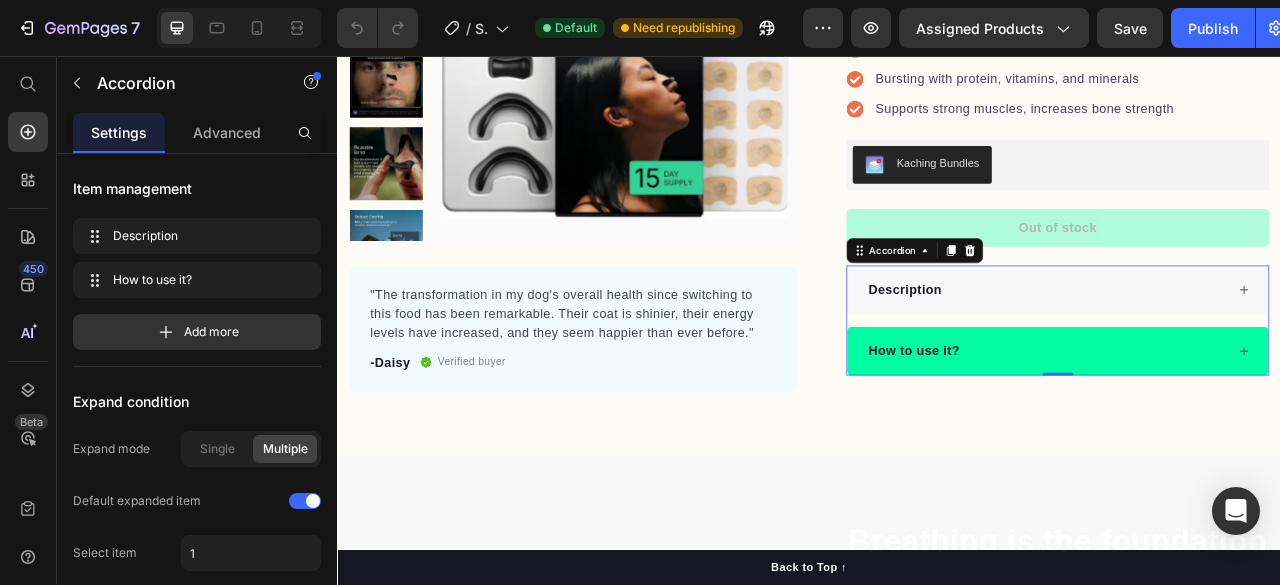 click on "Description" at bounding box center [1238, 354] 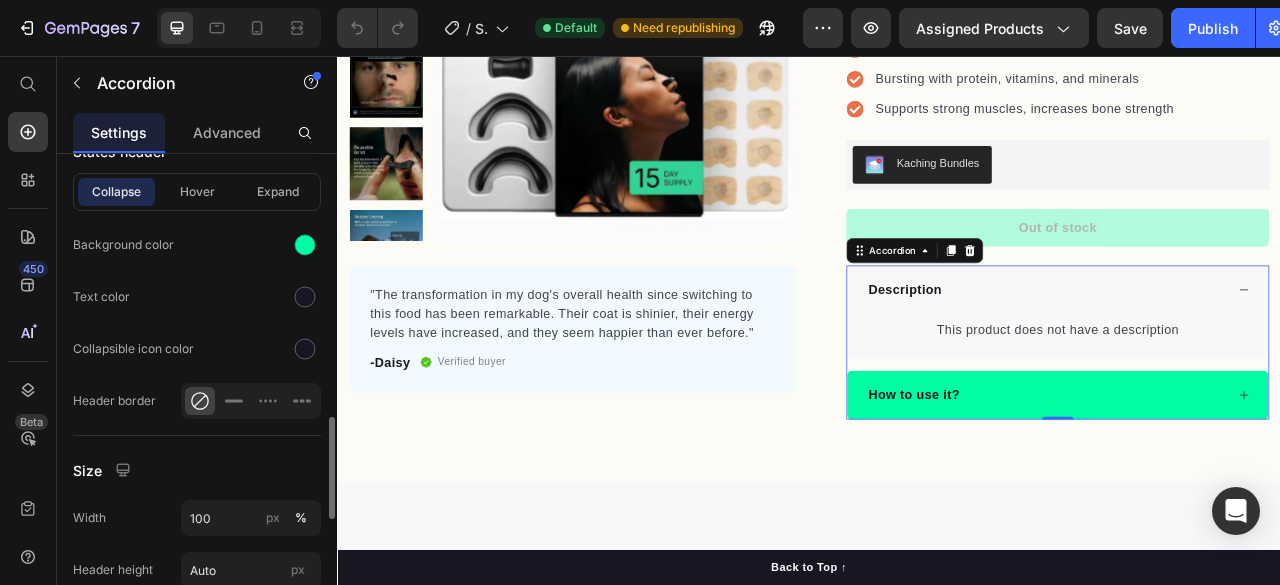scroll, scrollTop: 1257, scrollLeft: 0, axis: vertical 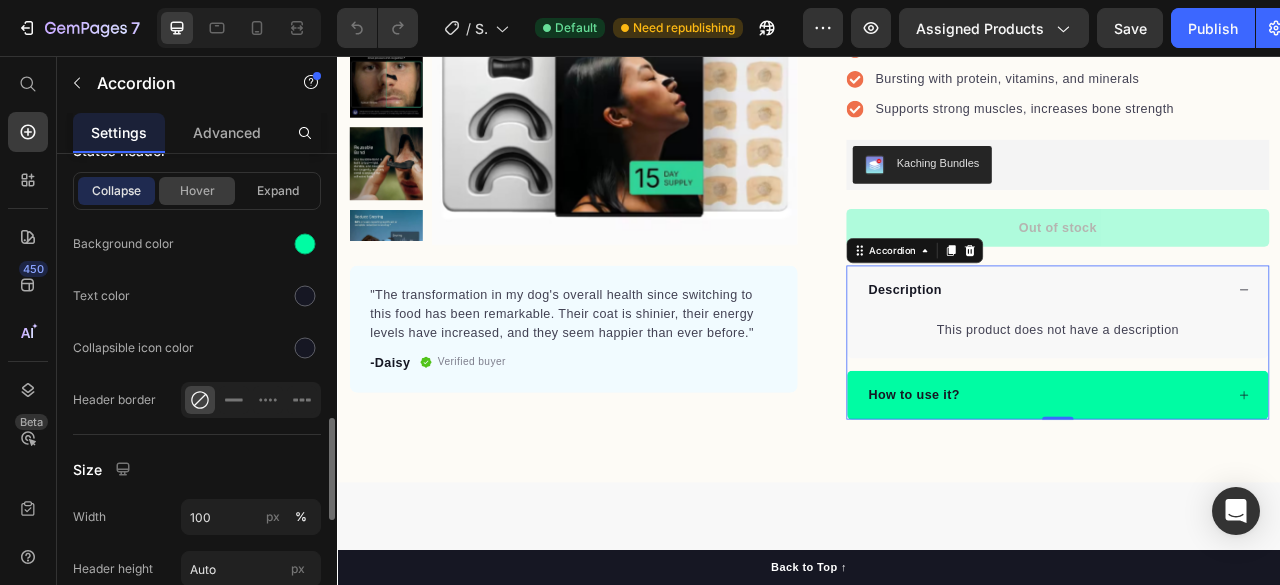 click on "Hover" at bounding box center (197, 191) 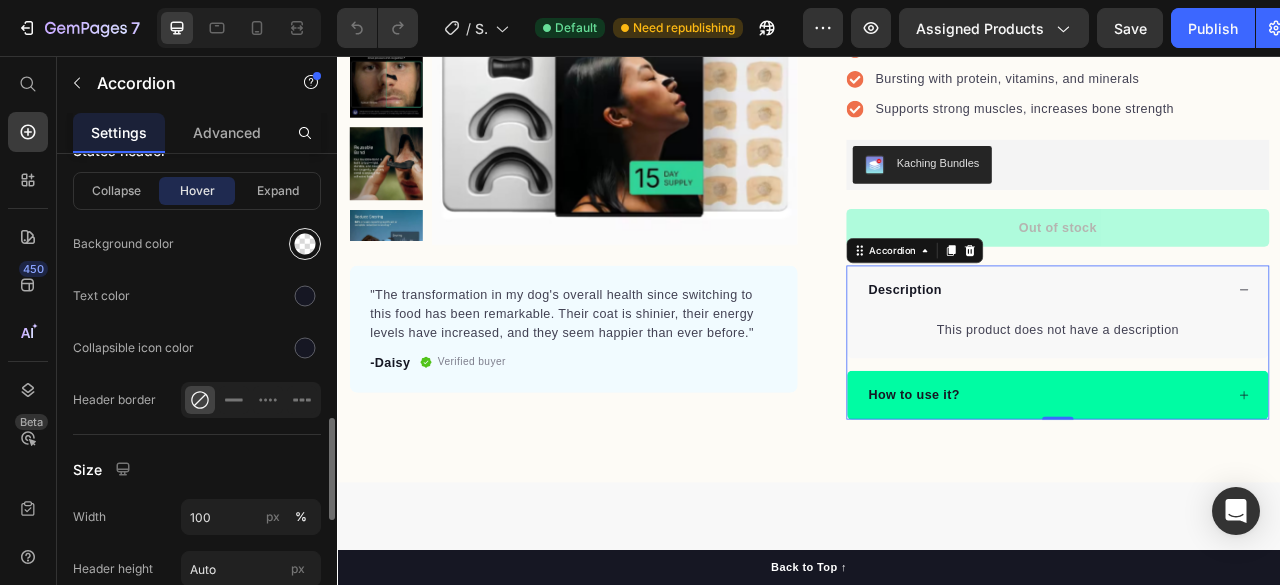 click at bounding box center (305, 244) 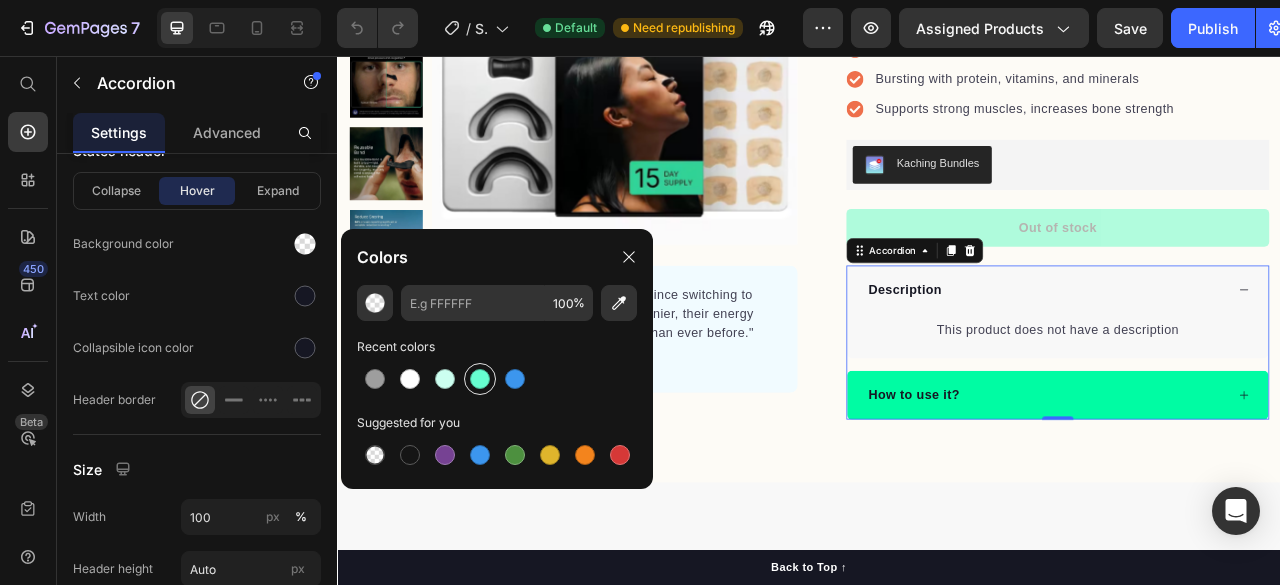 click at bounding box center (480, 379) 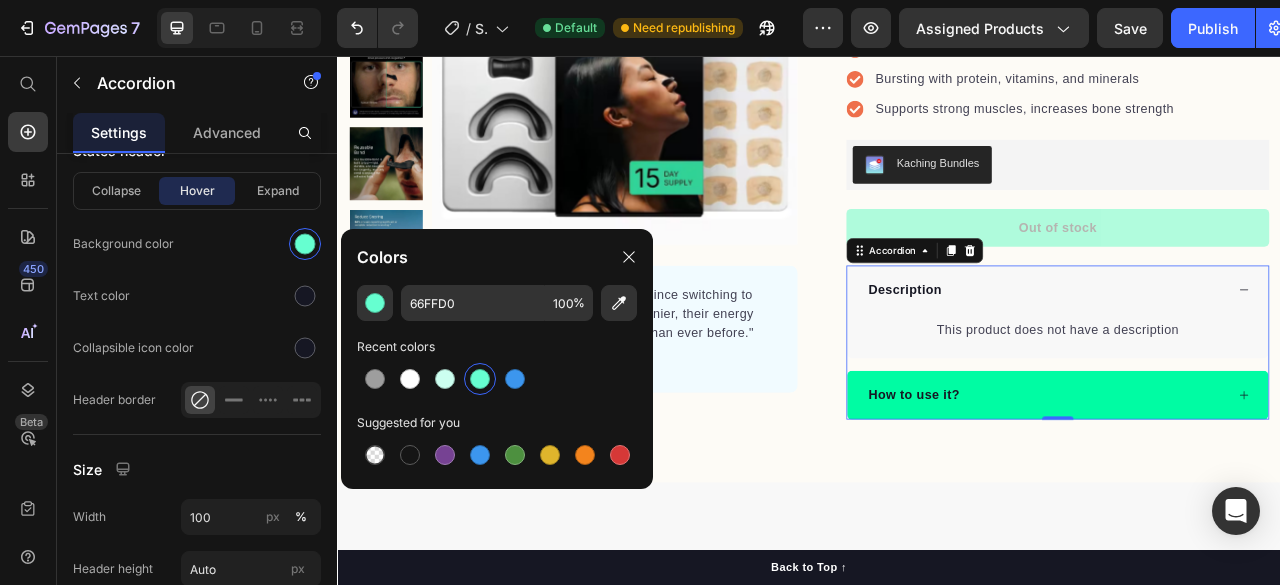 click at bounding box center [497, 379] 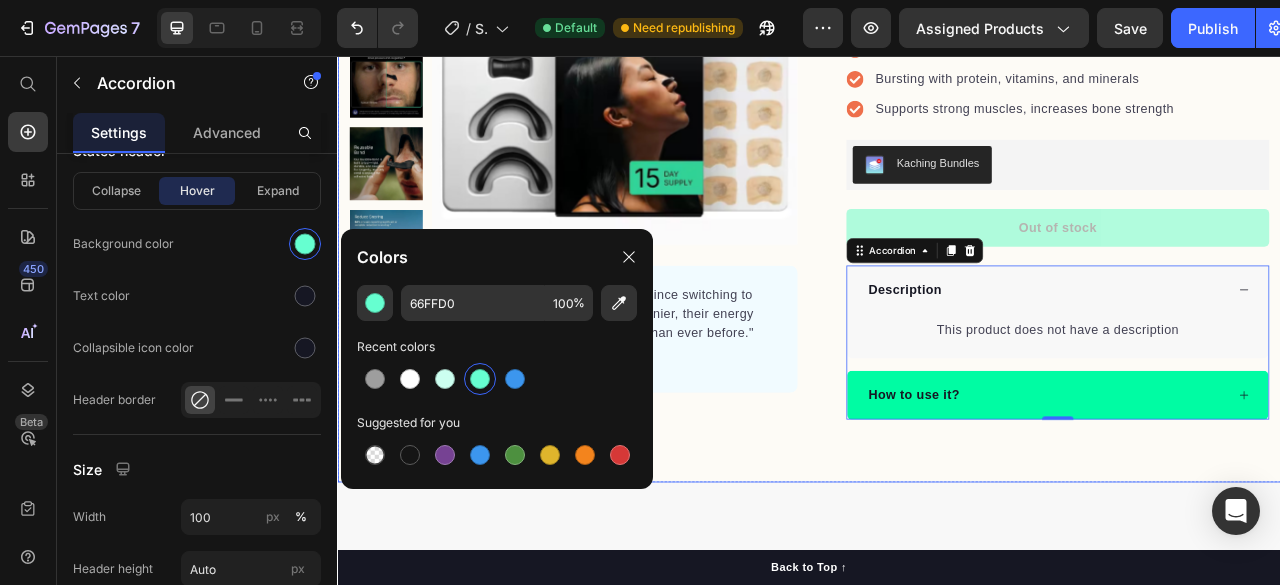 click on "Product Images "The transformation in my dog's overall health since switching to this food has been remarkable. Their coat is shinier, their energy levels have increased, and they seem happier than ever before." Text block -Daisy Text block
Verified buyer Item list Row Row “I can finally breathe clearly again. These strips actually work and they’re super comfortable!” – Daisy Text block Row Row Icon Icon Icon Icon Icon Icon List Hoz 22,500+ Happy Customers Text block Row Ventra Breathing Nasal Strip Product Title Happy Dog Bites - Contains Vitamin C, Vitamin E, Vitamin B2, Vitamin B1, Vitamin D and Vitamin K Text block Perfect for sensitive tummies Supercharge immunity System Bursting with protein, vitamins, and minerals Supports strong muscles, increases bone strength Item list Kaching Bundles Kaching Bundles Out of stock Product Cart Button Perfect for sensitive tummies Supercharge immunity System Bursting with protein, vitamins, and minerals Item list
Description   0" at bounding box center (937, 191) 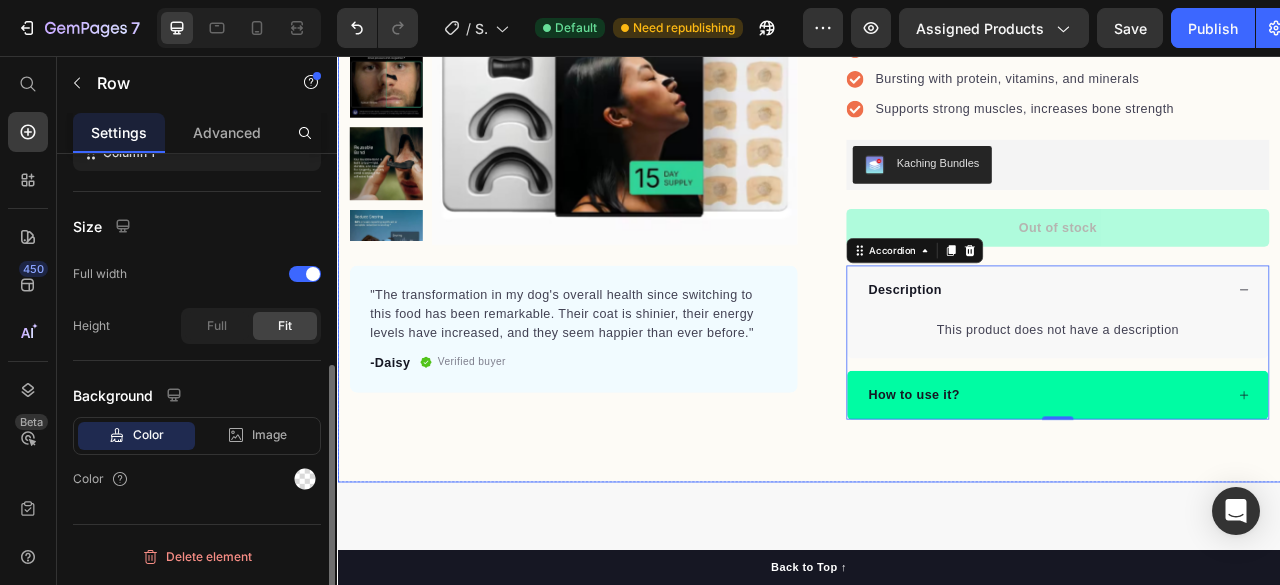 scroll, scrollTop: 0, scrollLeft: 0, axis: both 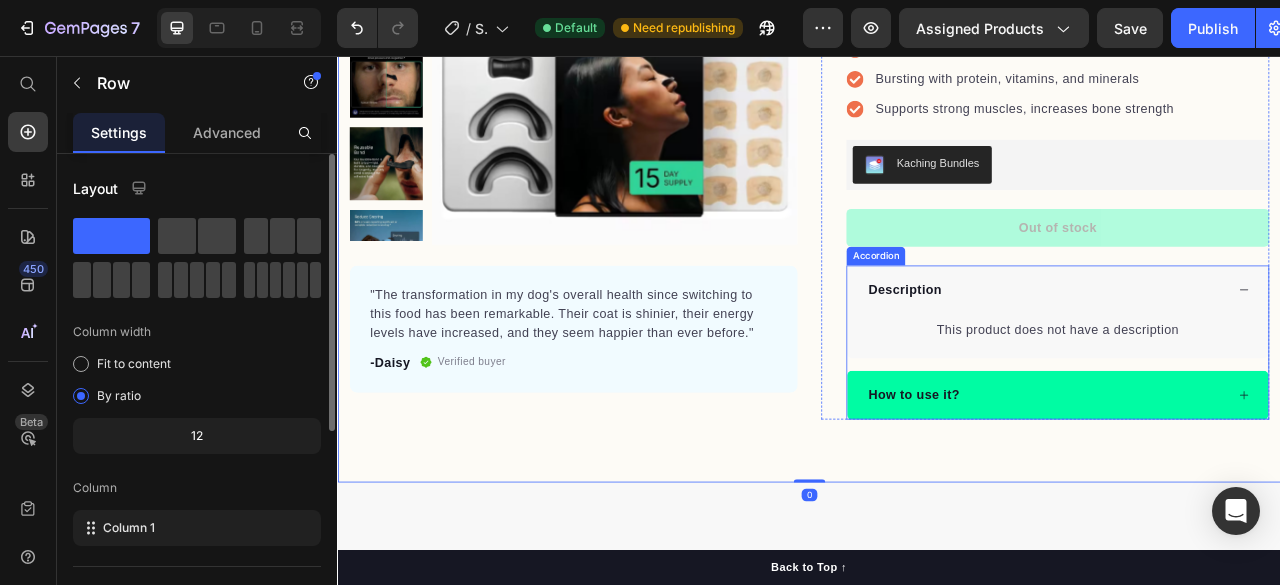 click on "Description" at bounding box center [1238, 354] 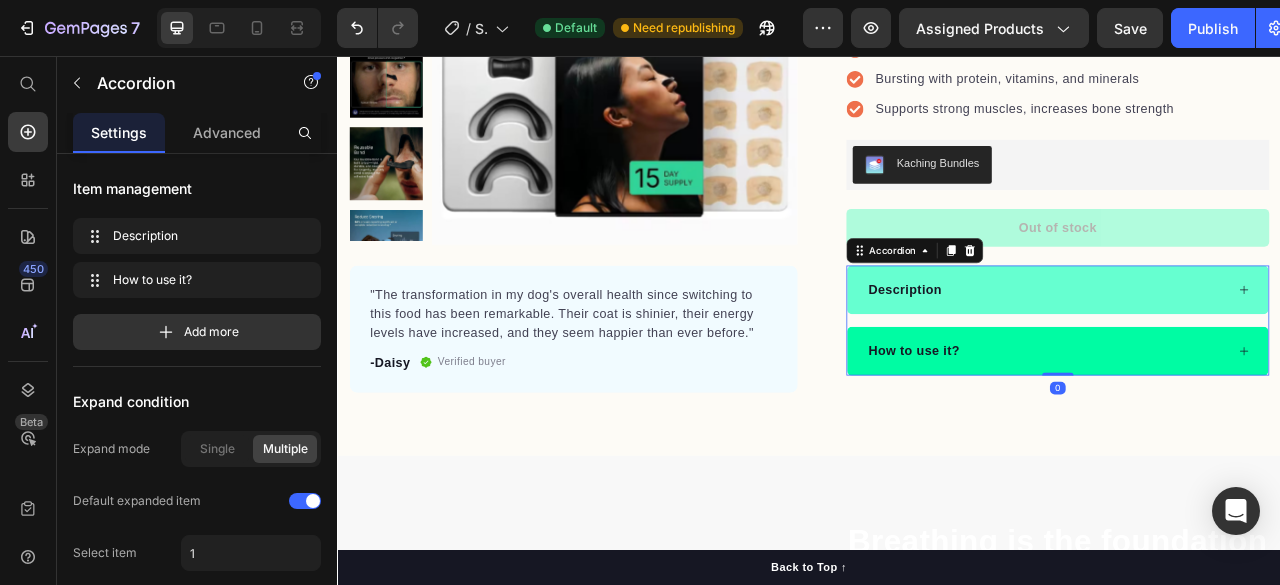 click on "Description" at bounding box center [1238, 354] 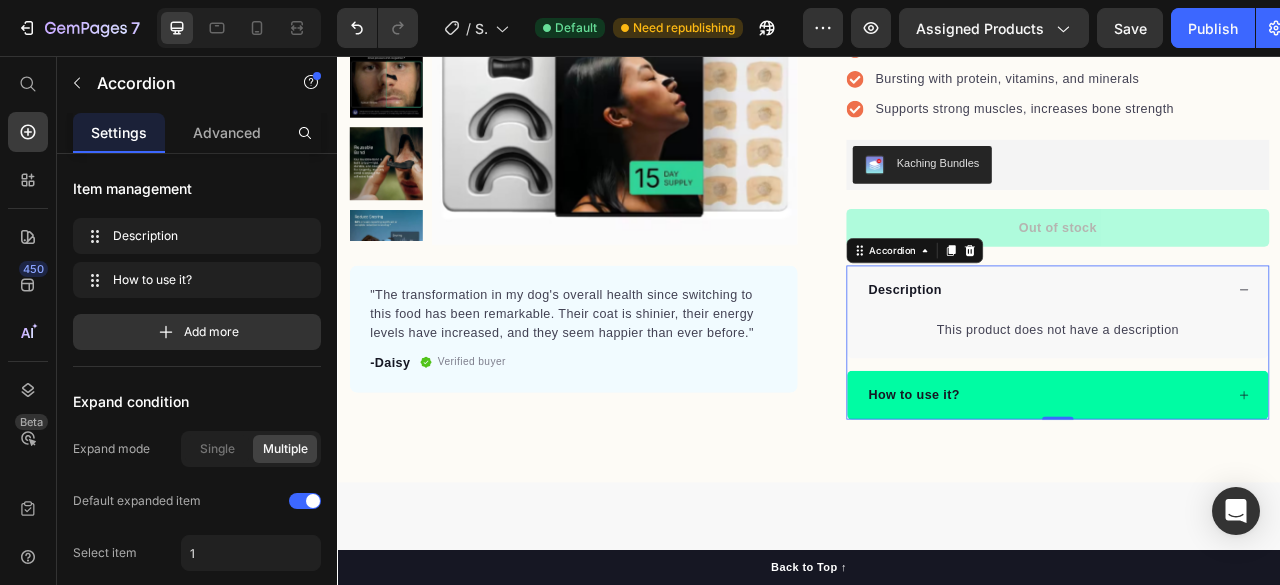 click on "Description" at bounding box center (1238, 354) 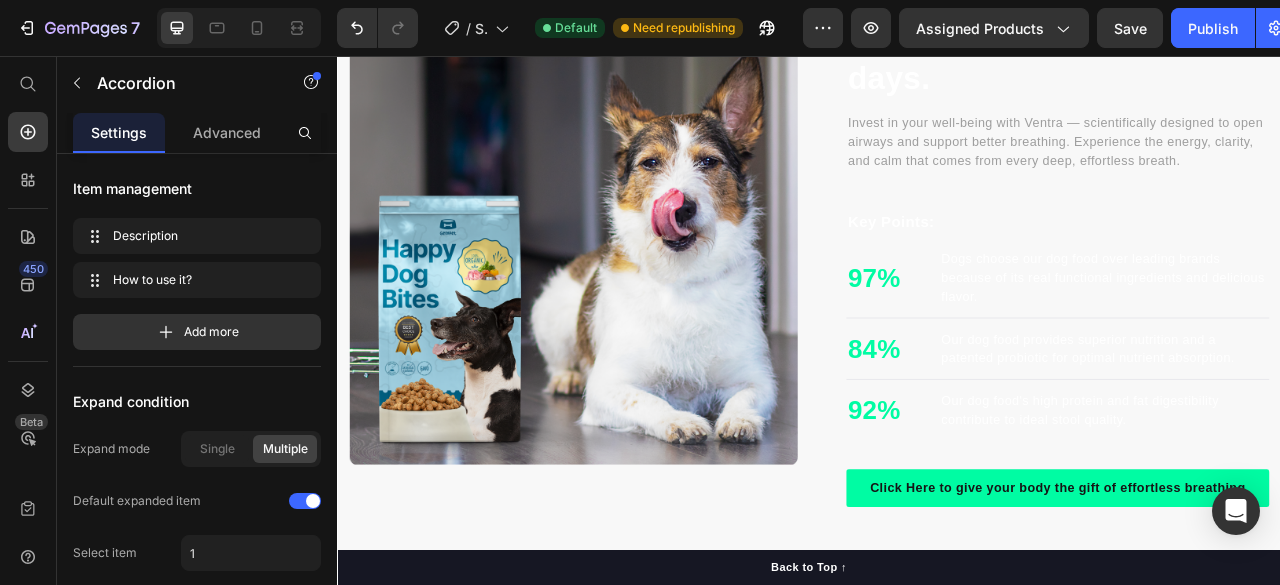scroll, scrollTop: 1666, scrollLeft: 0, axis: vertical 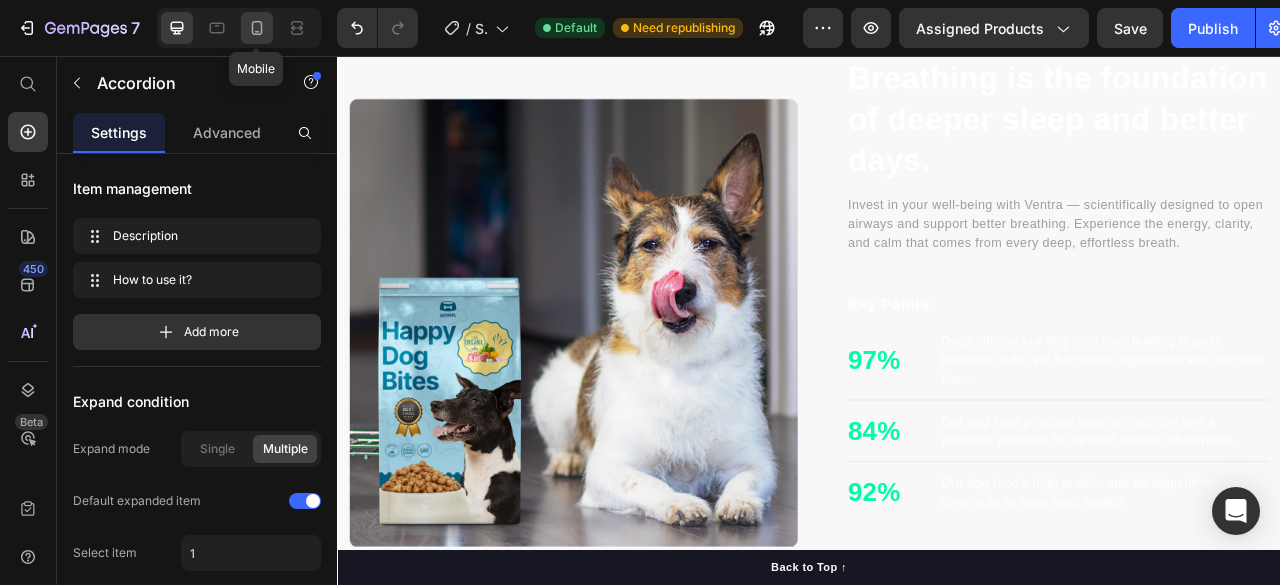 click 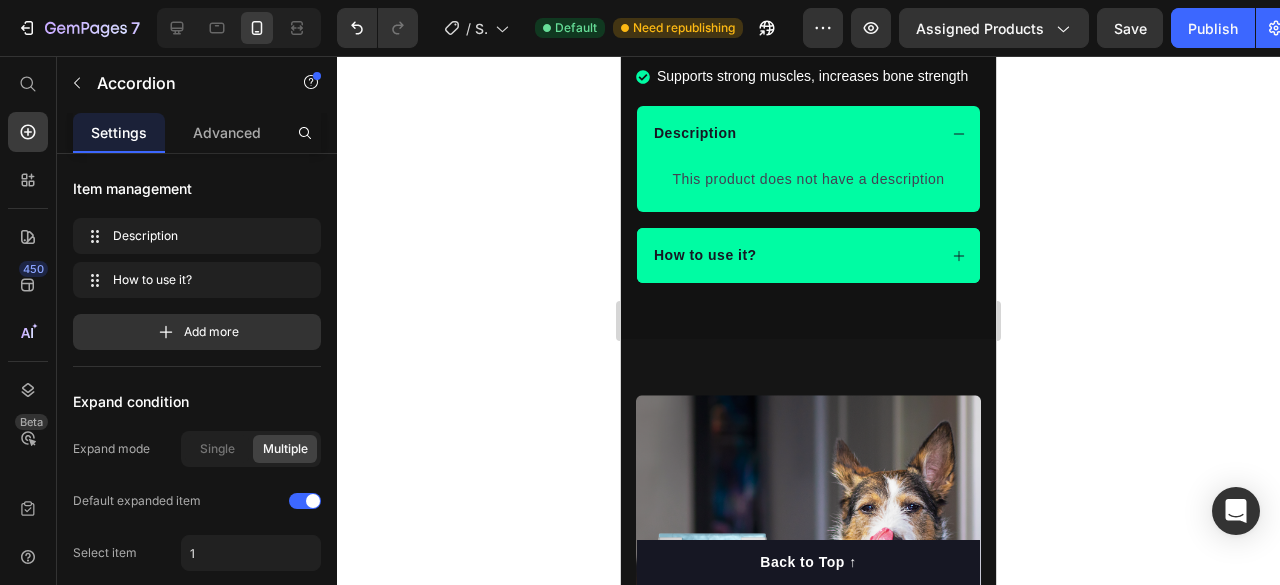 scroll, scrollTop: 1440, scrollLeft: 0, axis: vertical 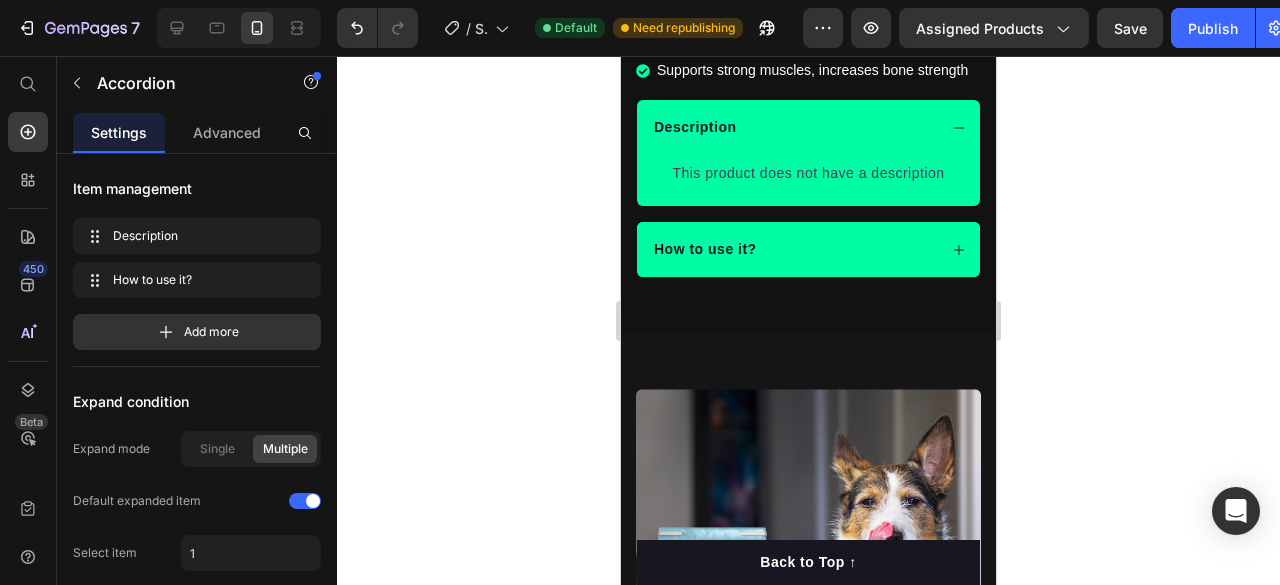 click on "Description" at bounding box center (808, 127) 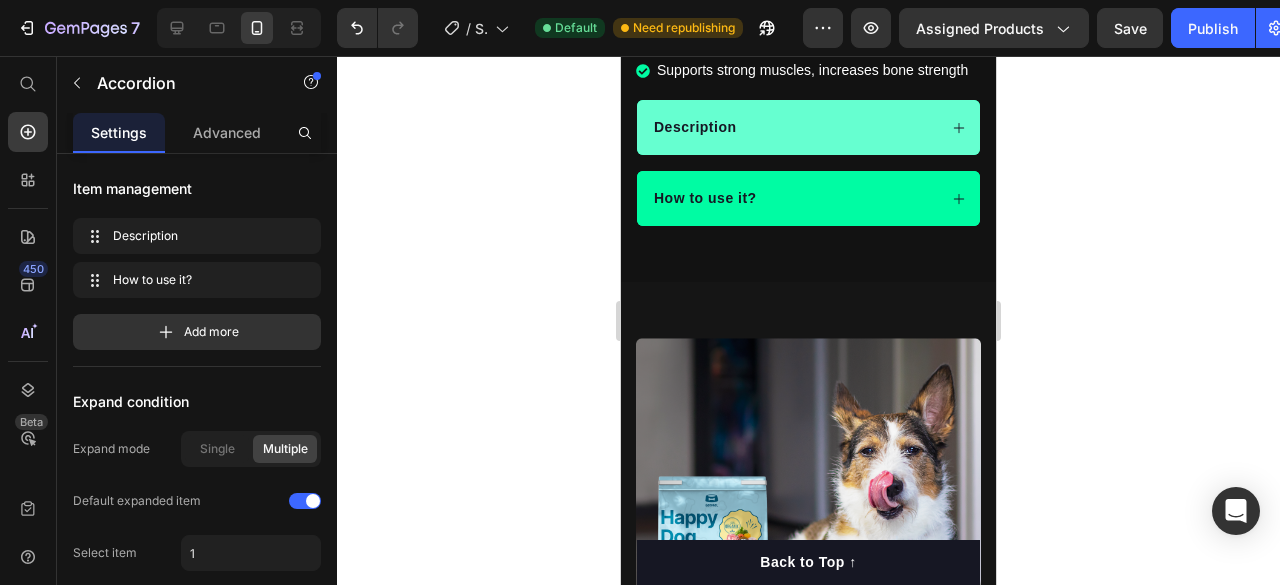 click on "Description" at bounding box center (793, 127) 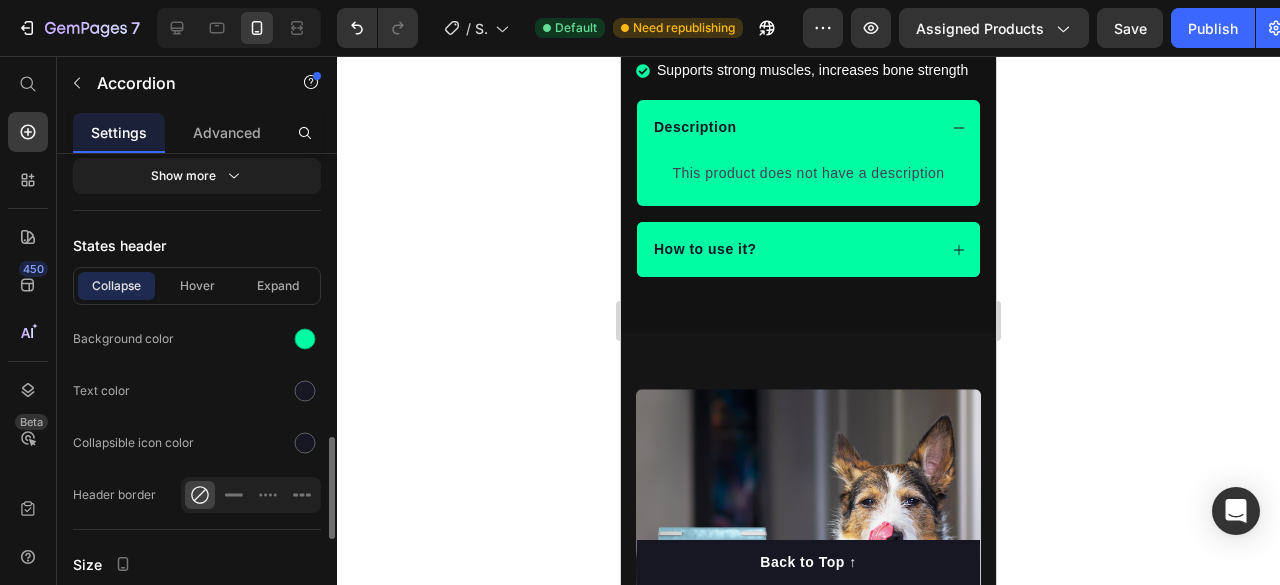 scroll, scrollTop: 1194, scrollLeft: 0, axis: vertical 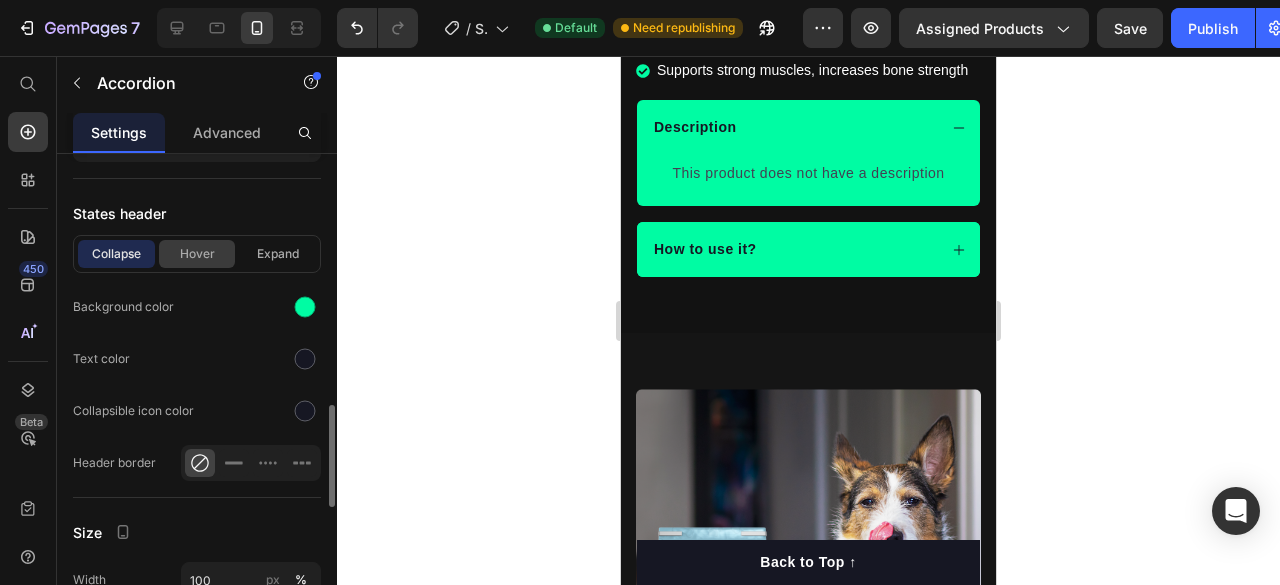 click on "Hover" at bounding box center [197, 254] 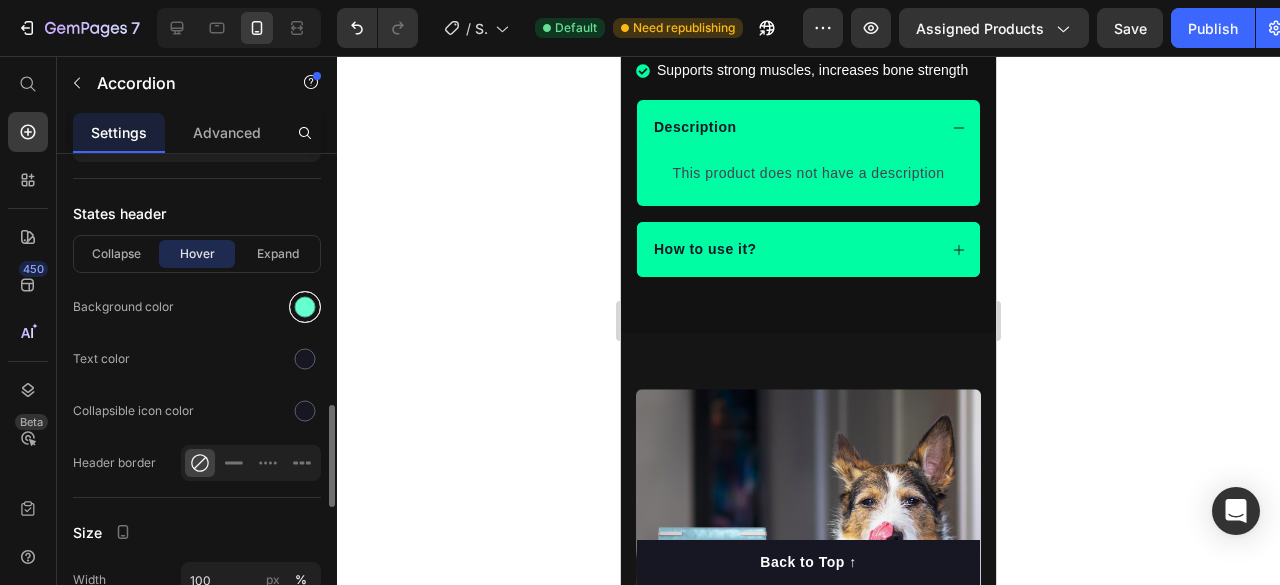 click at bounding box center [305, 307] 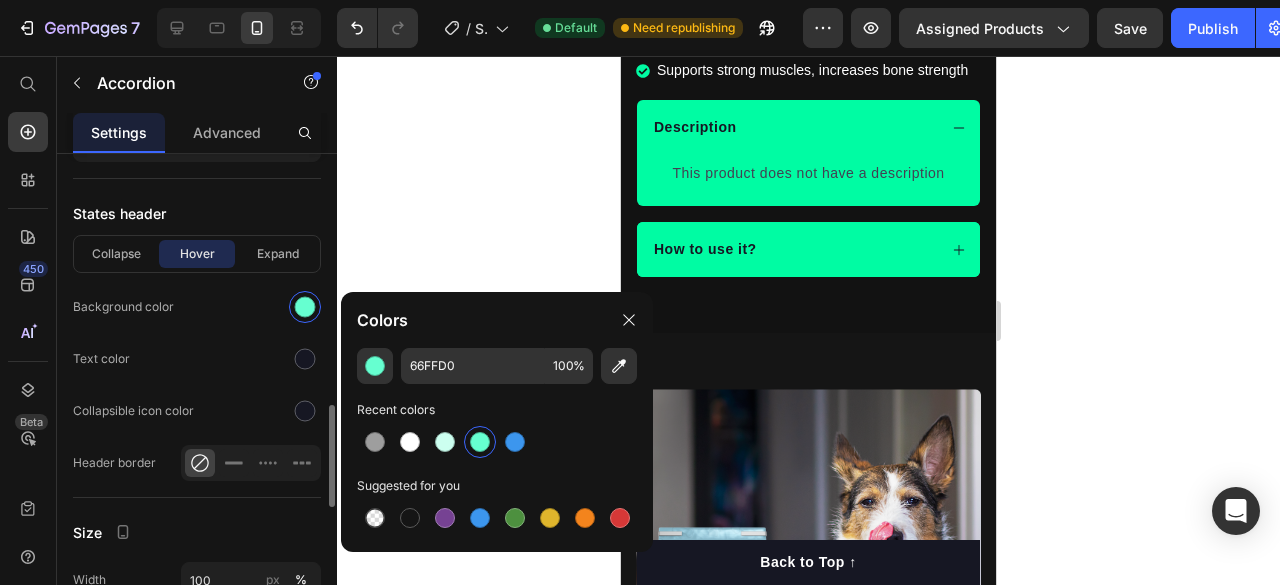 click on "Collapse Hover Expand Background color Text color Collapsible icon color Header border" 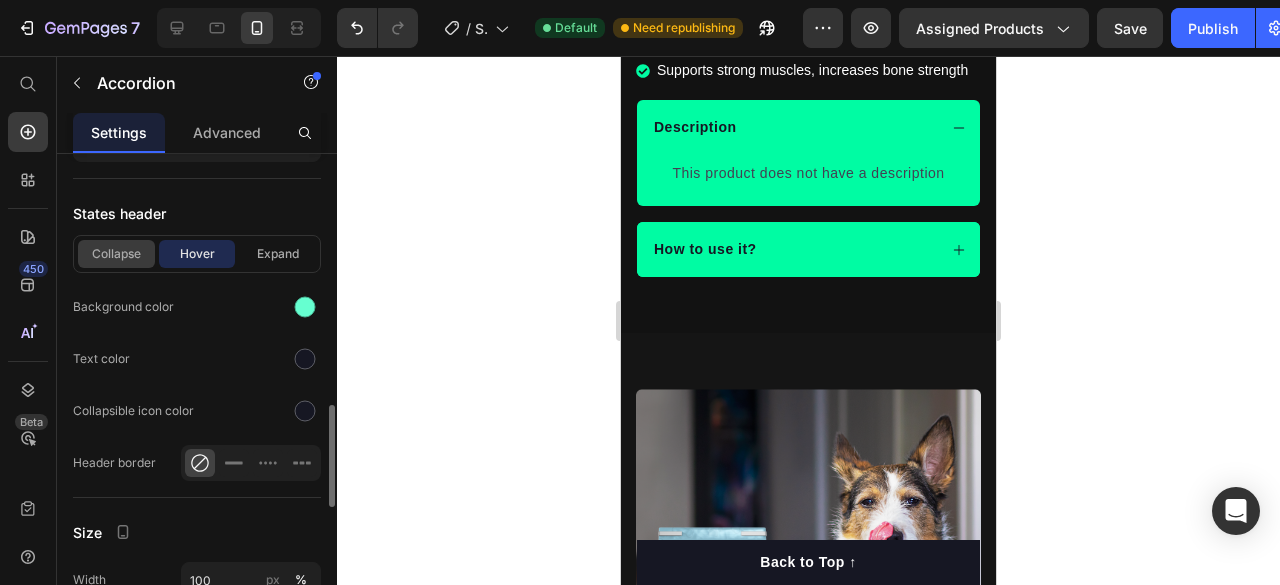 click on "Collapse" at bounding box center (116, 254) 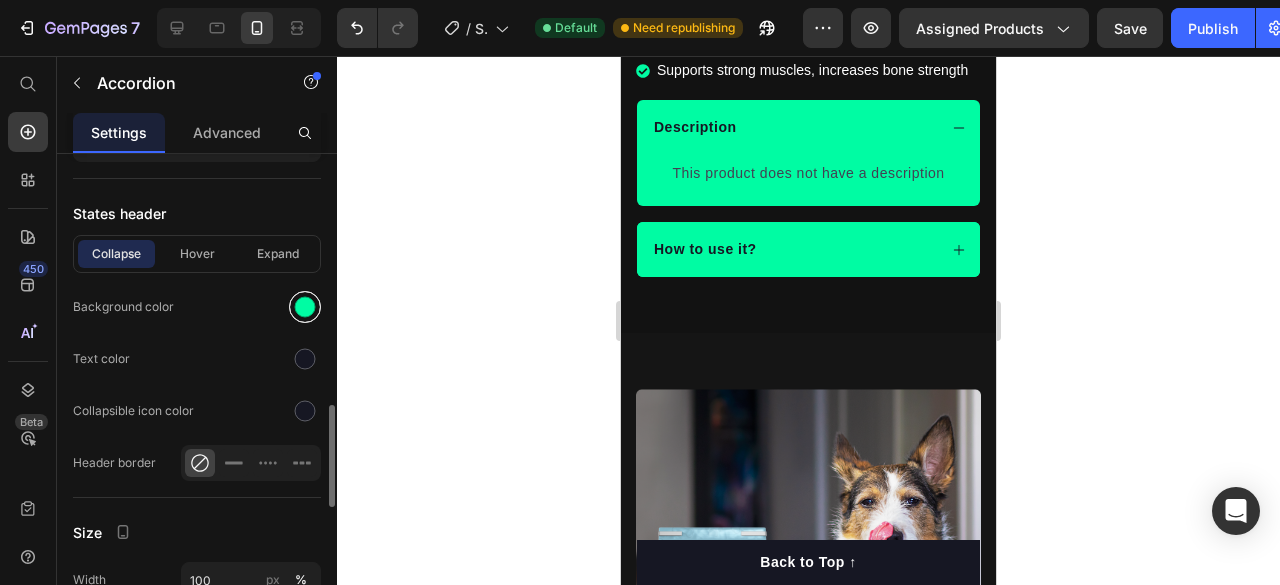 click at bounding box center (305, 307) 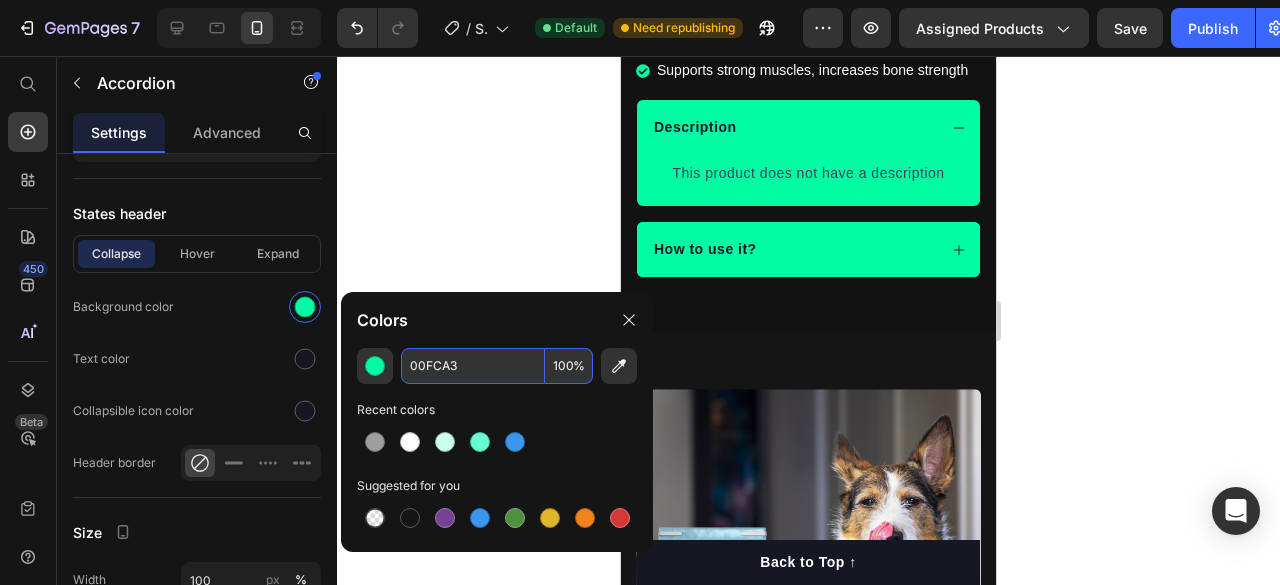 click on "00FCA3" at bounding box center [473, 366] 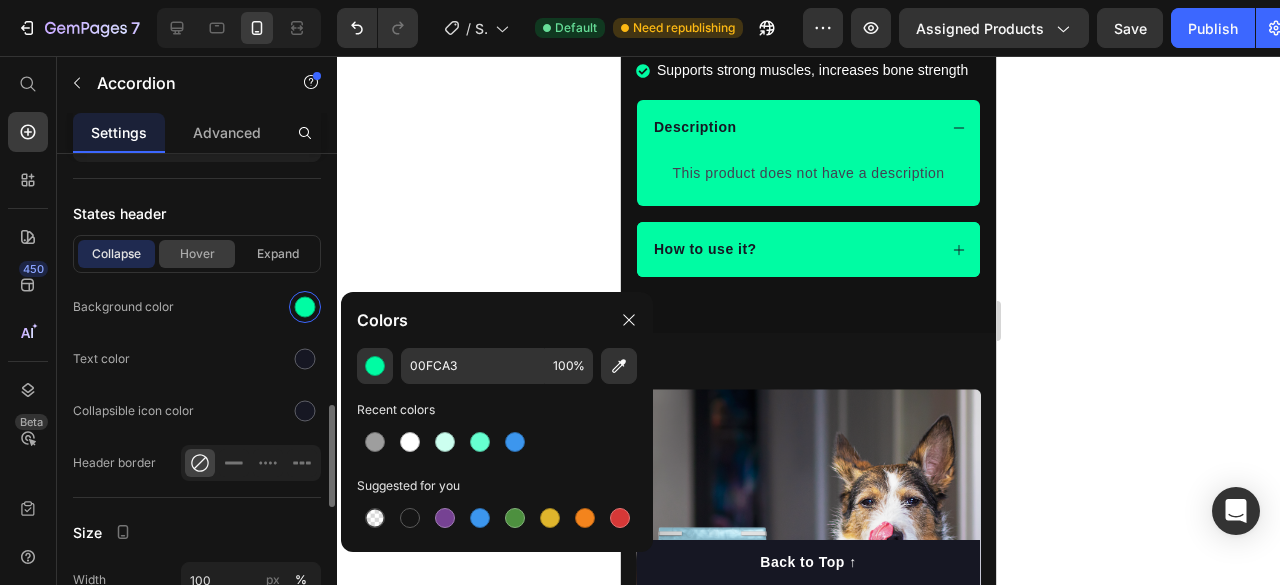 click on "Hover" at bounding box center [197, 254] 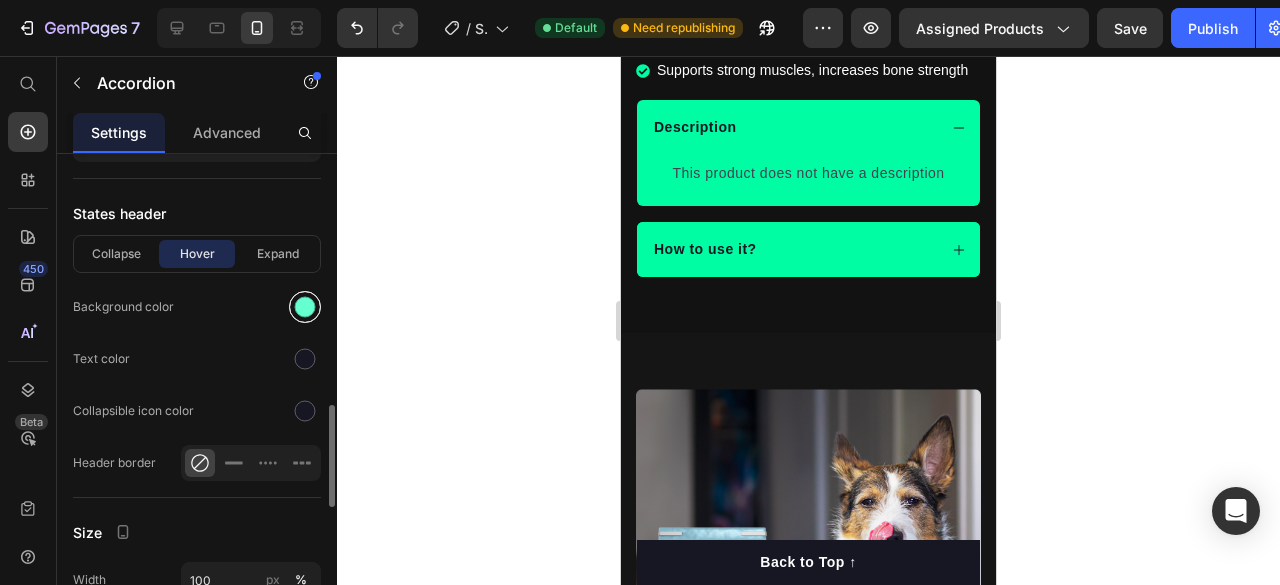 click at bounding box center [305, 307] 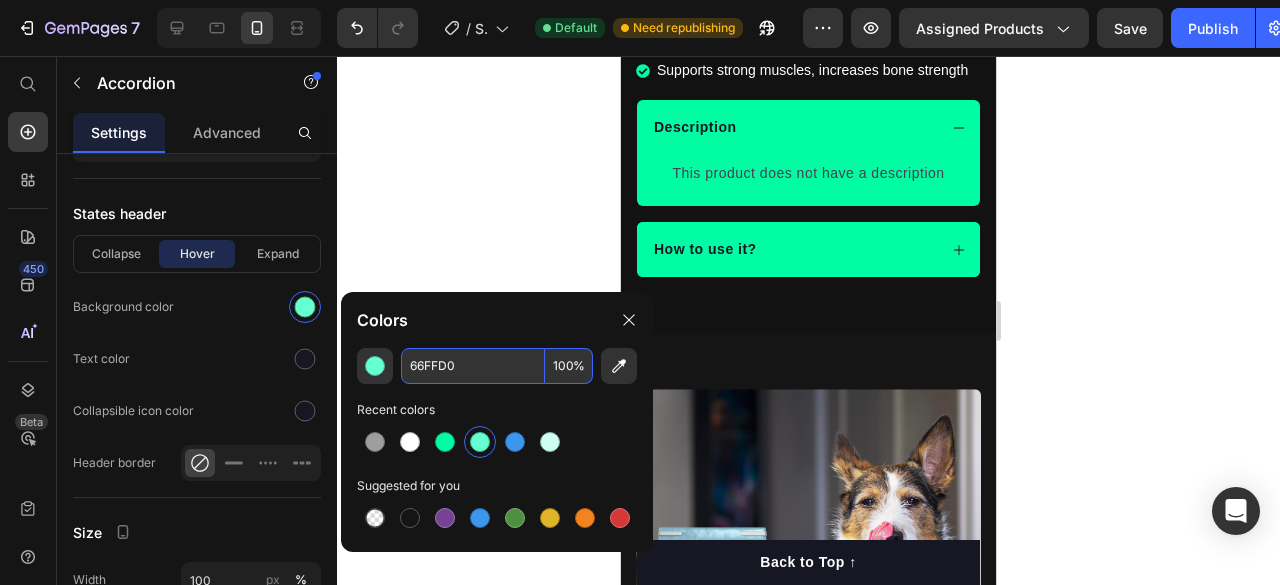 click on "66FFD0" at bounding box center [473, 366] 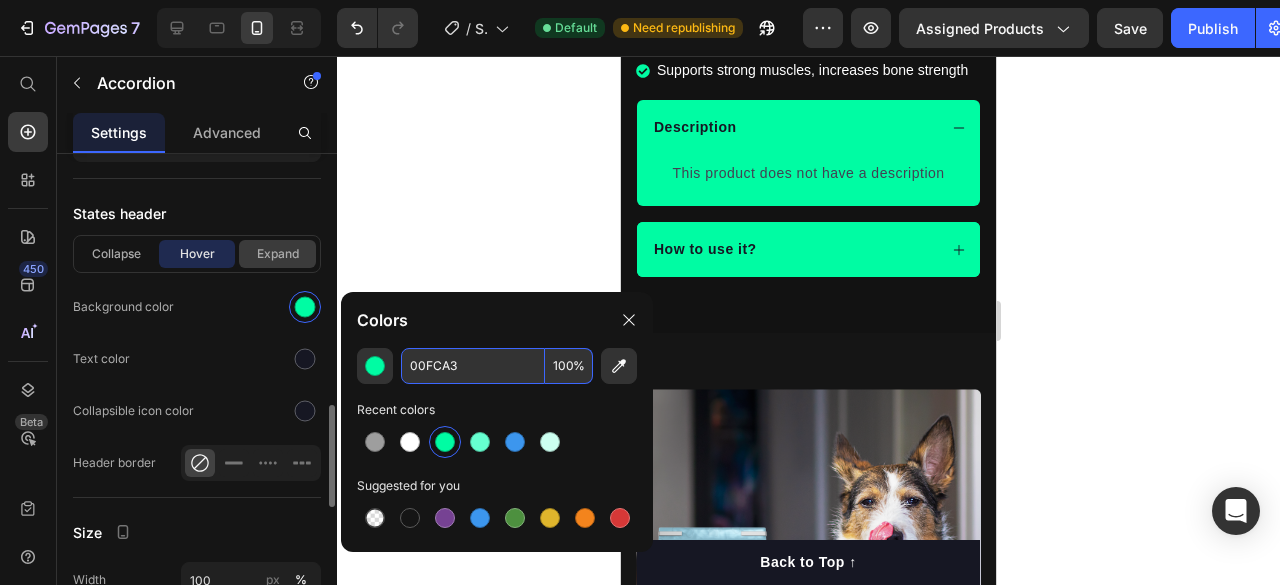 type on "00FCA3" 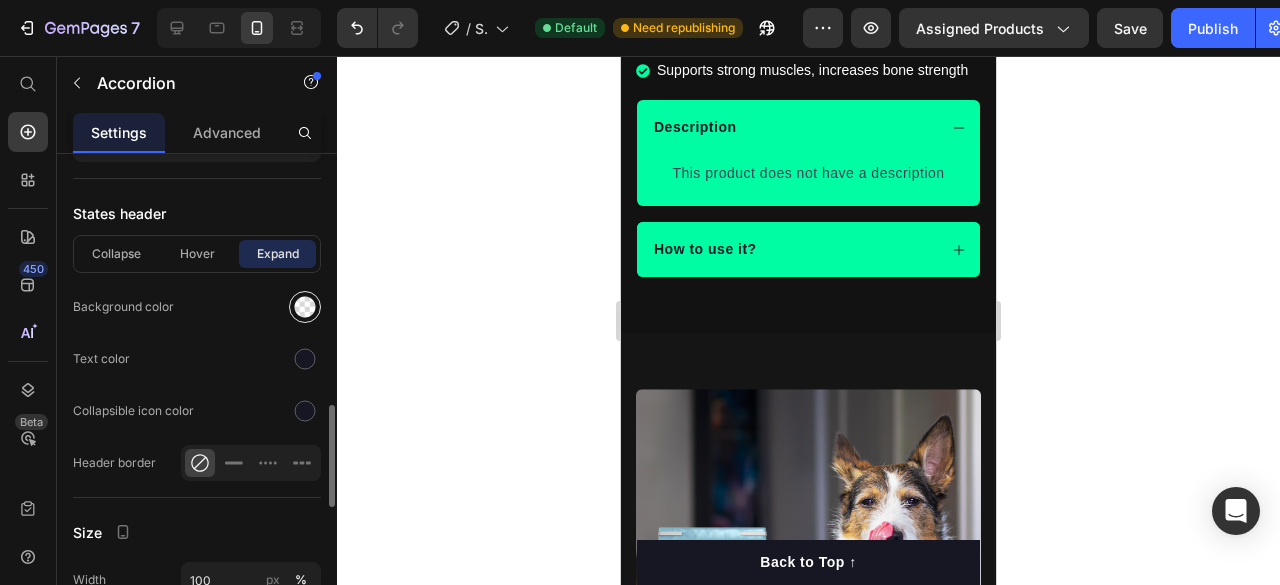 click at bounding box center [305, 307] 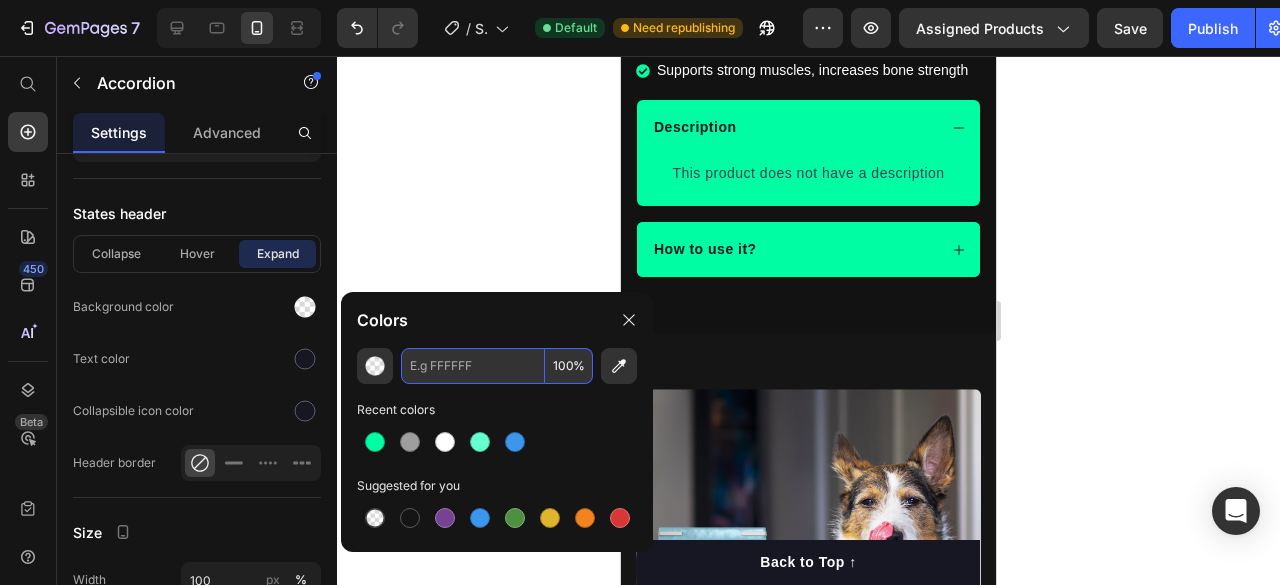 click at bounding box center (473, 366) 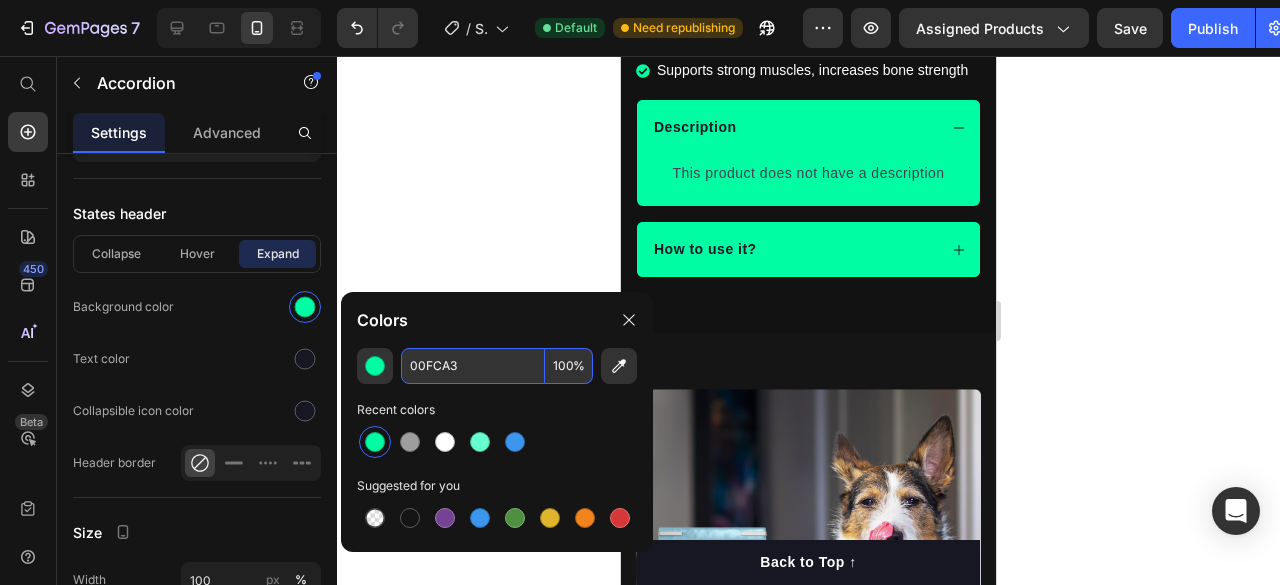 type on "00FCA3" 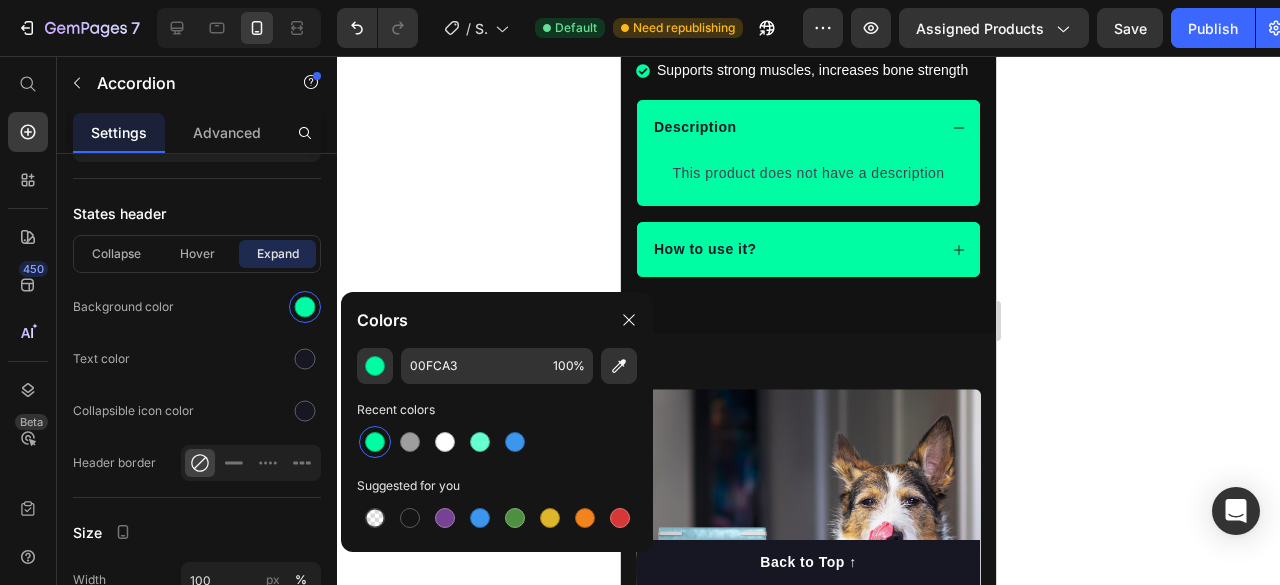 click on "How to use it?" at bounding box center (793, 249) 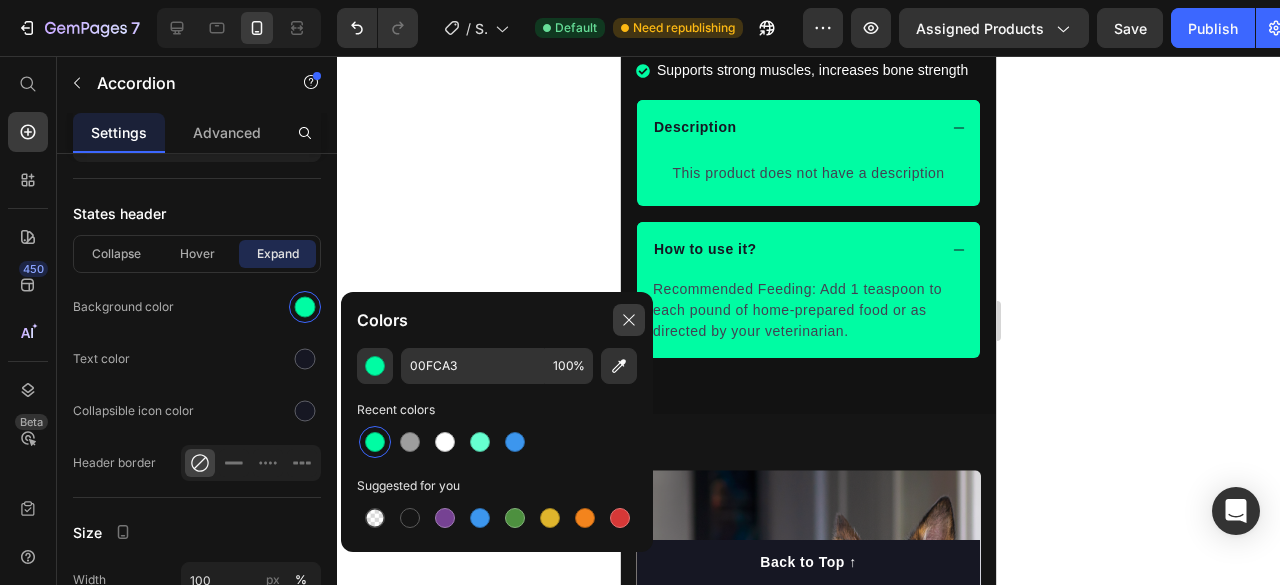 click 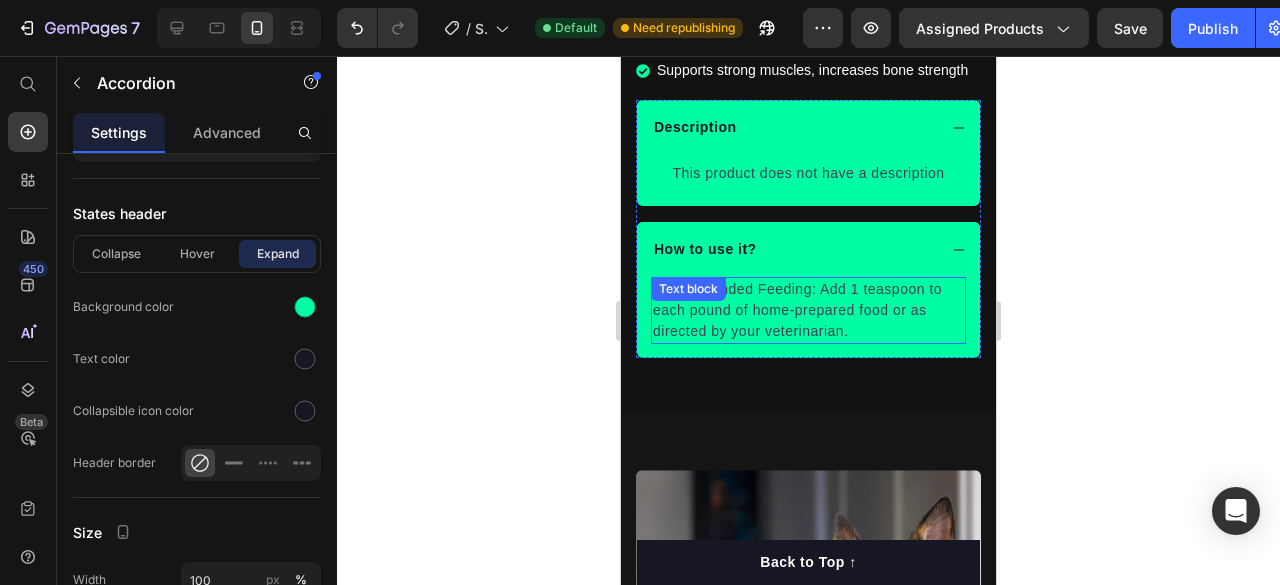 click on "Recommended Feeding: Add 1 teaspoon to each pound of home-prepared food or as directed by your veterinarian." at bounding box center (808, 310) 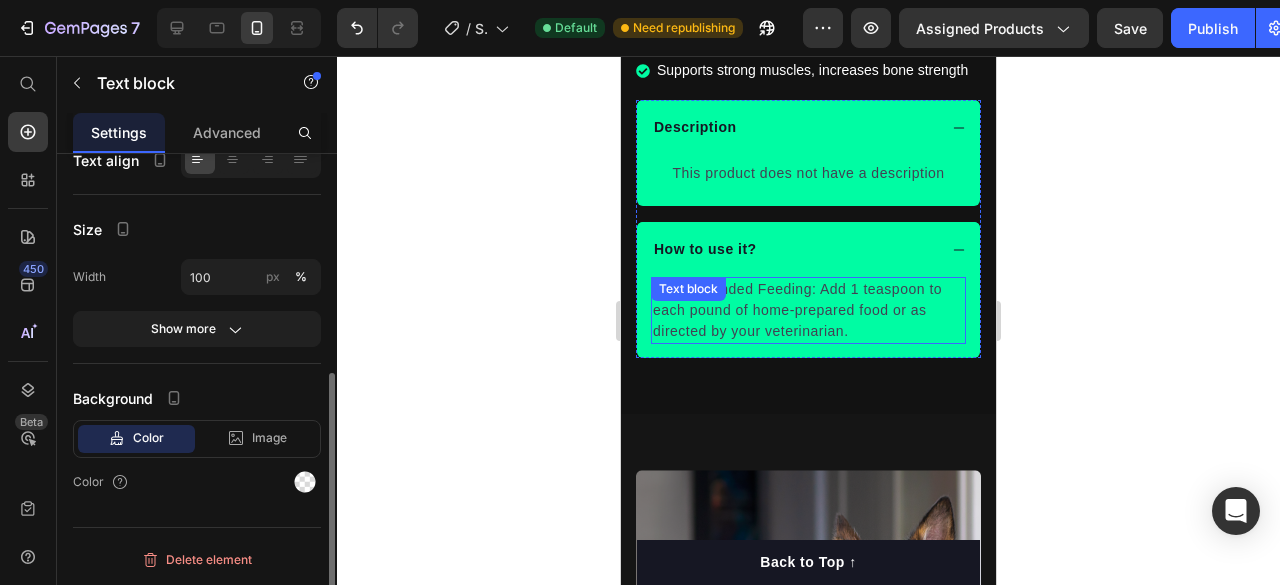 scroll, scrollTop: 0, scrollLeft: 0, axis: both 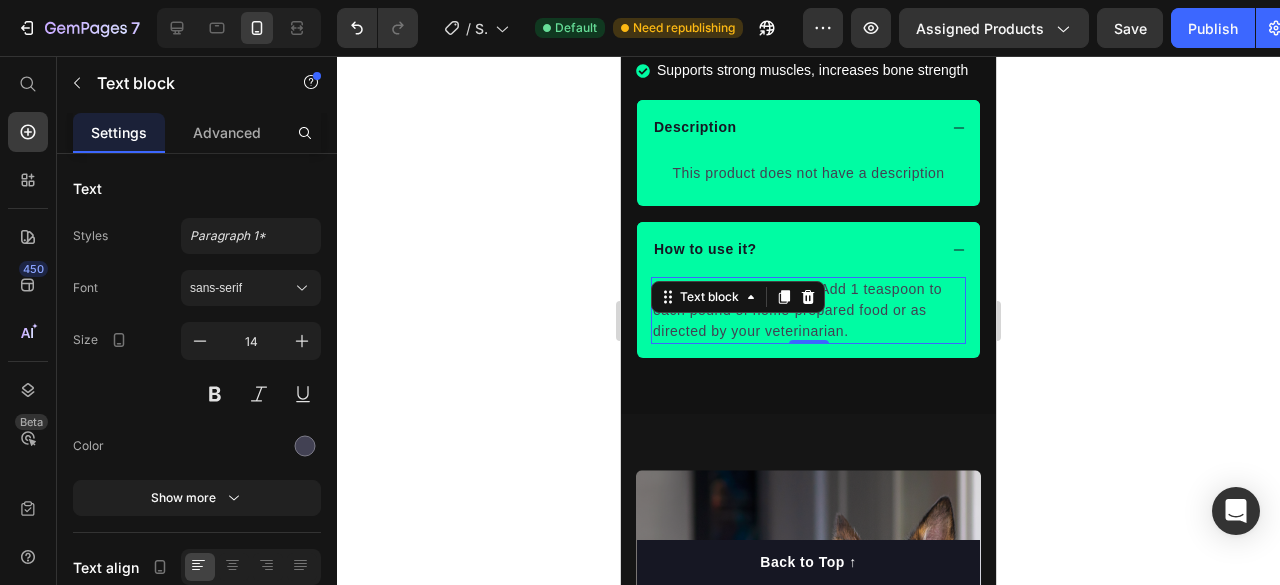 click on "Recommended Feeding: Add 1 teaspoon to each pound of home-prepared food or as directed by your veterinarian." at bounding box center (808, 310) 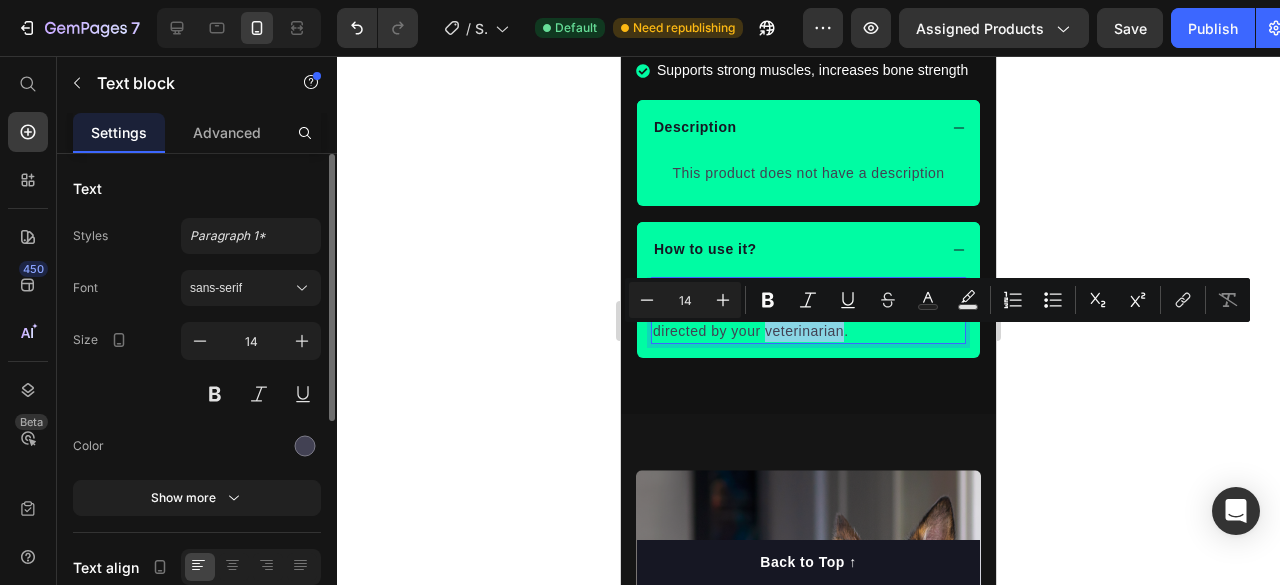 click on "Recommended Feeding: Add 1 teaspoon to each pound of home-prepared food or as directed by your veterinarian." at bounding box center [808, 310] 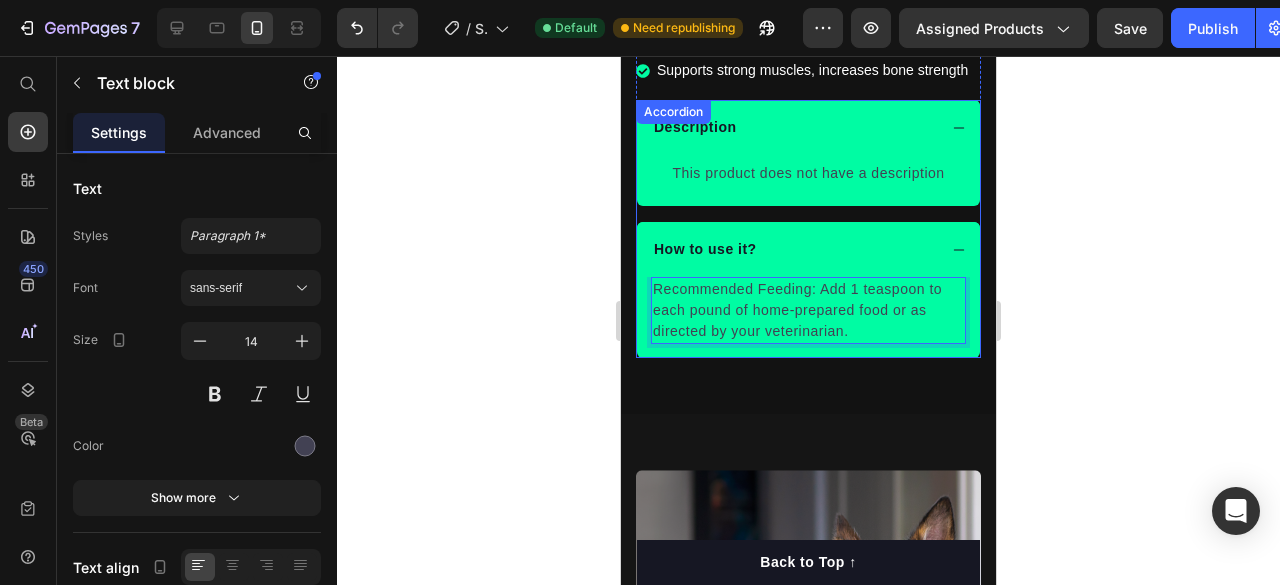 click on "How to use it?" at bounding box center (793, 249) 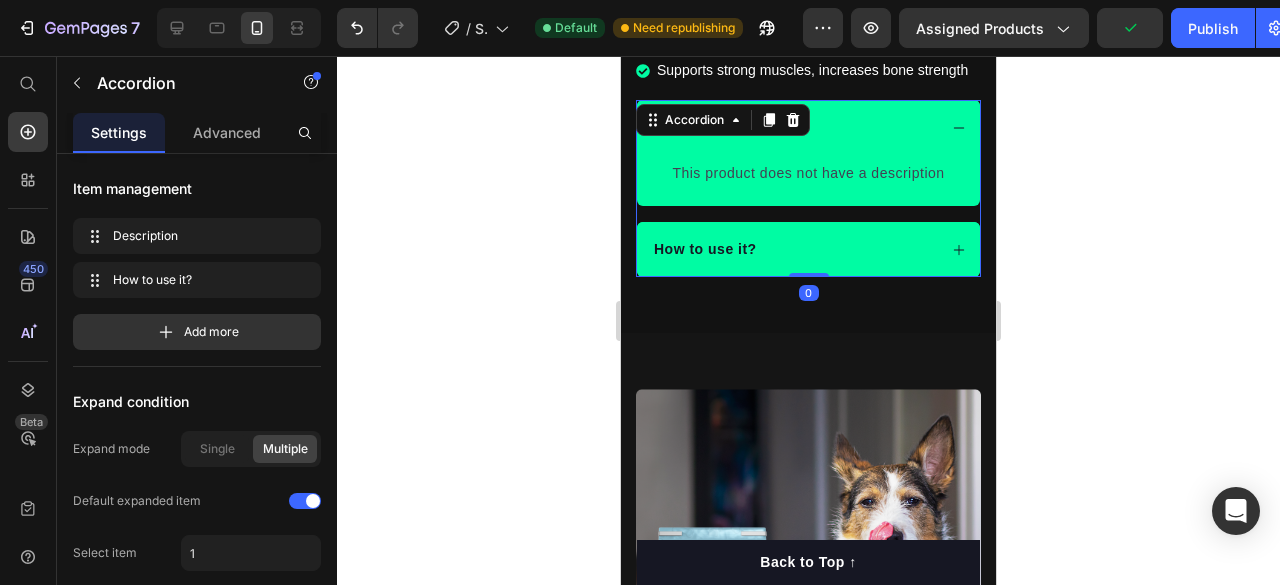 click on "This product does not have a description" at bounding box center (808, 173) 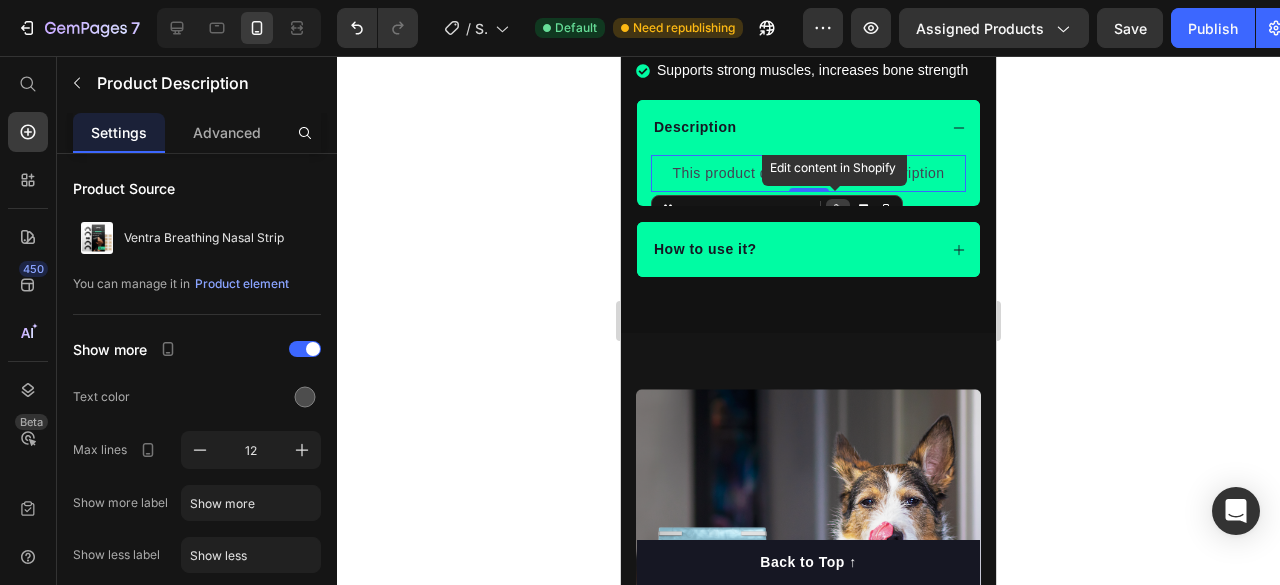 click 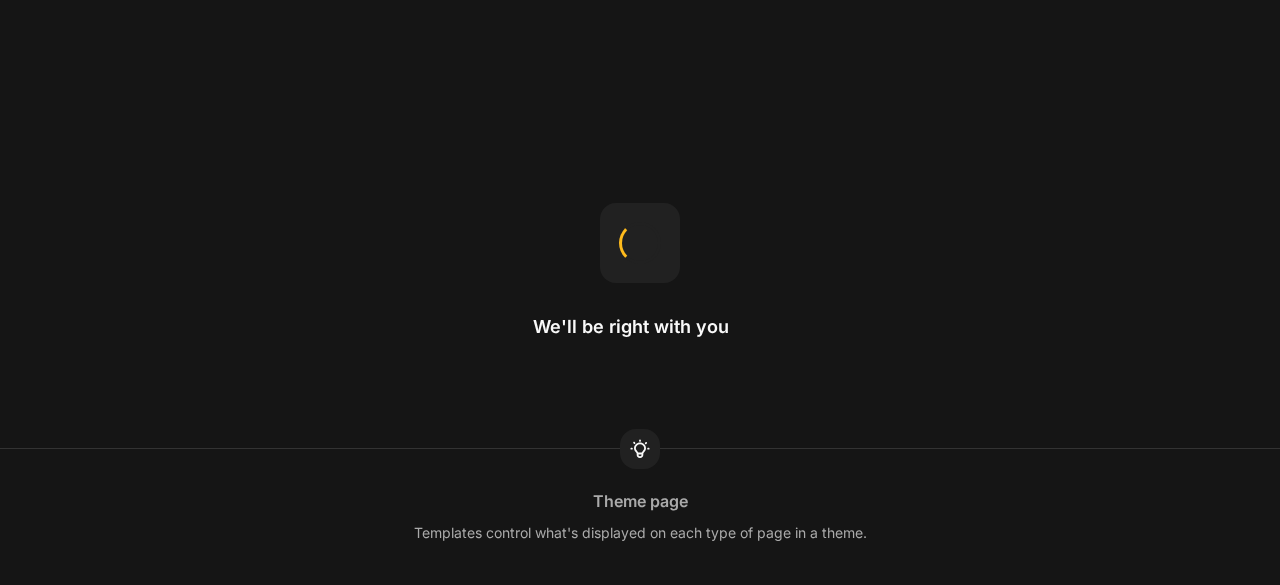 scroll, scrollTop: 0, scrollLeft: 0, axis: both 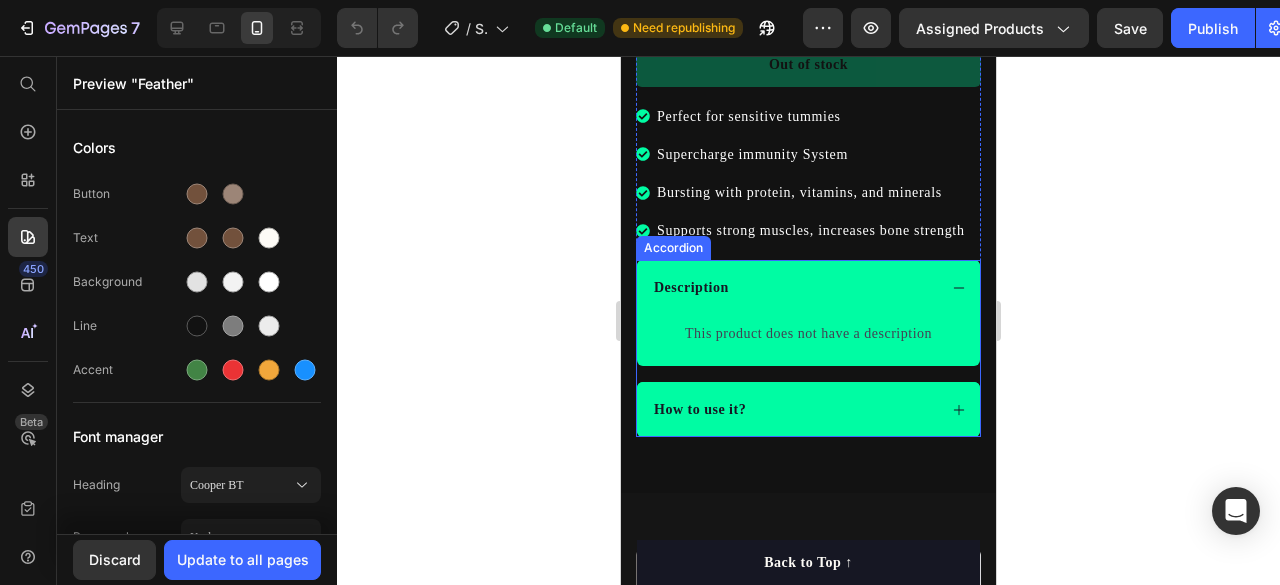 click 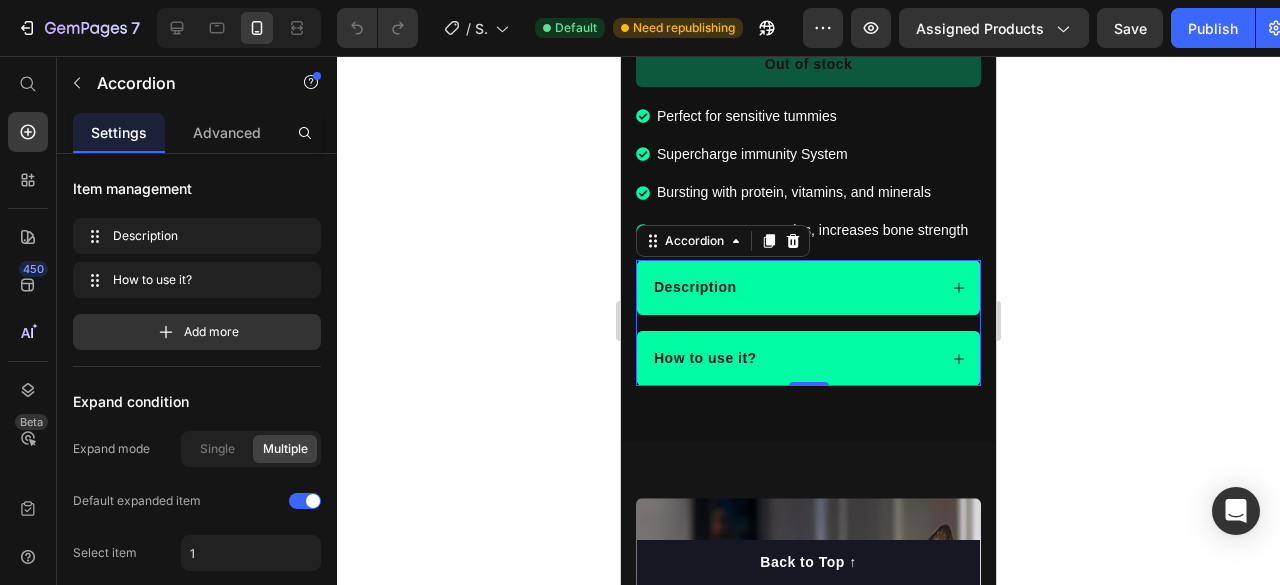click on "How to use it?" at bounding box center (808, 358) 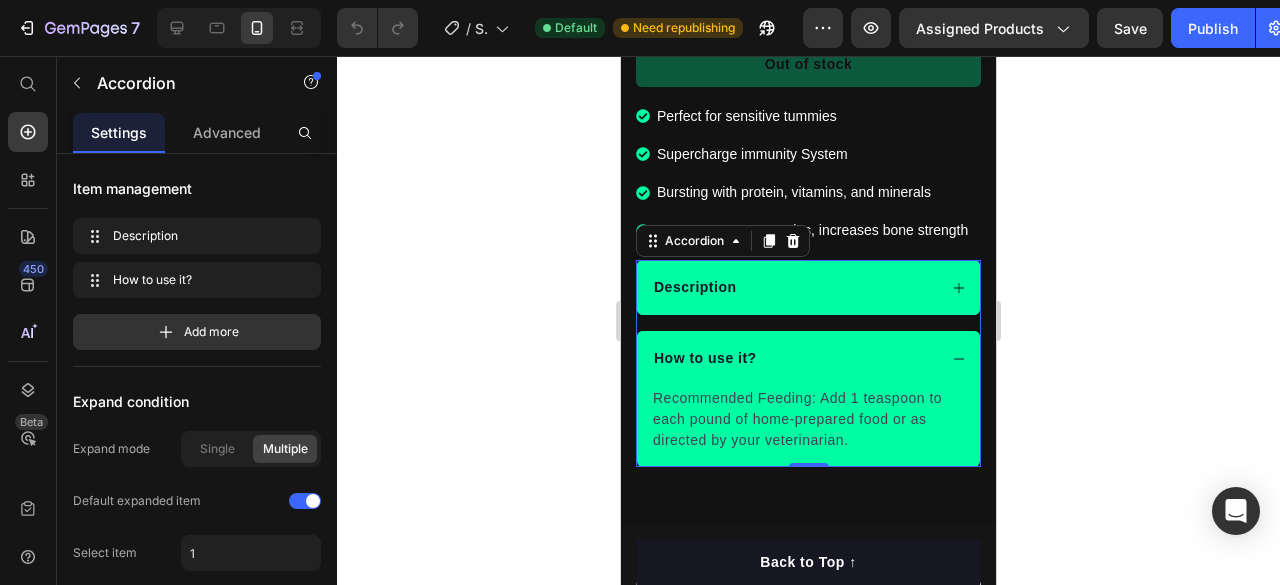 click on "How to use it?" at bounding box center [793, 358] 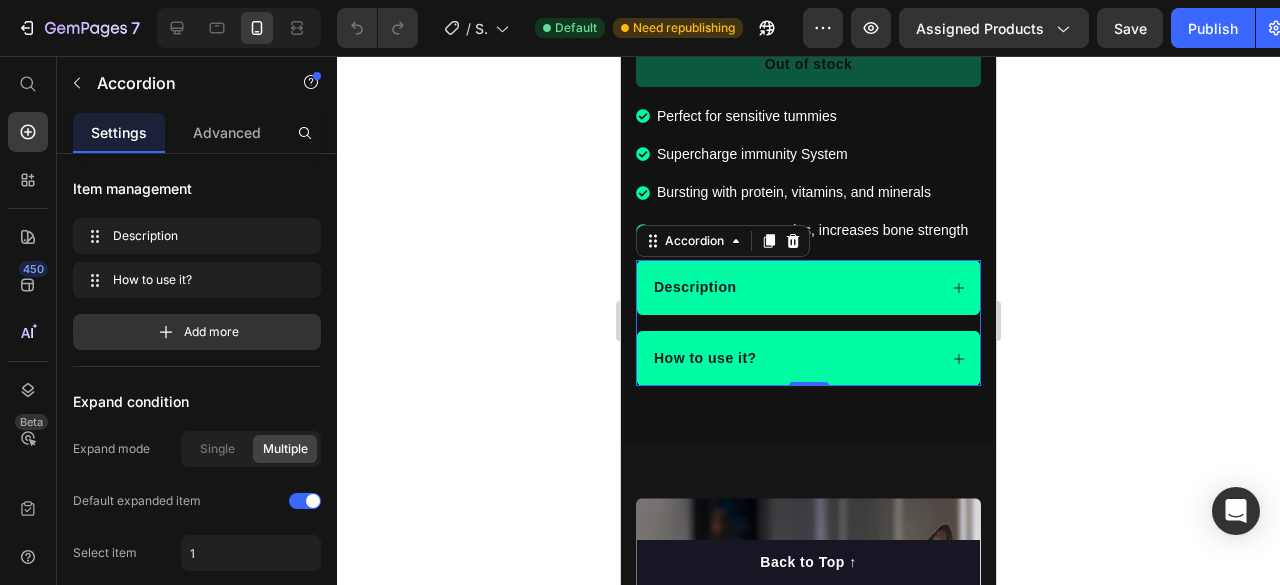 click on "Description" at bounding box center [793, 287] 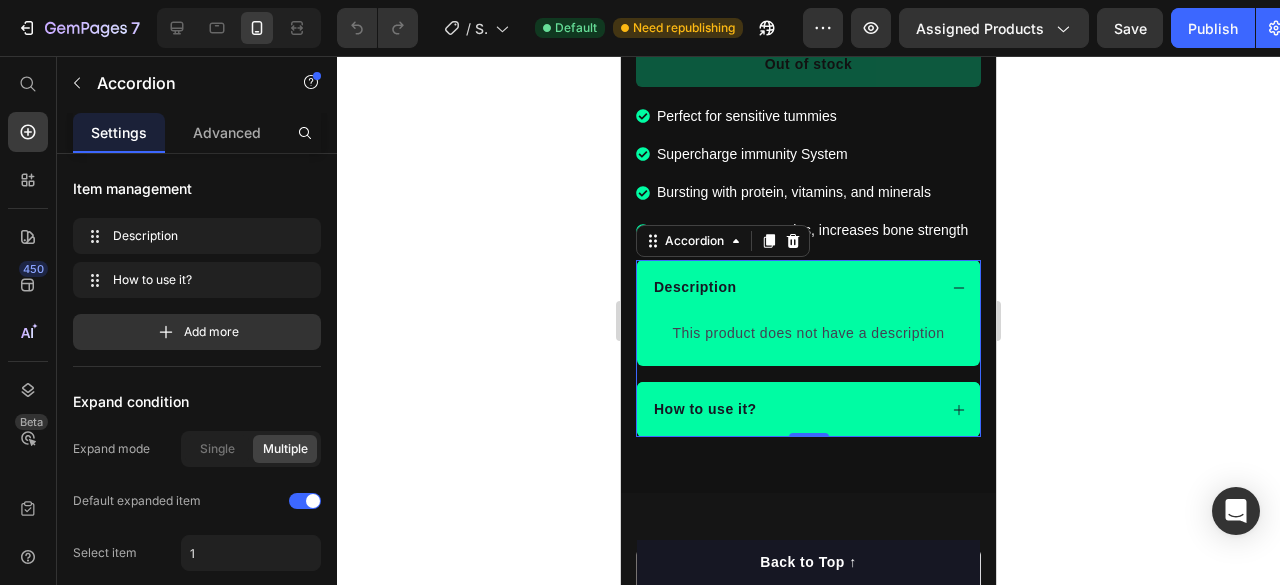 click on "Description" at bounding box center (793, 287) 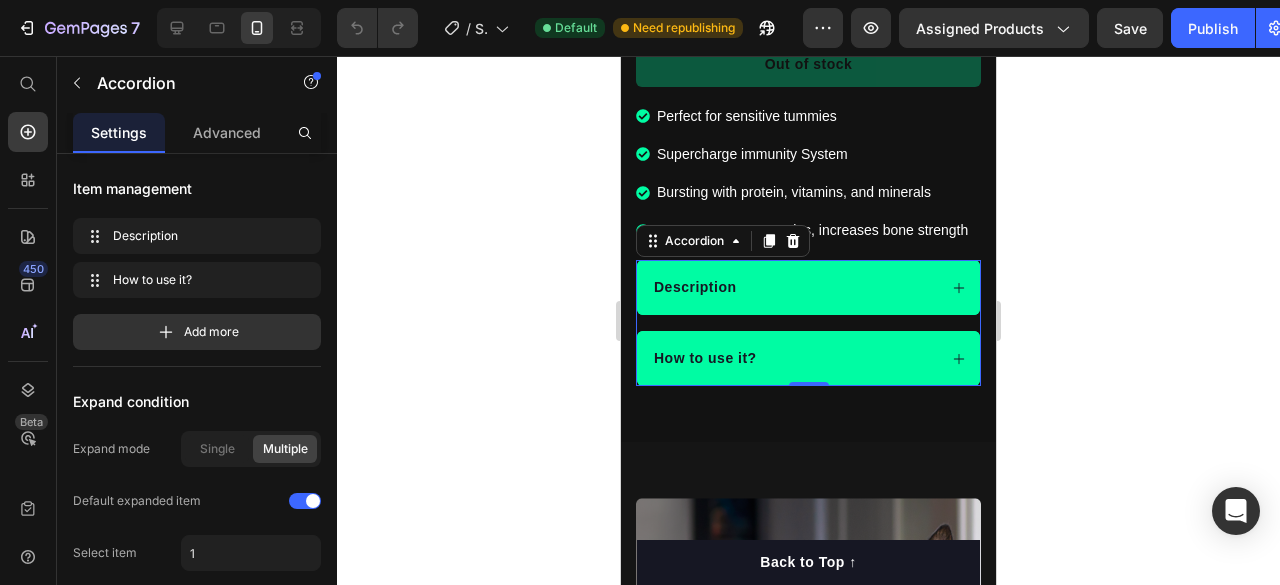 click on "How to use it?" at bounding box center (793, 358) 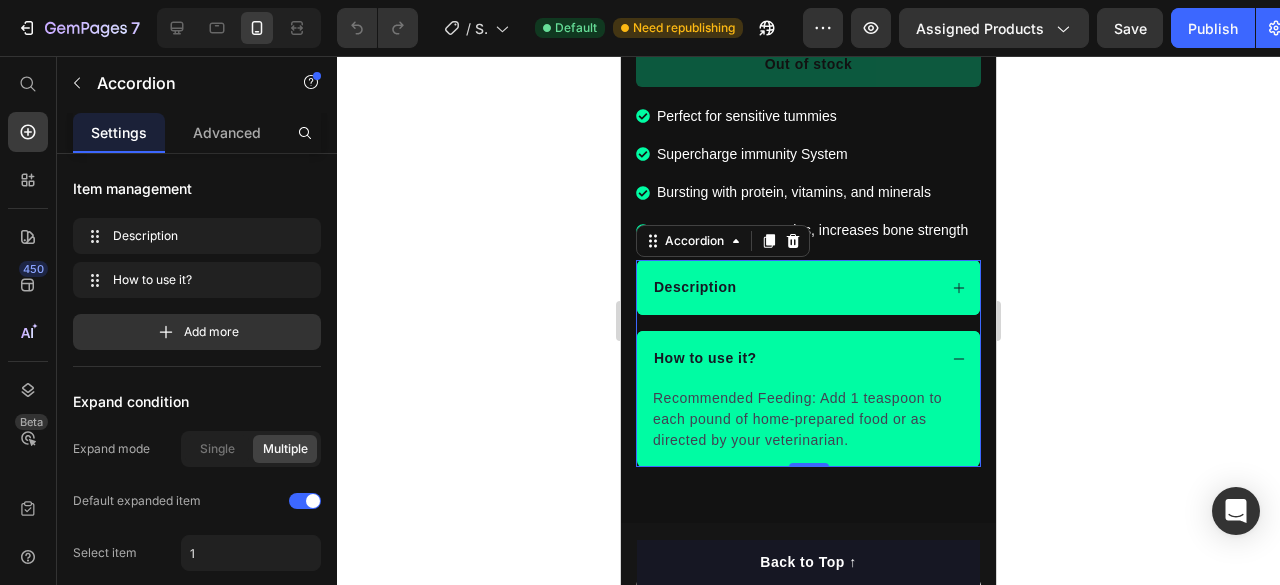click on "How to use it?" at bounding box center [793, 358] 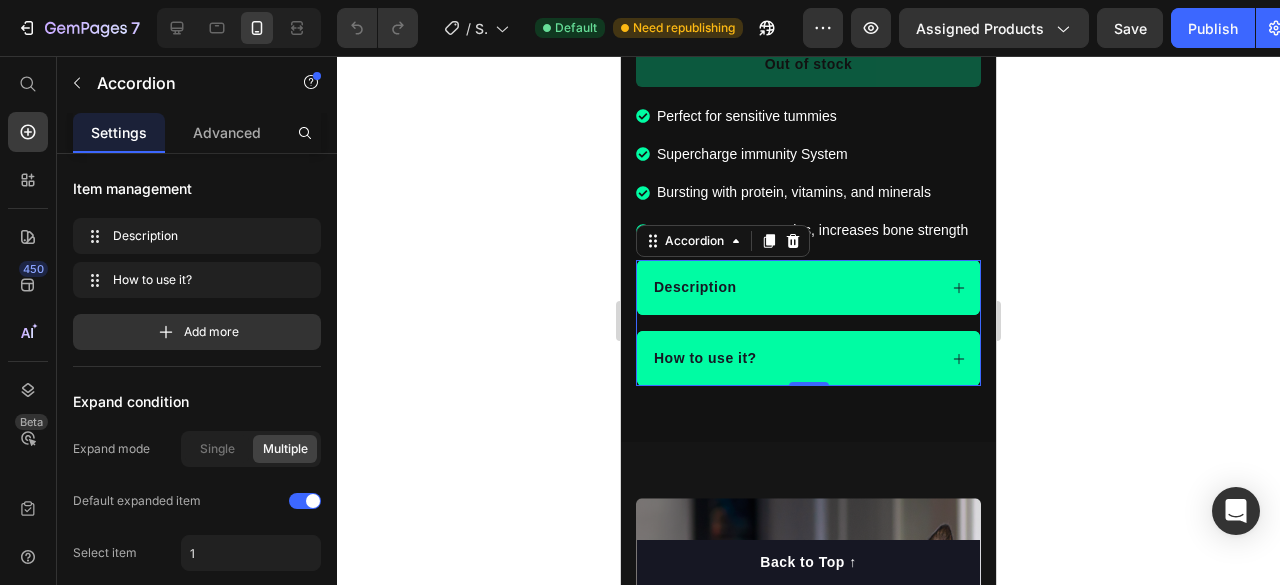 click on "How to use it?" at bounding box center (793, 358) 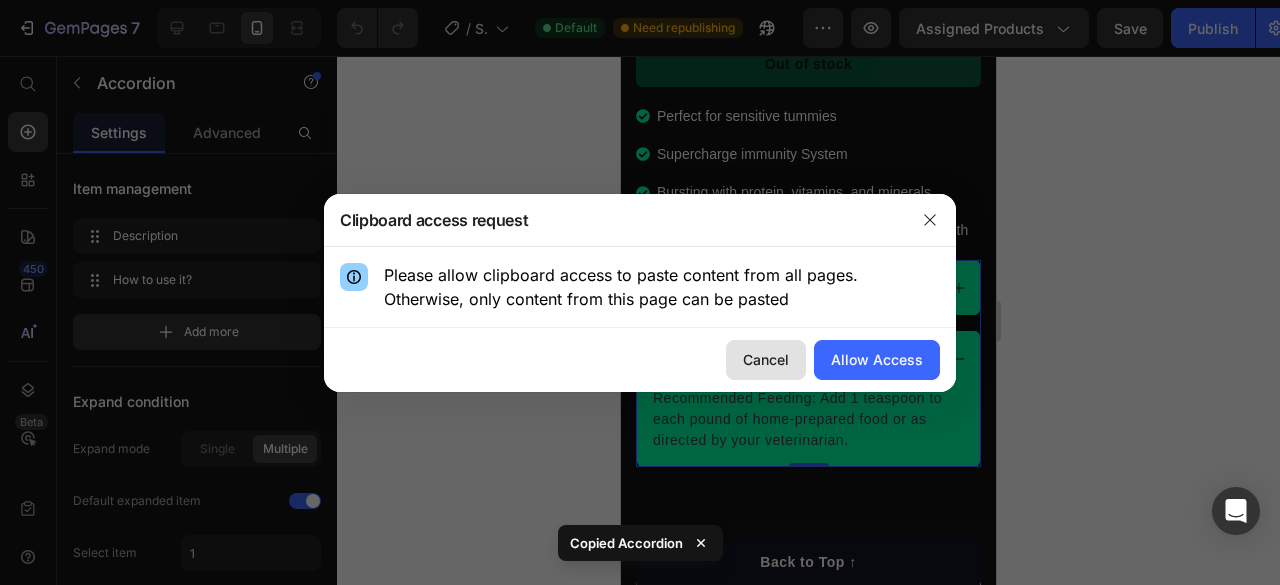 click on "Cancel" at bounding box center [766, 359] 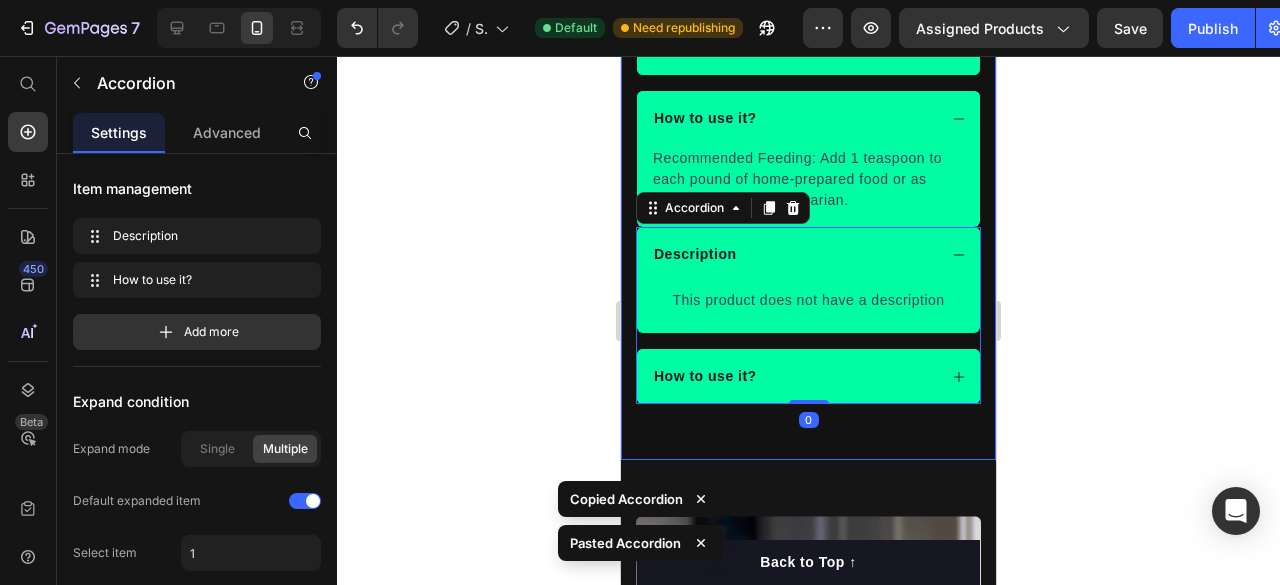 scroll, scrollTop: 1519, scrollLeft: 0, axis: vertical 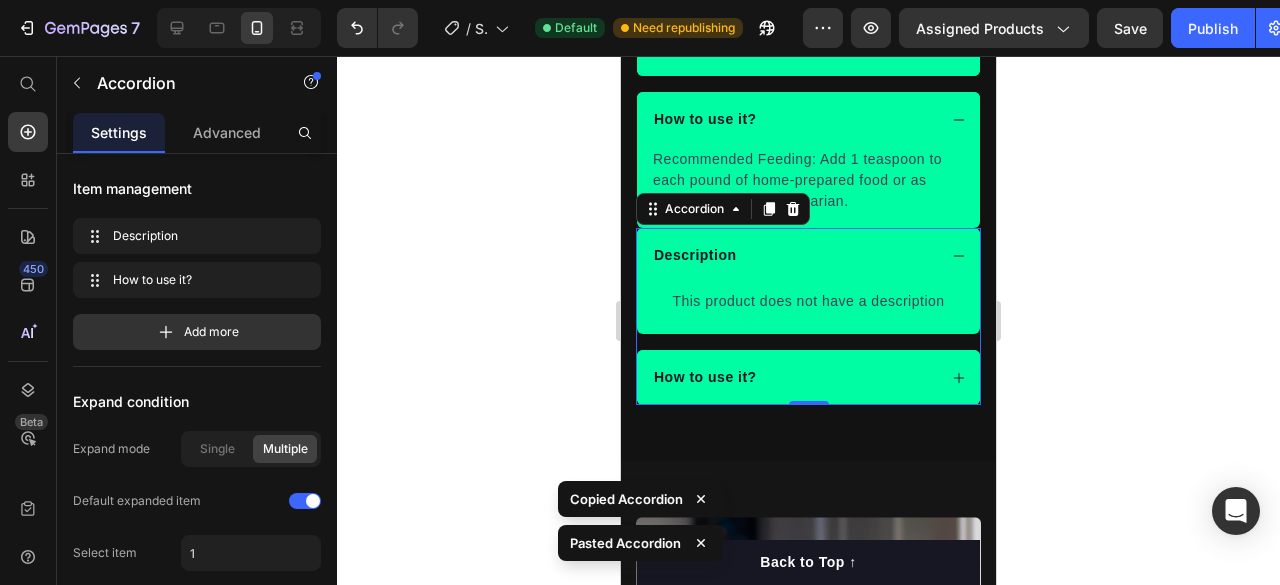click 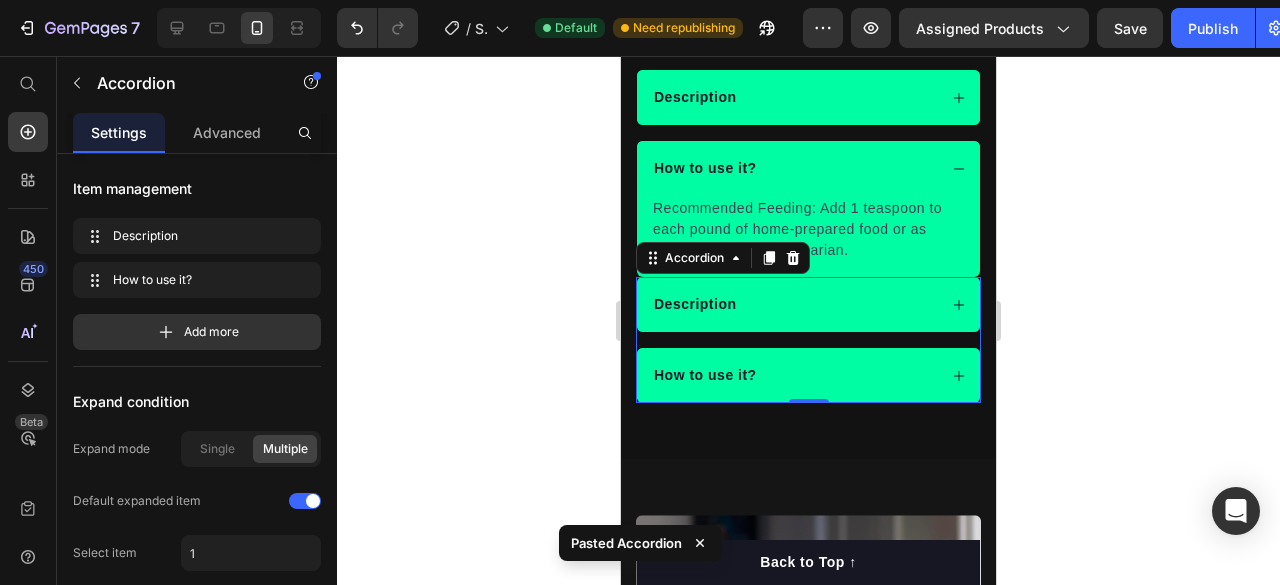 scroll, scrollTop: 1451, scrollLeft: 0, axis: vertical 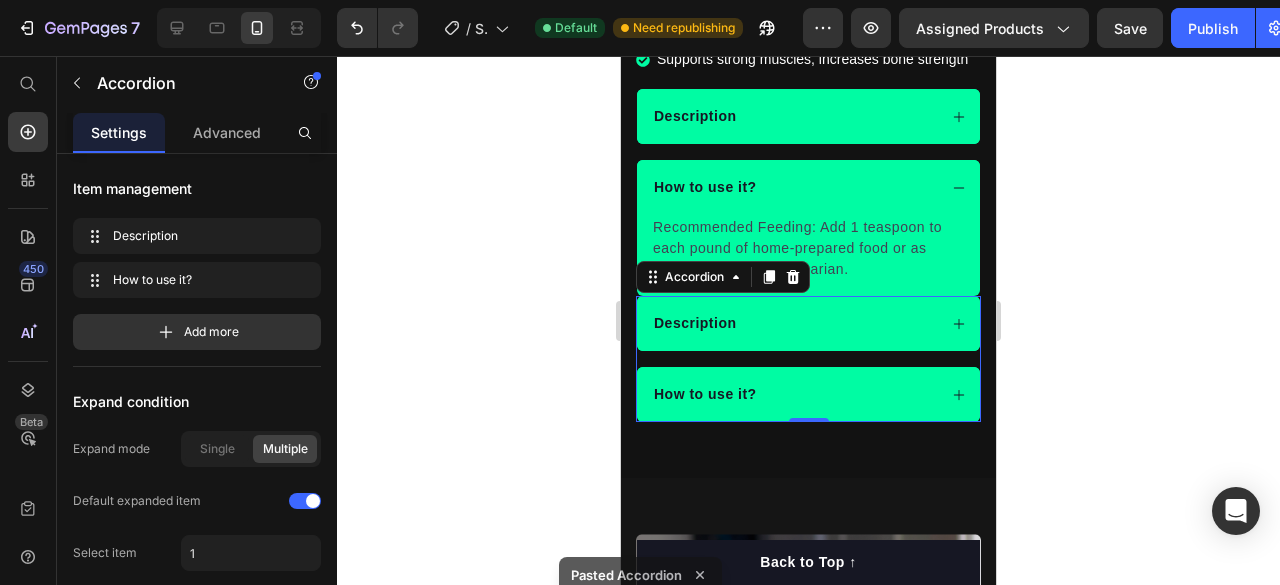 click on "Description" at bounding box center (793, 323) 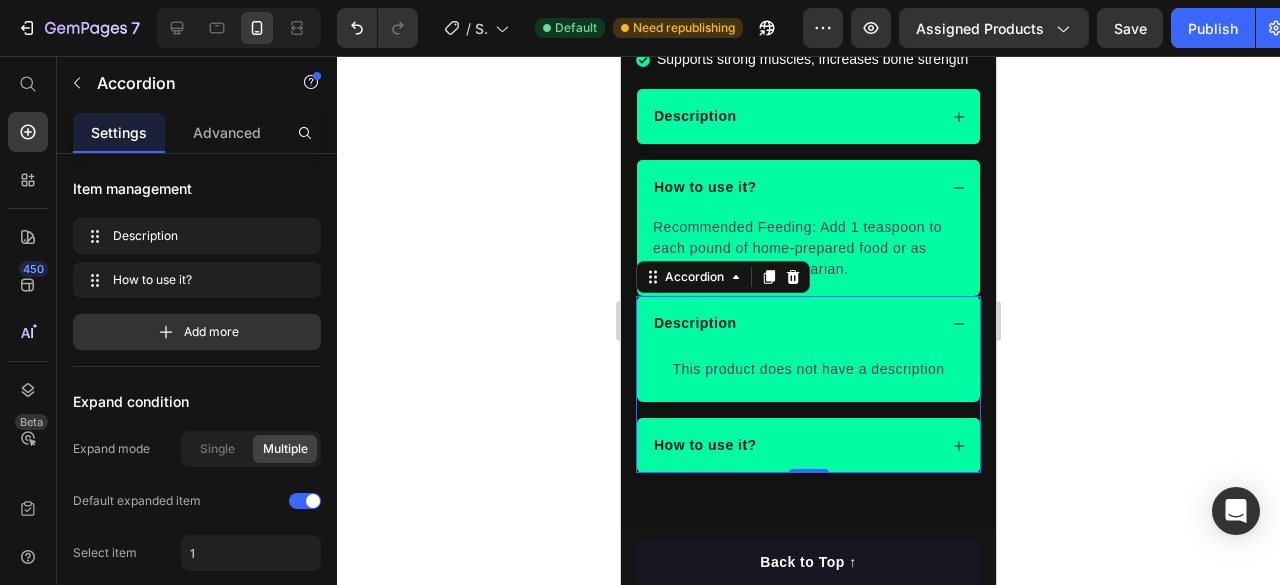 click on "Description" at bounding box center [793, 323] 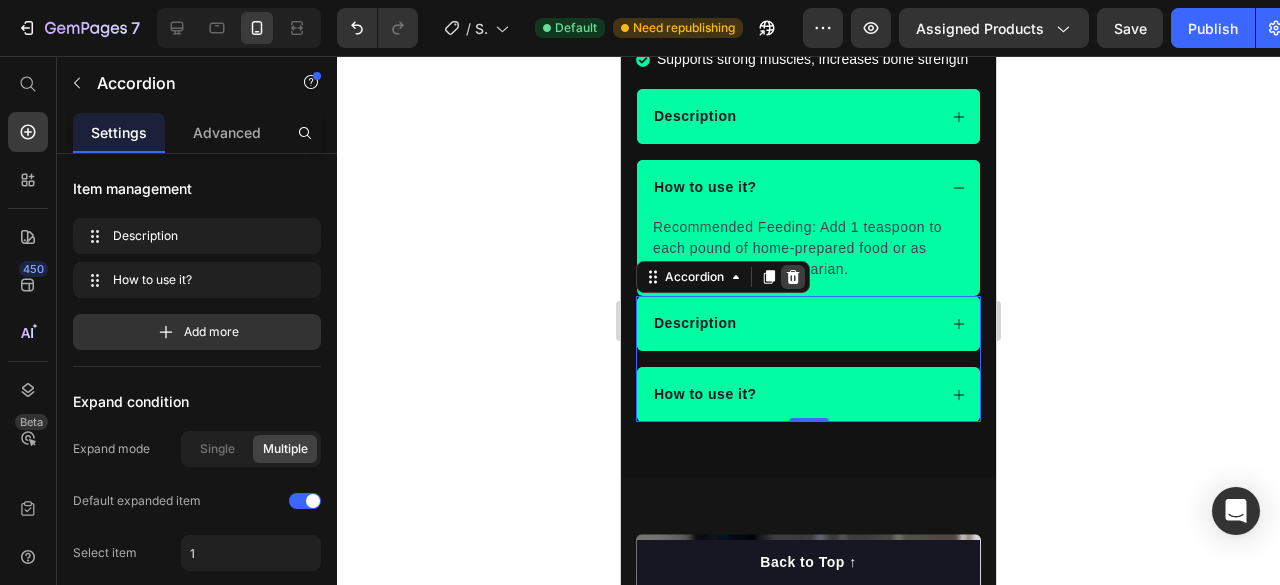 click 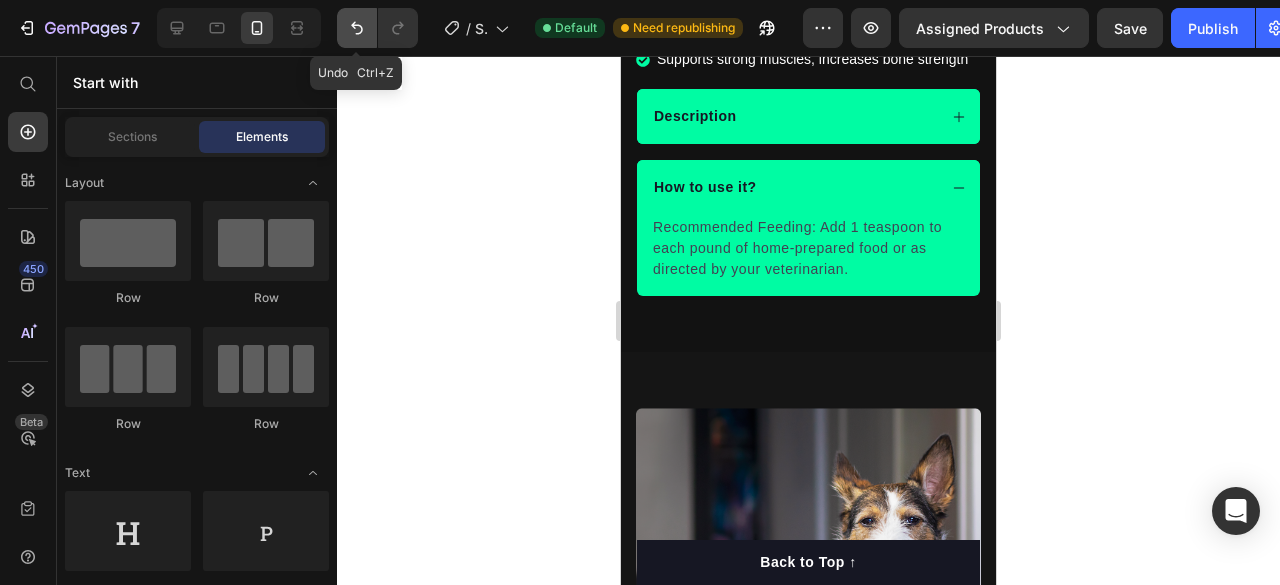 click 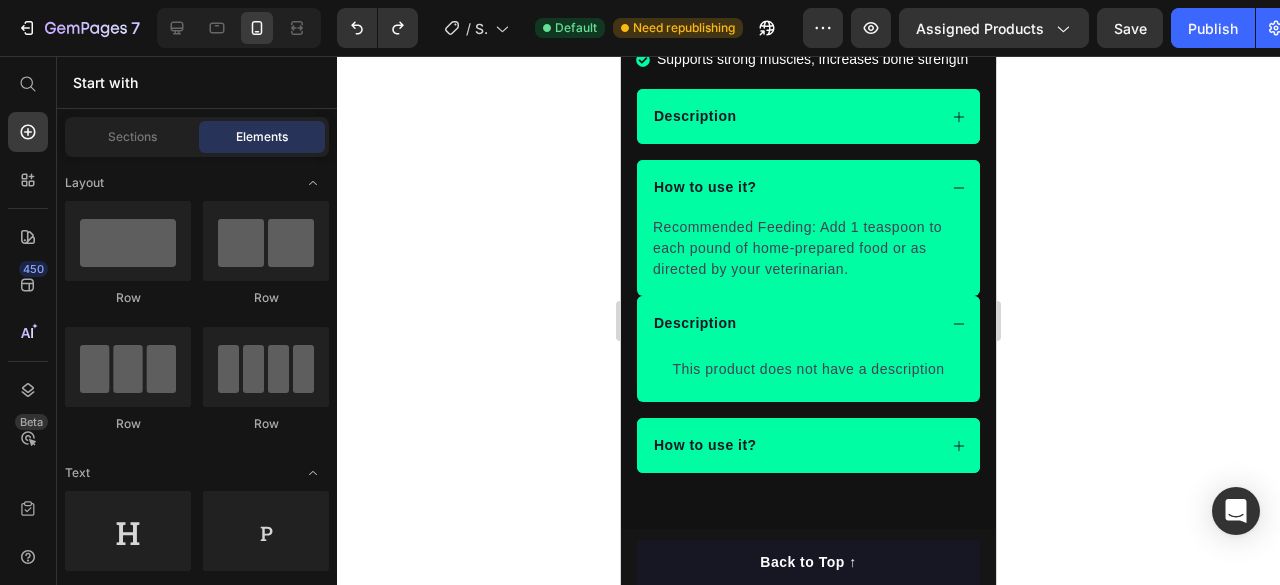click 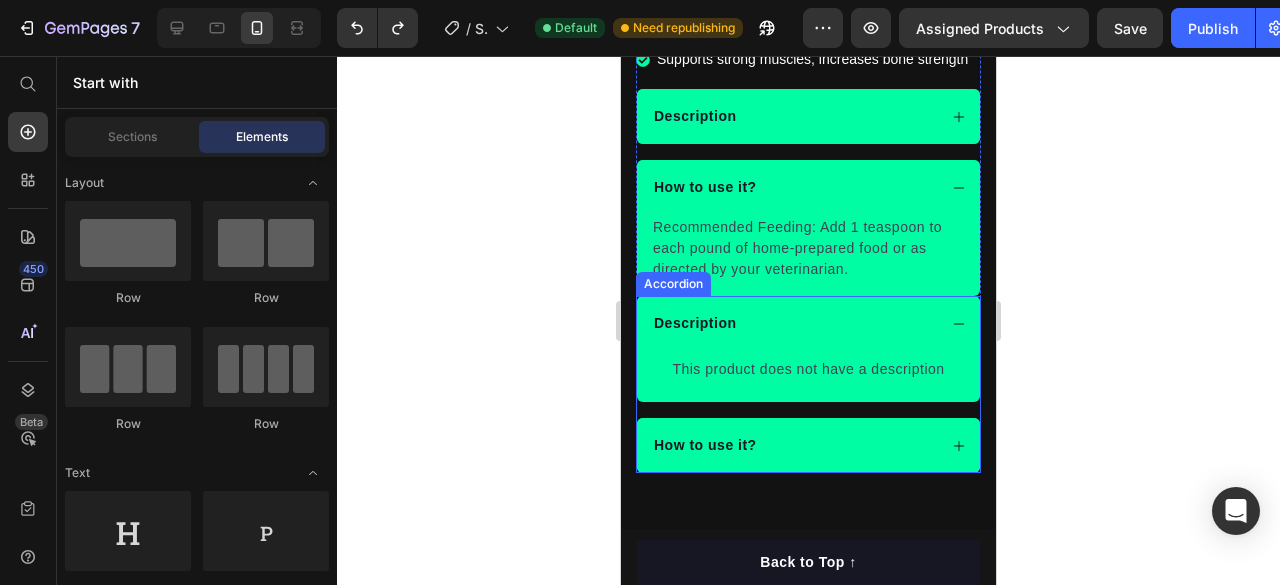 click on "Description" at bounding box center [695, 323] 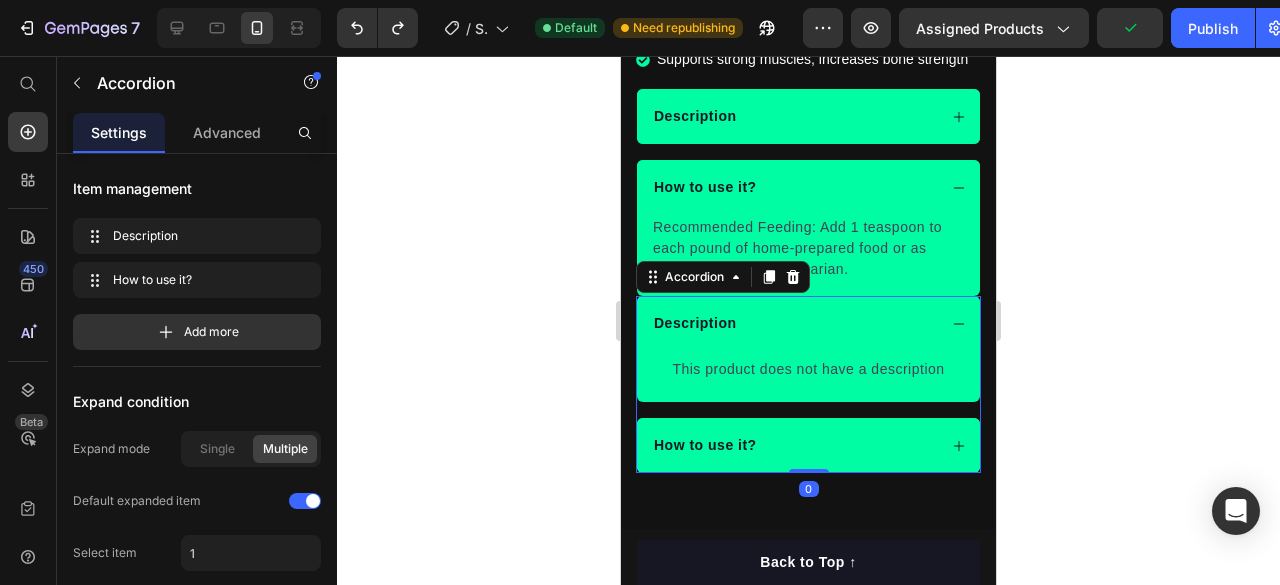 click on "Description" at bounding box center [793, 323] 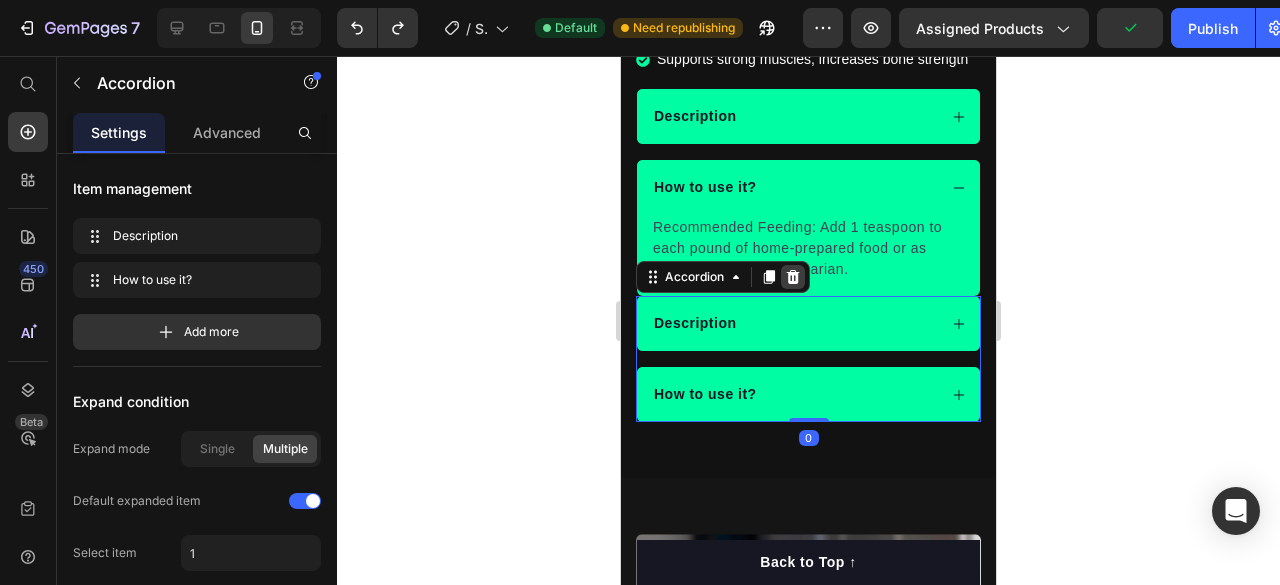 click 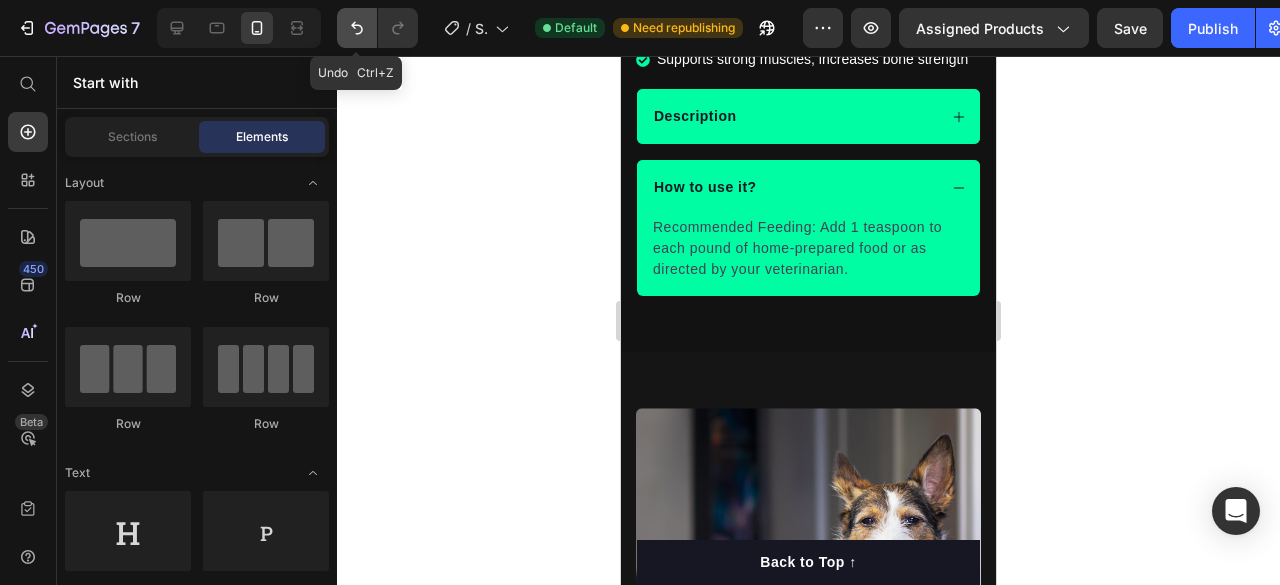 click 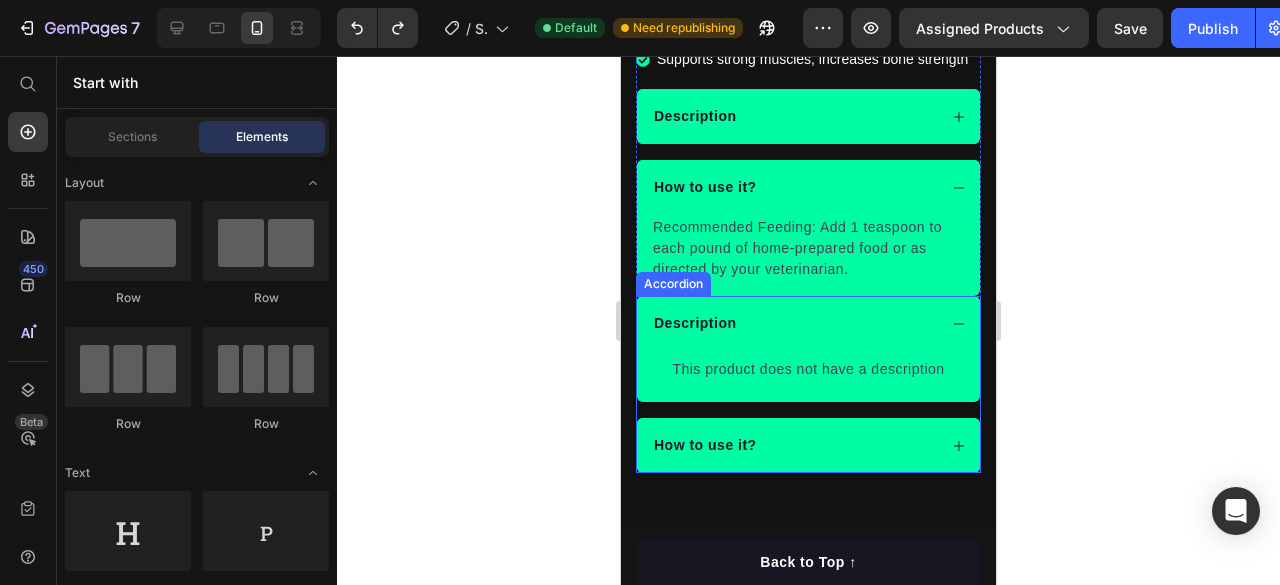 click on "Description" at bounding box center [793, 323] 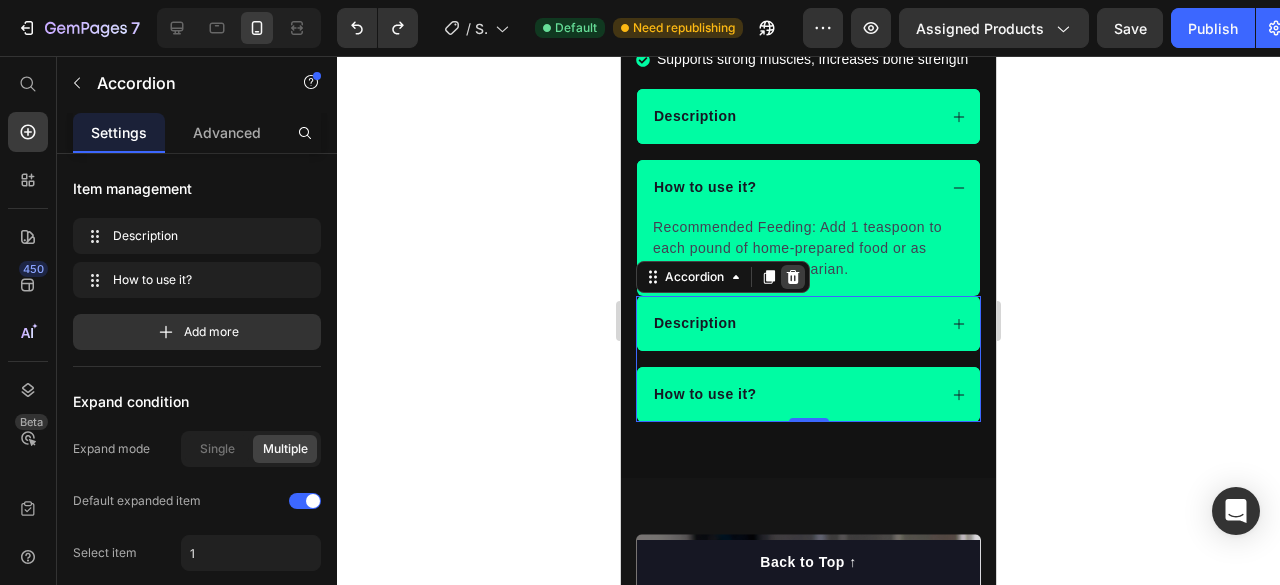 click 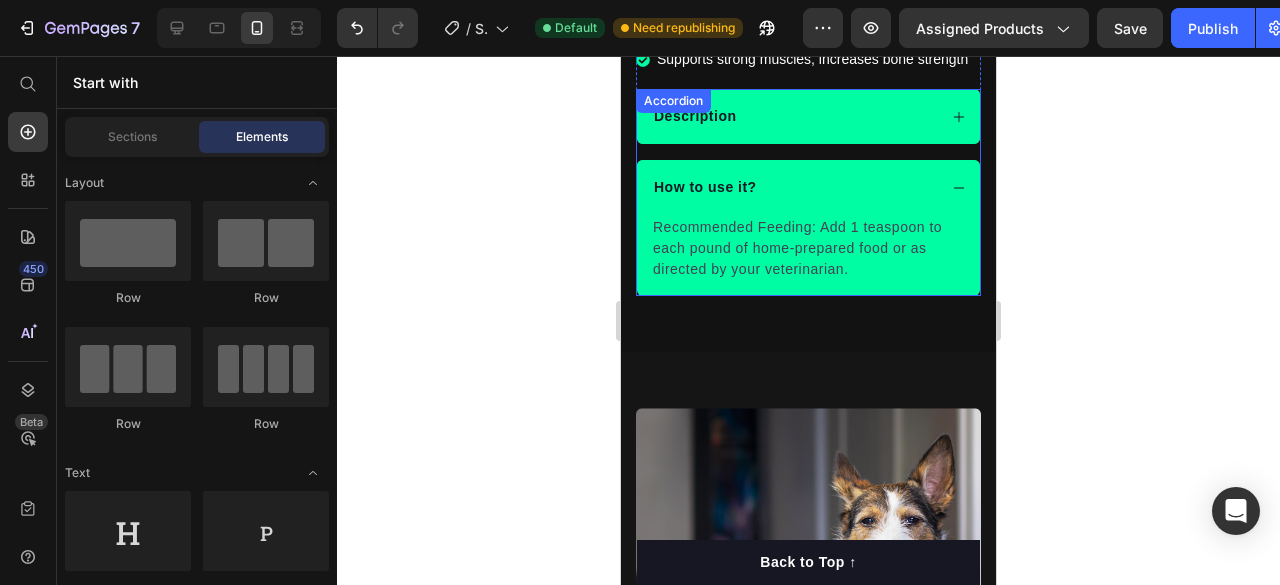 click on "Description" at bounding box center [793, 116] 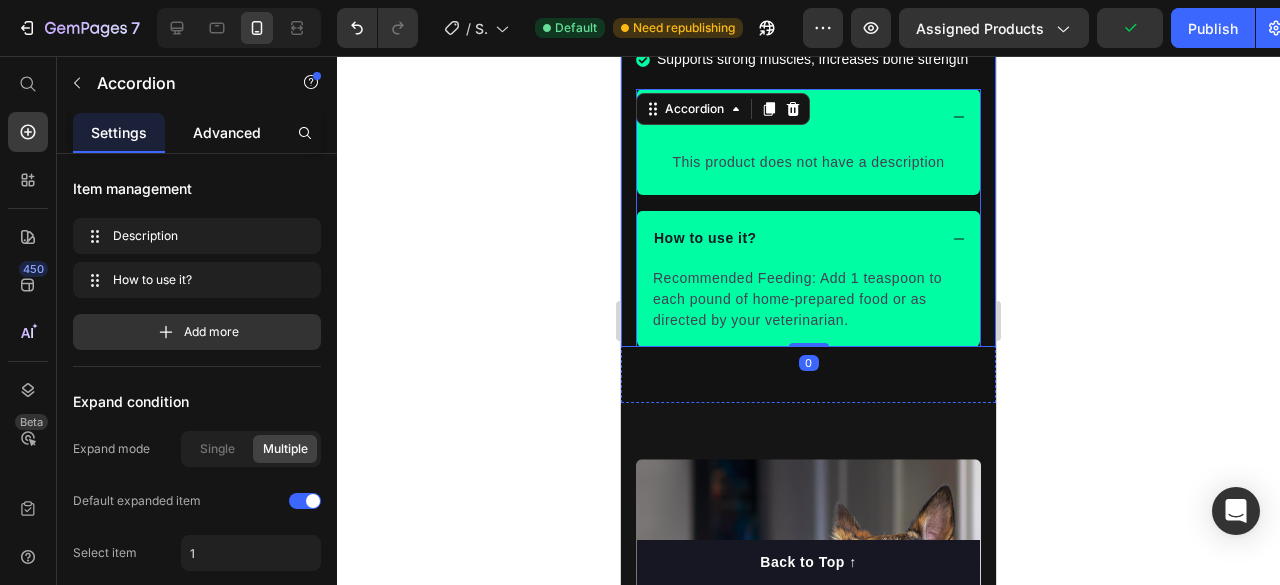 click on "Advanced" at bounding box center [227, 132] 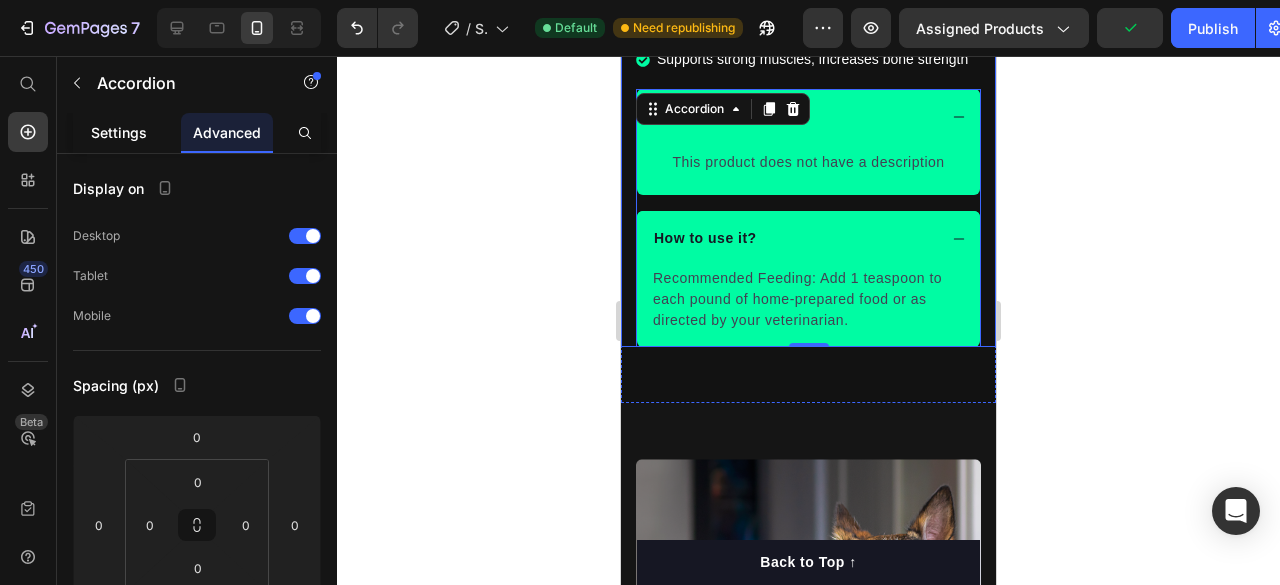 click on "Settings" at bounding box center (119, 132) 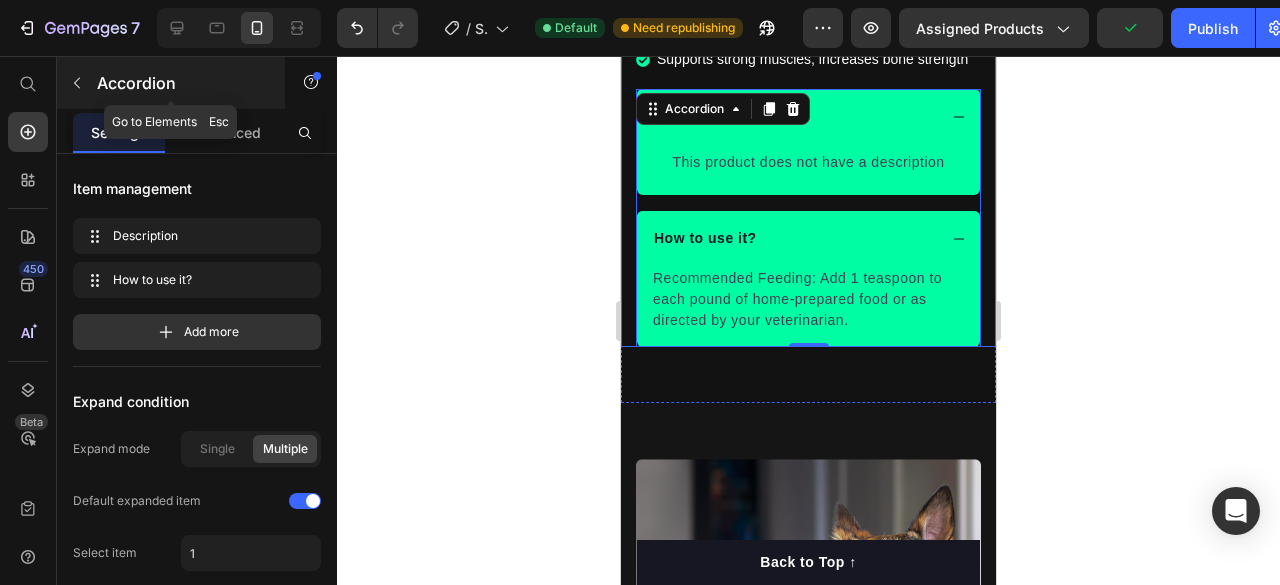 click 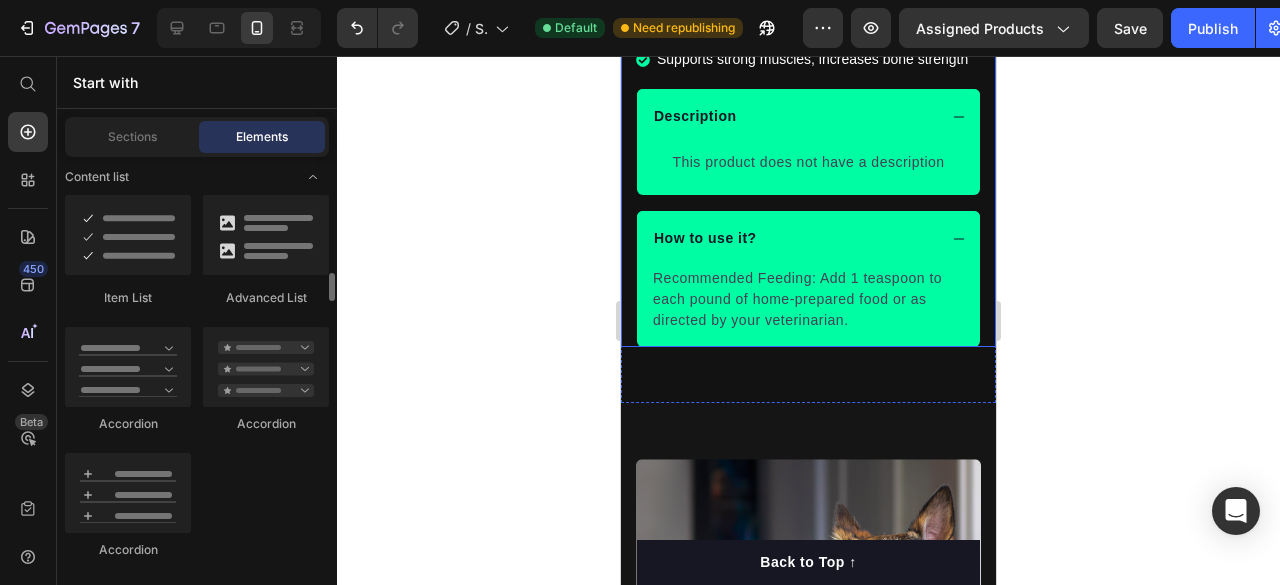 scroll, scrollTop: 1711, scrollLeft: 0, axis: vertical 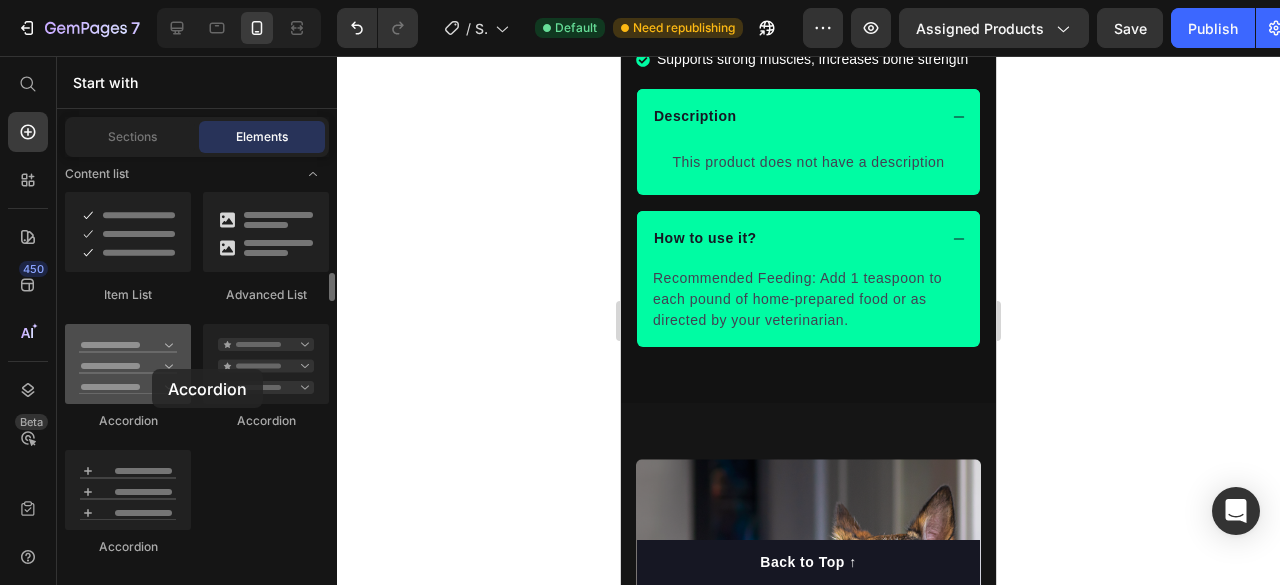 click at bounding box center [128, 364] 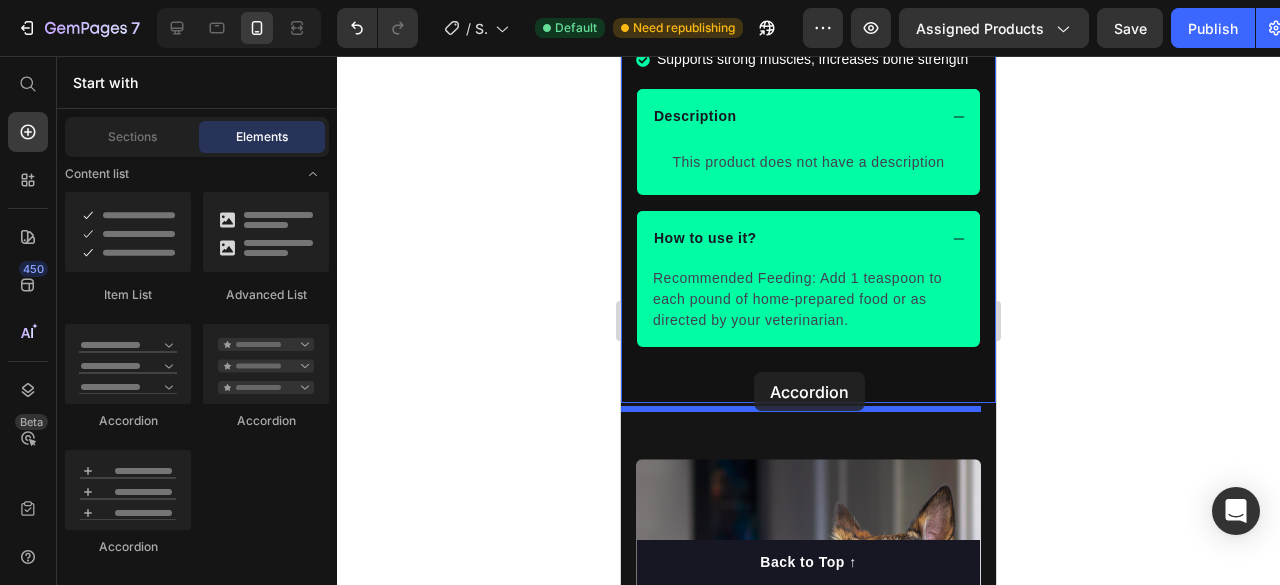 drag, startPoint x: 763, startPoint y: 436, endPoint x: 754, endPoint y: 371, distance: 65.62012 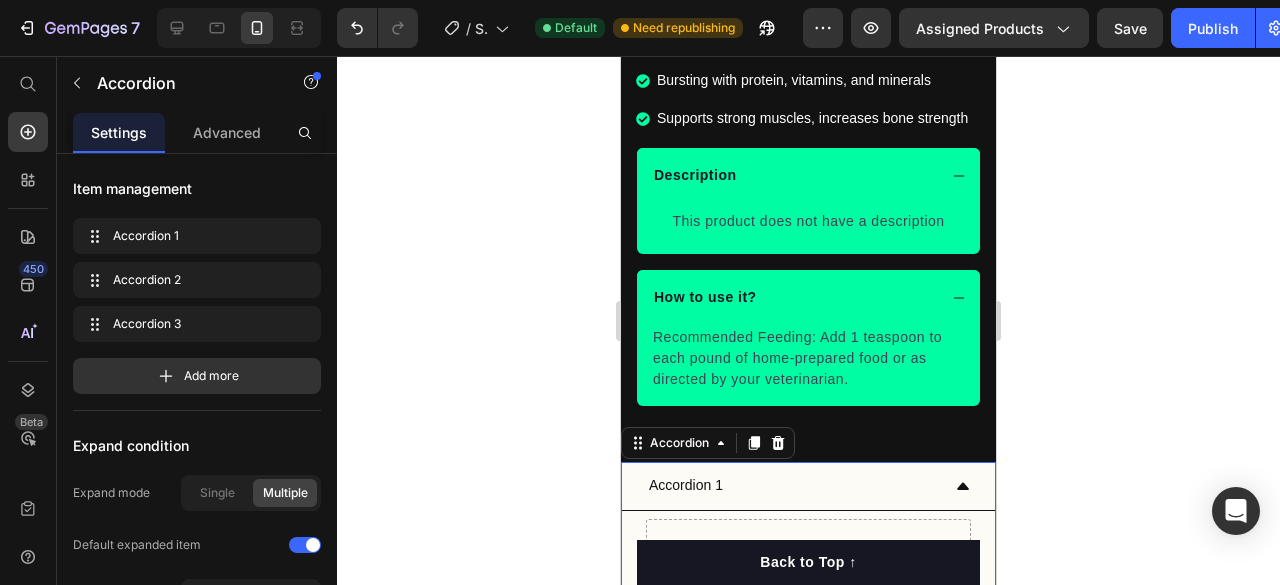 scroll, scrollTop: 1318, scrollLeft: 0, axis: vertical 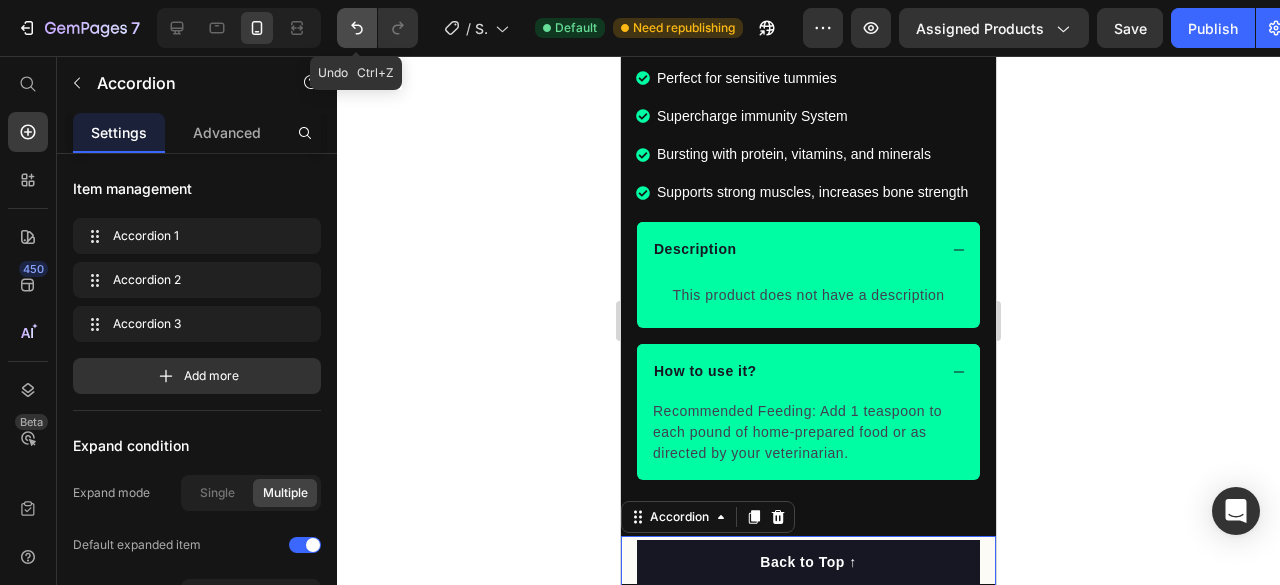 click 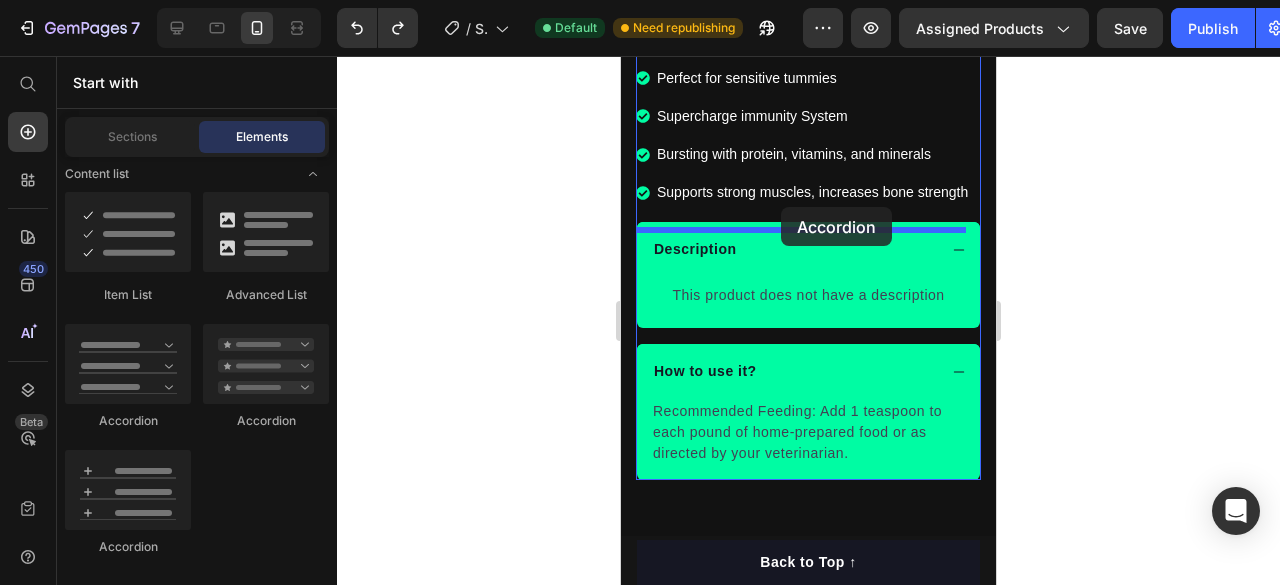 drag, startPoint x: 758, startPoint y: 418, endPoint x: 781, endPoint y: 207, distance: 212.24985 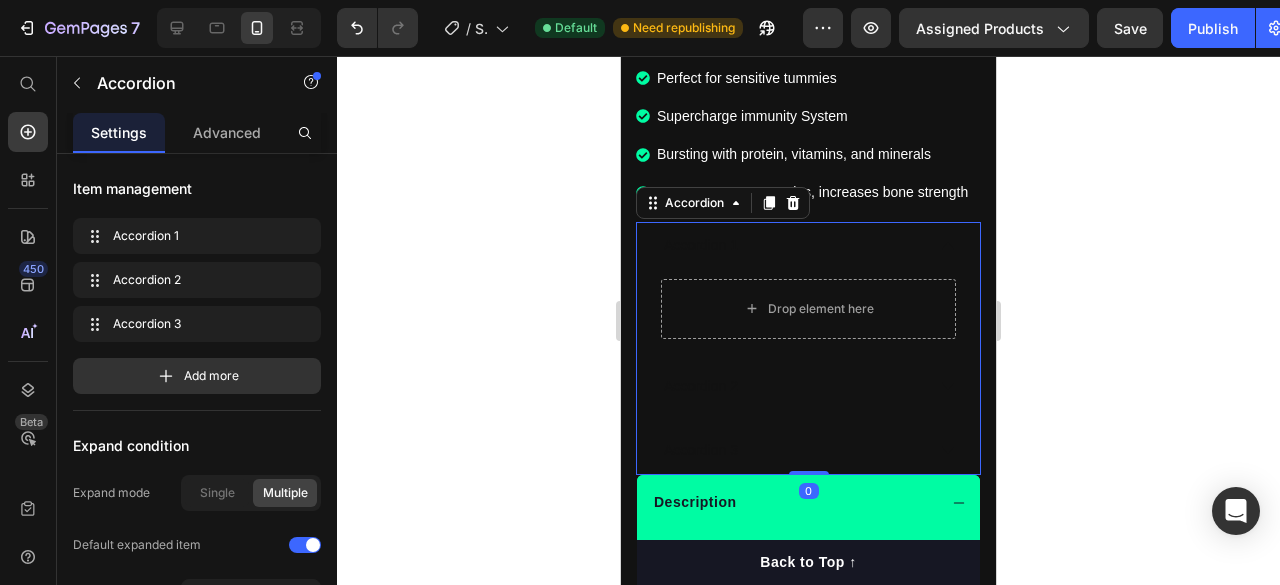 click 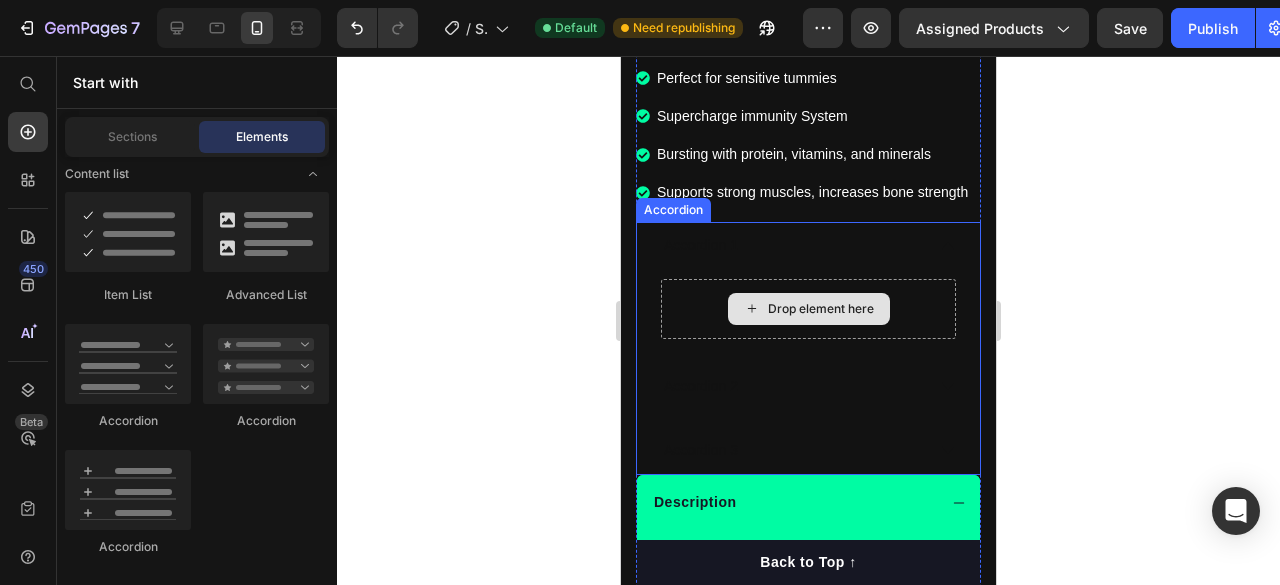 click on "Drop element here" at bounding box center [821, 309] 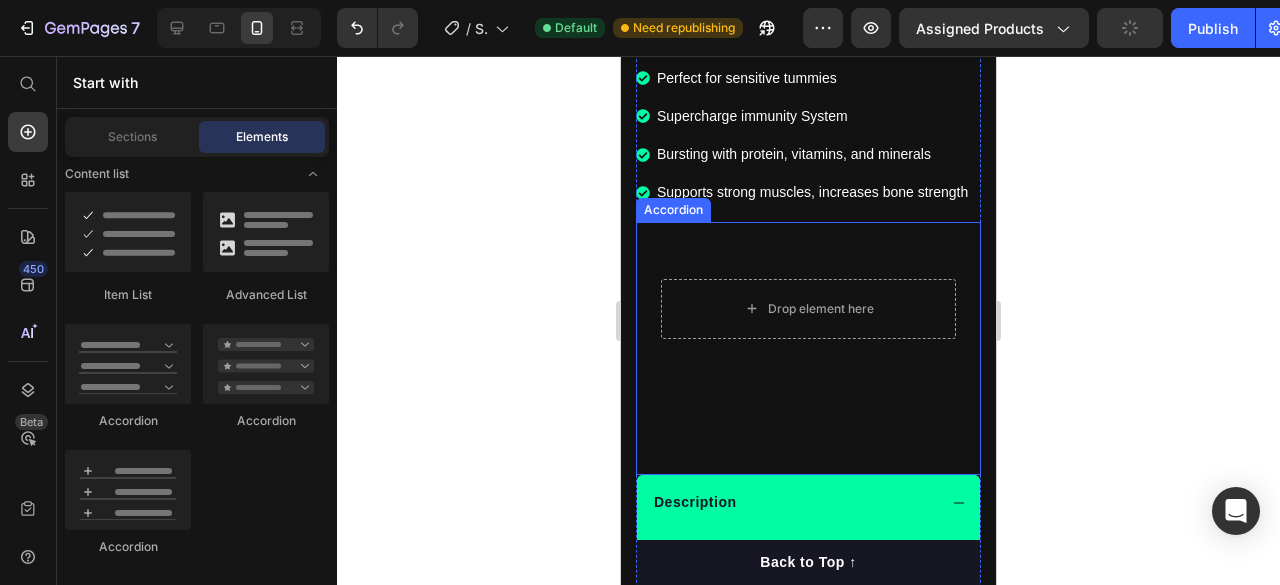scroll, scrollTop: 1427, scrollLeft: 0, axis: vertical 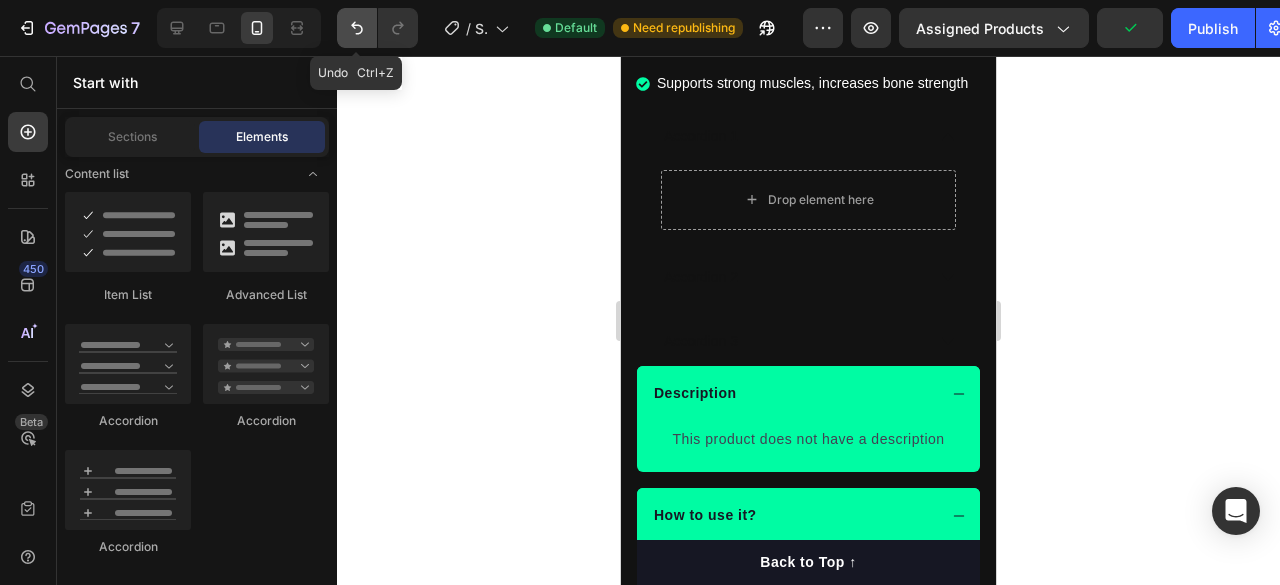 click 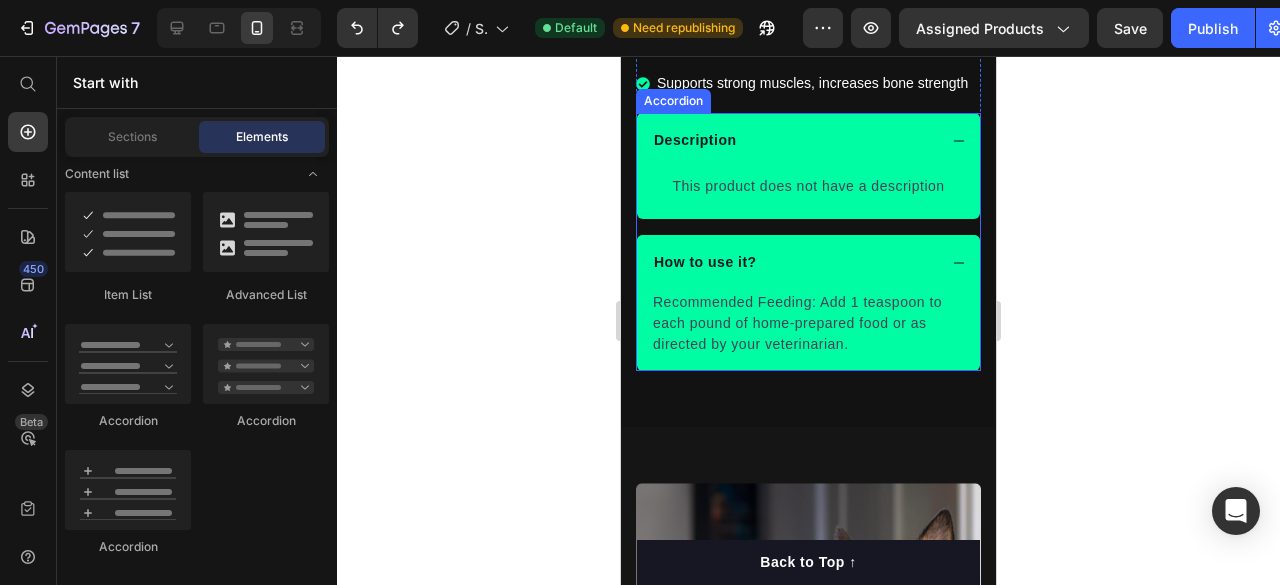 click on "Description" at bounding box center (808, 140) 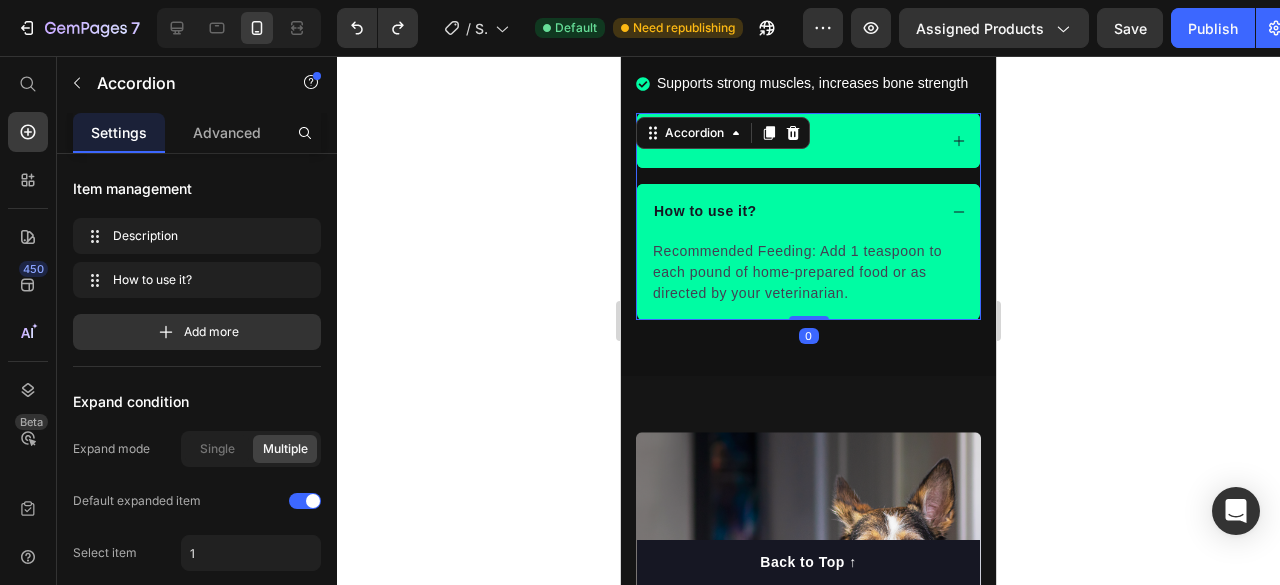 click 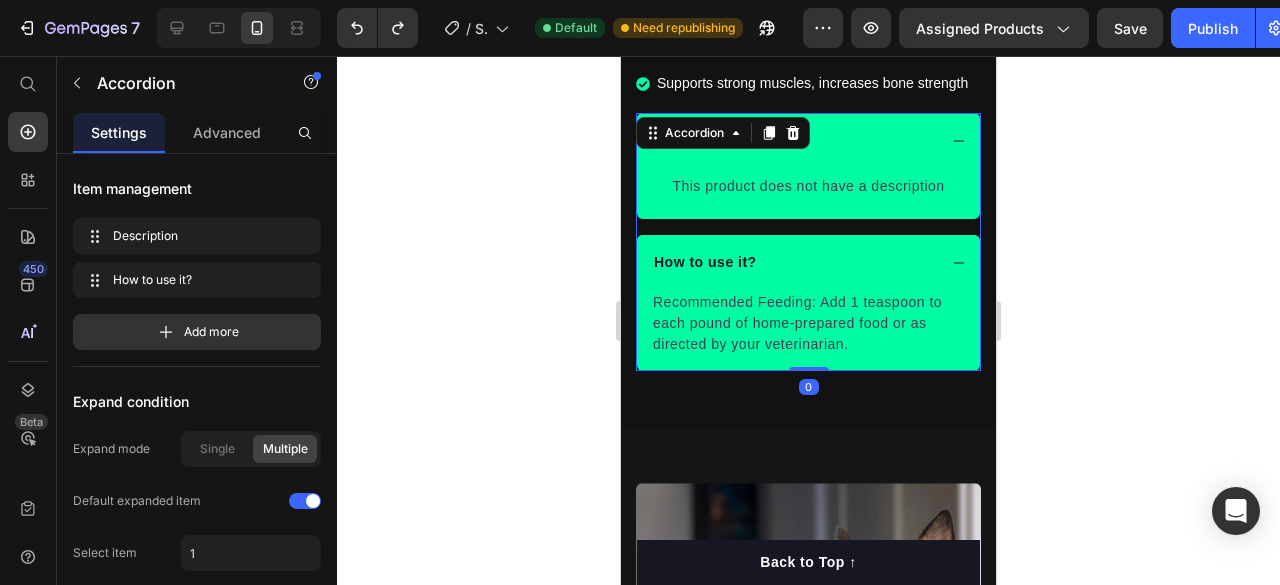 click on "This product does not have a description" at bounding box center [808, 186] 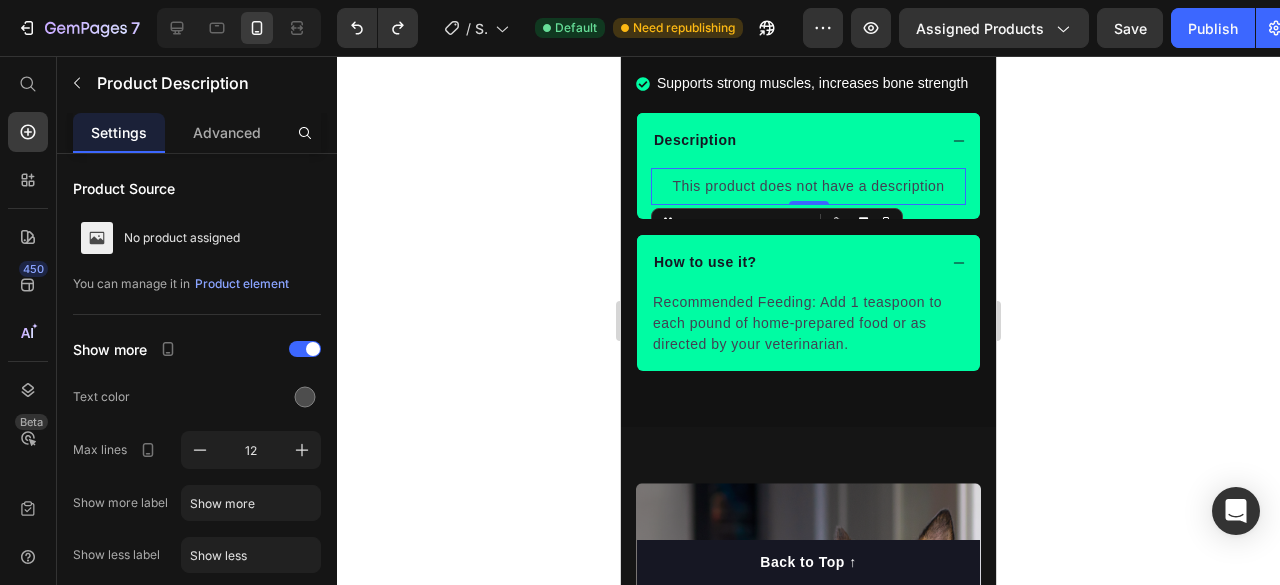 click on "This product does not have a description" at bounding box center [808, 186] 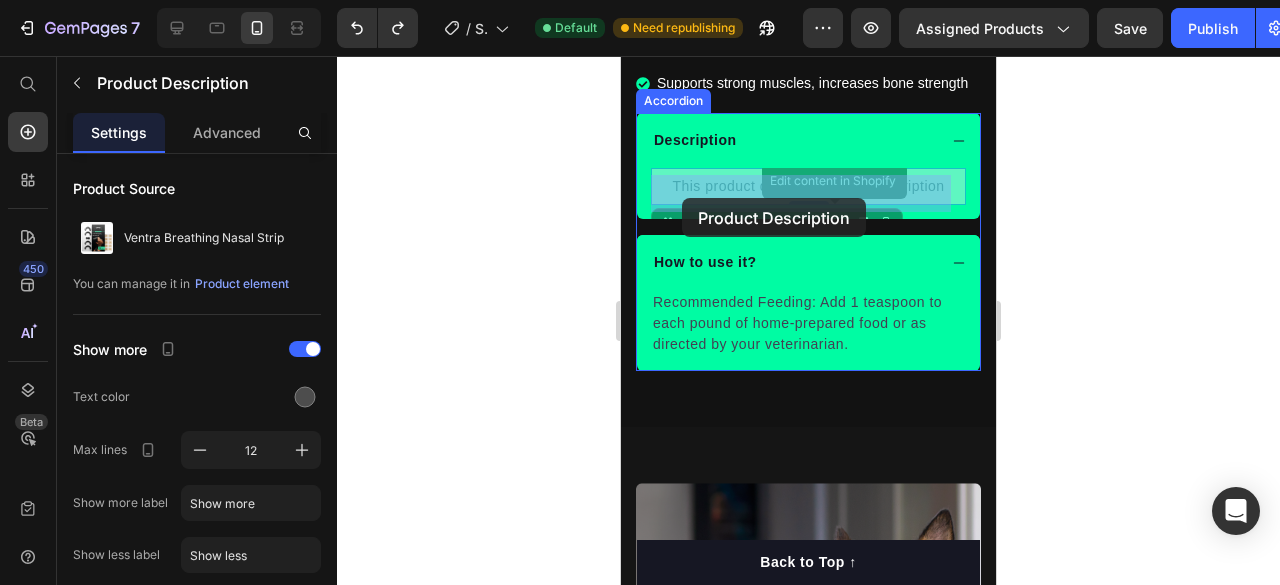 drag, startPoint x: 668, startPoint y: 225, endPoint x: 682, endPoint y: 198, distance: 30.413813 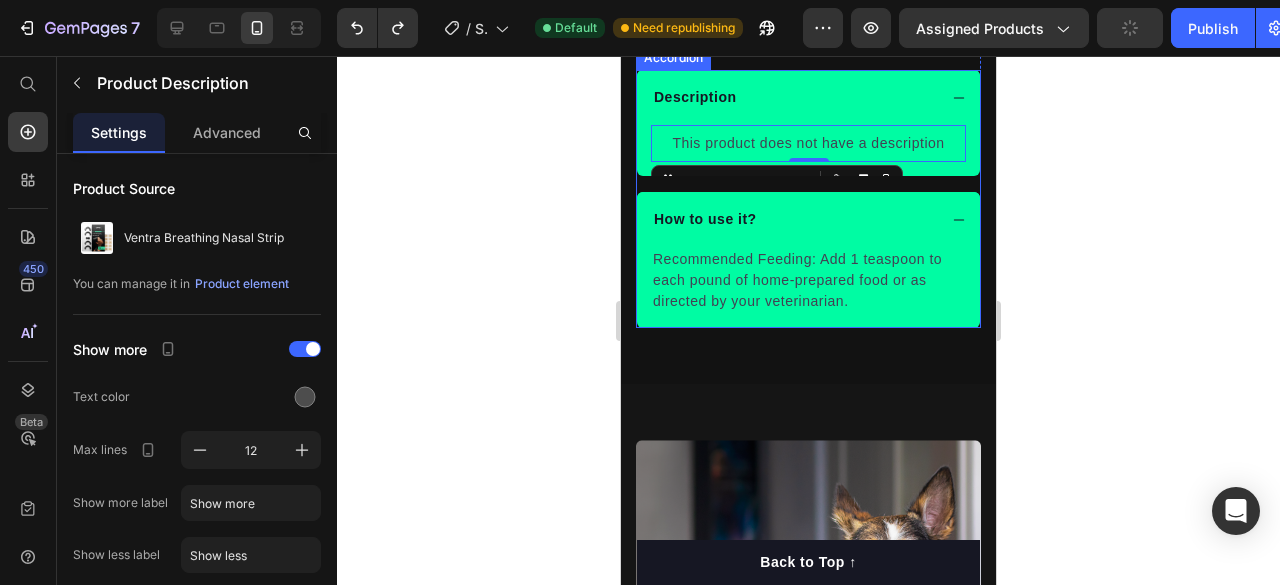 scroll, scrollTop: 1475, scrollLeft: 0, axis: vertical 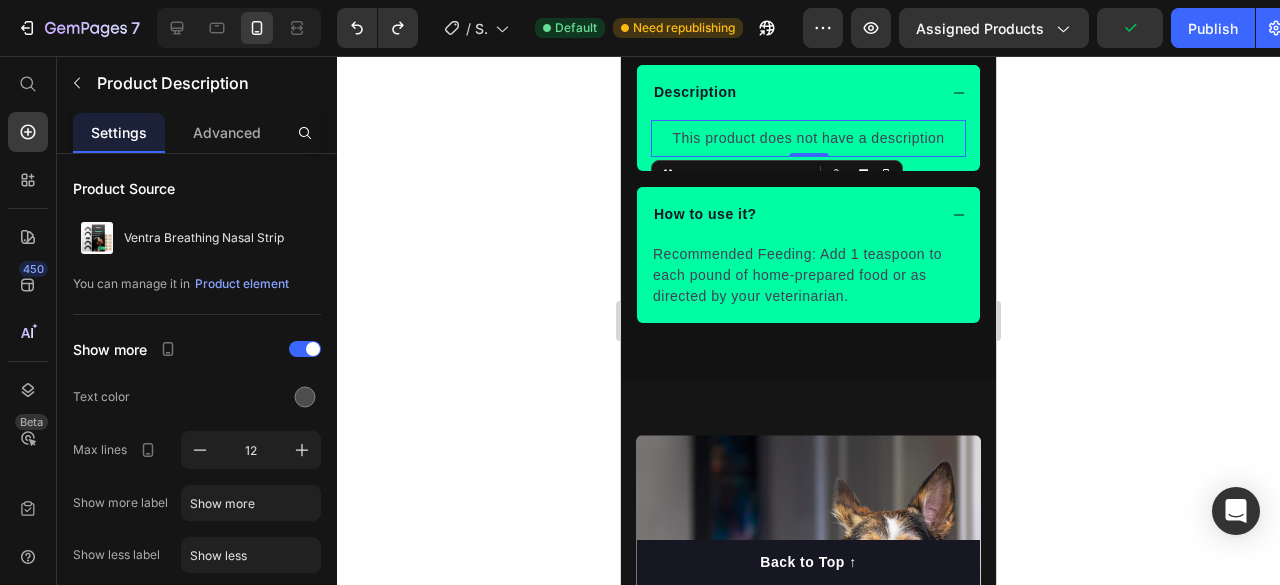 click on "This product does not have a description" at bounding box center (808, 138) 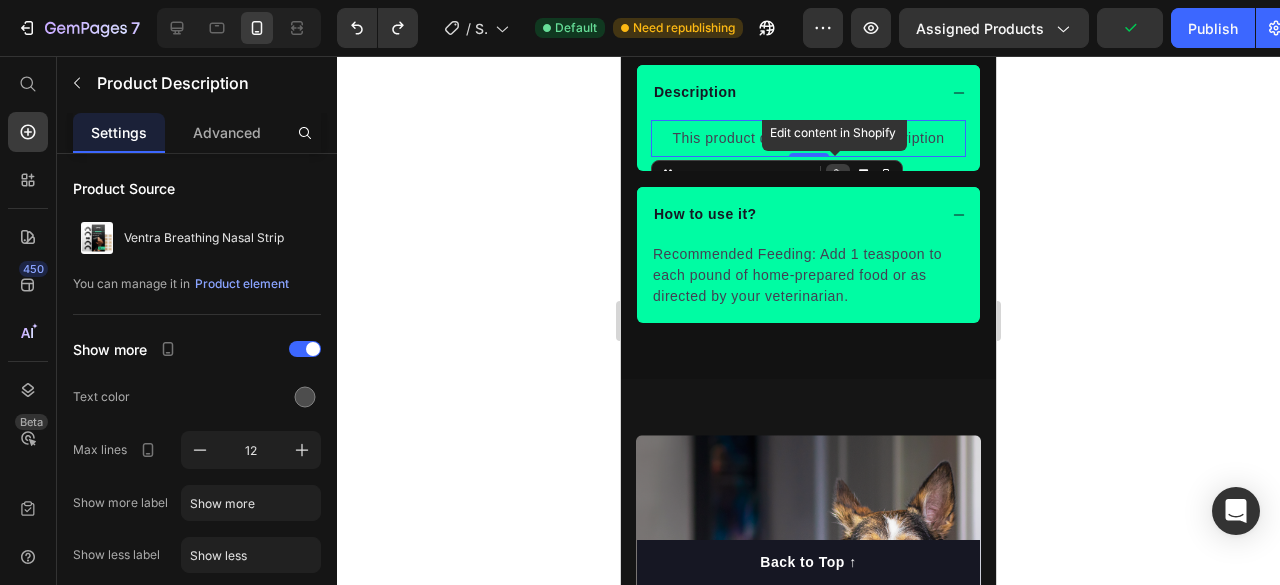 click on "This product does not have a description" at bounding box center (808, 138) 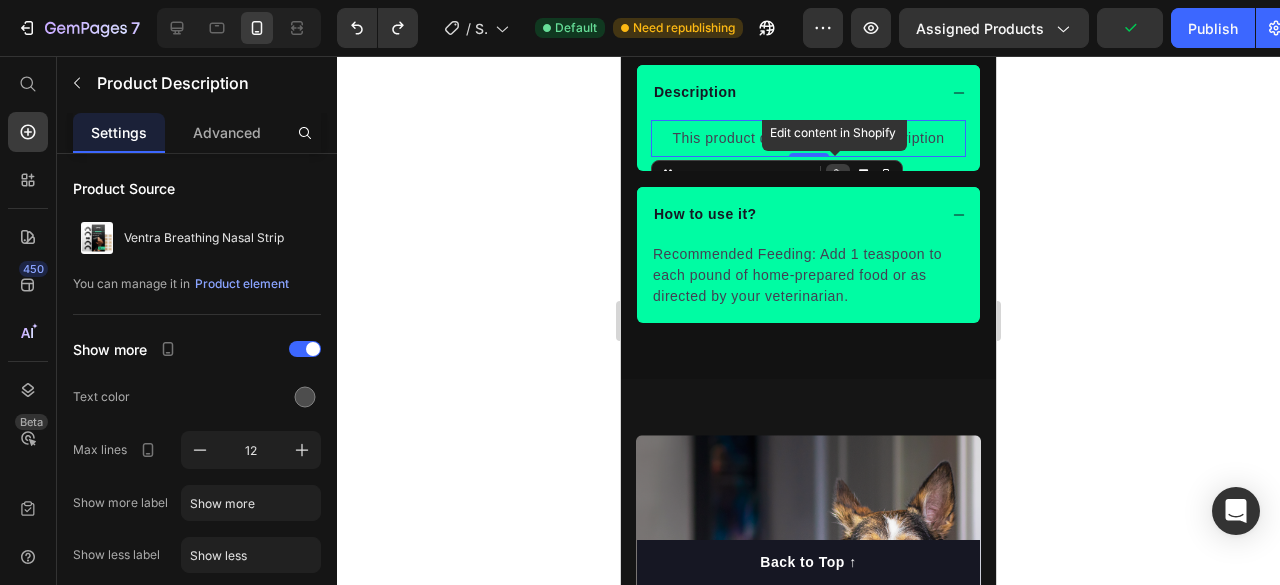 click 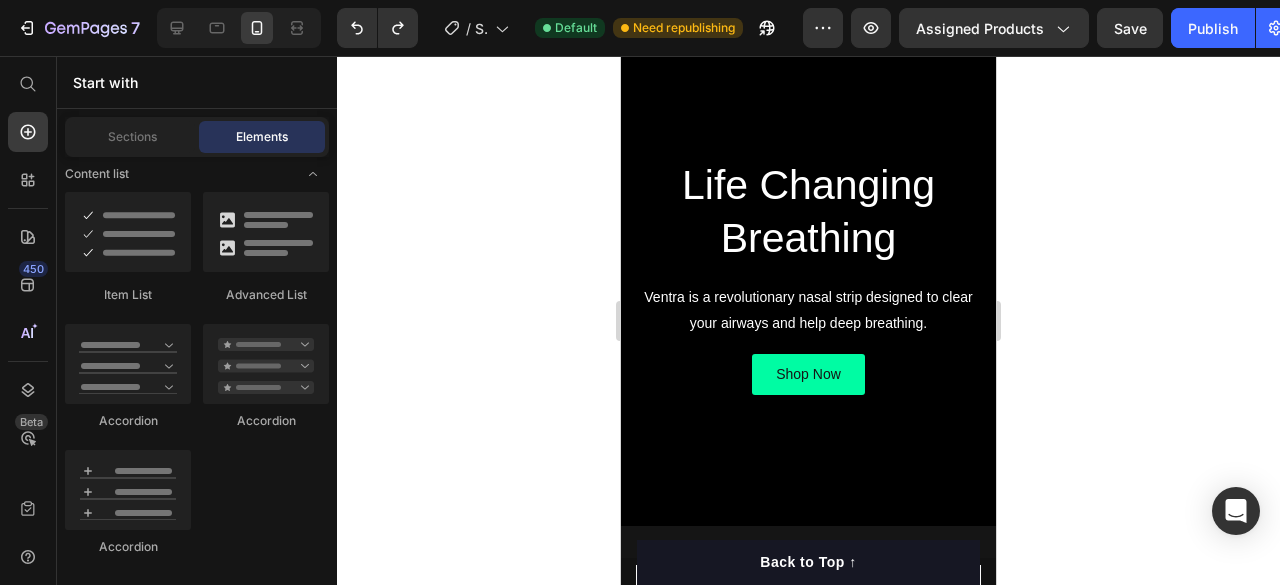 scroll, scrollTop: 0, scrollLeft: 0, axis: both 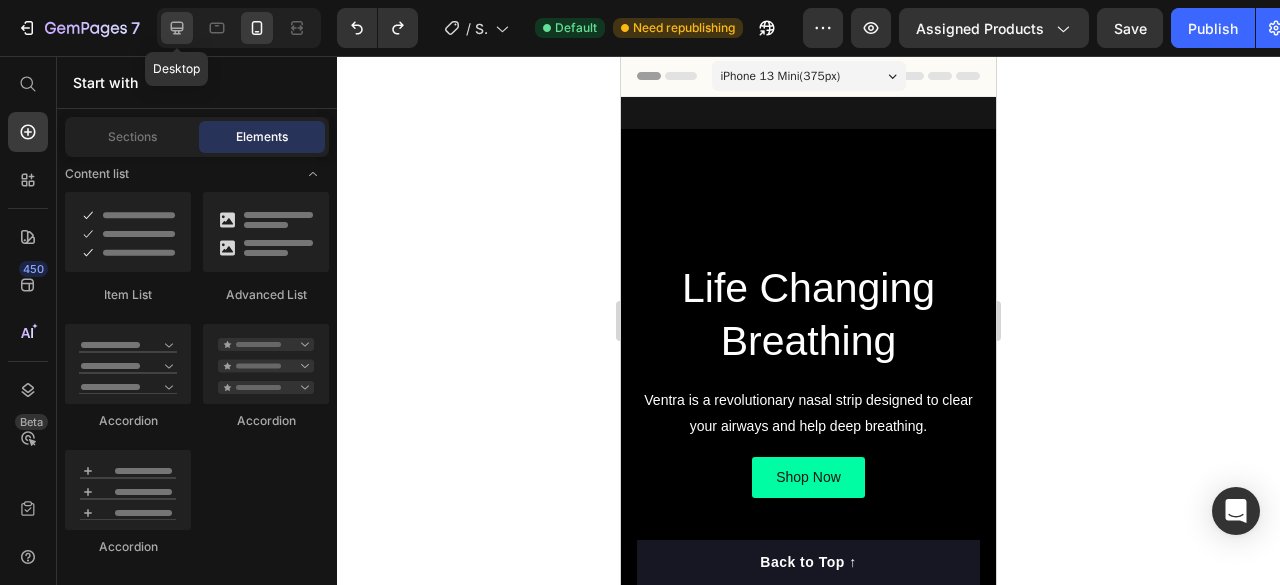 click 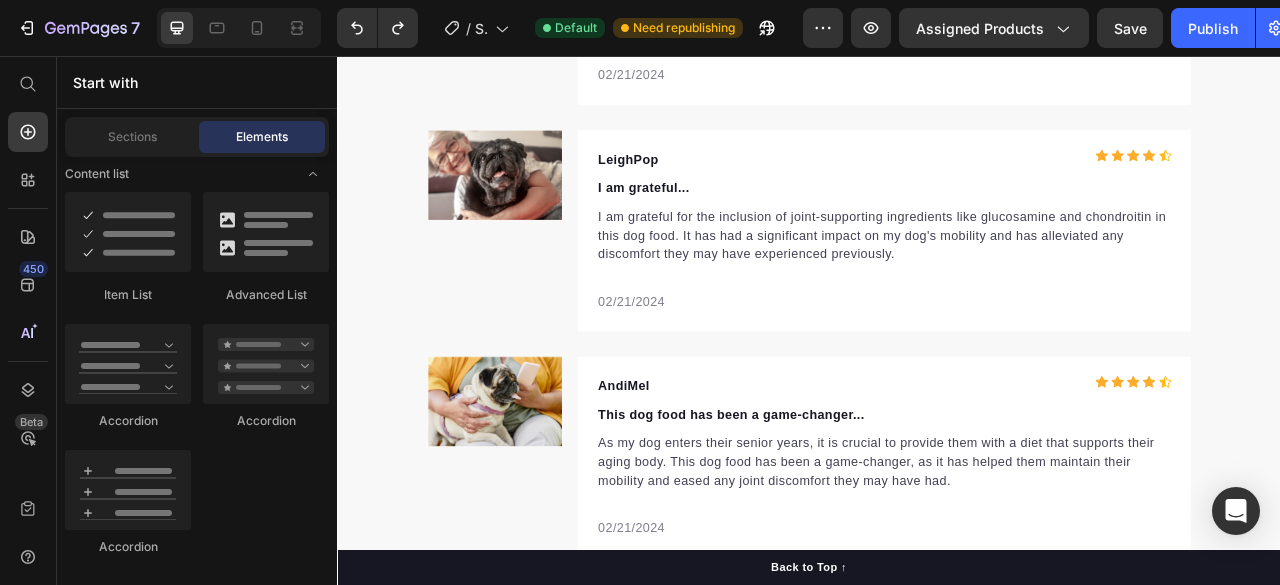 scroll, scrollTop: 5608, scrollLeft: 0, axis: vertical 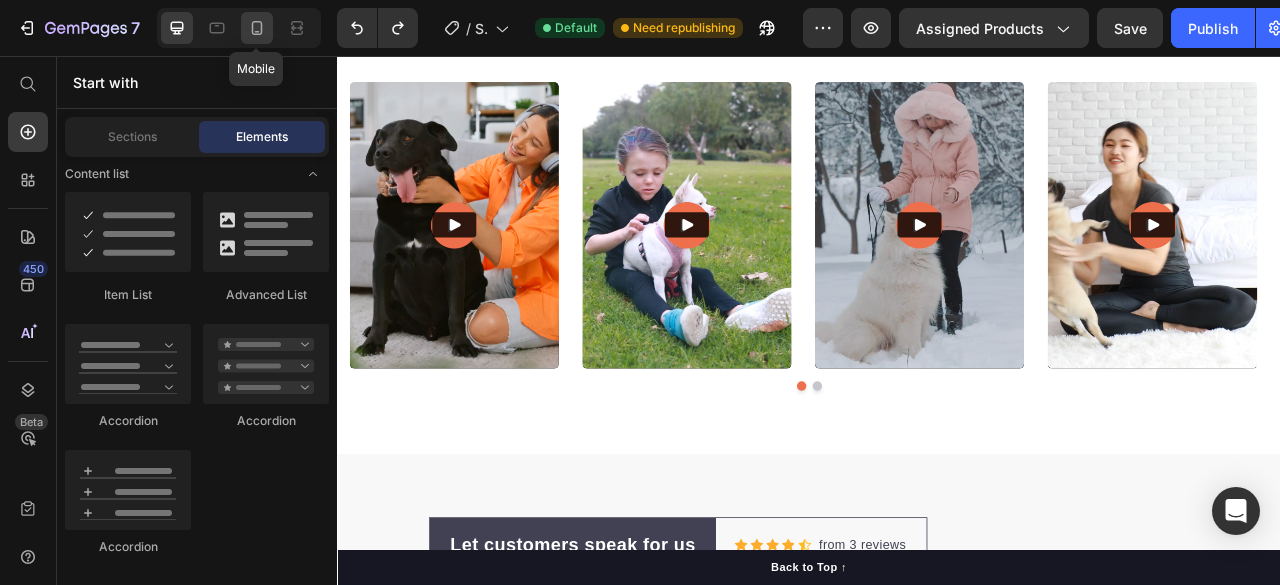click 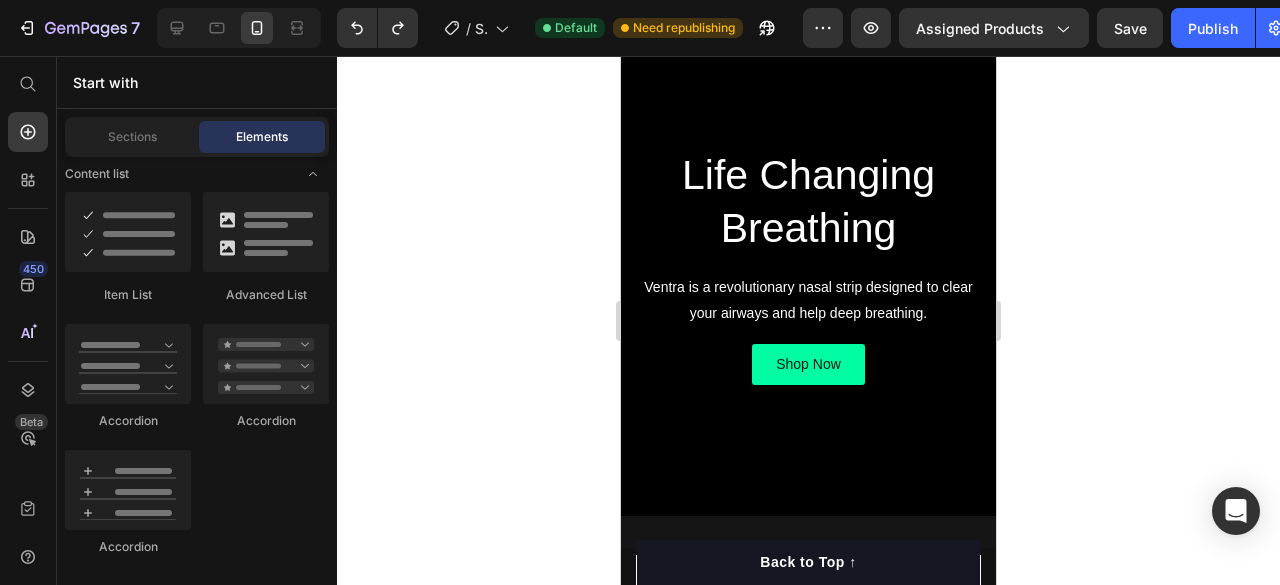 scroll, scrollTop: 0, scrollLeft: 0, axis: both 